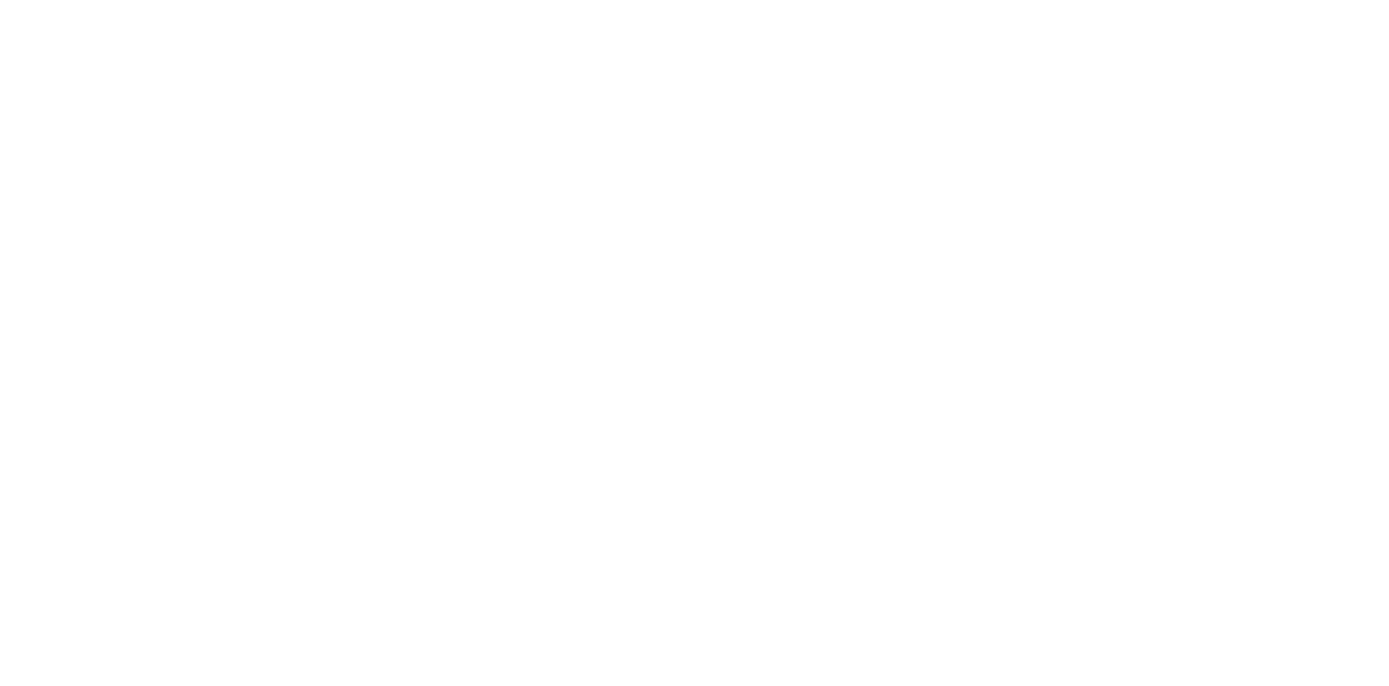 scroll, scrollTop: 0, scrollLeft: 0, axis: both 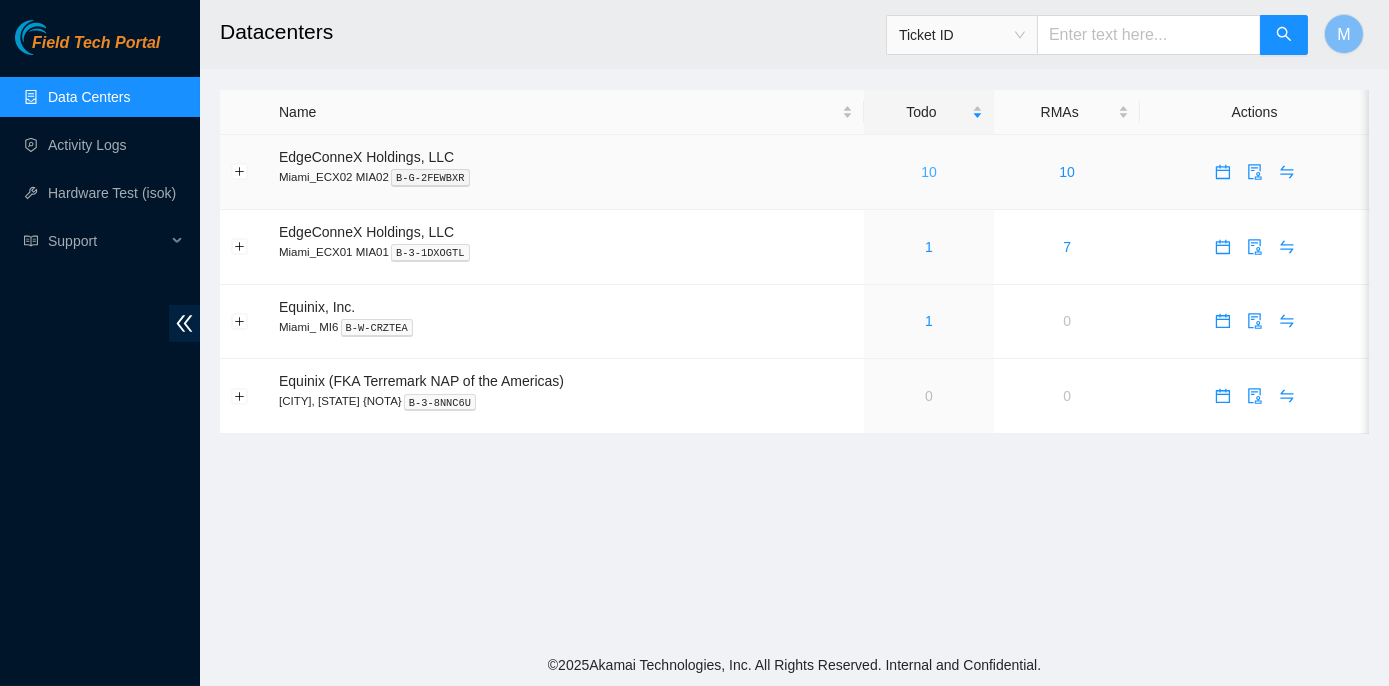 click on "10" at bounding box center (929, 172) 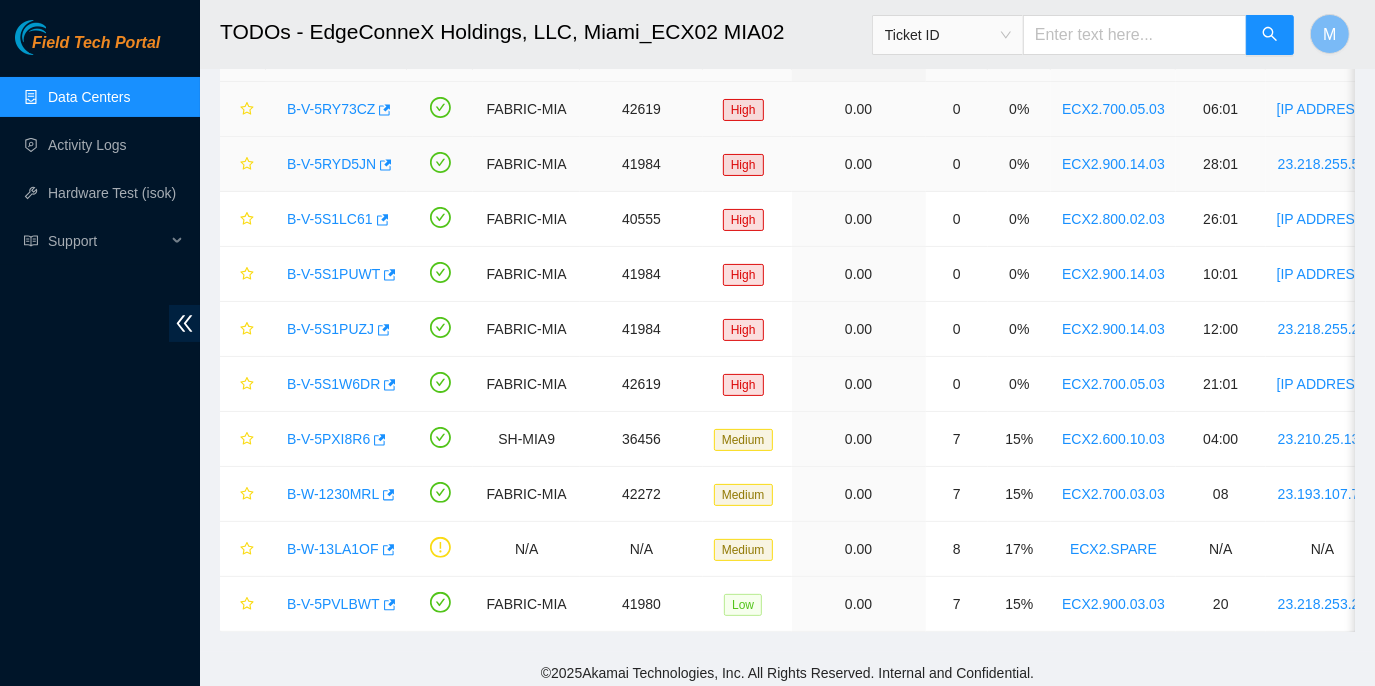 scroll, scrollTop: 151, scrollLeft: 0, axis: vertical 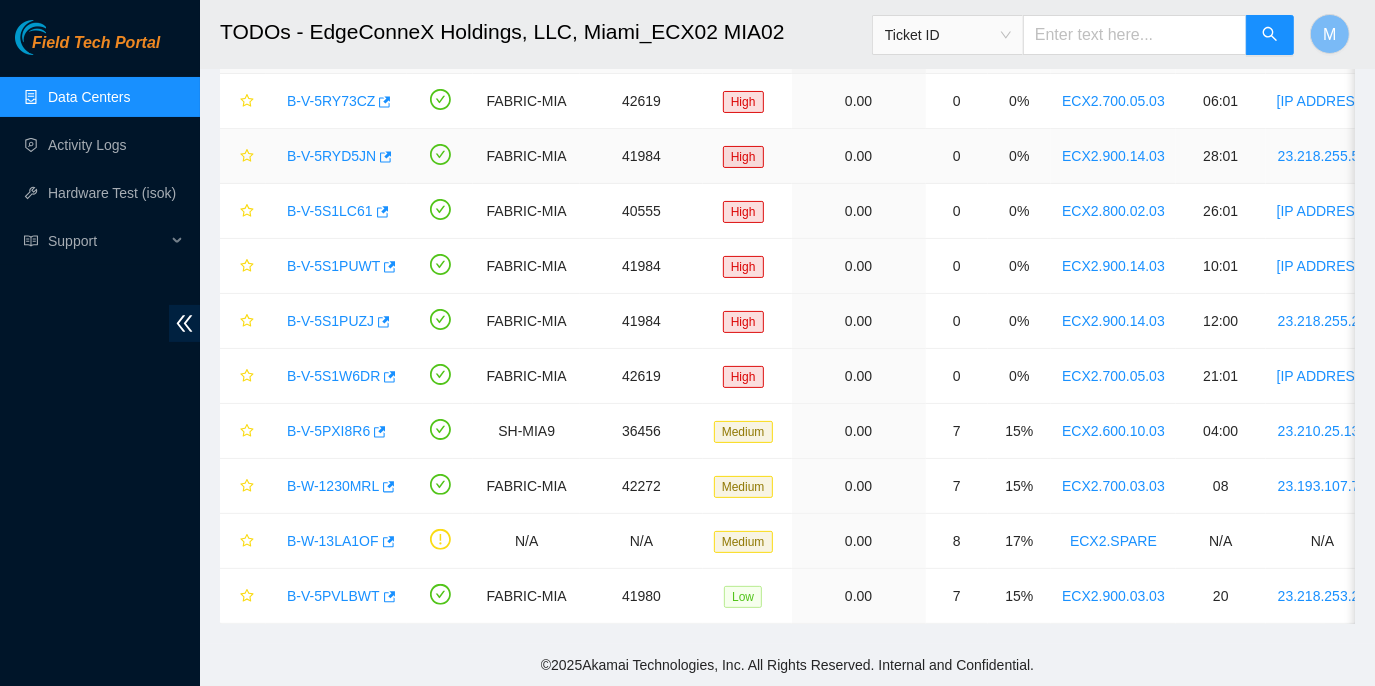 drag, startPoint x: 1052, startPoint y: 142, endPoint x: 1148, endPoint y: 145, distance: 96.04687 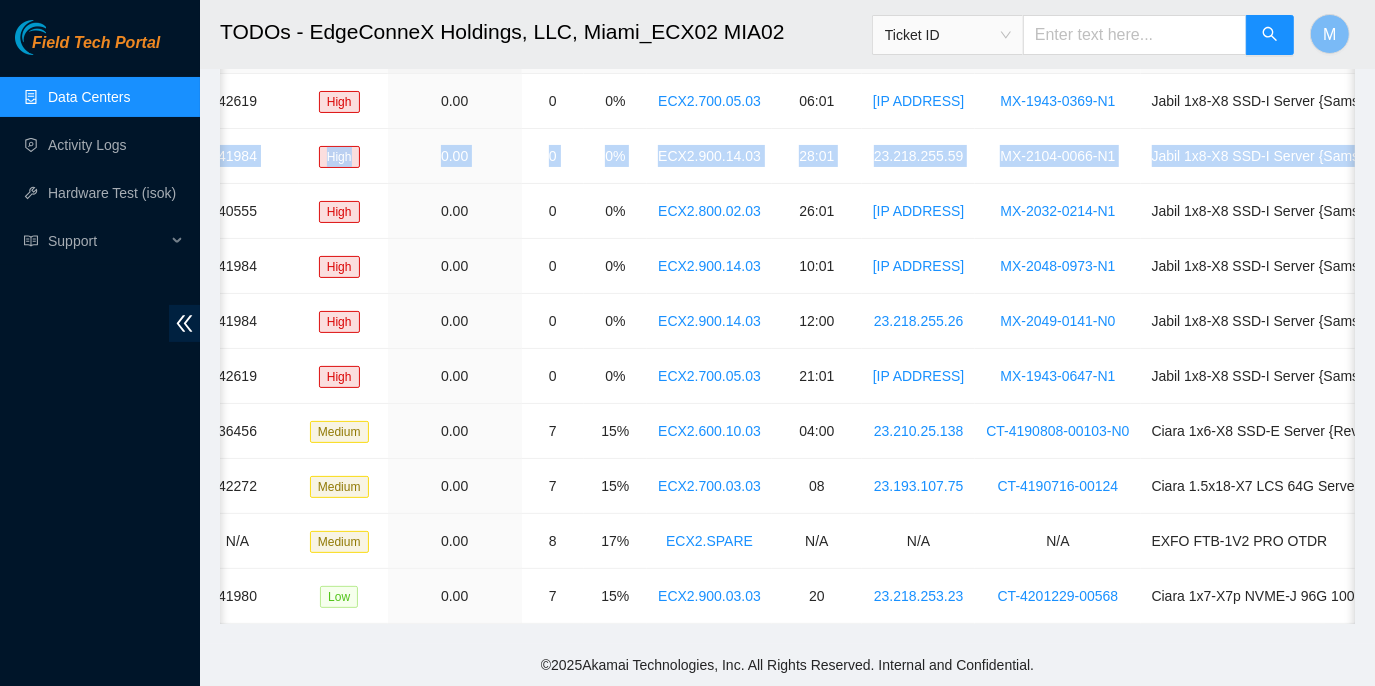 scroll, scrollTop: 0, scrollLeft: 548, axis: horizontal 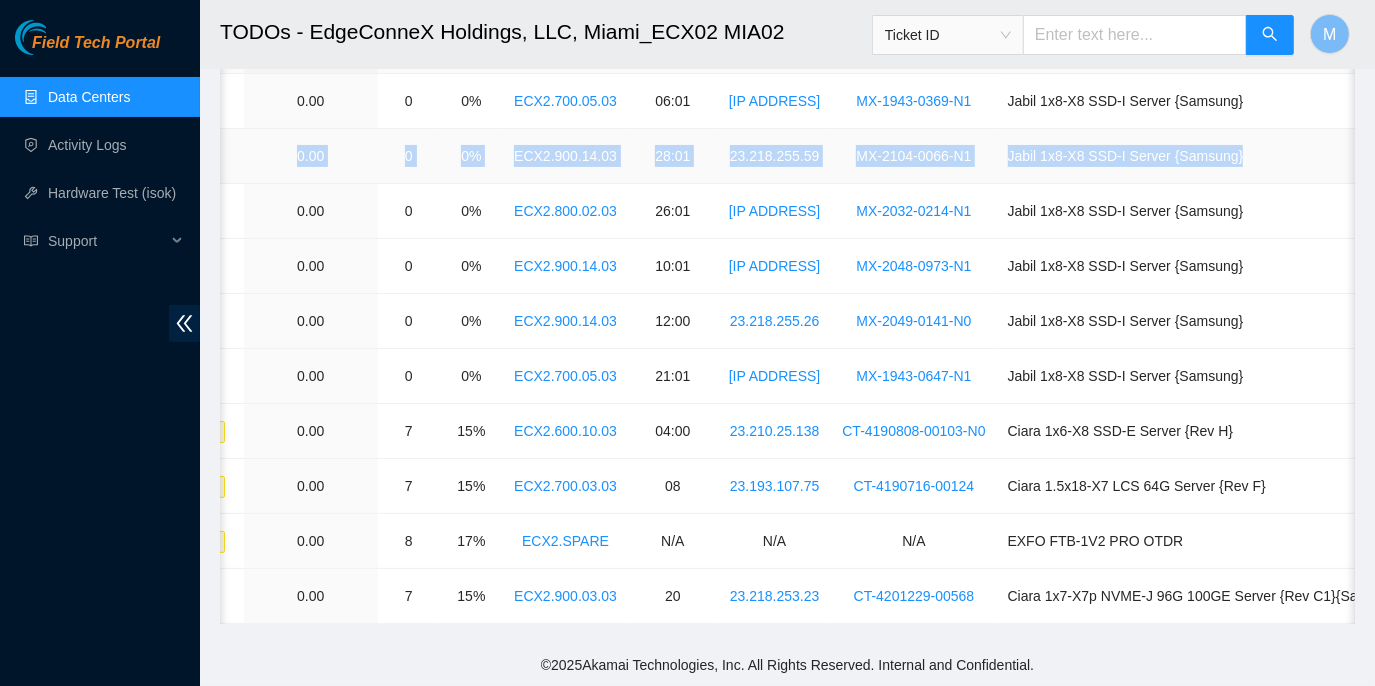 drag, startPoint x: 267, startPoint y: 141, endPoint x: 1283, endPoint y: 133, distance: 1016.0315 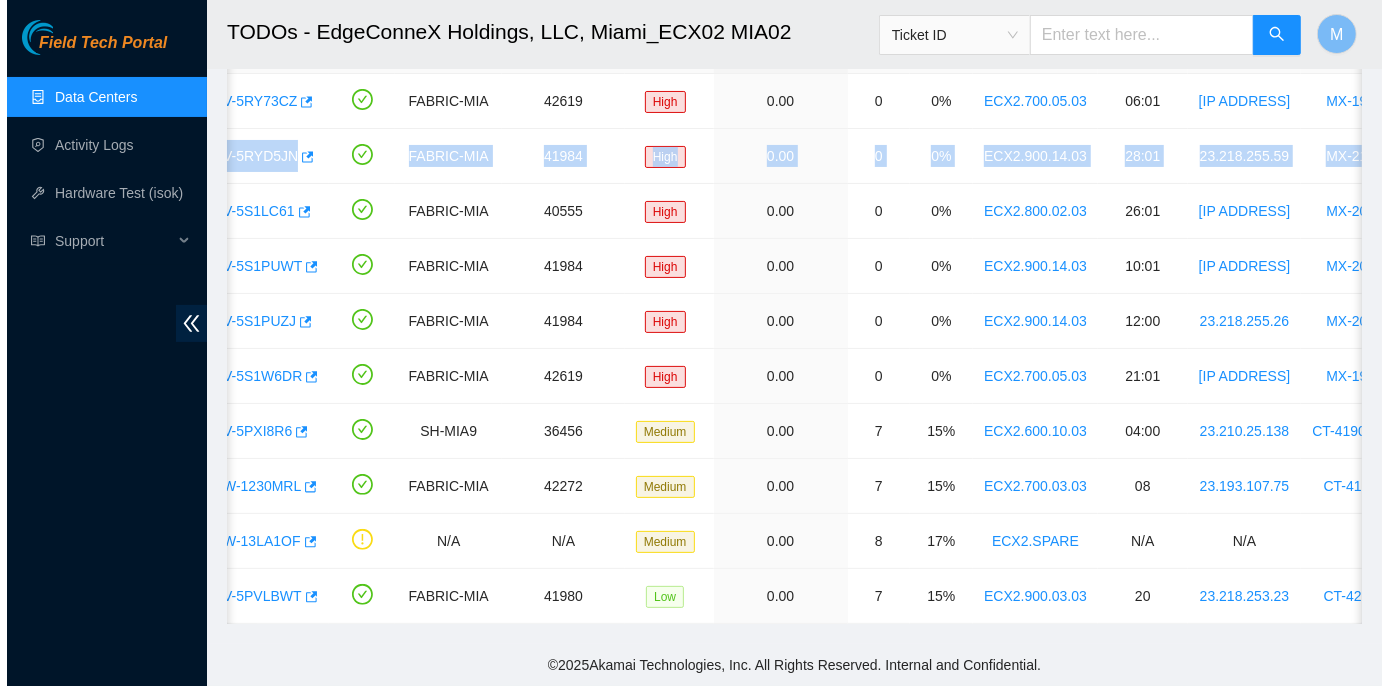 scroll, scrollTop: 0, scrollLeft: 0, axis: both 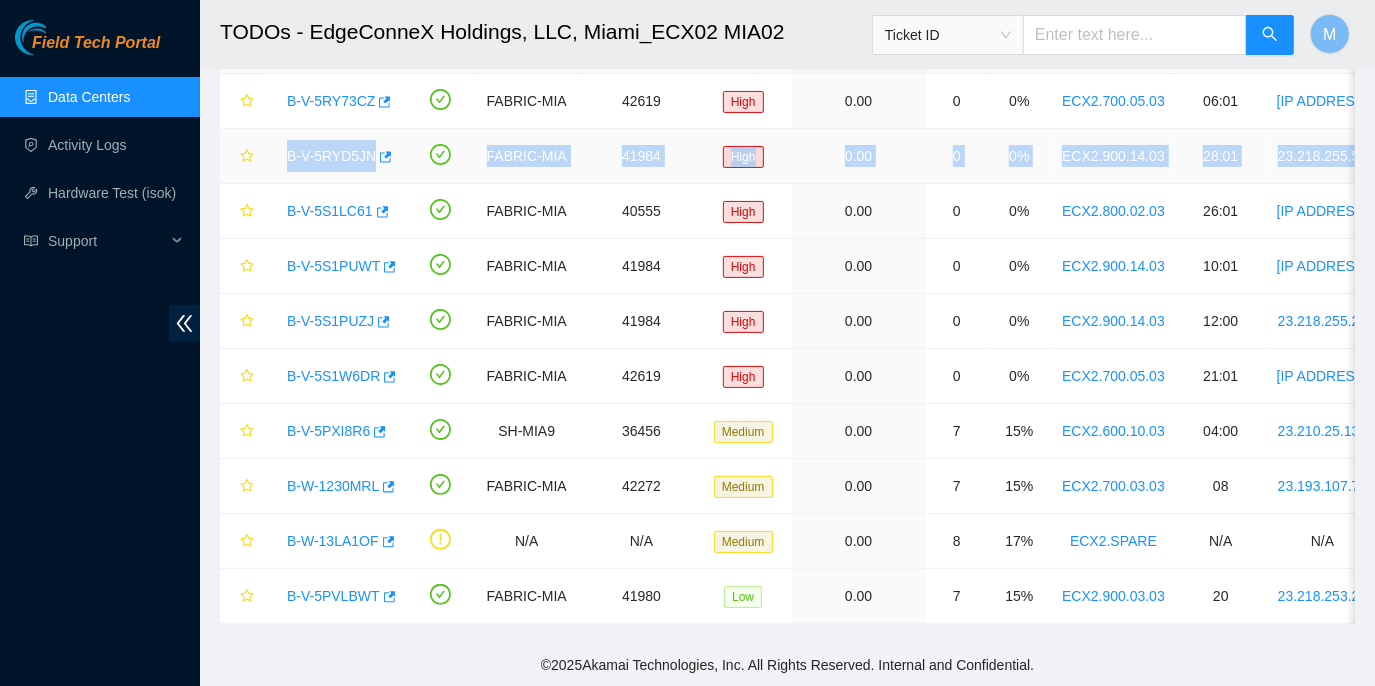 click on "B-V-5RYD5JN" at bounding box center [336, 156] 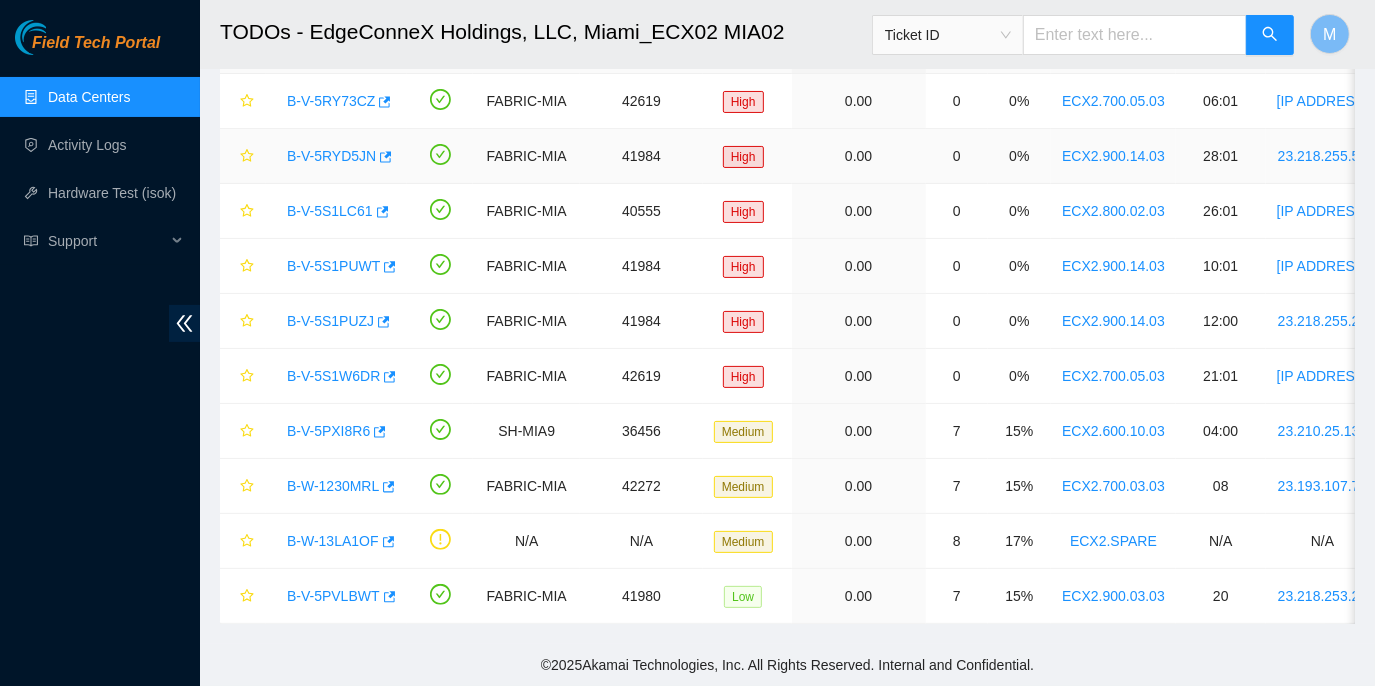 click on "B-V-5RYD5JN" at bounding box center (331, 156) 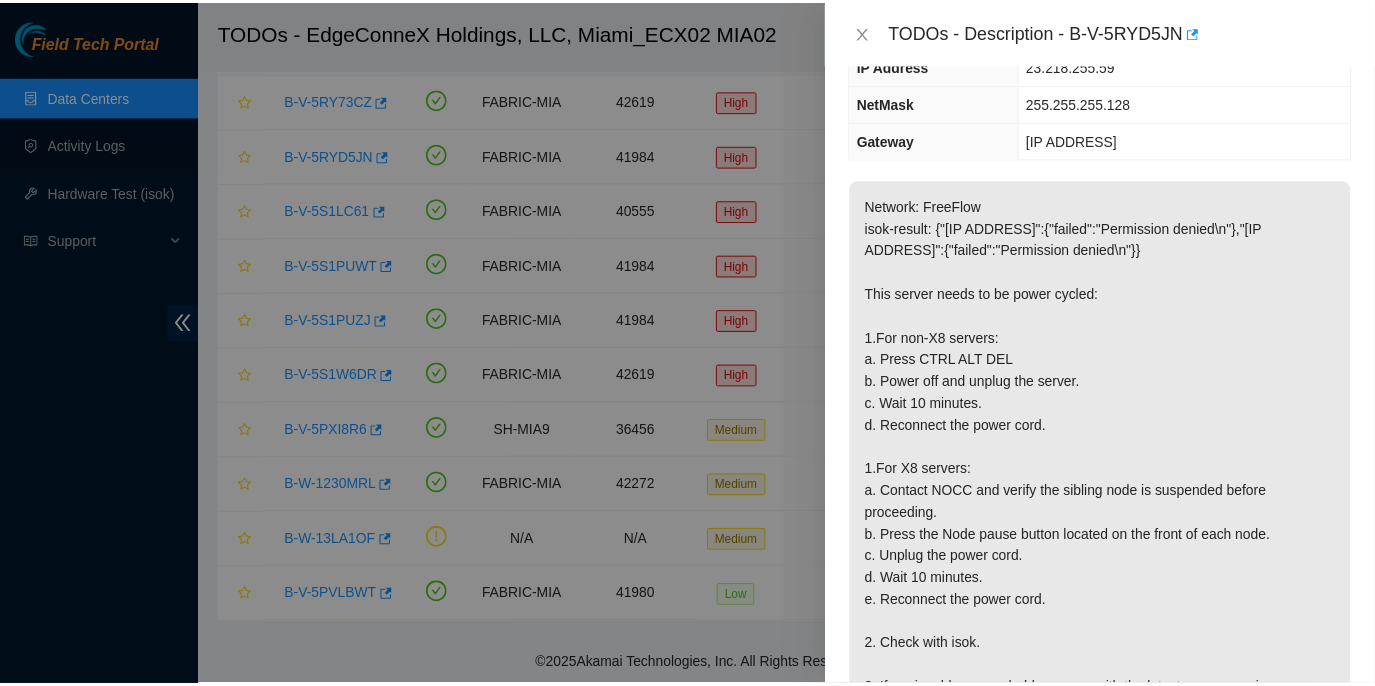 scroll, scrollTop: 272, scrollLeft: 0, axis: vertical 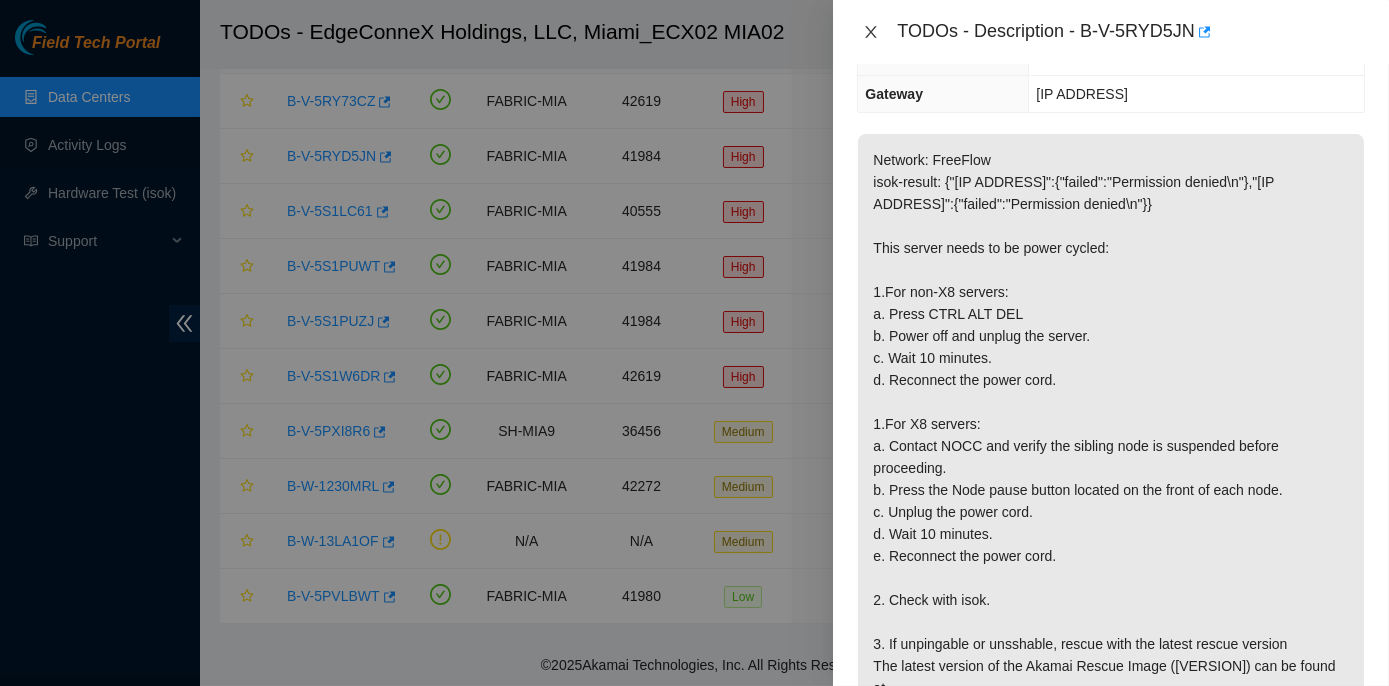 click 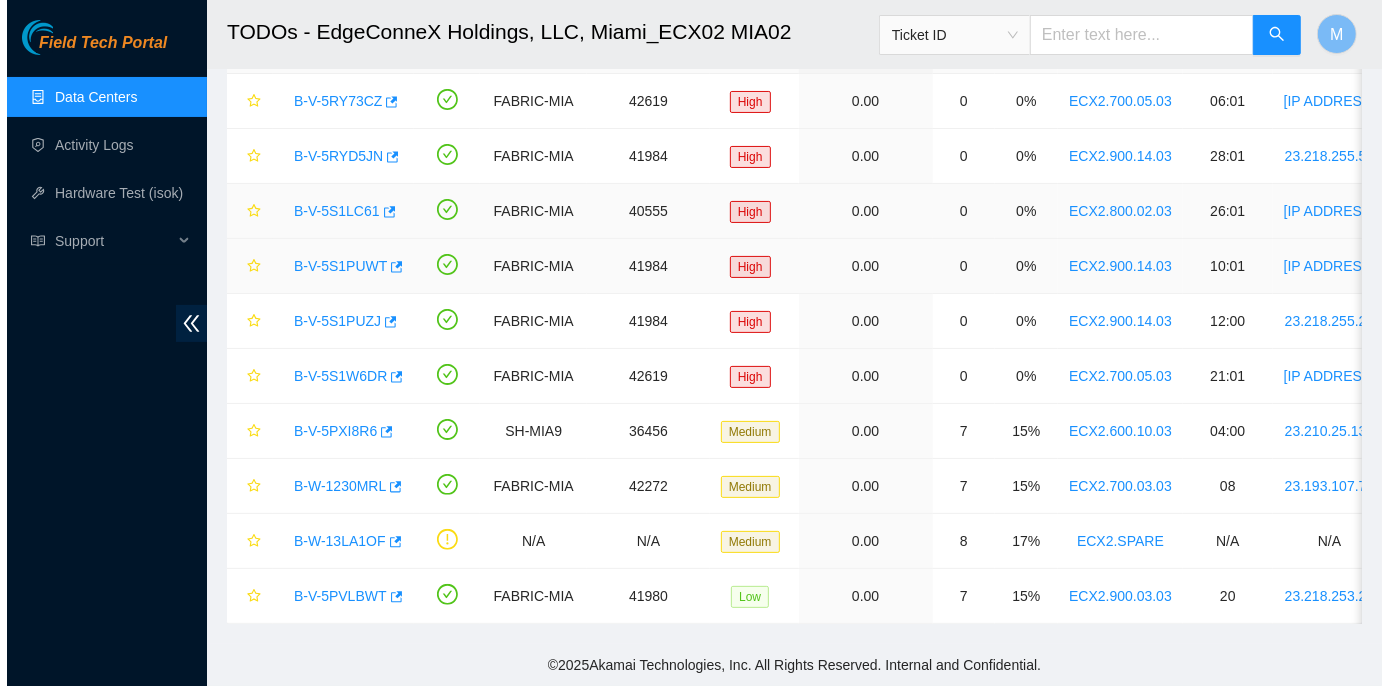 scroll, scrollTop: 338, scrollLeft: 0, axis: vertical 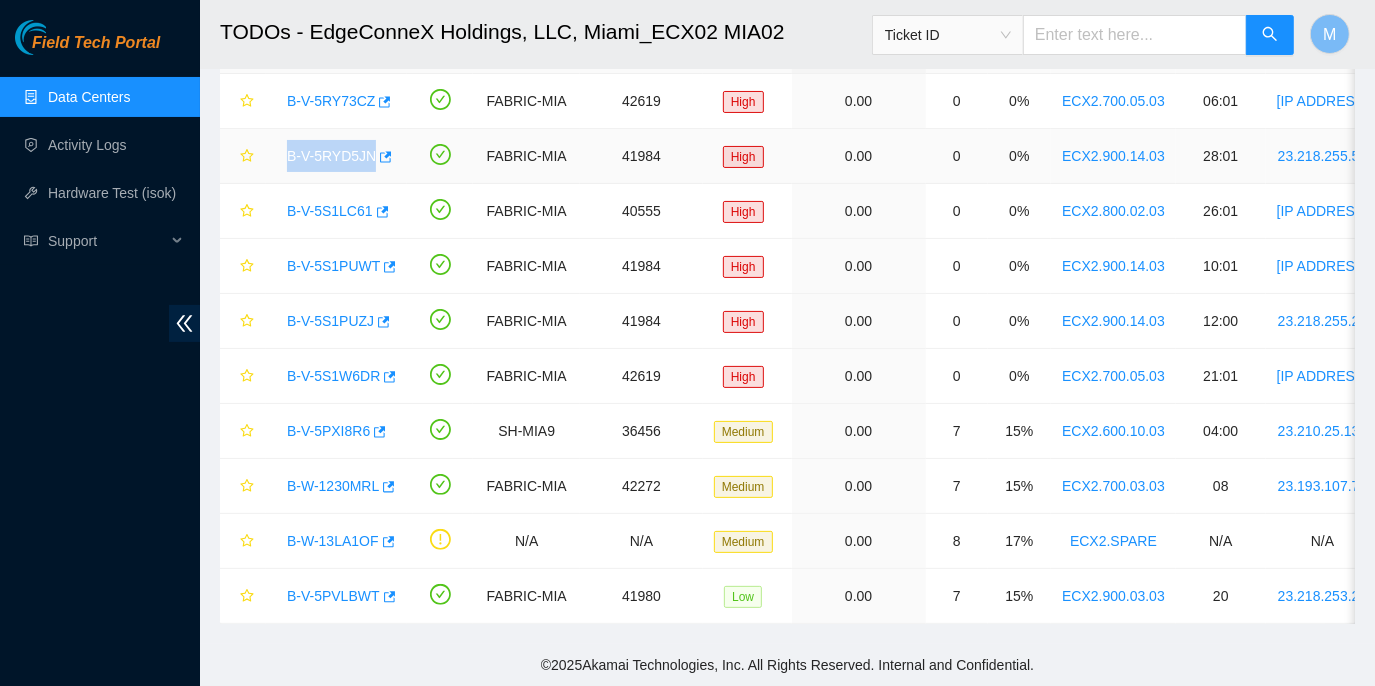 drag, startPoint x: 280, startPoint y: 145, endPoint x: 368, endPoint y: 151, distance: 88.20431 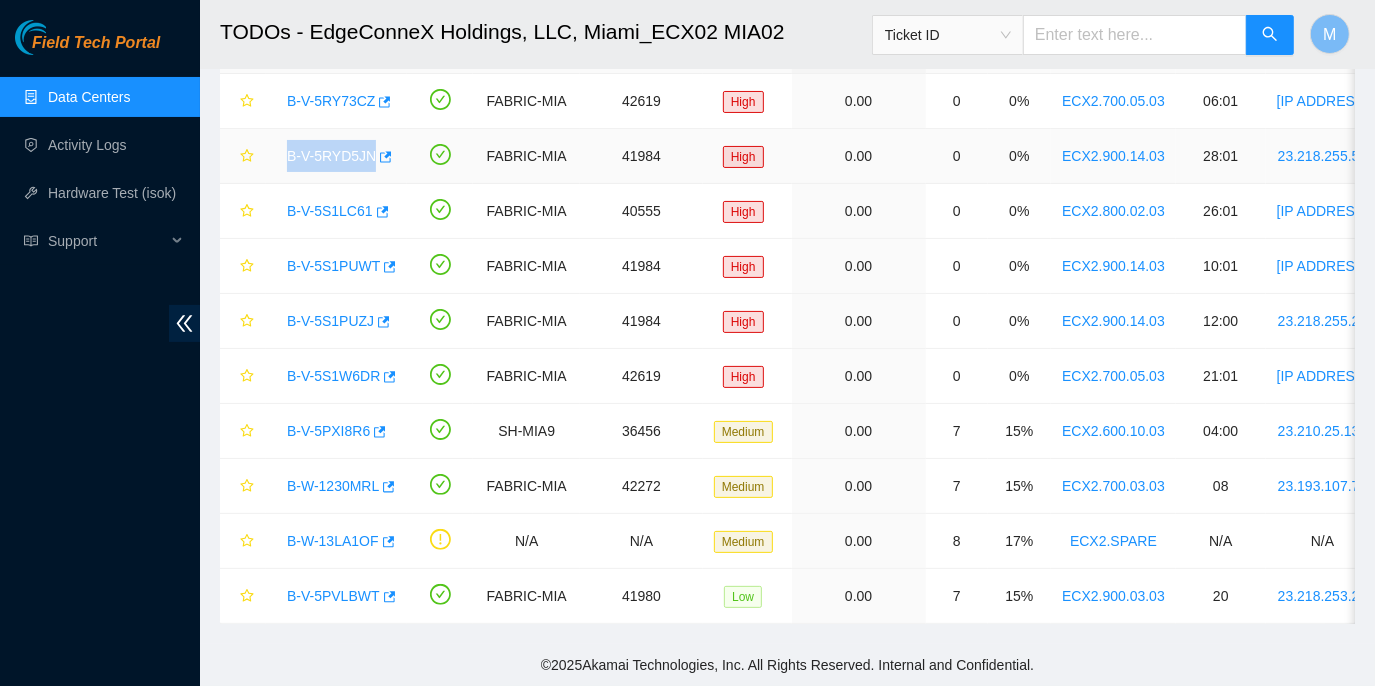click on "B-V-5RYD5JN" at bounding box center [331, 156] 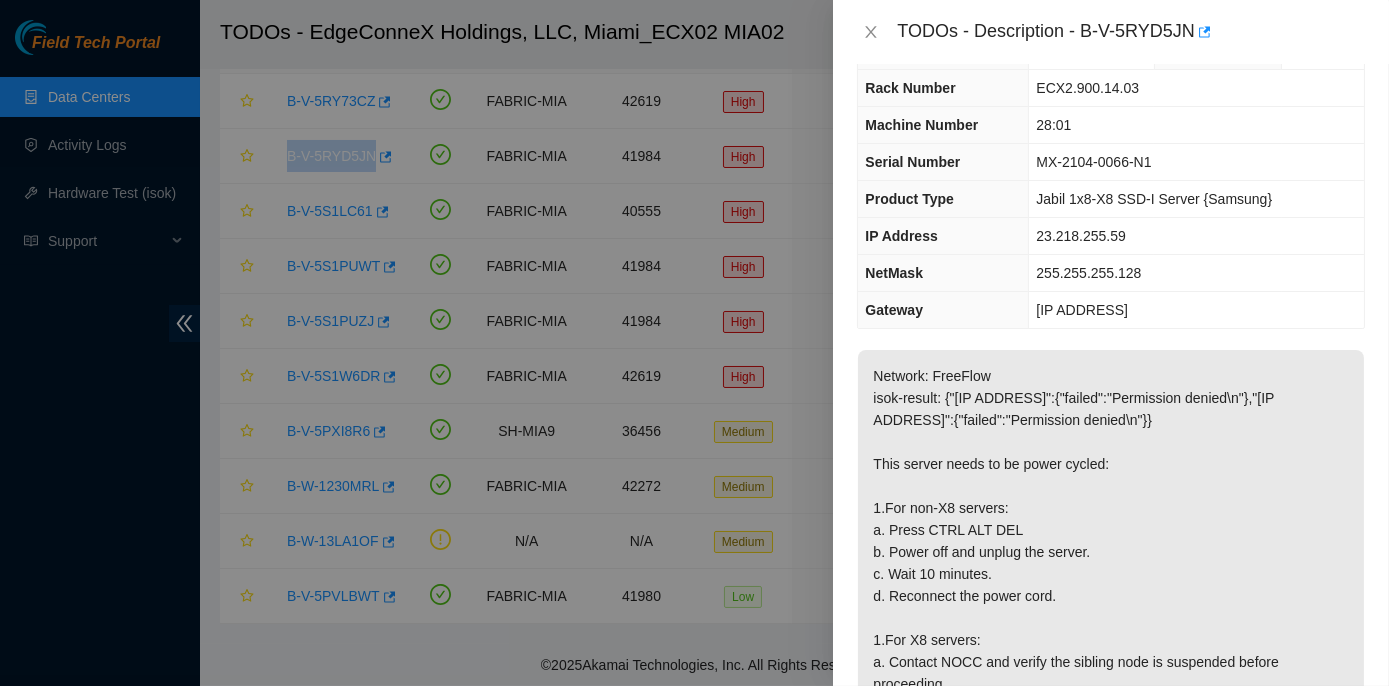 scroll, scrollTop: 0, scrollLeft: 0, axis: both 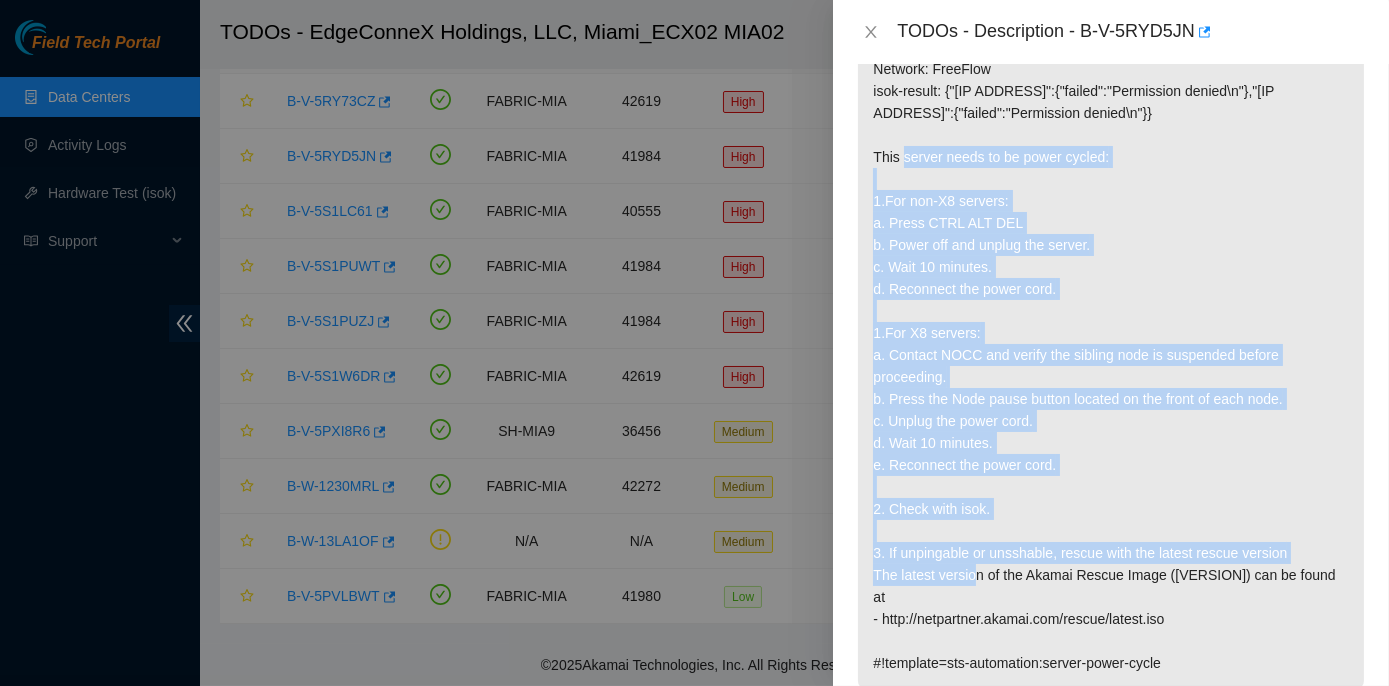 drag, startPoint x: 873, startPoint y: 145, endPoint x: 1297, endPoint y: 560, distance: 593.2967 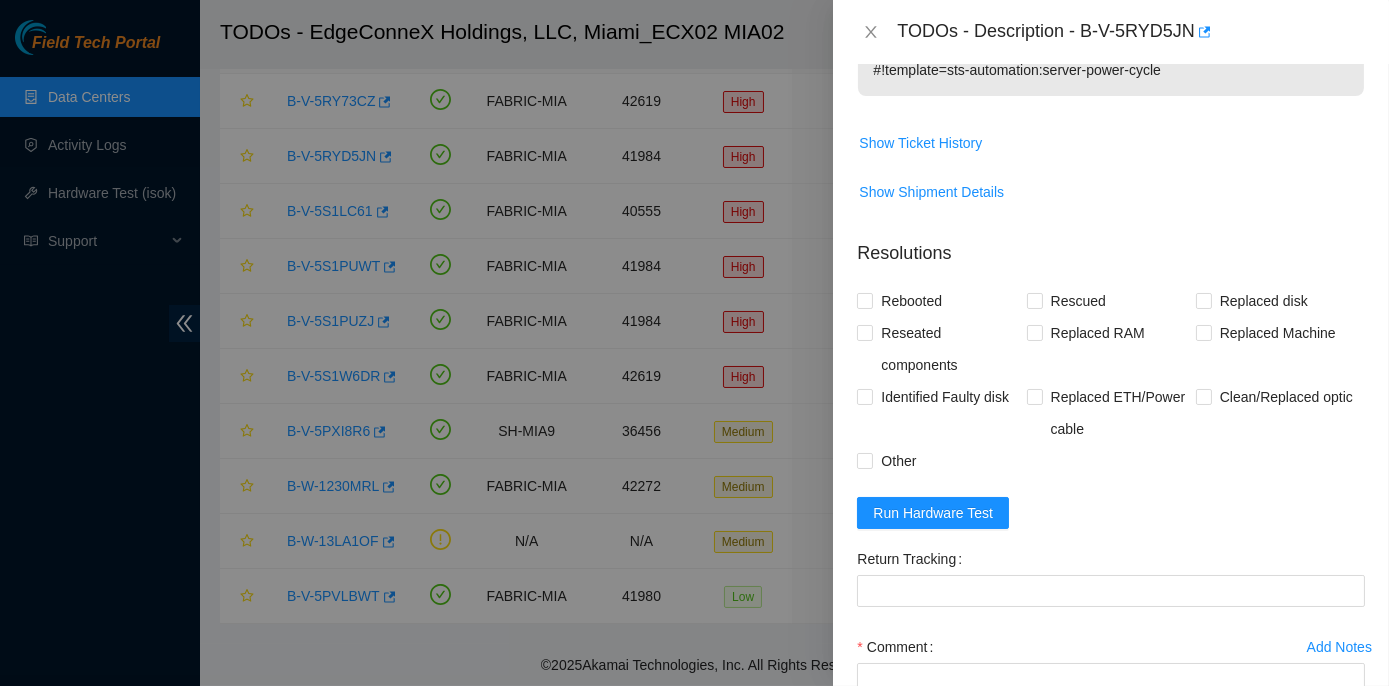 scroll, scrollTop: 1000, scrollLeft: 0, axis: vertical 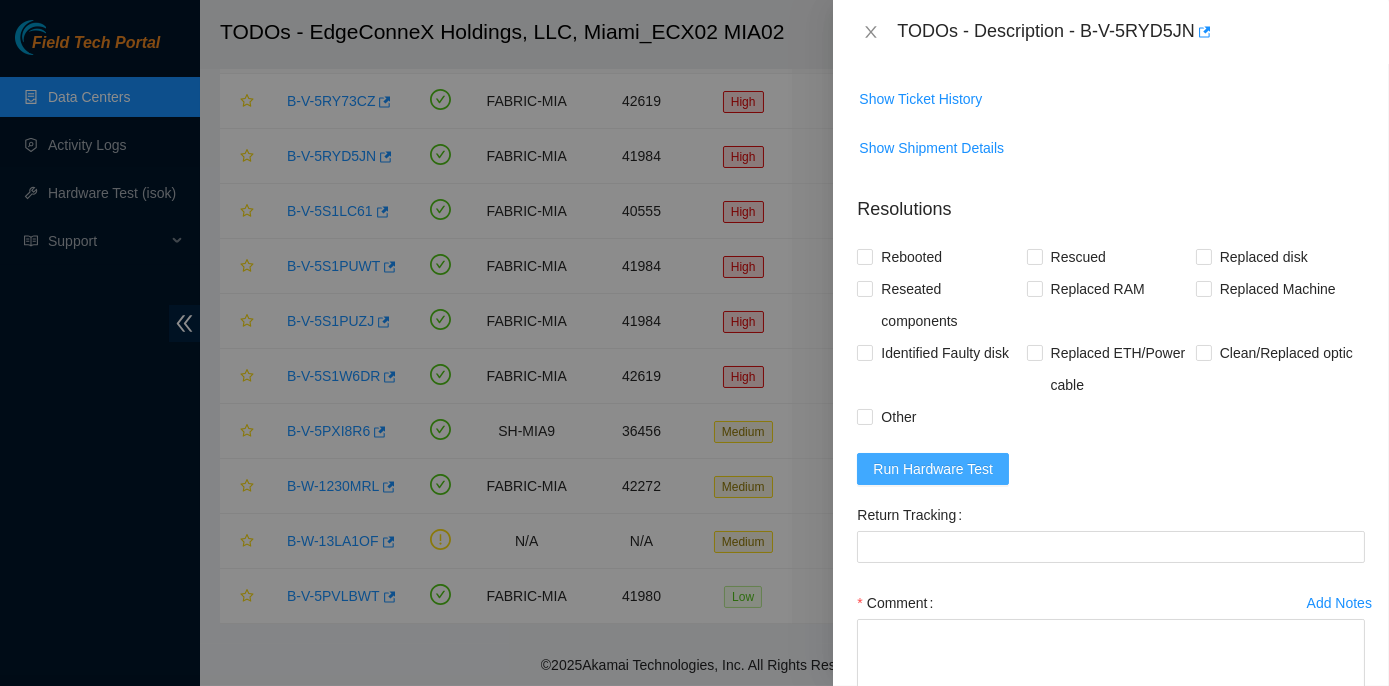 click on "Run Hardware Test" at bounding box center [933, 469] 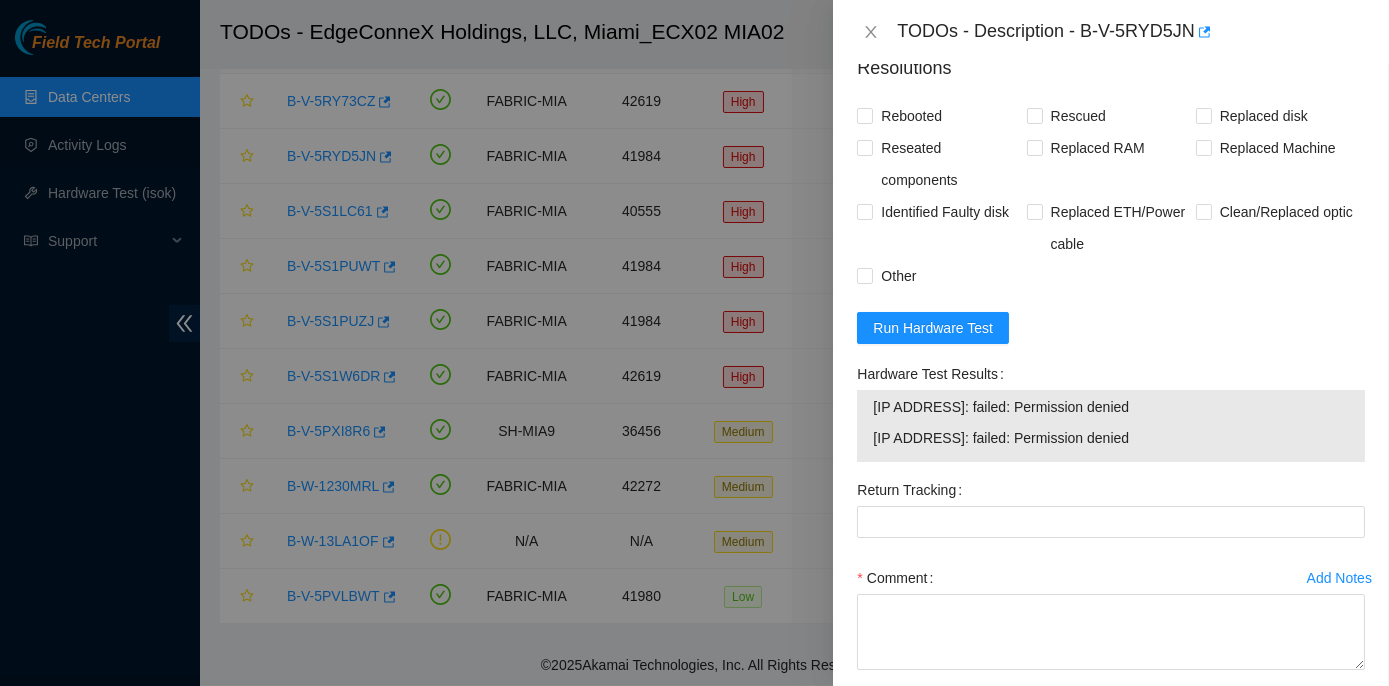 scroll, scrollTop: 1181, scrollLeft: 0, axis: vertical 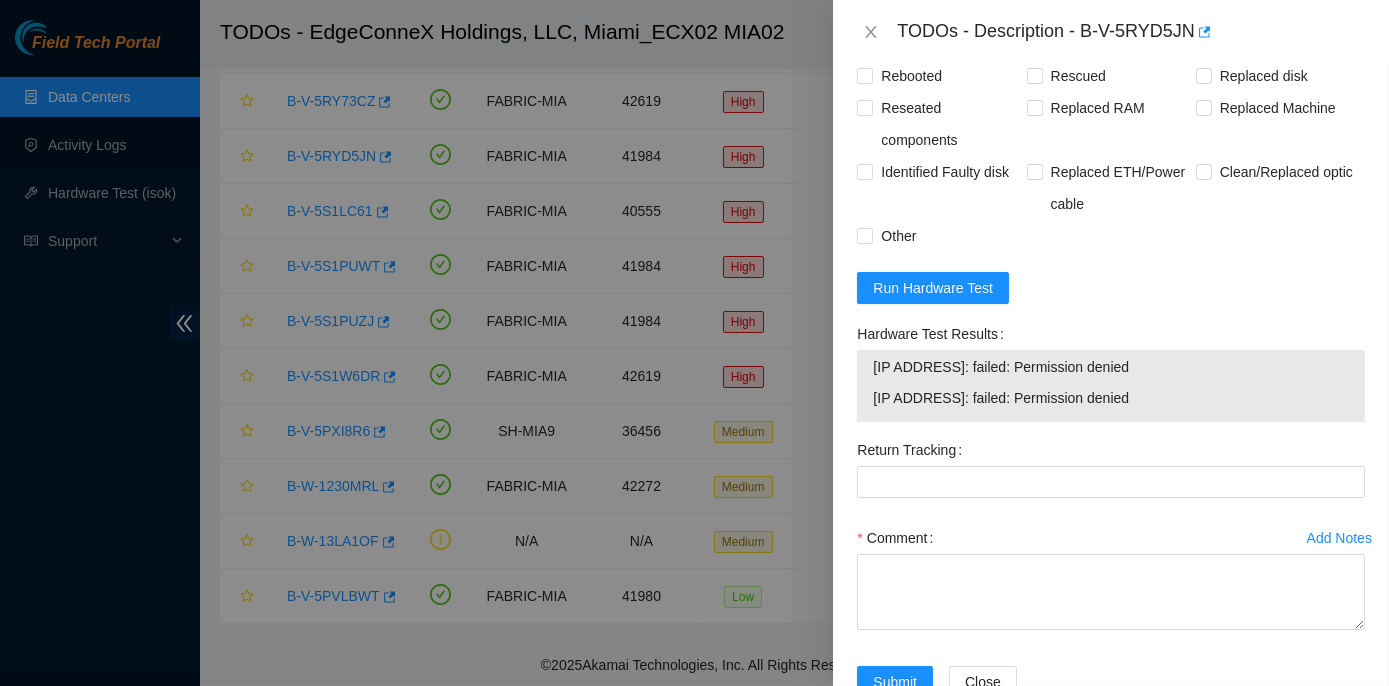 drag, startPoint x: 851, startPoint y: 306, endPoint x: 1126, endPoint y: 377, distance: 284.0176 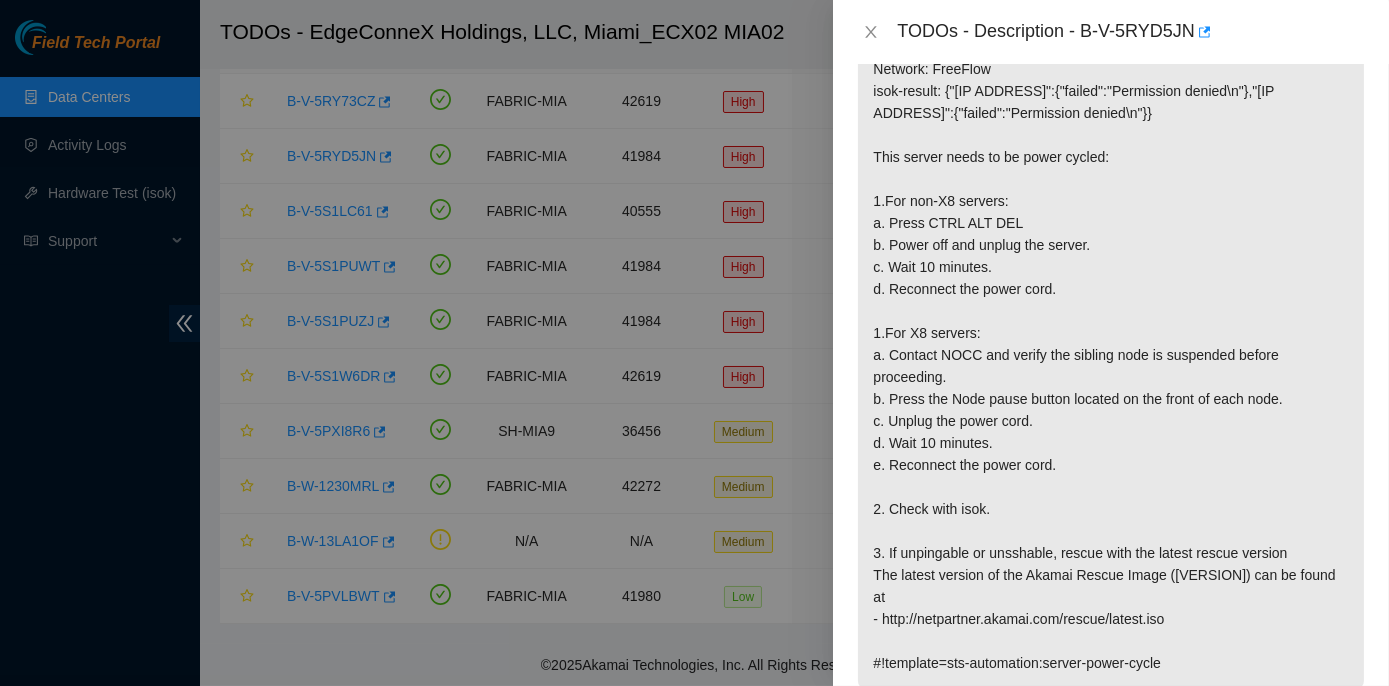 scroll, scrollTop: 454, scrollLeft: 0, axis: vertical 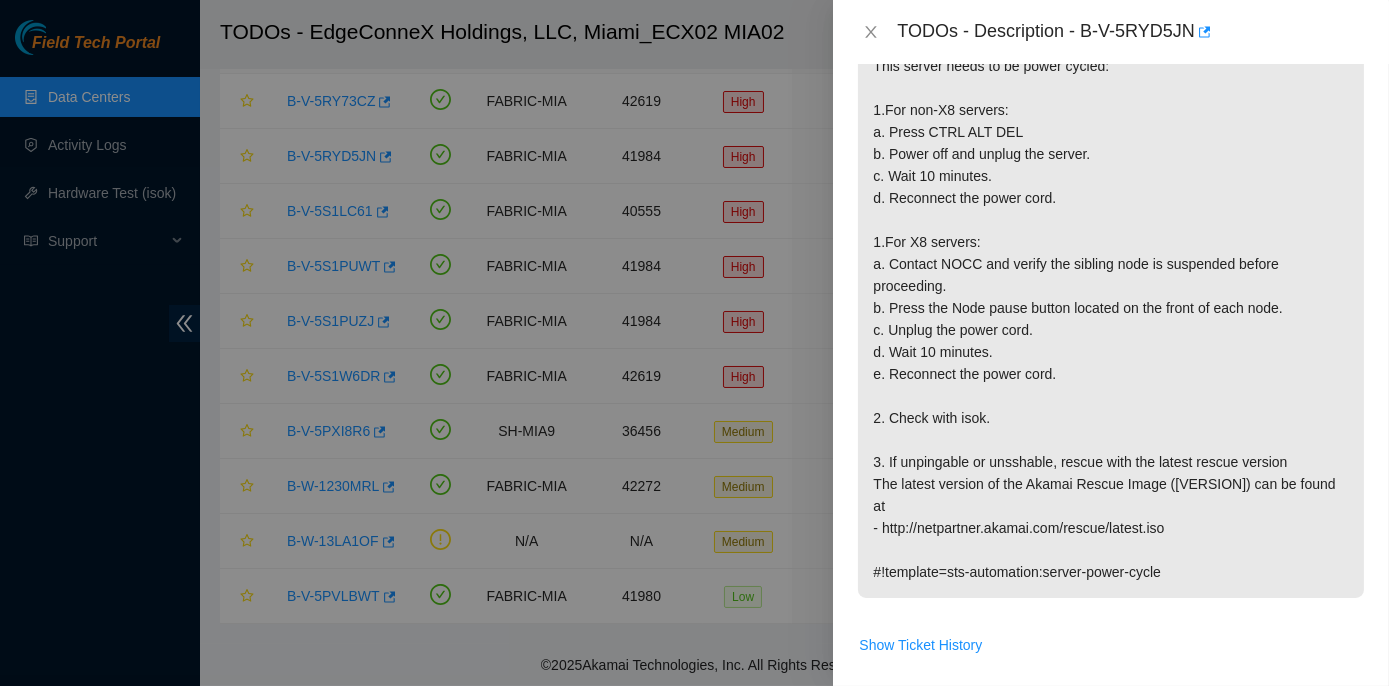 click at bounding box center [694, 343] 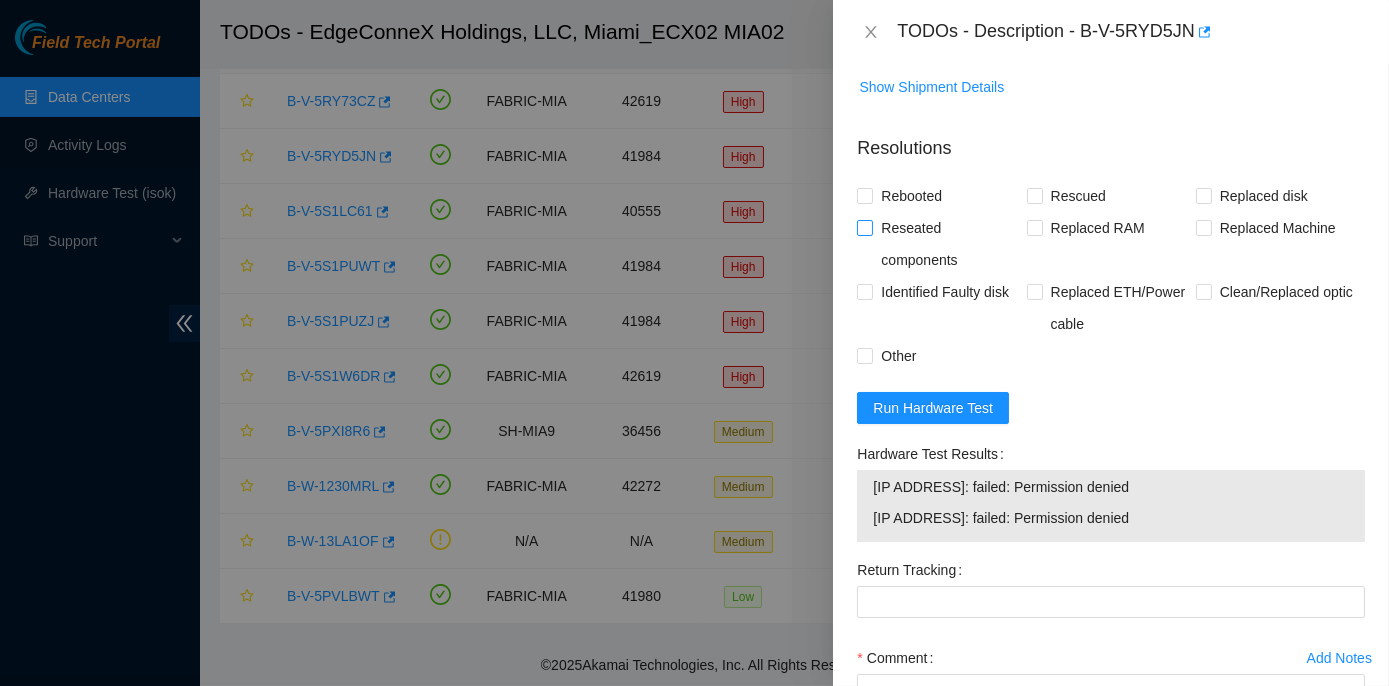 scroll, scrollTop: 1090, scrollLeft: 0, axis: vertical 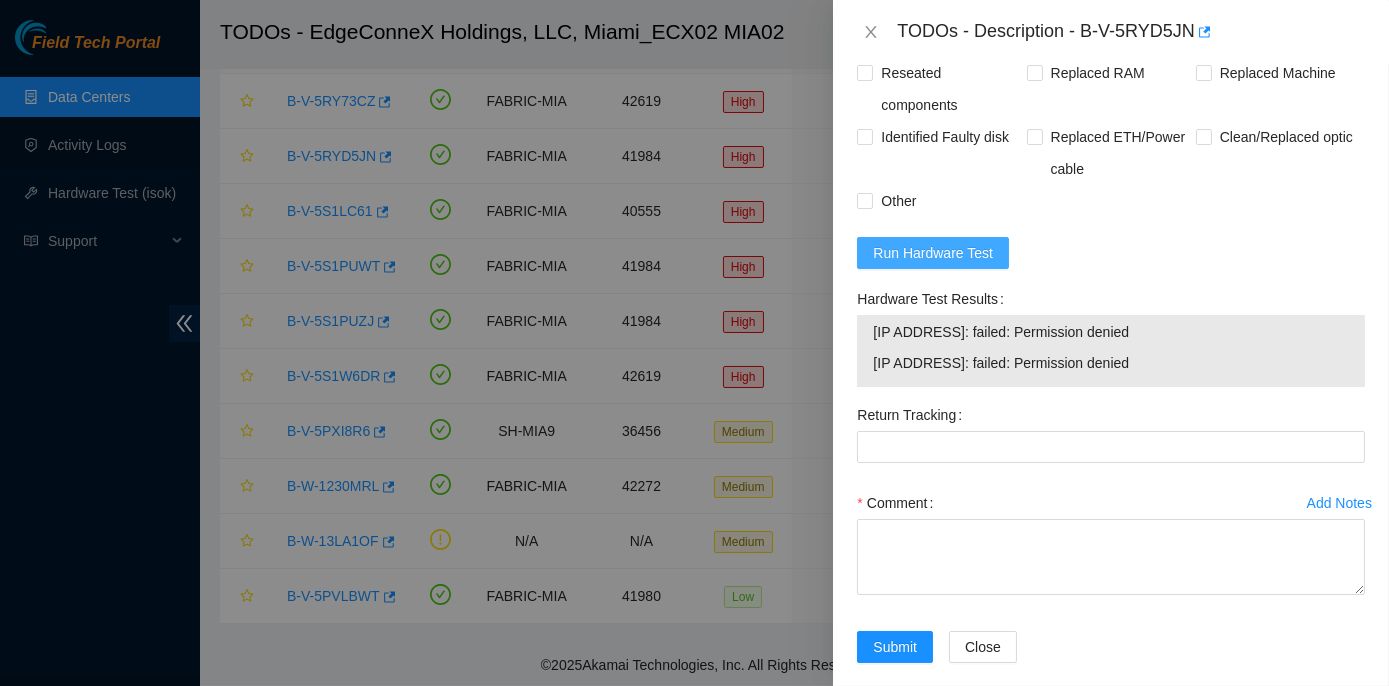 click on "Run Hardware Test" at bounding box center [933, 253] 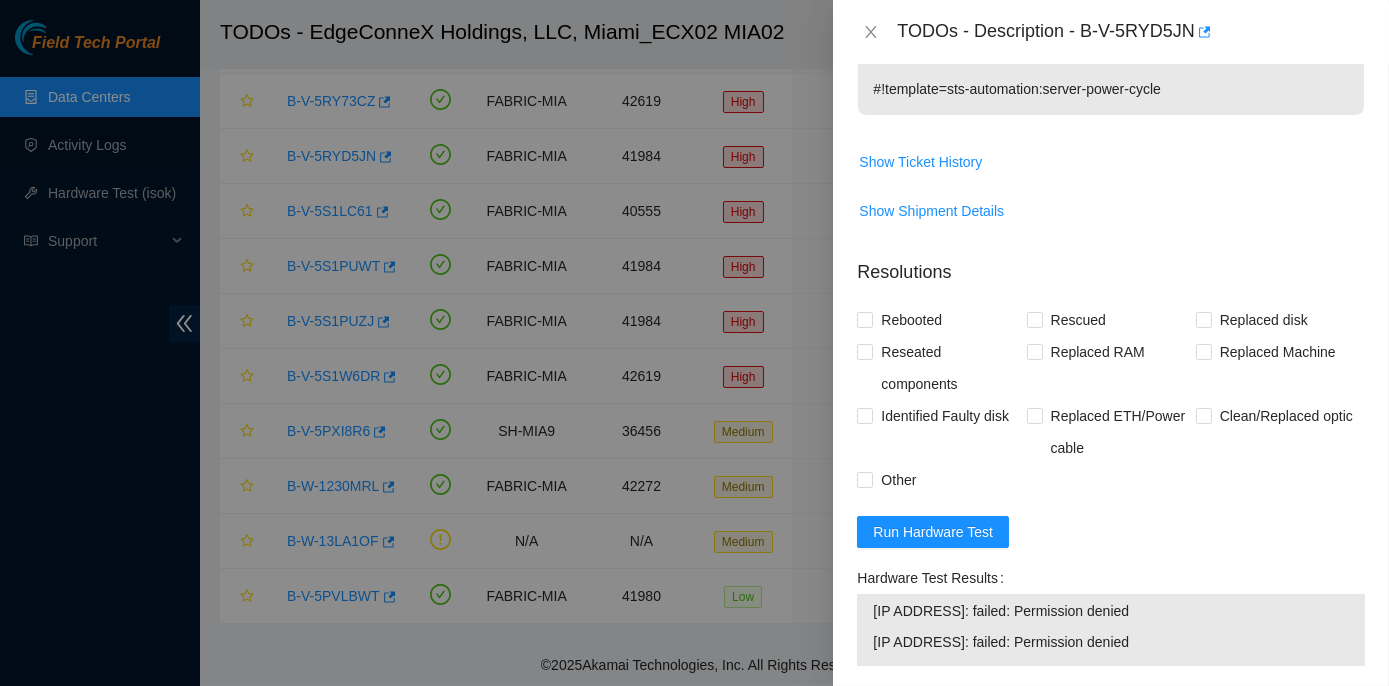 scroll, scrollTop: 1034, scrollLeft: 0, axis: vertical 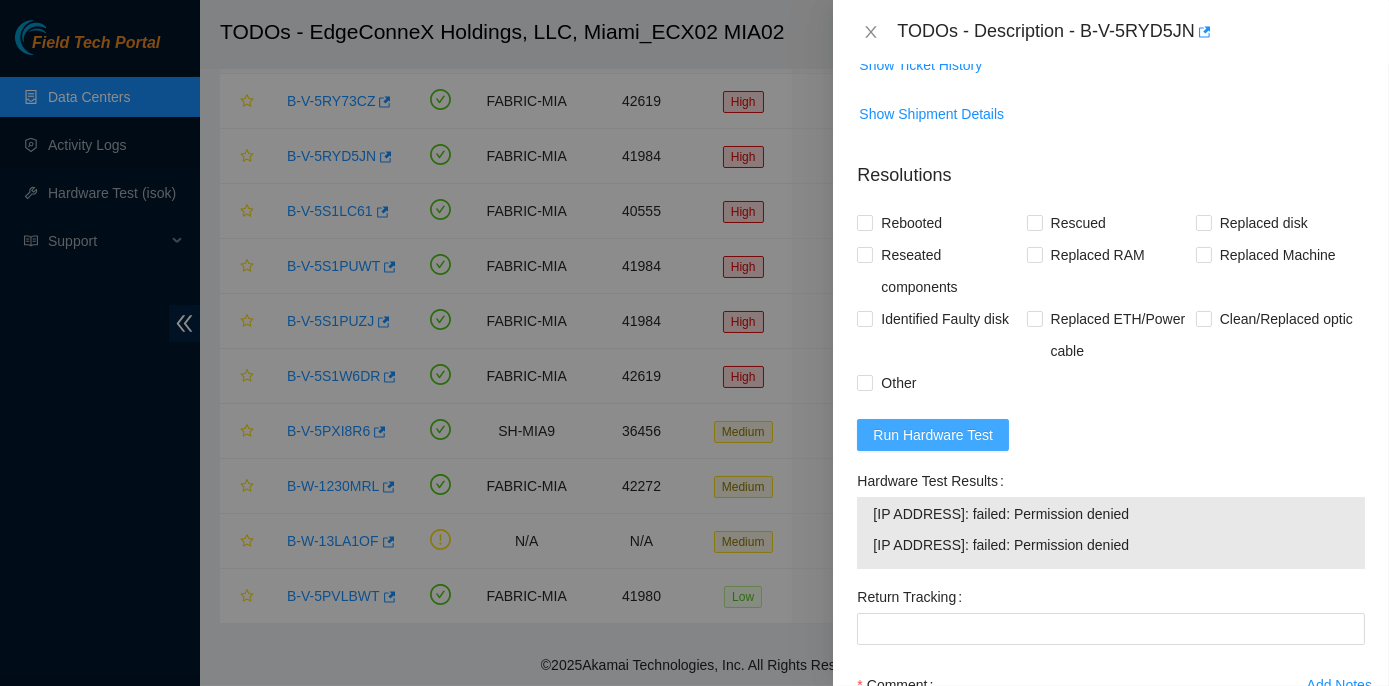 click on "Run Hardware Test" at bounding box center [933, 435] 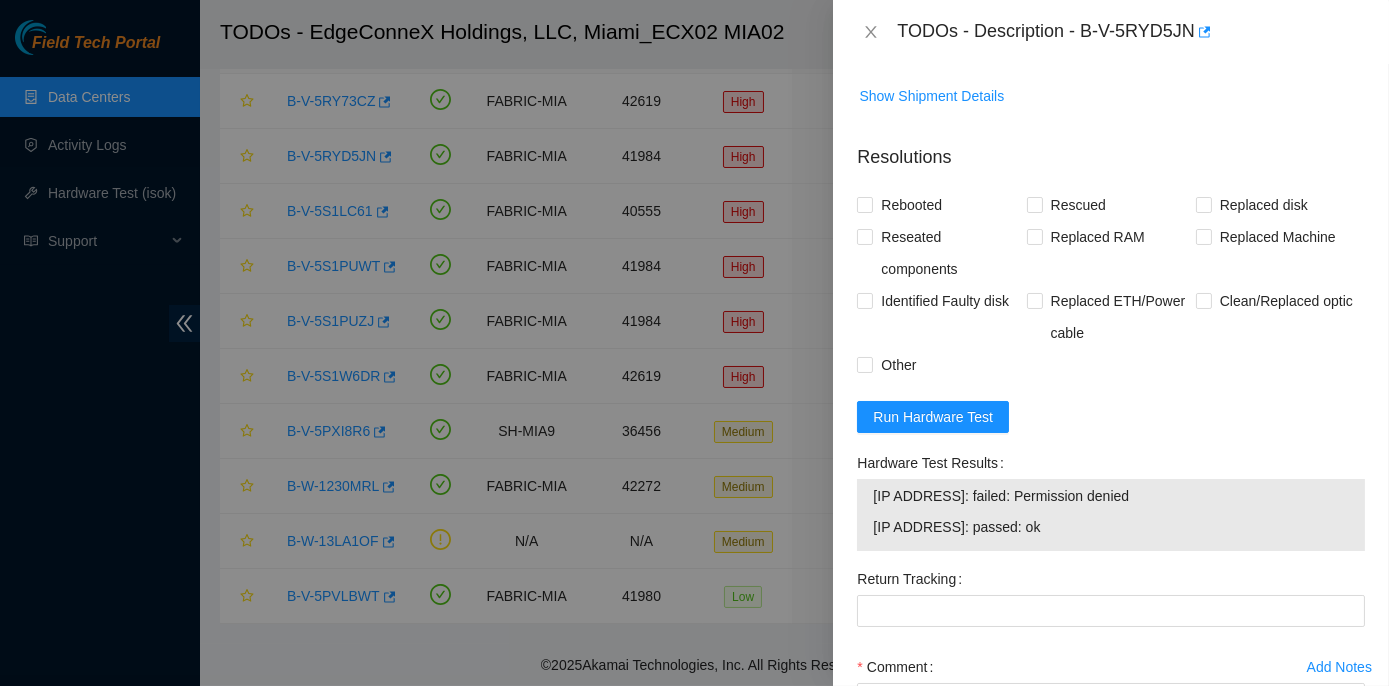 scroll, scrollTop: 1090, scrollLeft: 0, axis: vertical 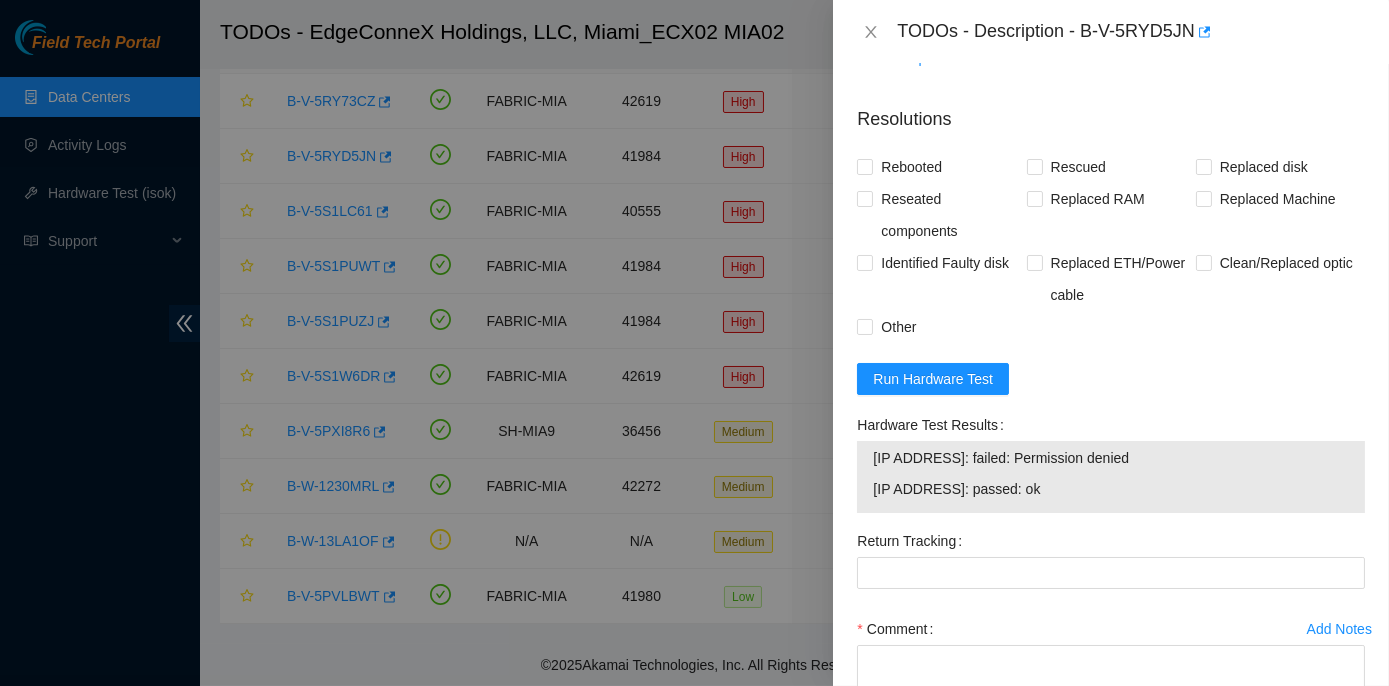drag, startPoint x: 851, startPoint y: 394, endPoint x: 1082, endPoint y: 461, distance: 240.52026 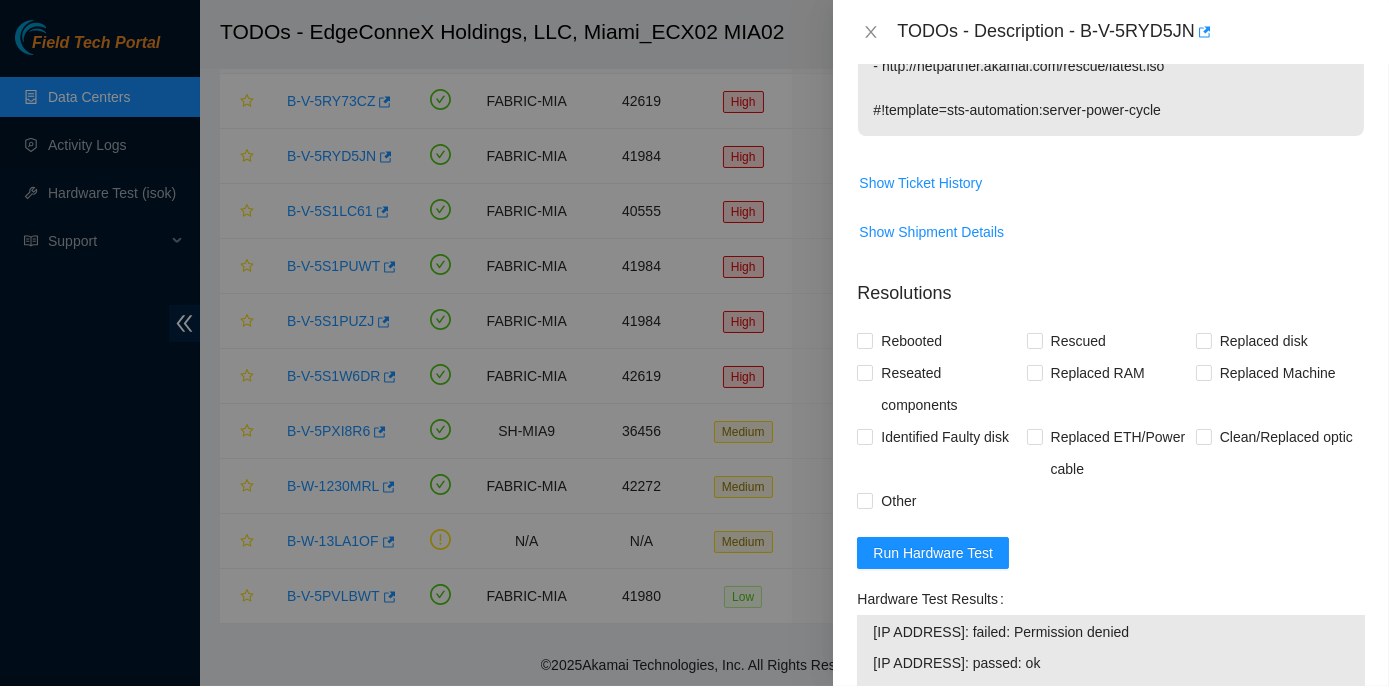 scroll, scrollTop: 909, scrollLeft: 0, axis: vertical 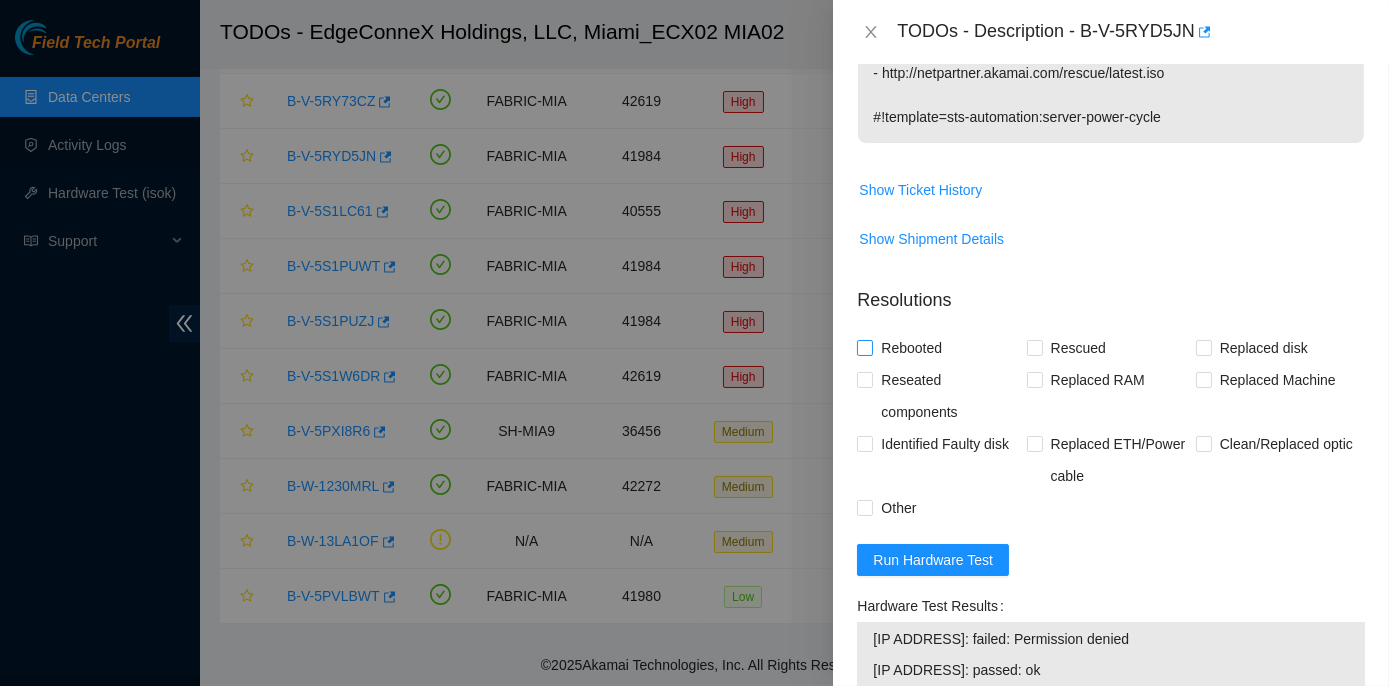 click on "Rebooted" at bounding box center (864, 347) 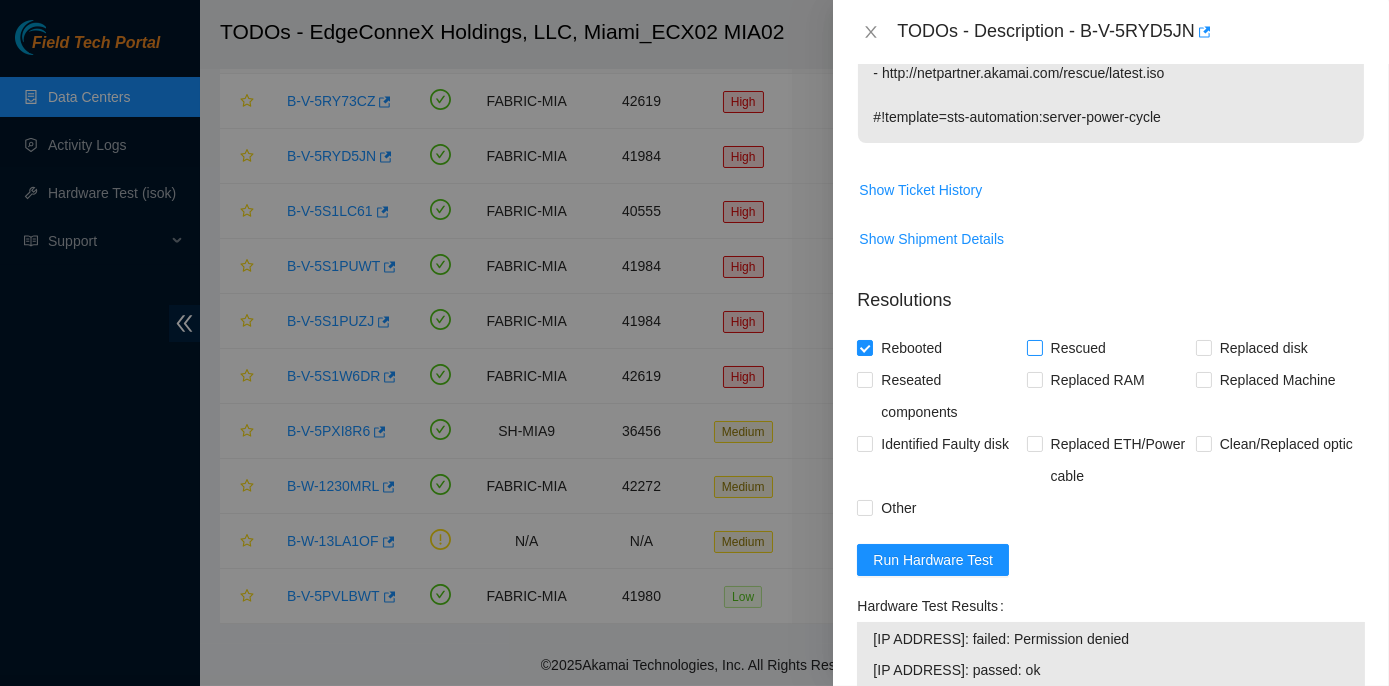 click on "Rescued" at bounding box center [1034, 347] 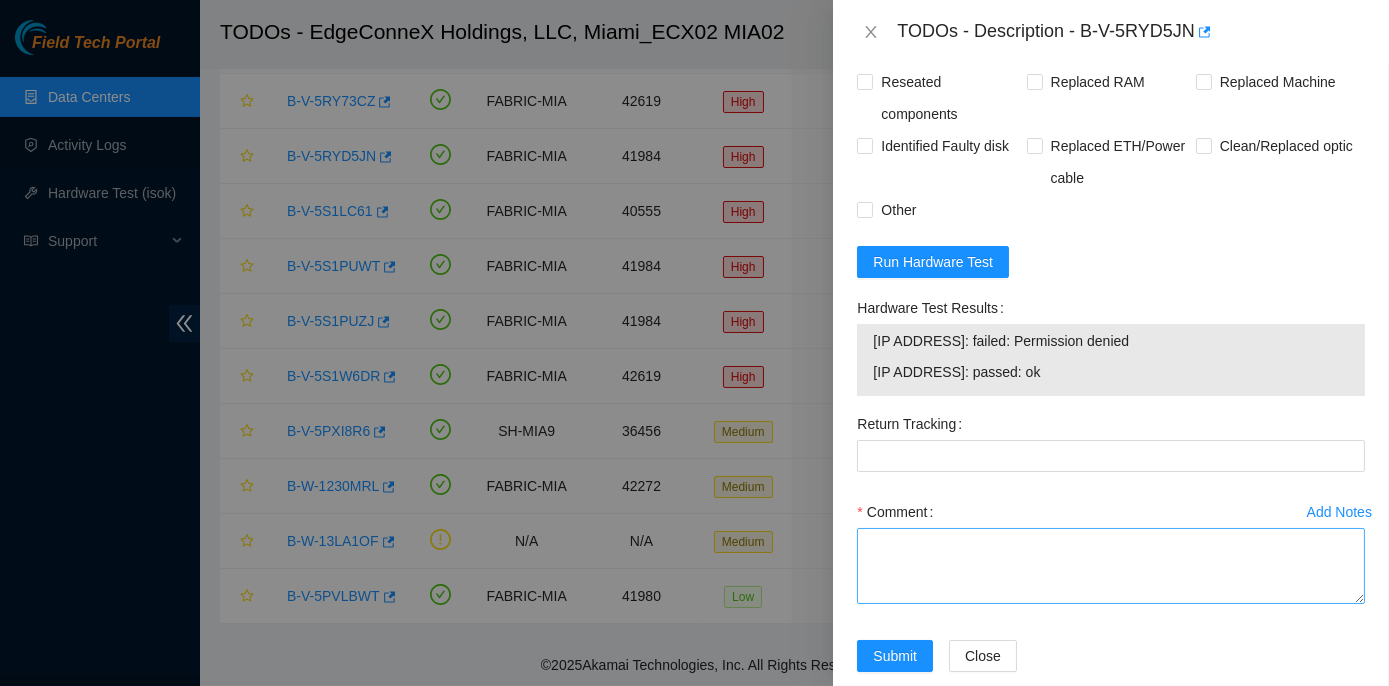 scroll, scrollTop: 1216, scrollLeft: 0, axis: vertical 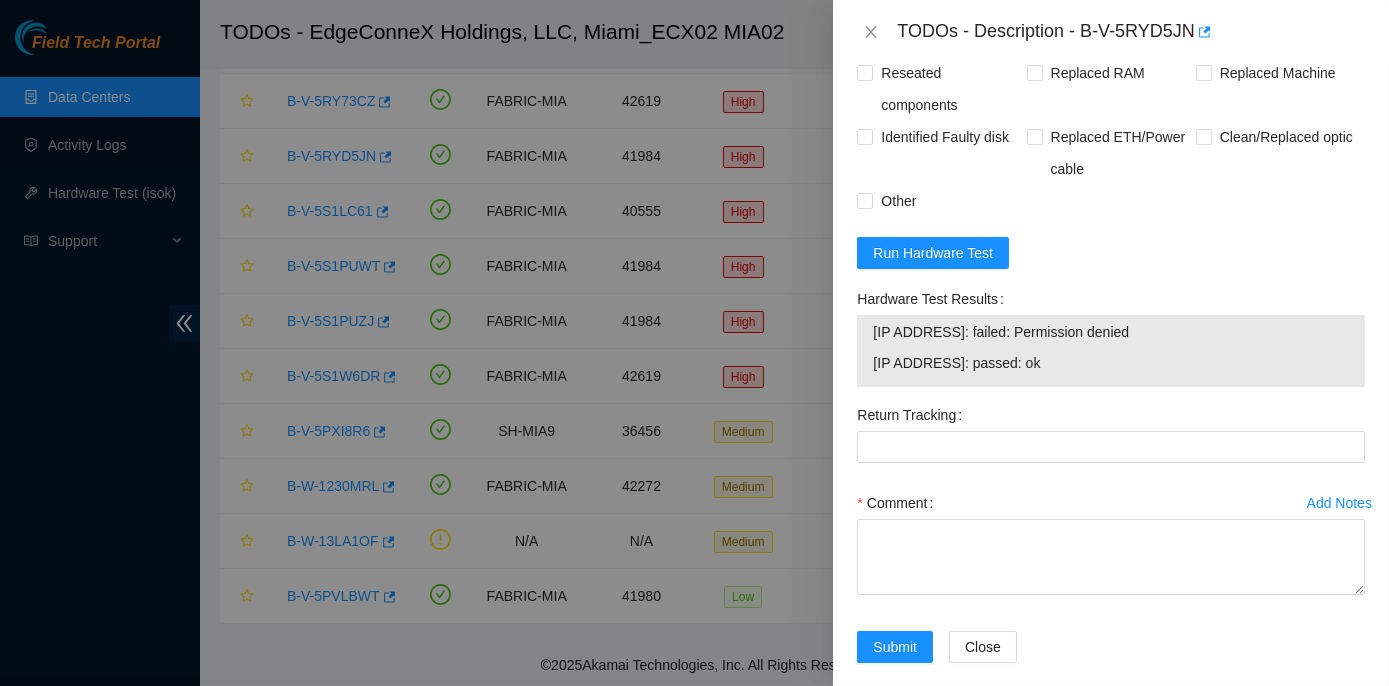 click on "Hardware Test Results 23.218.255.58: failed: Permission denied
23.218.255.59: passed: ok" at bounding box center (1111, 341) 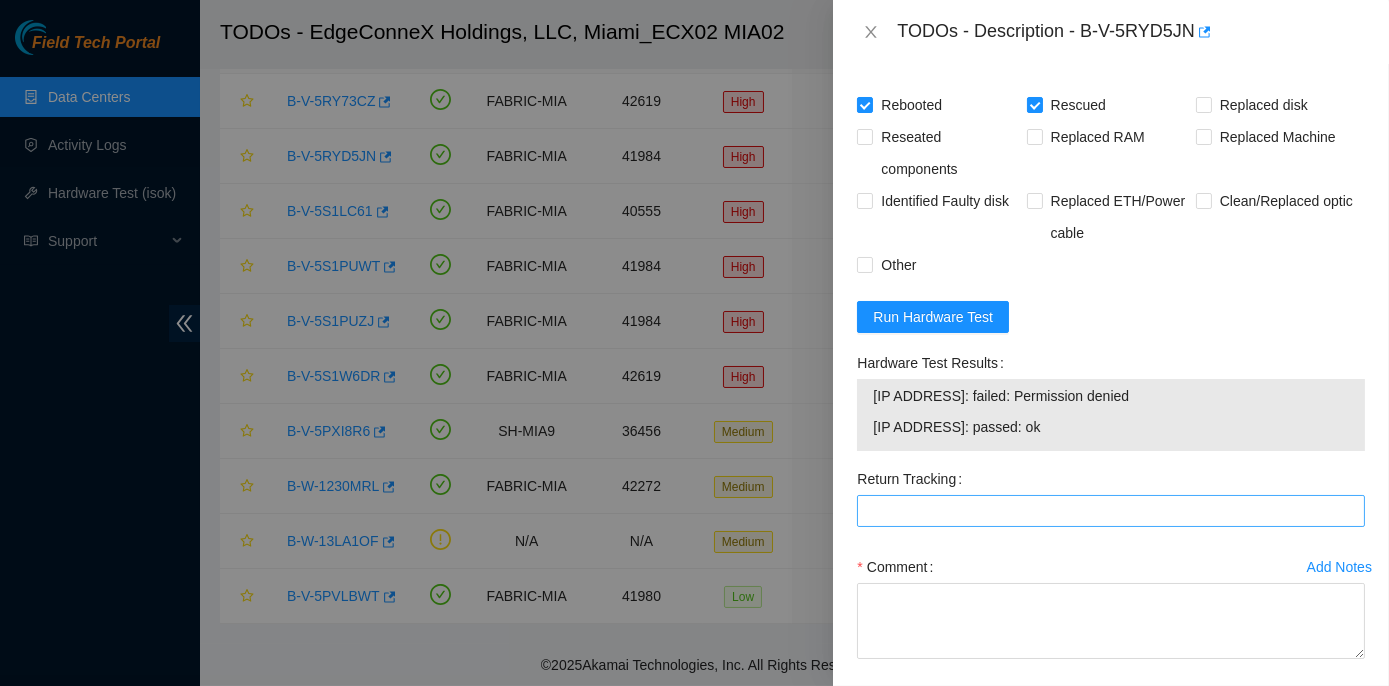 scroll, scrollTop: 1216, scrollLeft: 0, axis: vertical 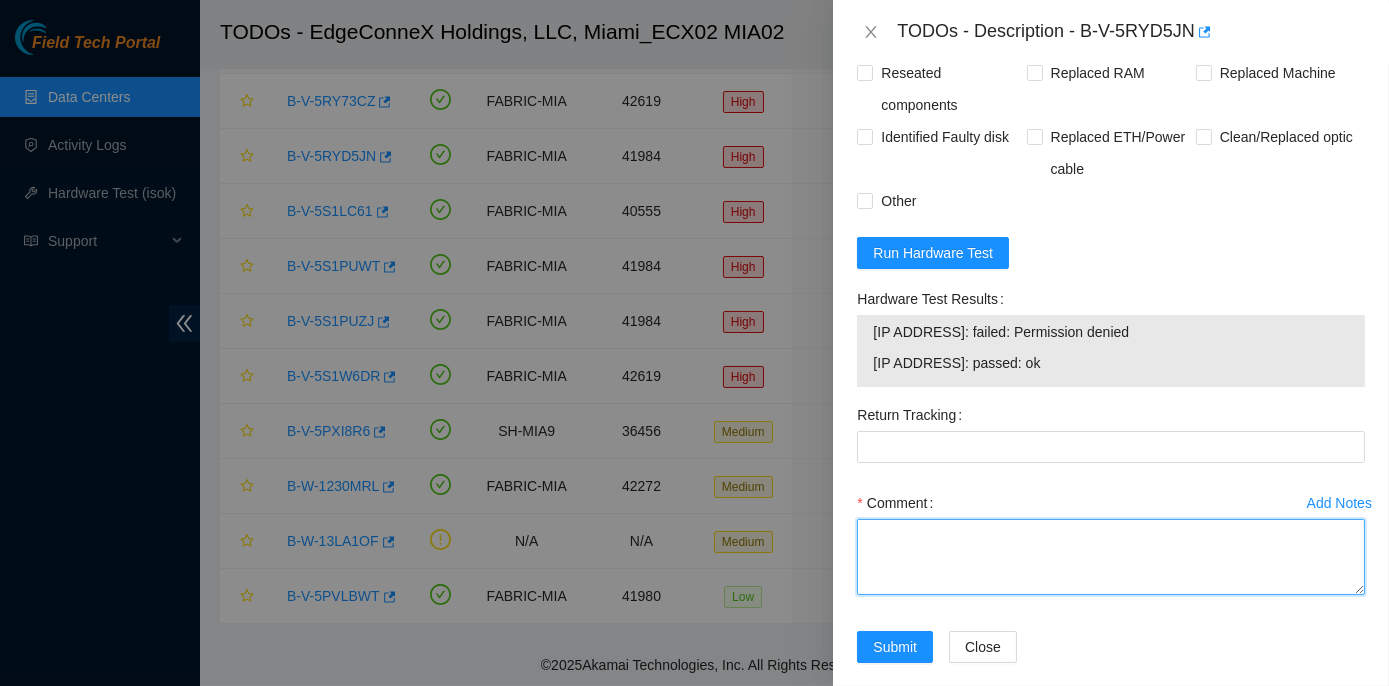 click on "Comment" at bounding box center [1111, 557] 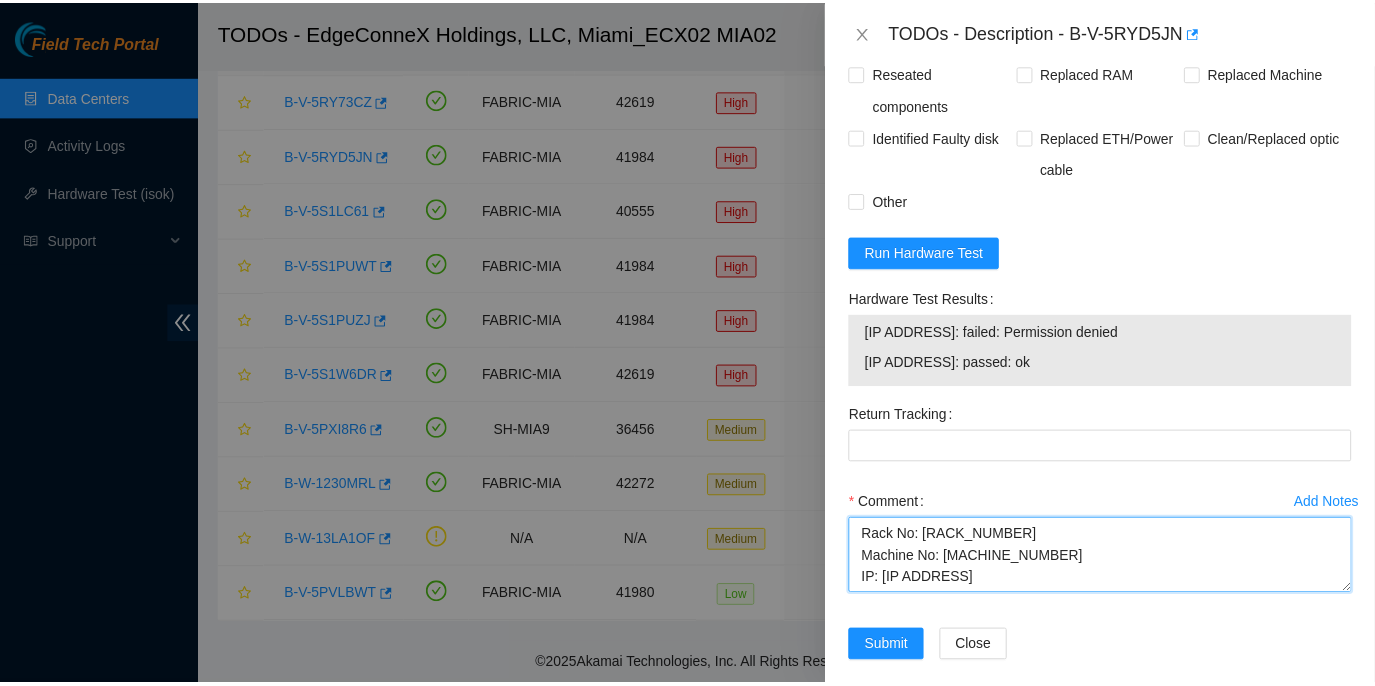 scroll, scrollTop: 698, scrollLeft: 0, axis: vertical 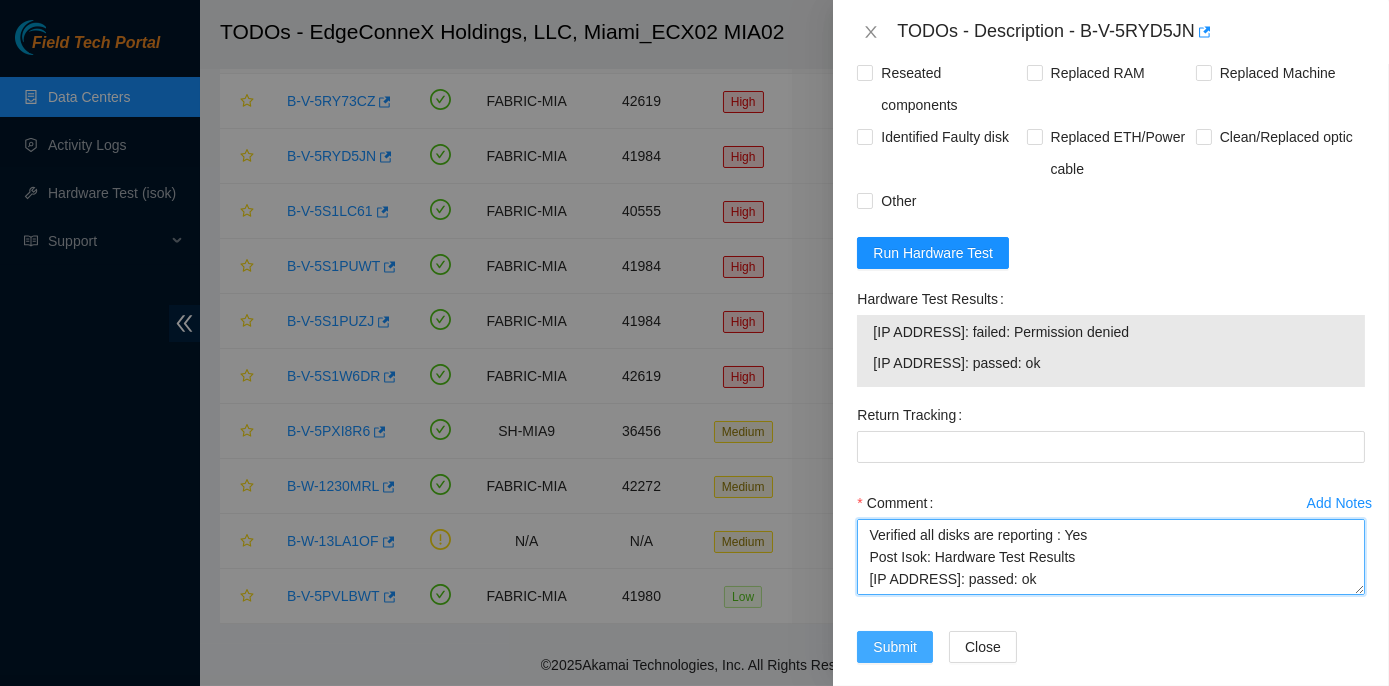 type on "Rack No: ECX2.900.14.03
Machine No: 28:01
IP: 23.218.255.59
Serial No: MX-2104-0066-N1	Jabil 1x8-X8 SSD-I Server {Samsung}
Verified ticket is safe to work on : Yes
NOCC Authorized: Yes
Located server connected to monitor and verified SN: Yes
Ran Pre isok : Hardware Test Results
23.218.255.59: failed: Permission denied
verified and shut down machine : Yes
This server needs to be power cycled:
1.For X8 servers:
a. Contact NOCC and verify the sibling node is suspended before proceeding: Yes
b. Press the Node pause button located on the front of each node: Yes
c. Unplug the power cord: Yes
d. Wait 10 minutes: Yes
e. Reconnect the power cord: Yes
2. Check with isok: Yes
Hardware Test Results
23.218.255.59: failed: Permission denied
3. If unpingable or unsshable, rescue with the latest rescue version: Yes
Verified all disks are reporting : Yes
Post Isok: Hardware Test Results
23.218.255.59: passed: ok" 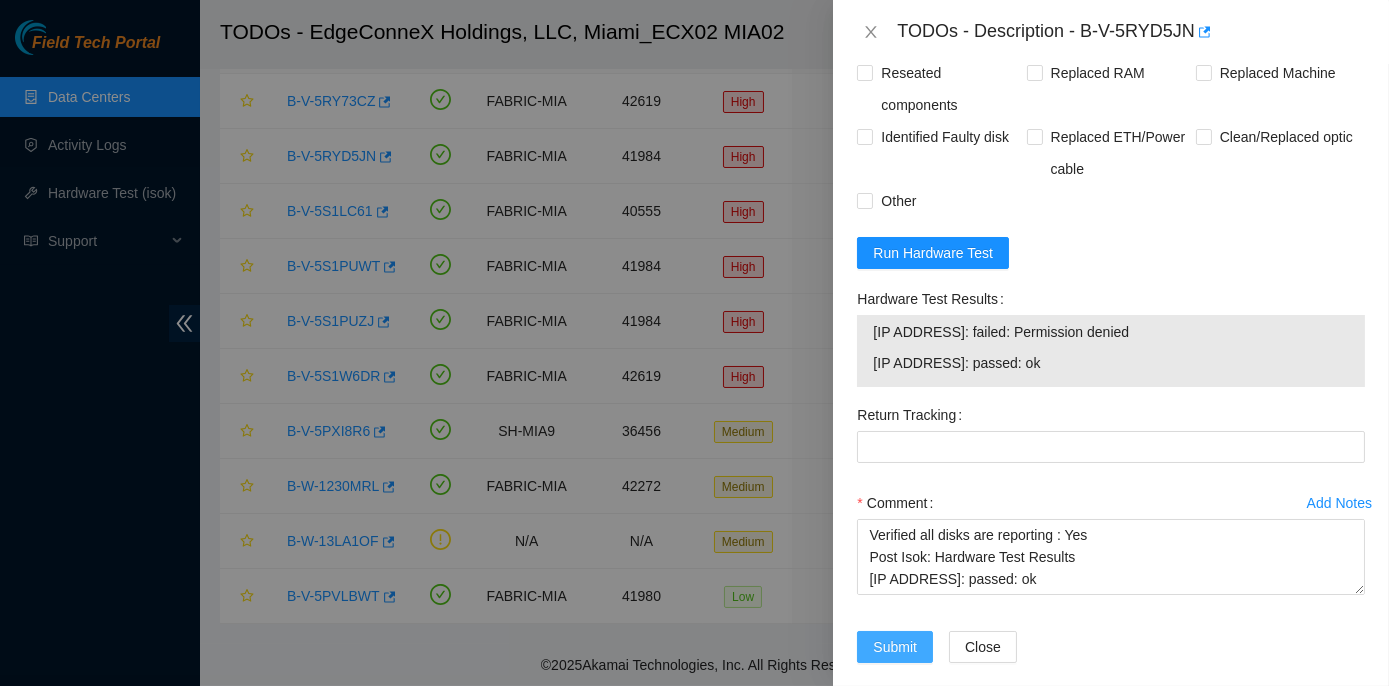click on "Submit" at bounding box center [895, 647] 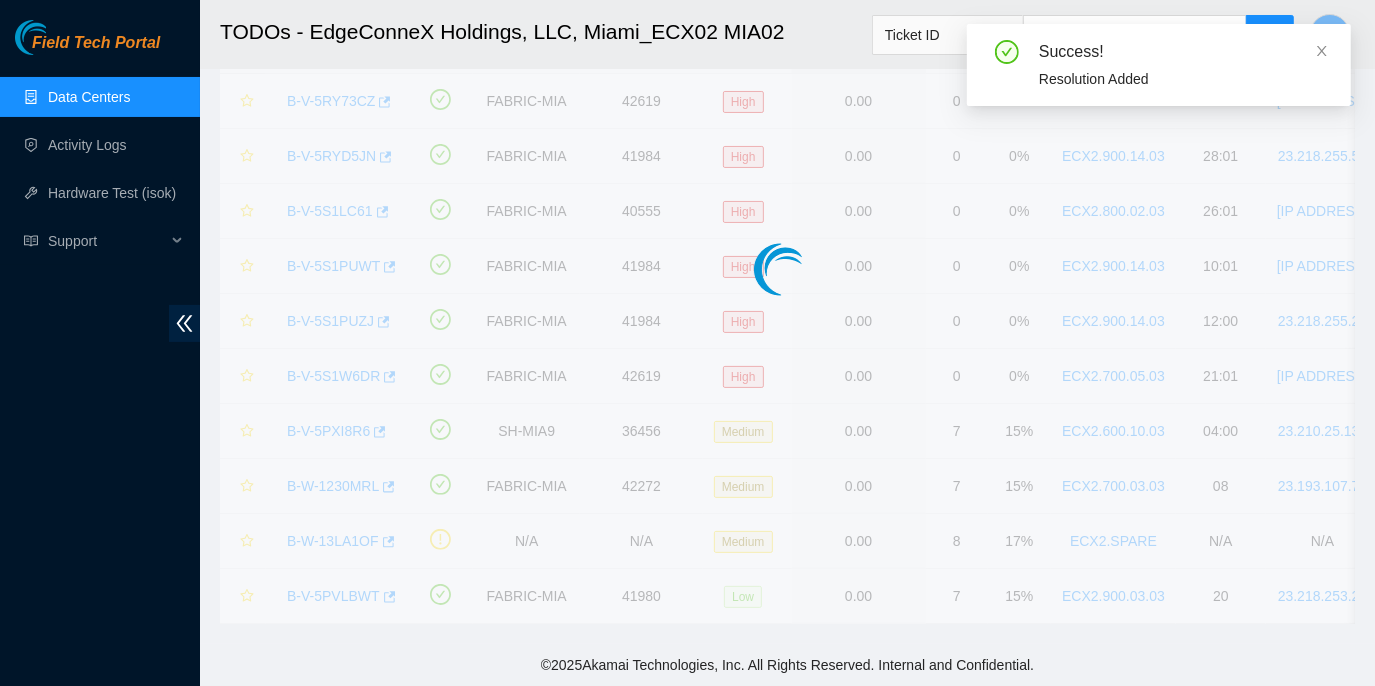 scroll, scrollTop: 557, scrollLeft: 0, axis: vertical 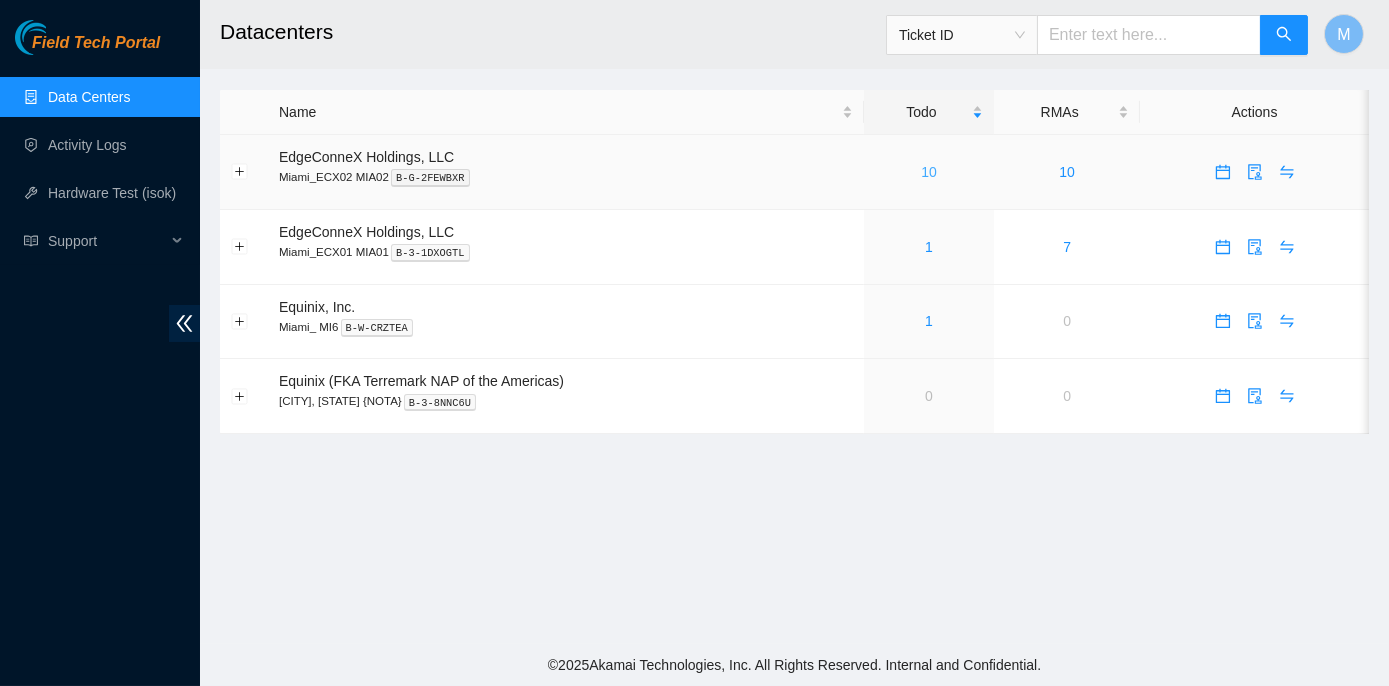 click on "10" at bounding box center (929, 172) 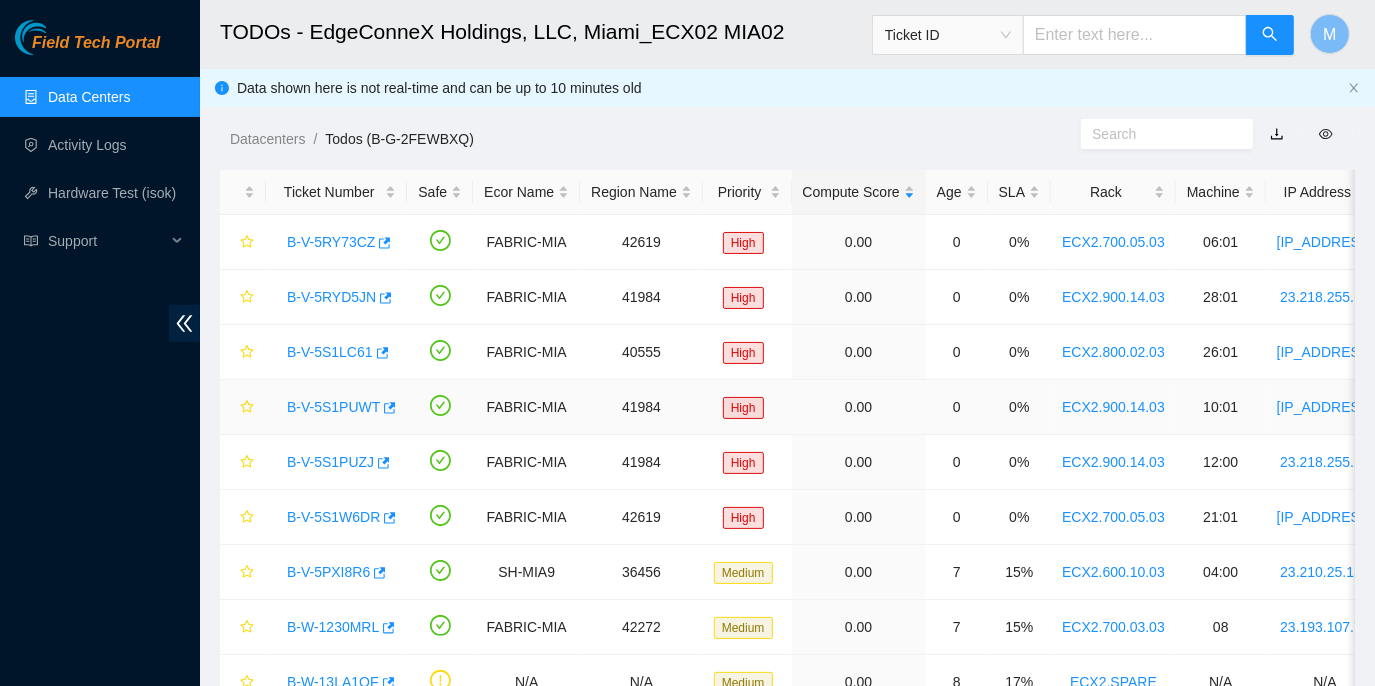 click on "B-V-5S1PUWT" at bounding box center (333, 407) 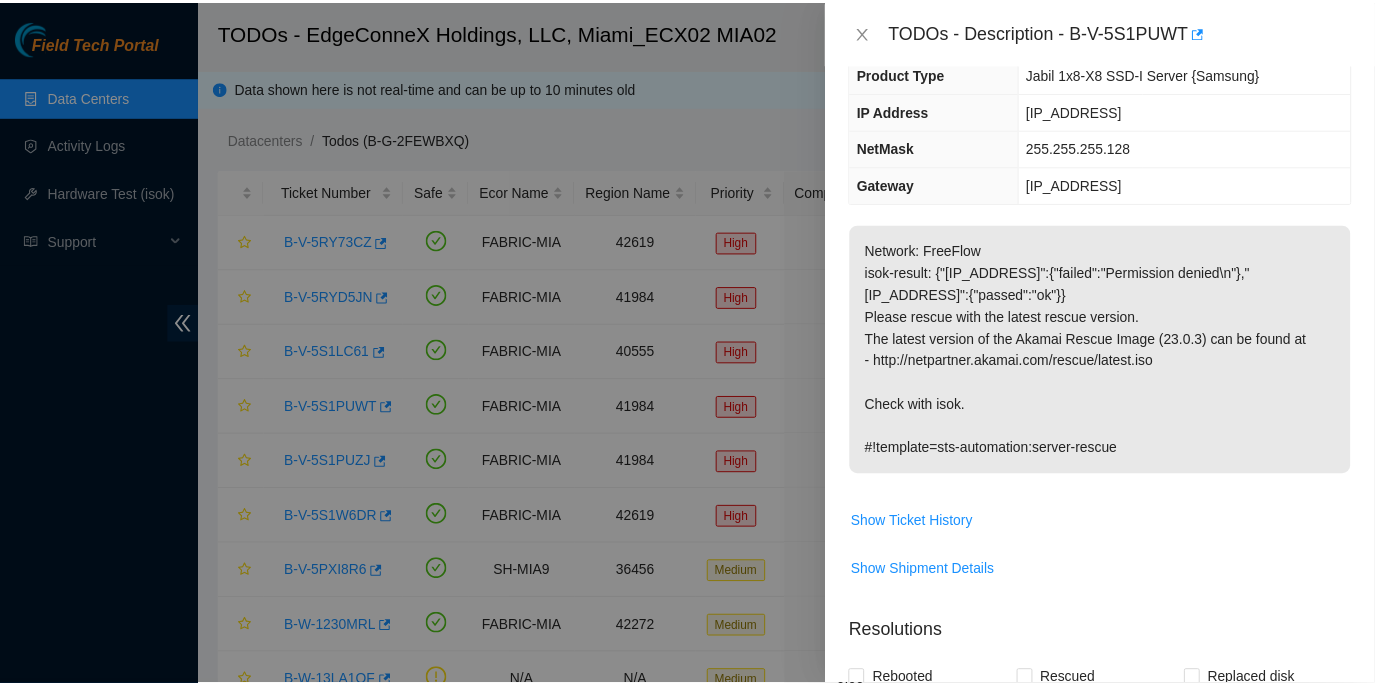 scroll, scrollTop: 90, scrollLeft: 0, axis: vertical 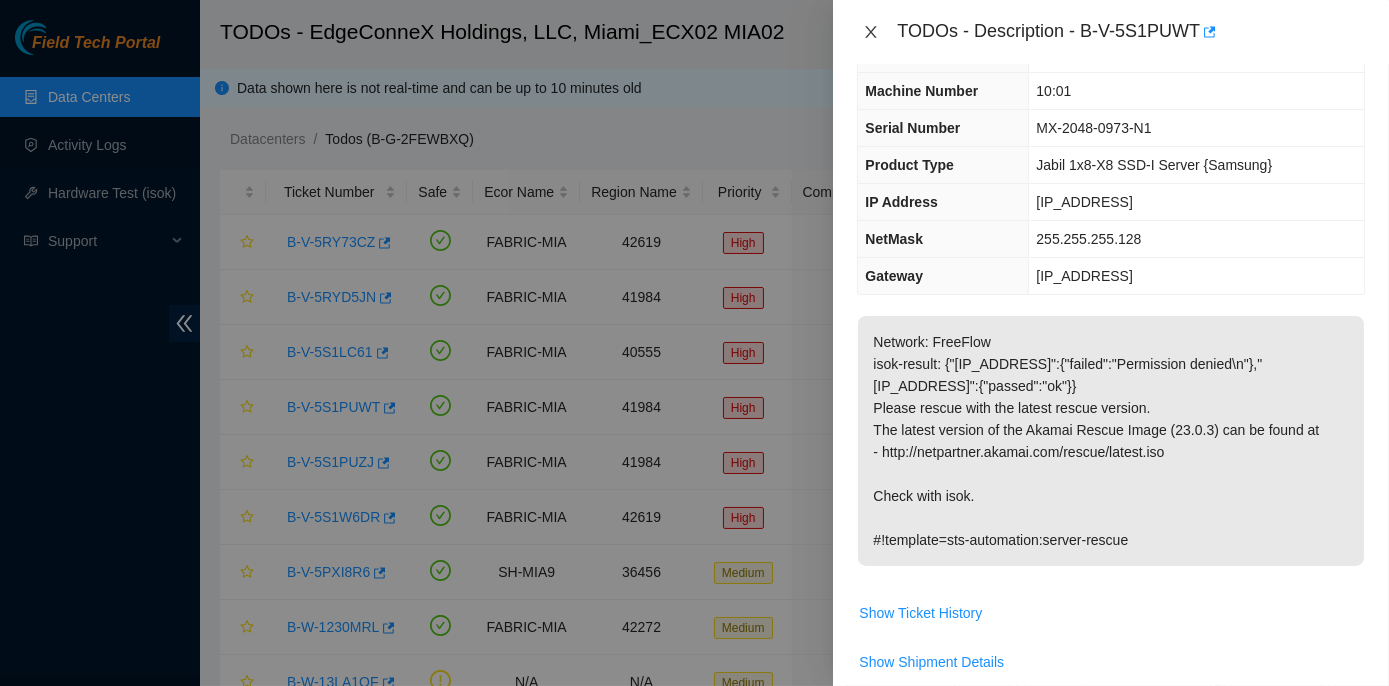 drag, startPoint x: 874, startPoint y: 31, endPoint x: 846, endPoint y: 59, distance: 39.59798 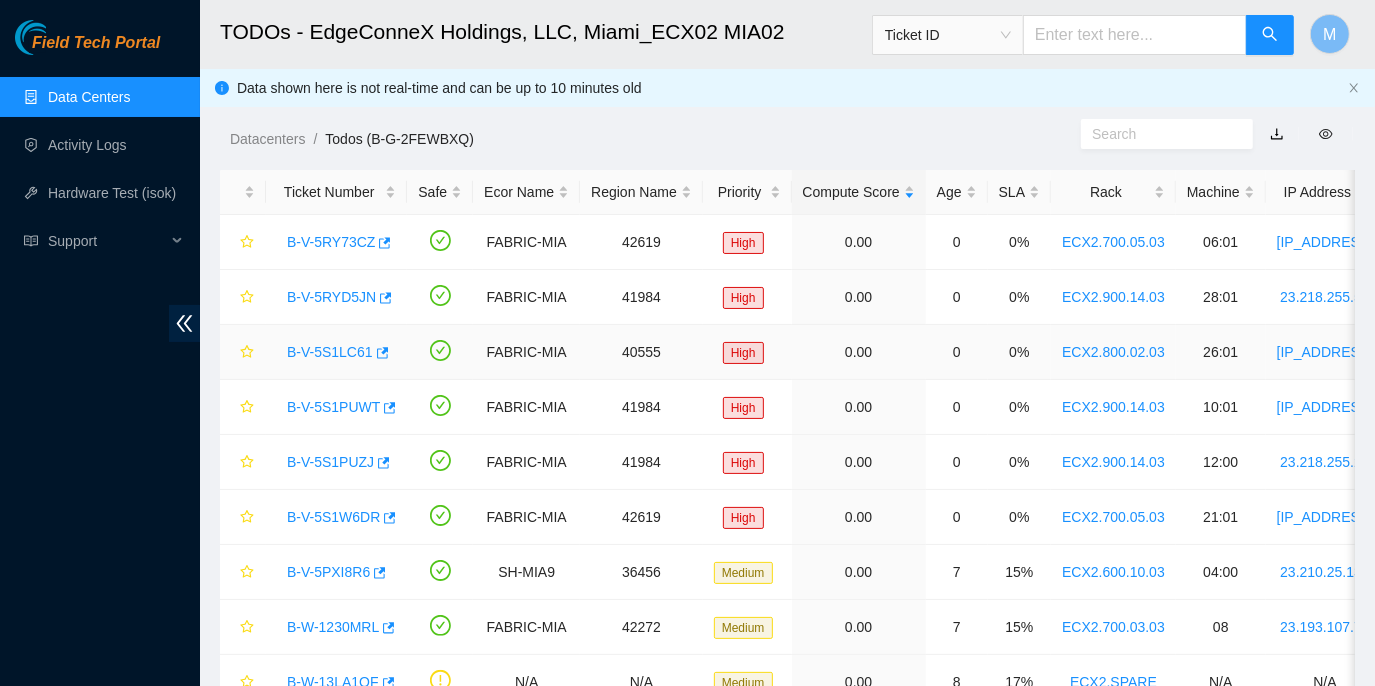 scroll, scrollTop: 112, scrollLeft: 0, axis: vertical 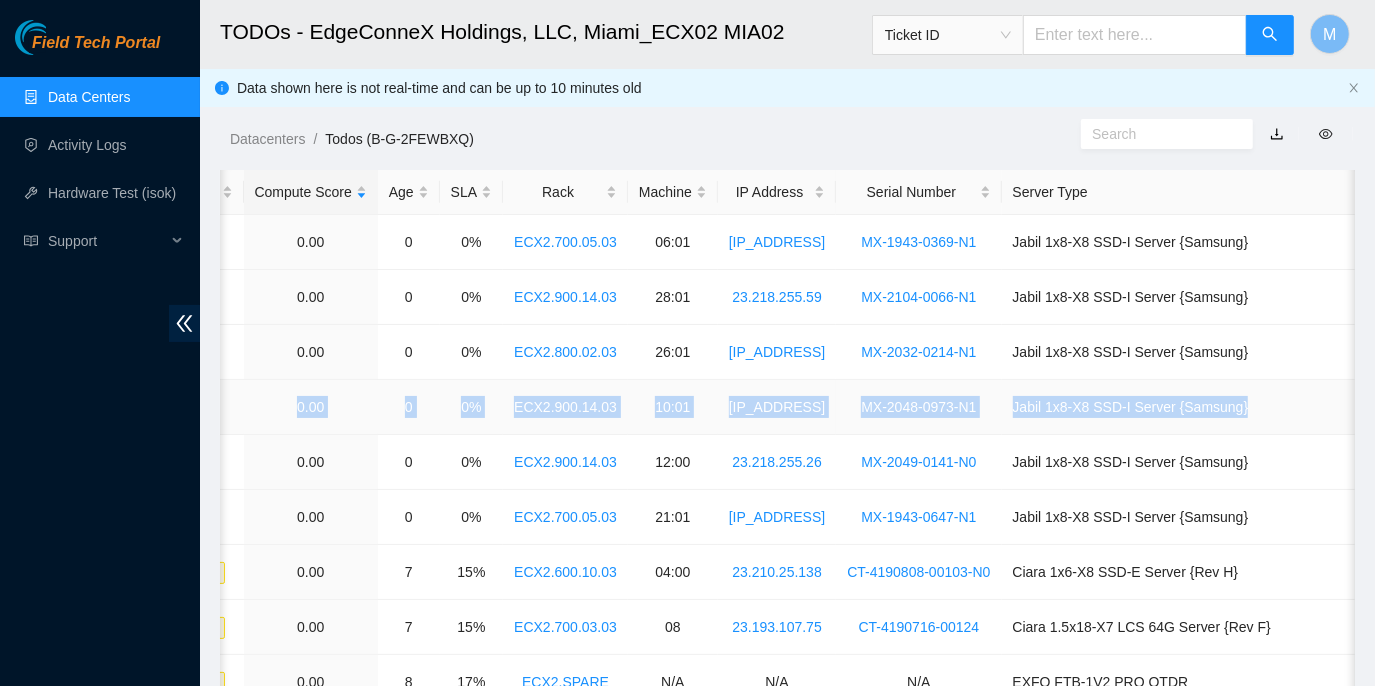 drag, startPoint x: 277, startPoint y: 405, endPoint x: 1336, endPoint y: 390, distance: 1059.1062 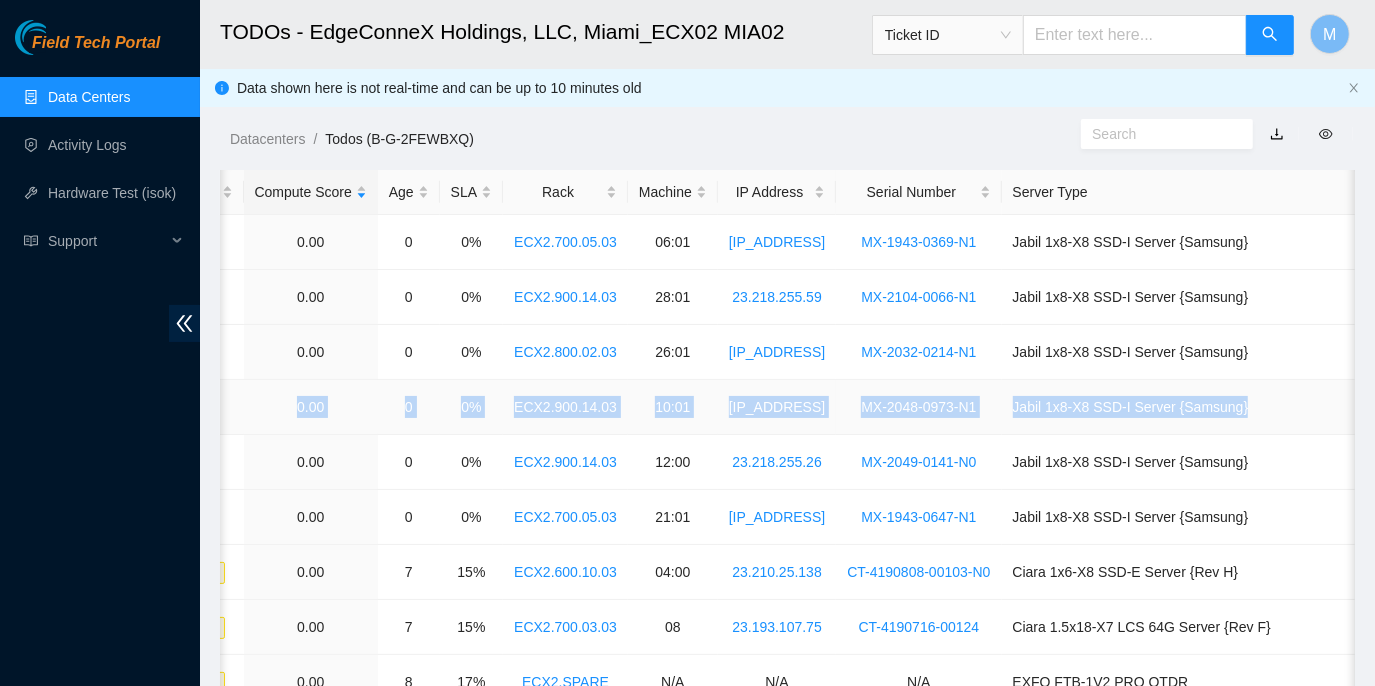 click on "B-V-5S1PUWT FABRIC-MIA 41984 High 0.00 0 0%  ECX2.900.14.03    10:01 23.218.255.23 MX-2048-0973-N1 Jabil 1x8-X8 SSD-I Server {Samsung}" at bounding box center [536, 407] 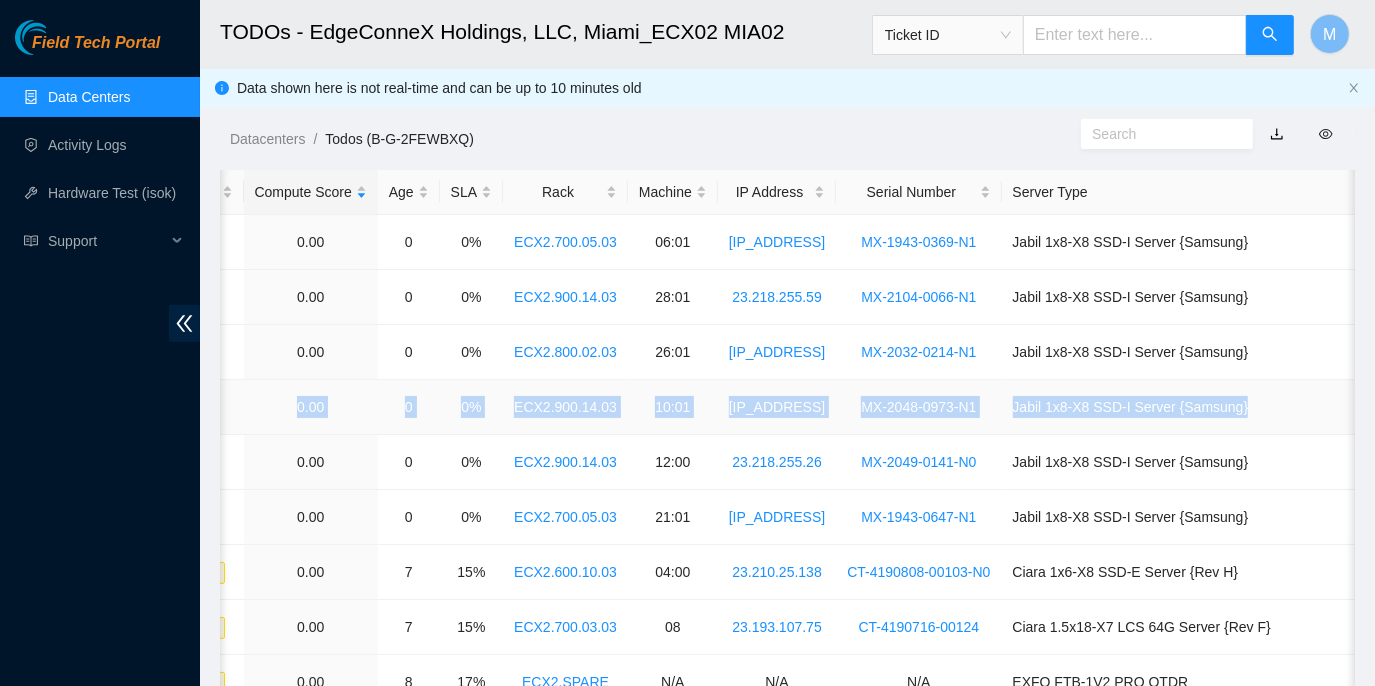 copy on "B-V-5S1PUWT FABRIC-MIA 41984 High 0.00 0 0%  ECX2.900.14.03    10:01 23.218.255.23 MX-2048-0973-N1 Jabil 1x8-X8 SSD-I Server {Samsung}" 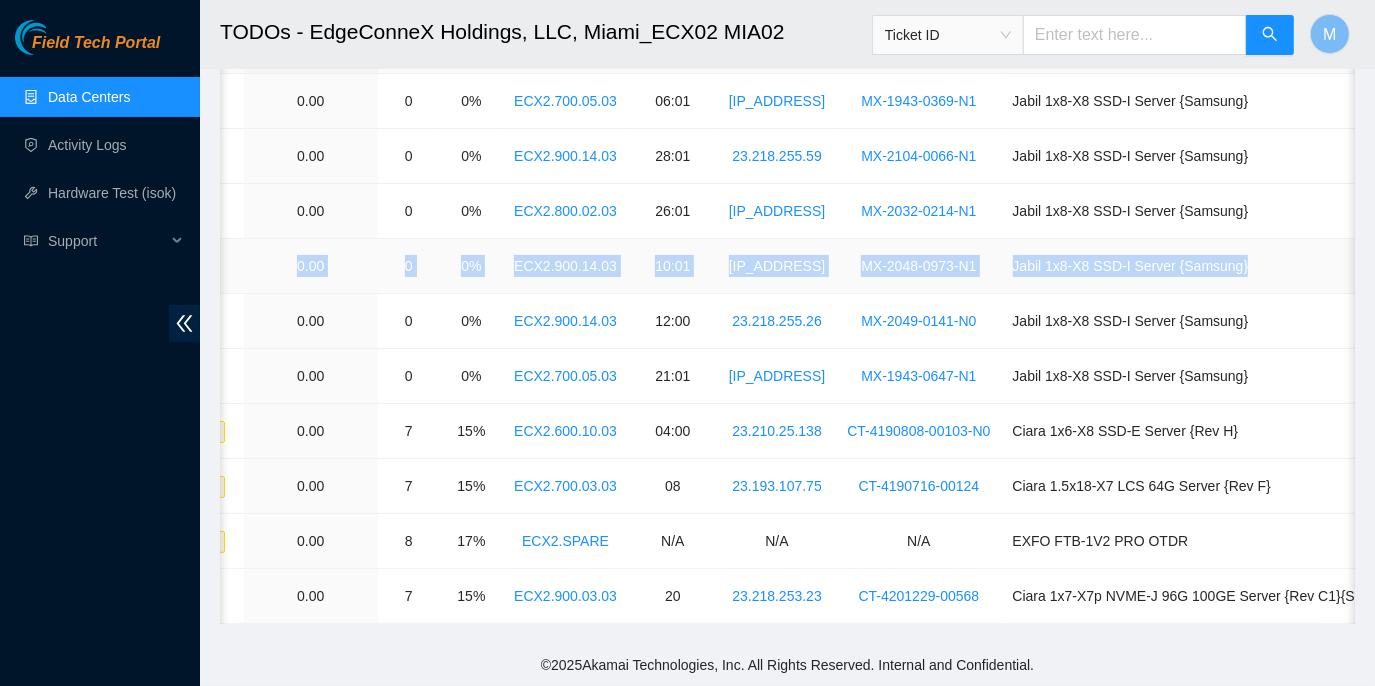 scroll, scrollTop: 151, scrollLeft: 0, axis: vertical 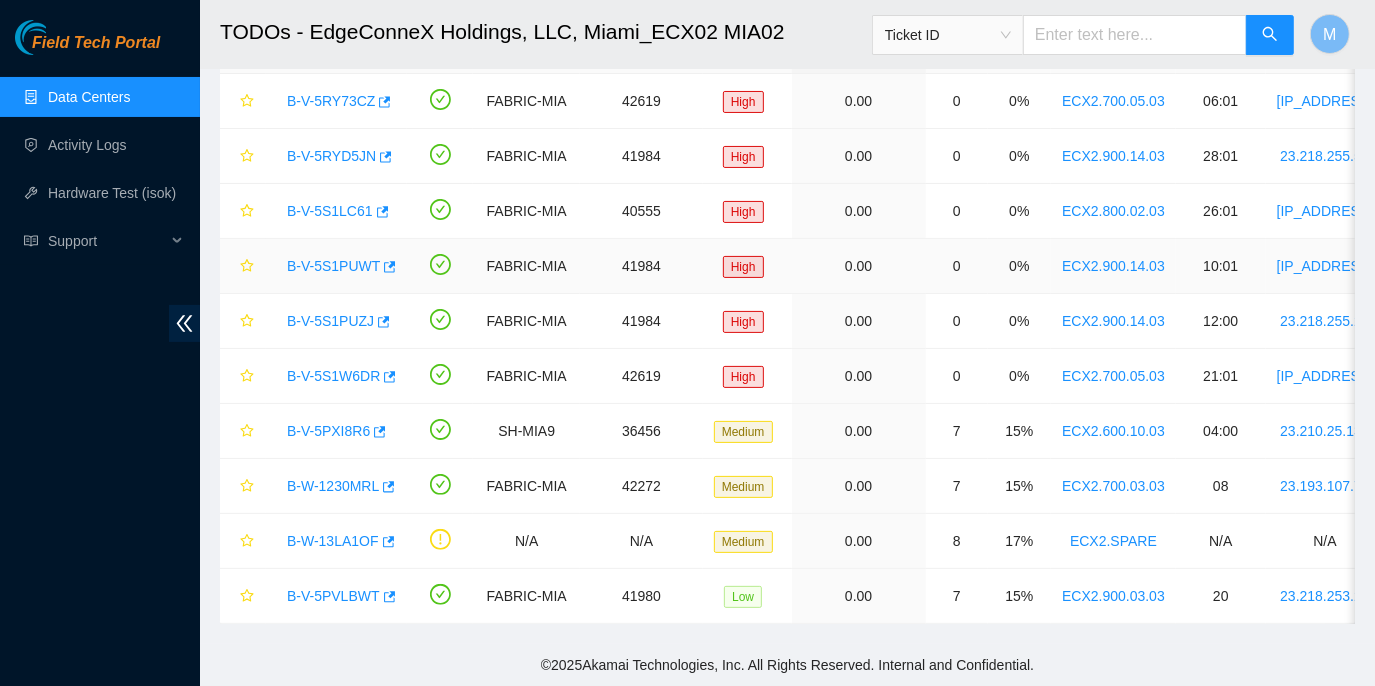 click at bounding box center [243, 266] 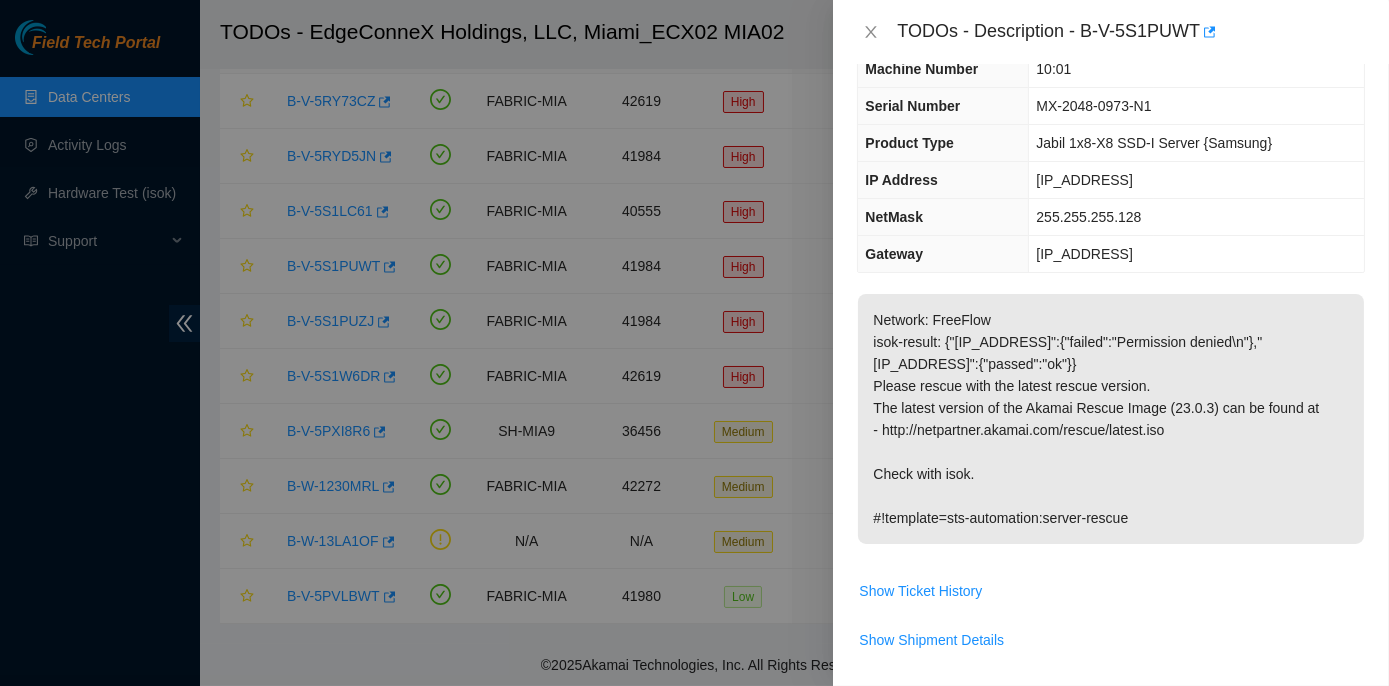 scroll, scrollTop: 90, scrollLeft: 0, axis: vertical 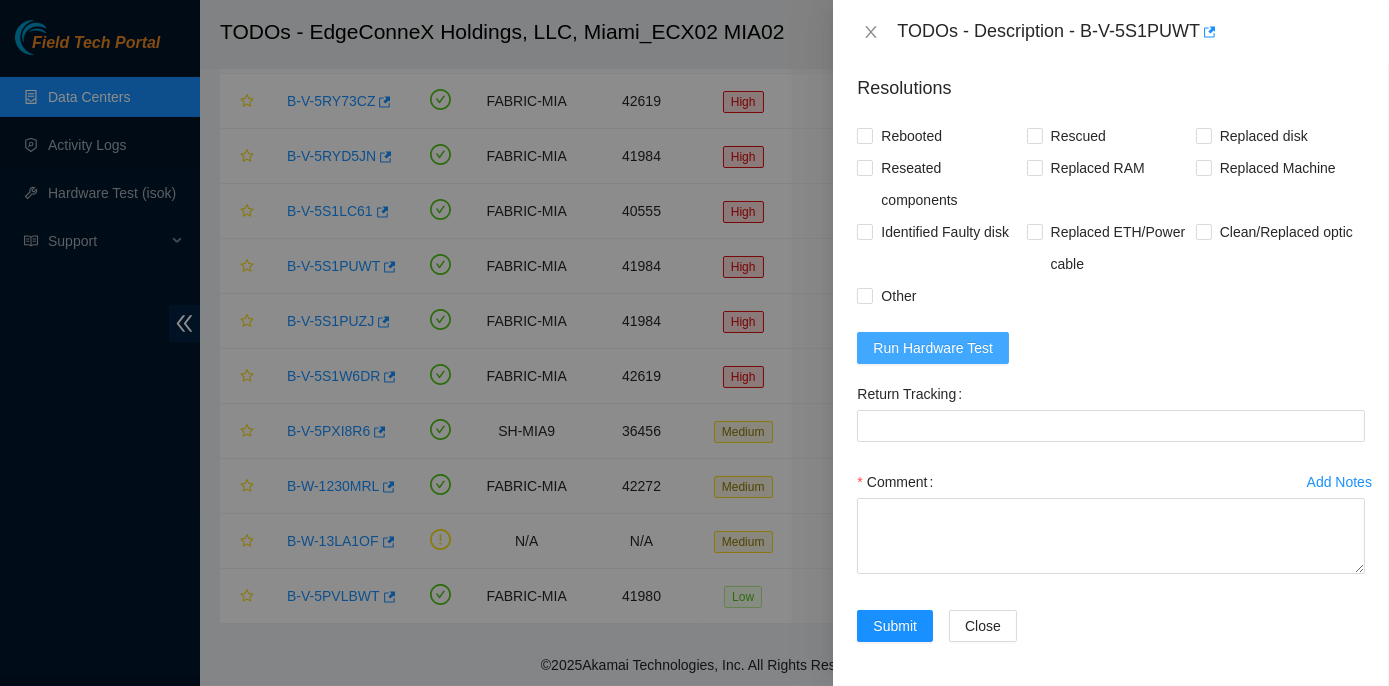 click on "Run Hardware Test" at bounding box center (933, 348) 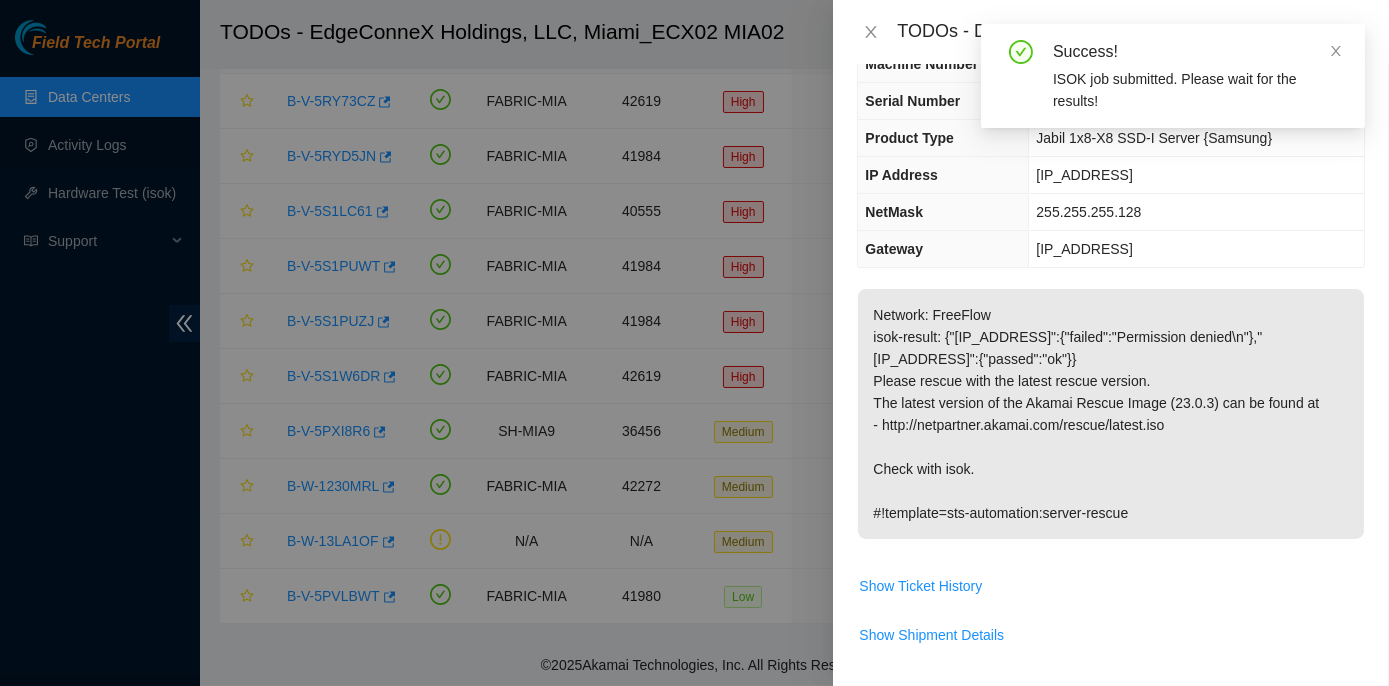 scroll, scrollTop: 89, scrollLeft: 0, axis: vertical 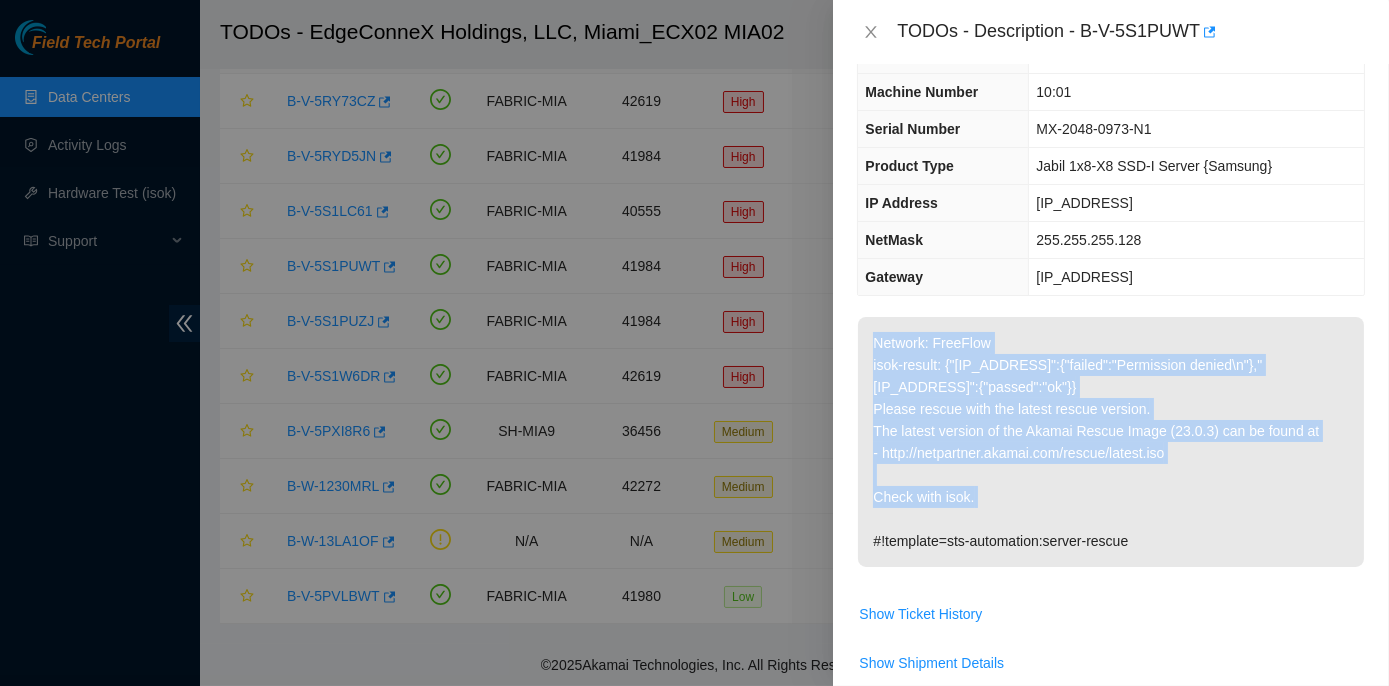 drag, startPoint x: 868, startPoint y: 333, endPoint x: 1141, endPoint y: 495, distance: 317.44763 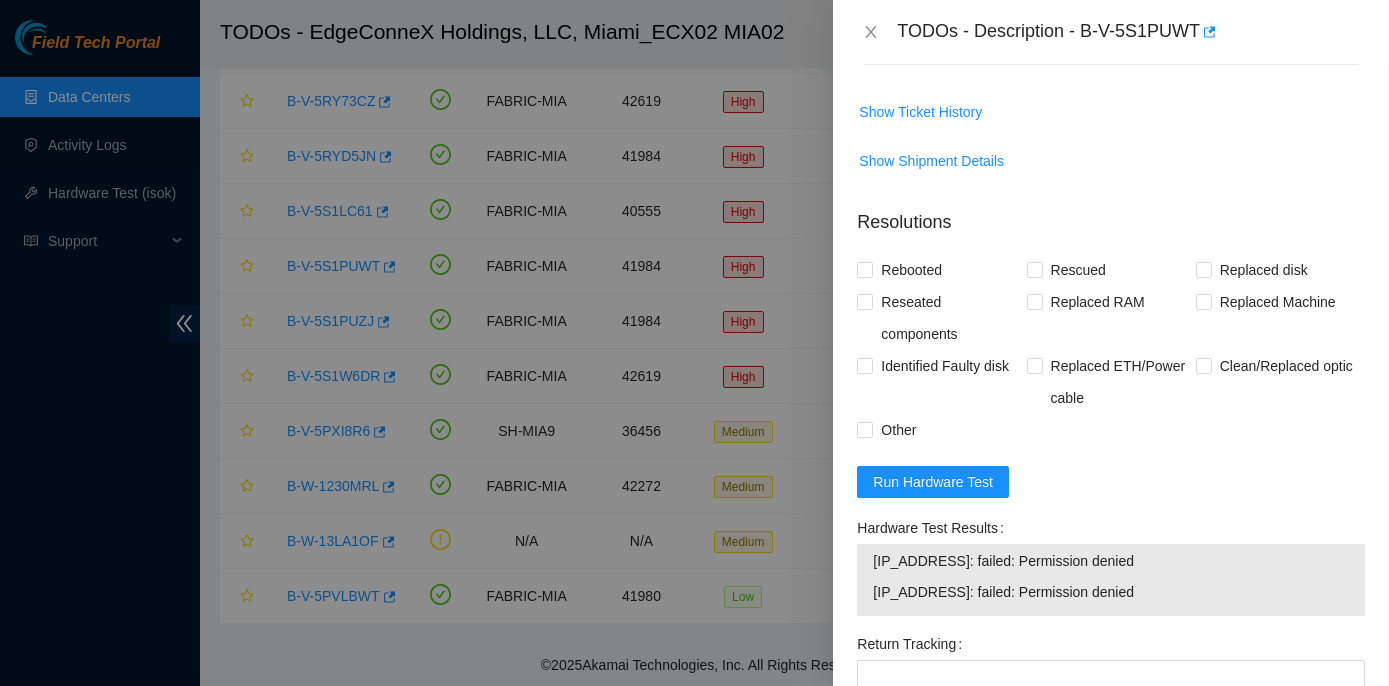 scroll, scrollTop: 727, scrollLeft: 0, axis: vertical 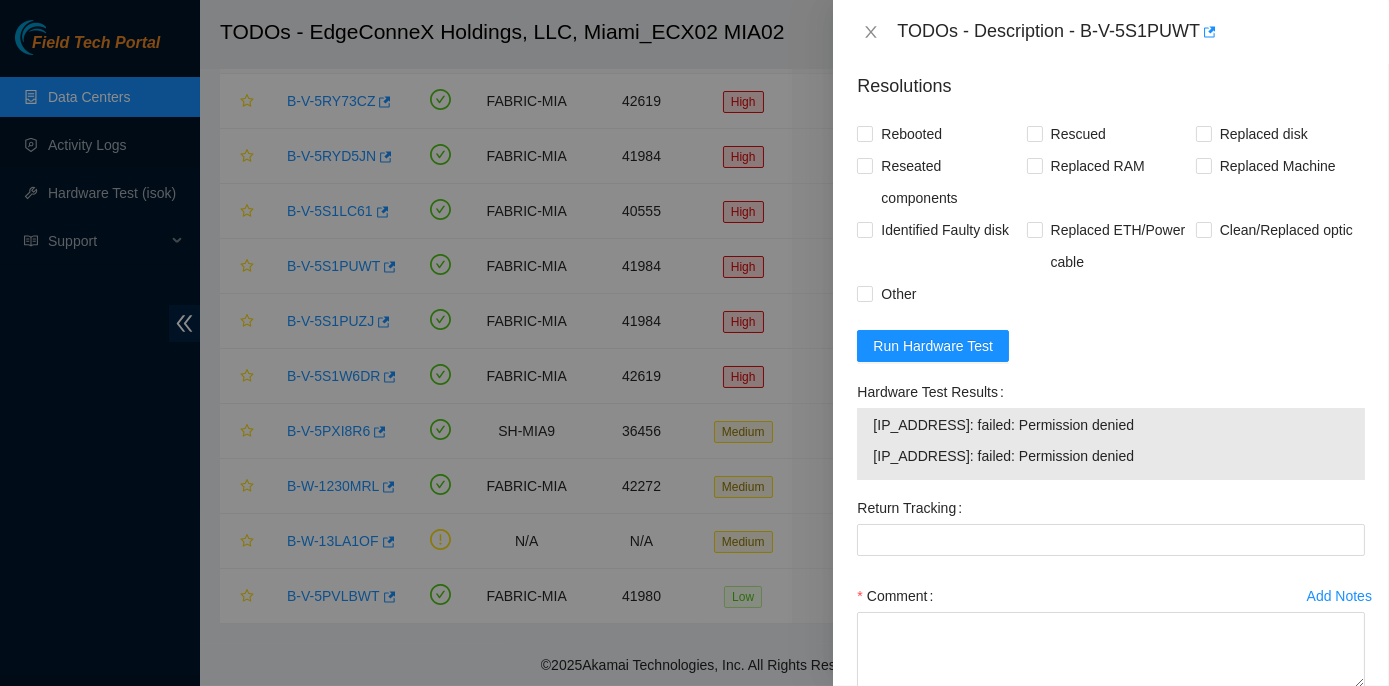 drag, startPoint x: 846, startPoint y: 386, endPoint x: 1142, endPoint y: 461, distance: 305.35388 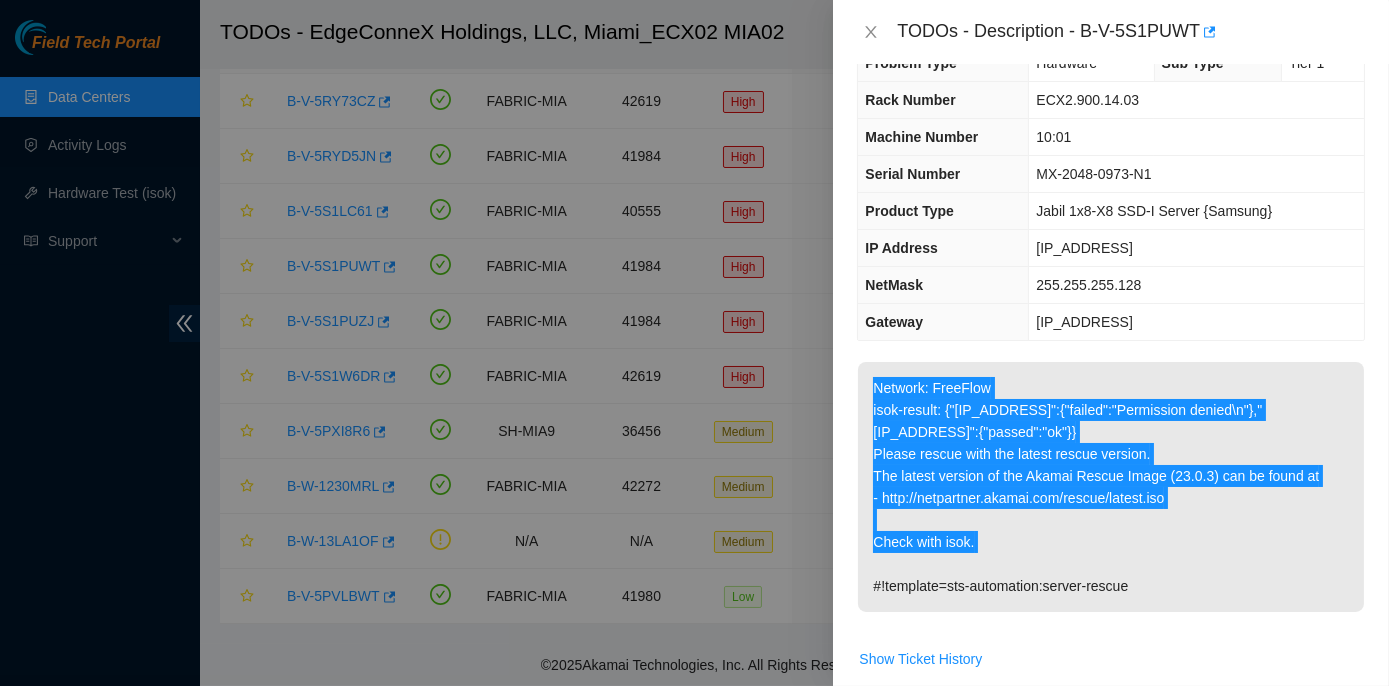 scroll, scrollTop: 0, scrollLeft: 0, axis: both 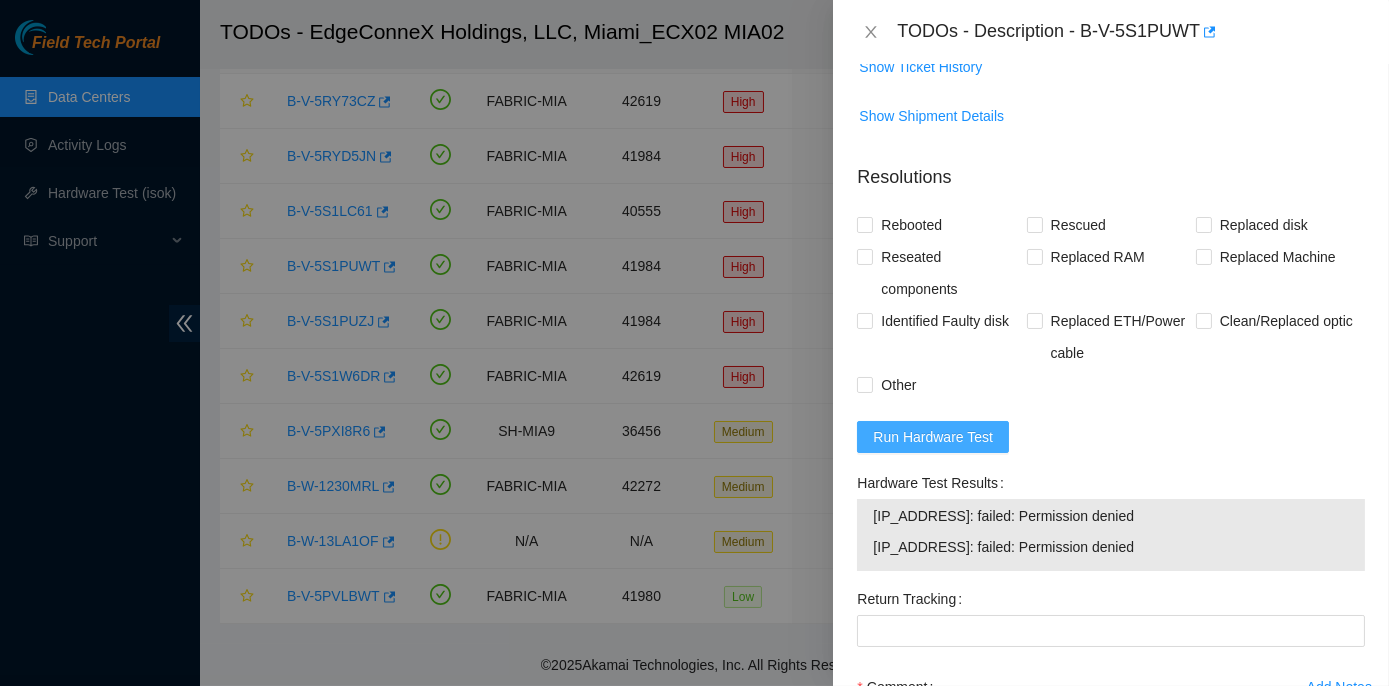 click on "Run Hardware Test" at bounding box center [933, 437] 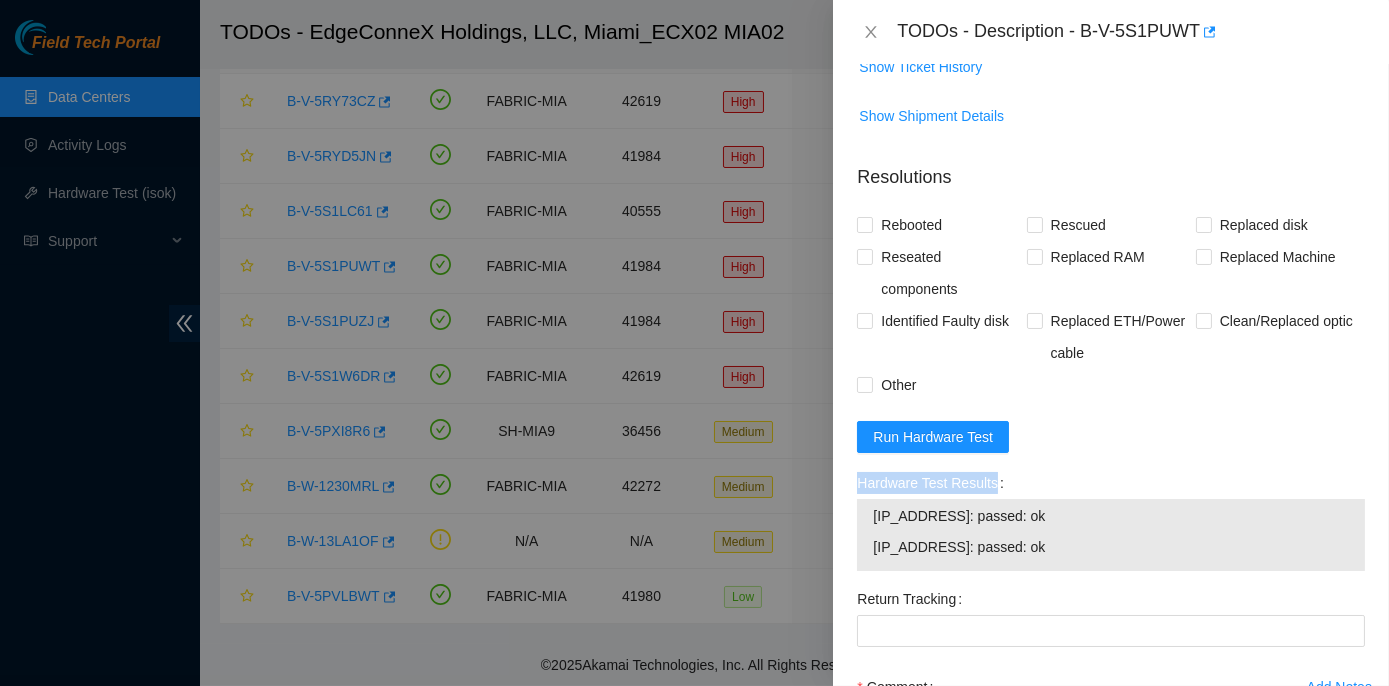 drag, startPoint x: 851, startPoint y: 477, endPoint x: 1003, endPoint y: 487, distance: 152.3286 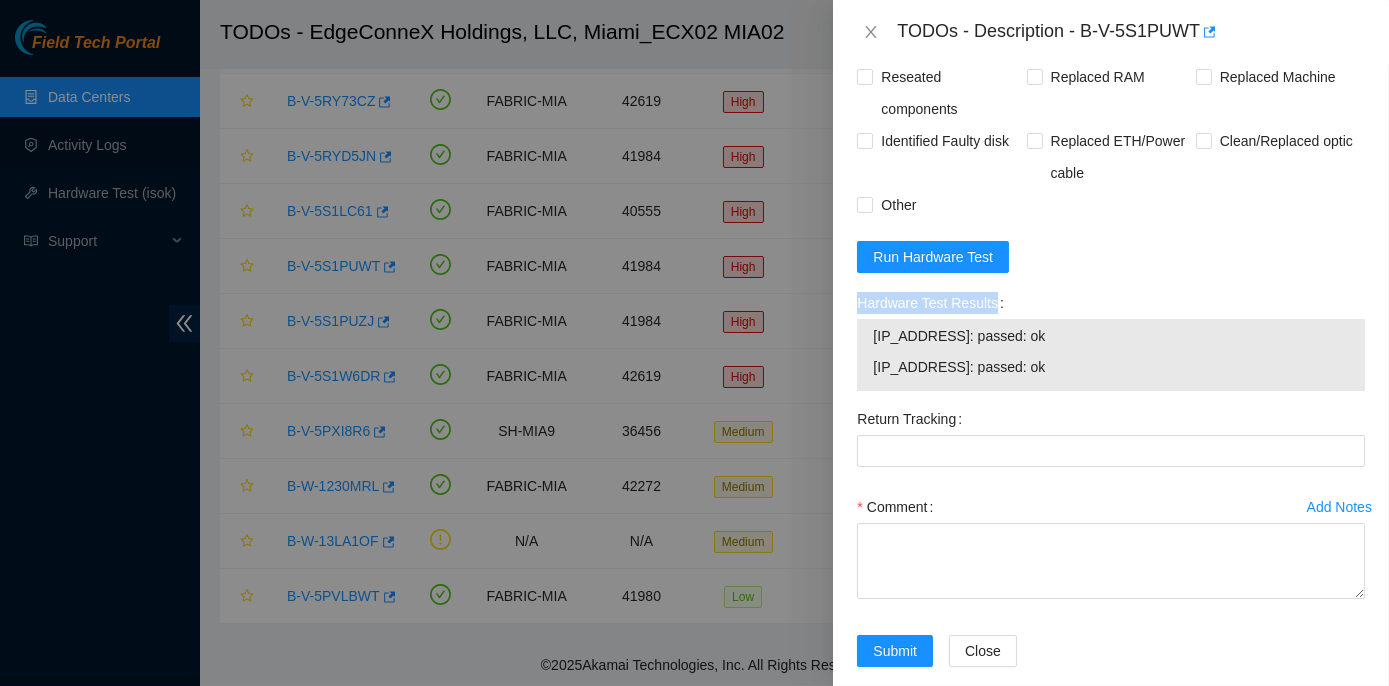 scroll, scrollTop: 818, scrollLeft: 0, axis: vertical 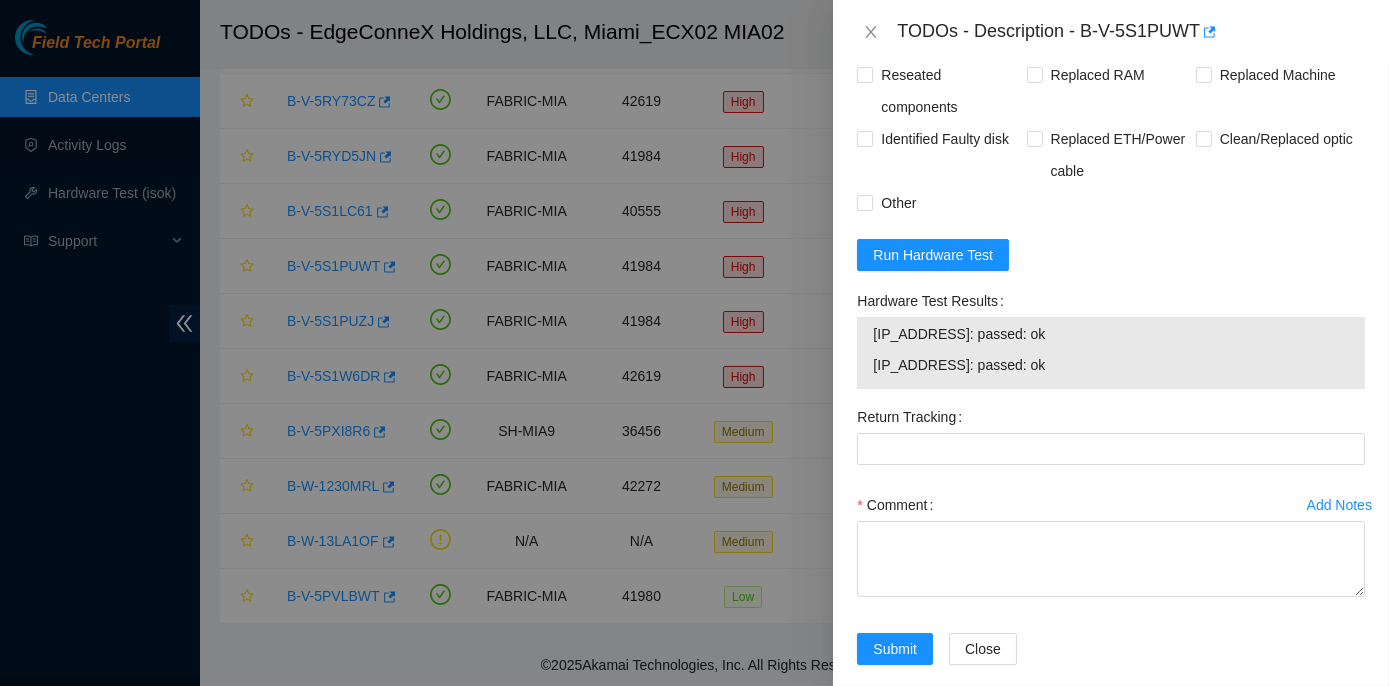 click on "23.218.255.23: passed: ok" at bounding box center (1111, 368) 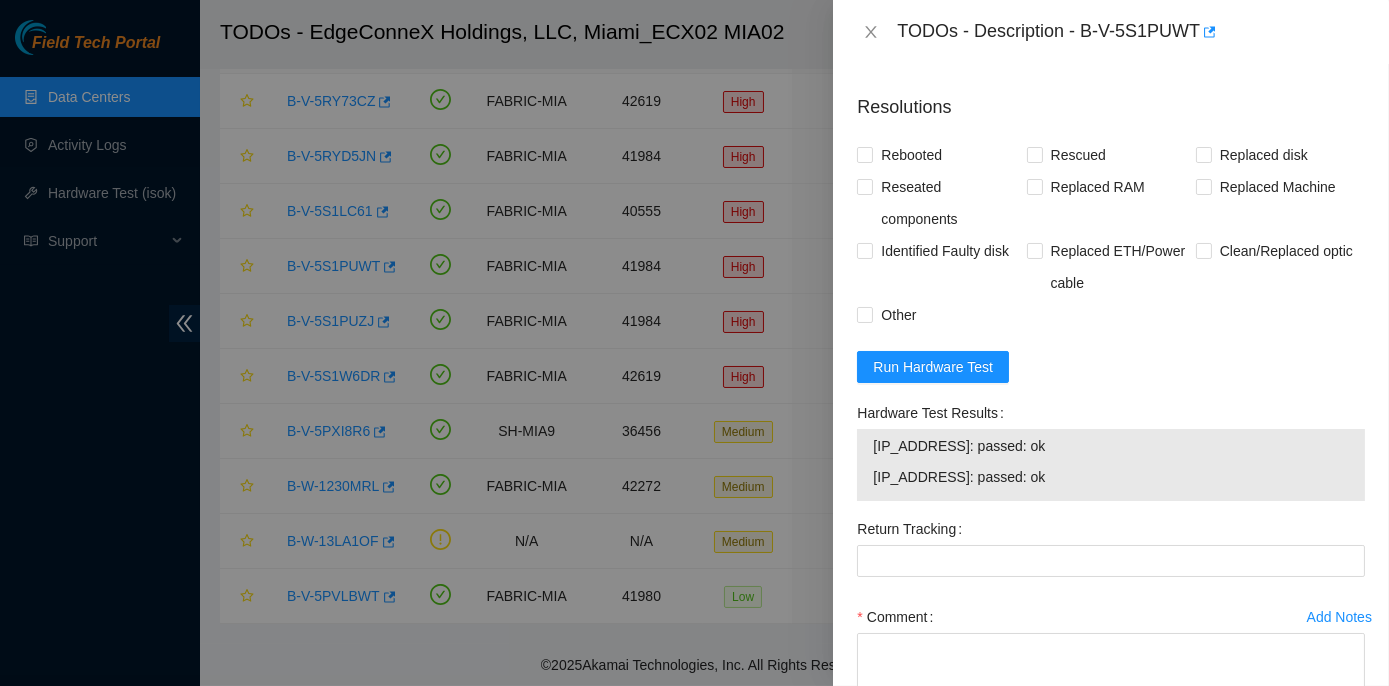 scroll, scrollTop: 454, scrollLeft: 0, axis: vertical 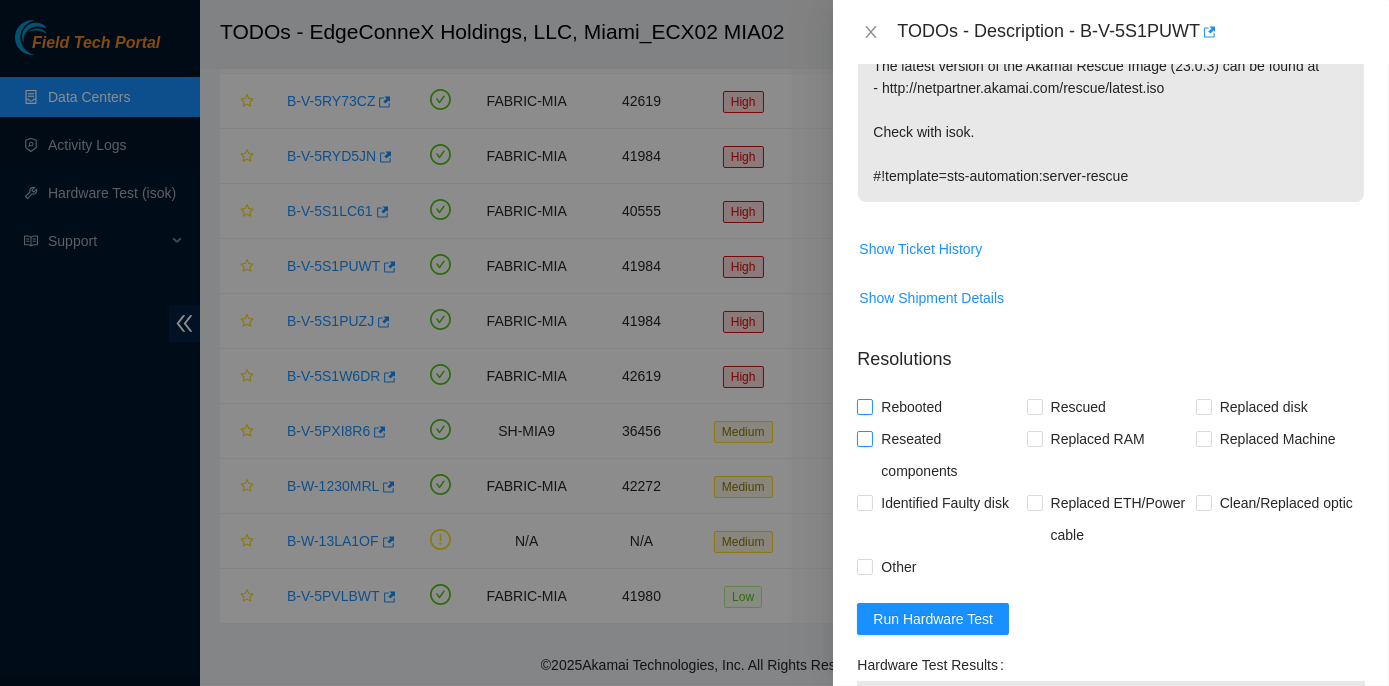 drag, startPoint x: 860, startPoint y: 406, endPoint x: 945, endPoint y: 426, distance: 87.32124 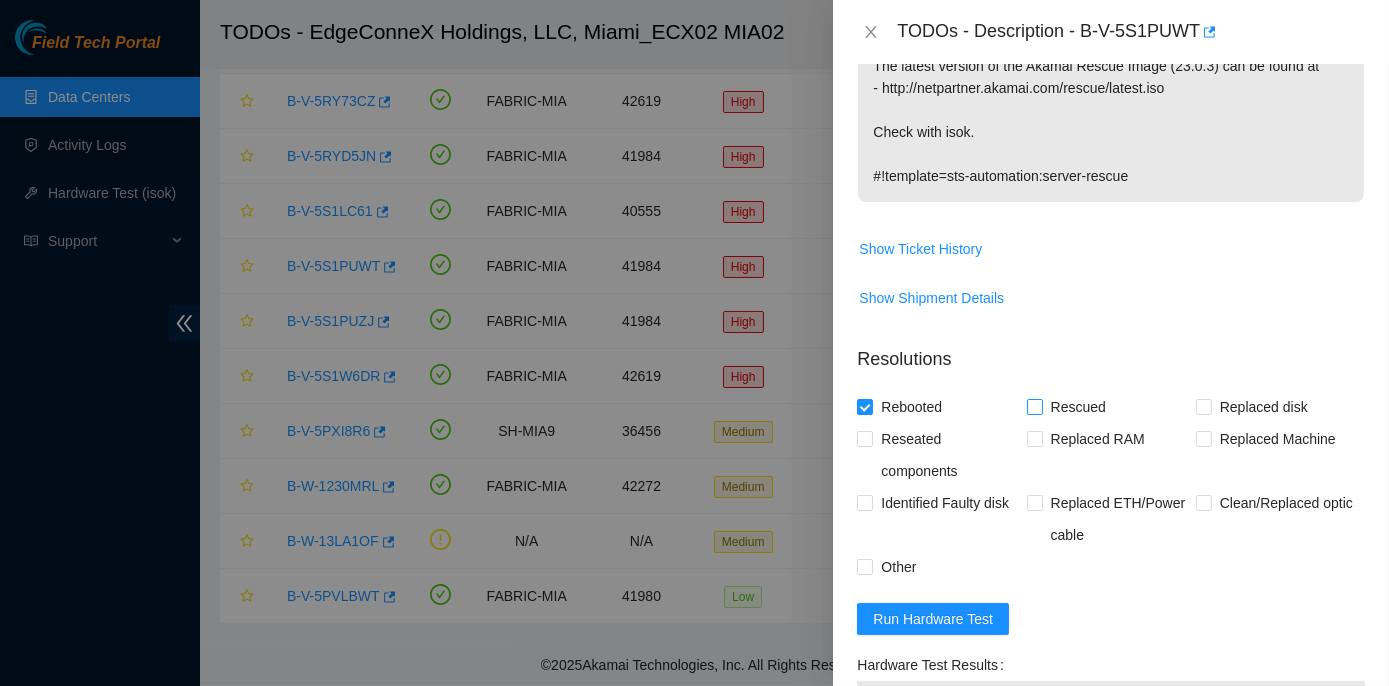 click on "Rescued" at bounding box center [1034, 406] 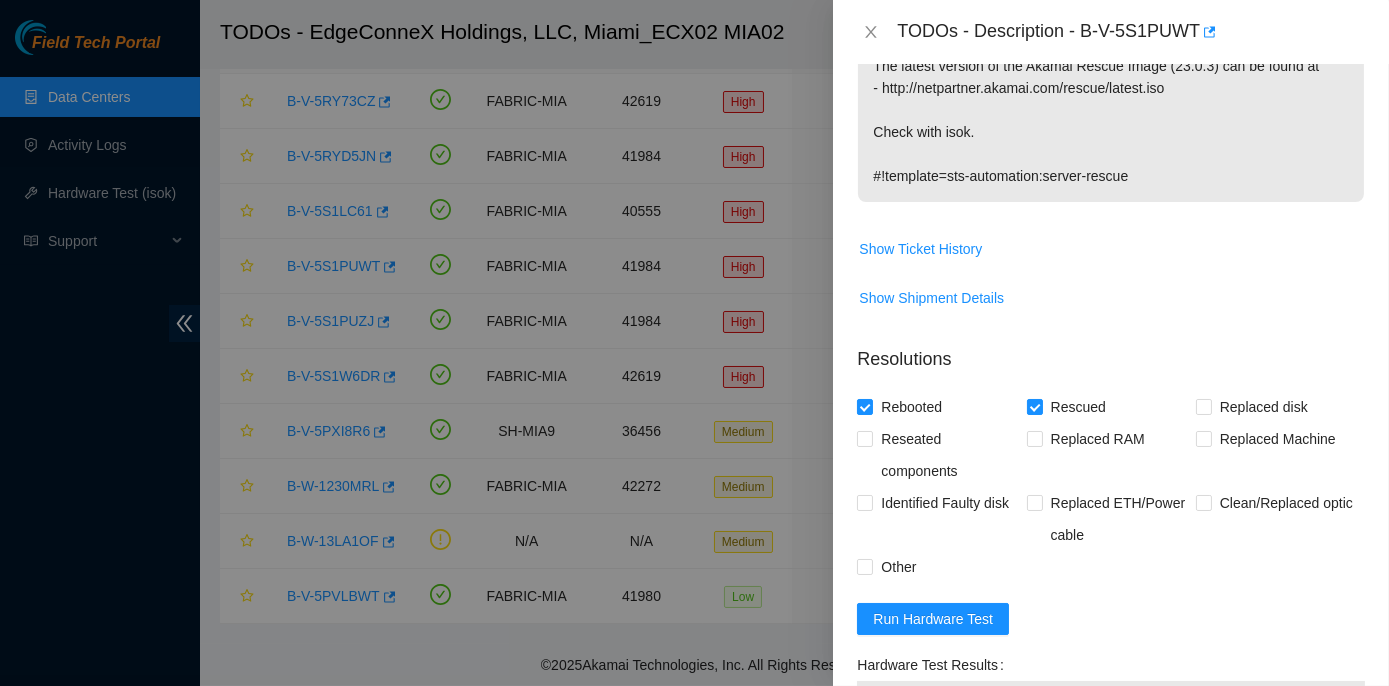 scroll, scrollTop: 841, scrollLeft: 0, axis: vertical 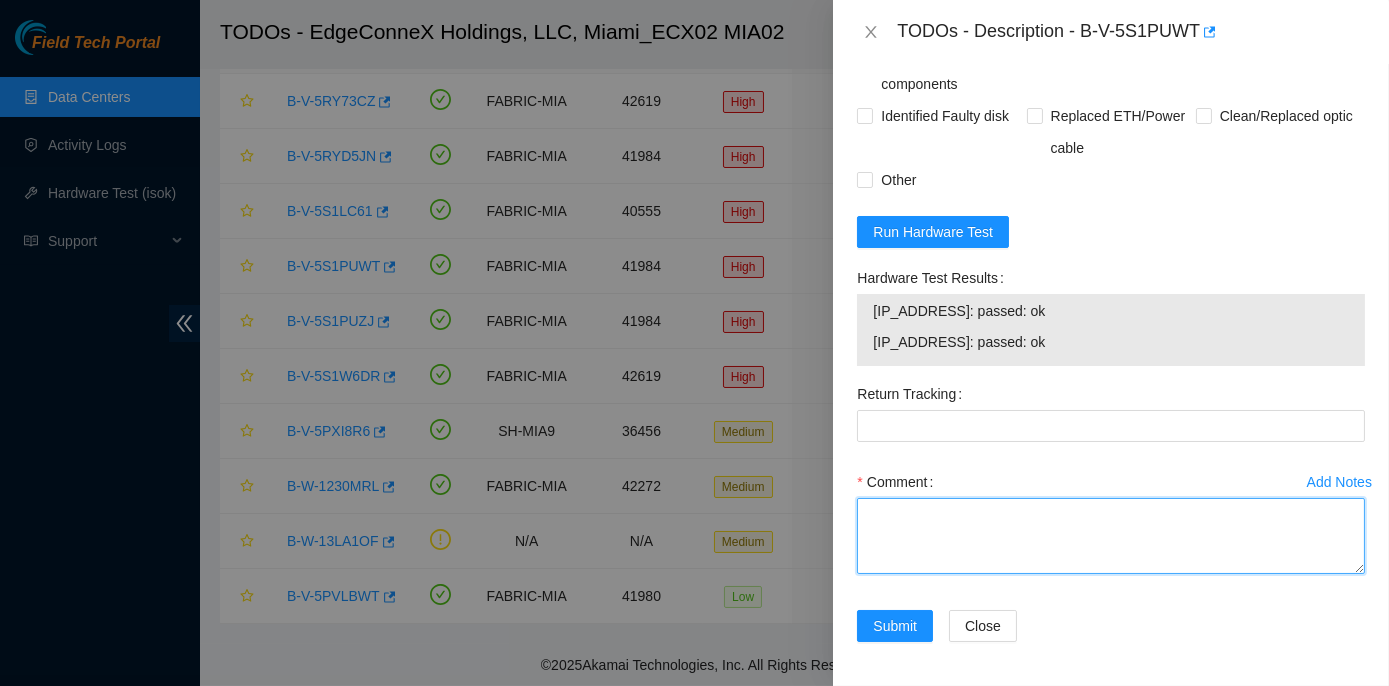 click on "Comment" at bounding box center [1111, 536] 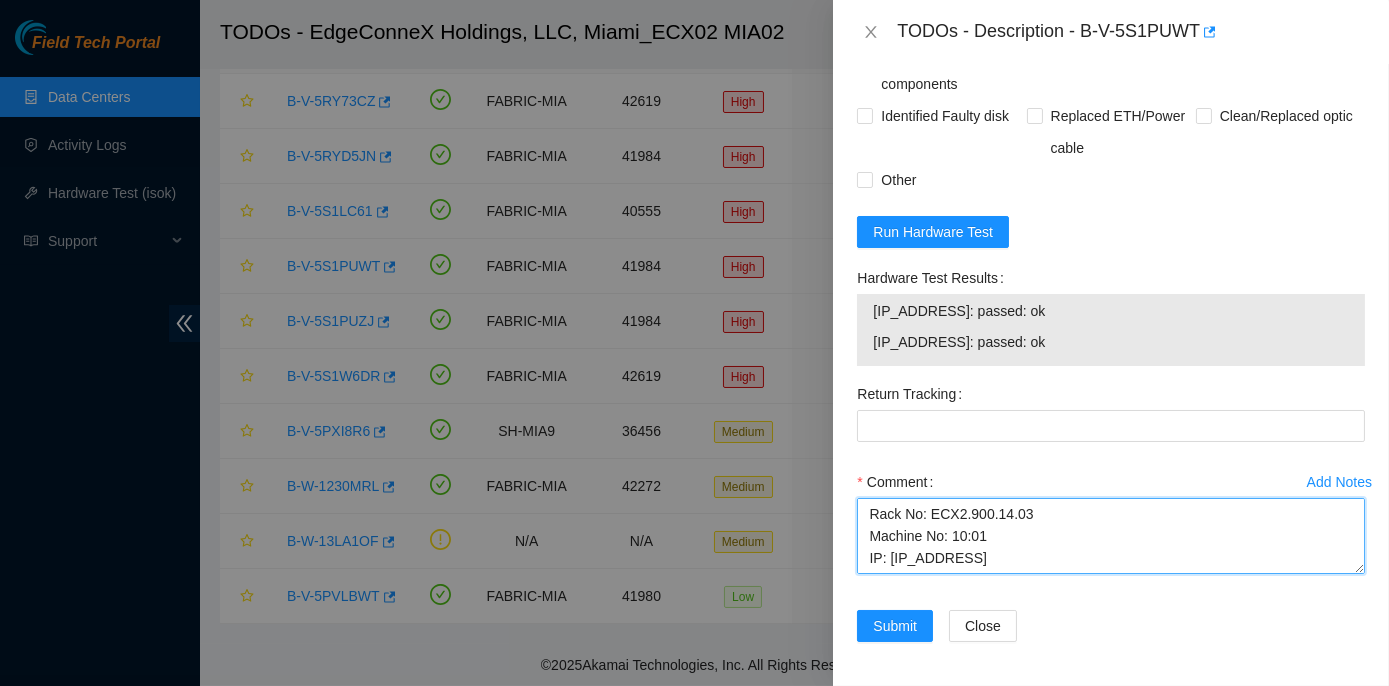scroll, scrollTop: 434, scrollLeft: 0, axis: vertical 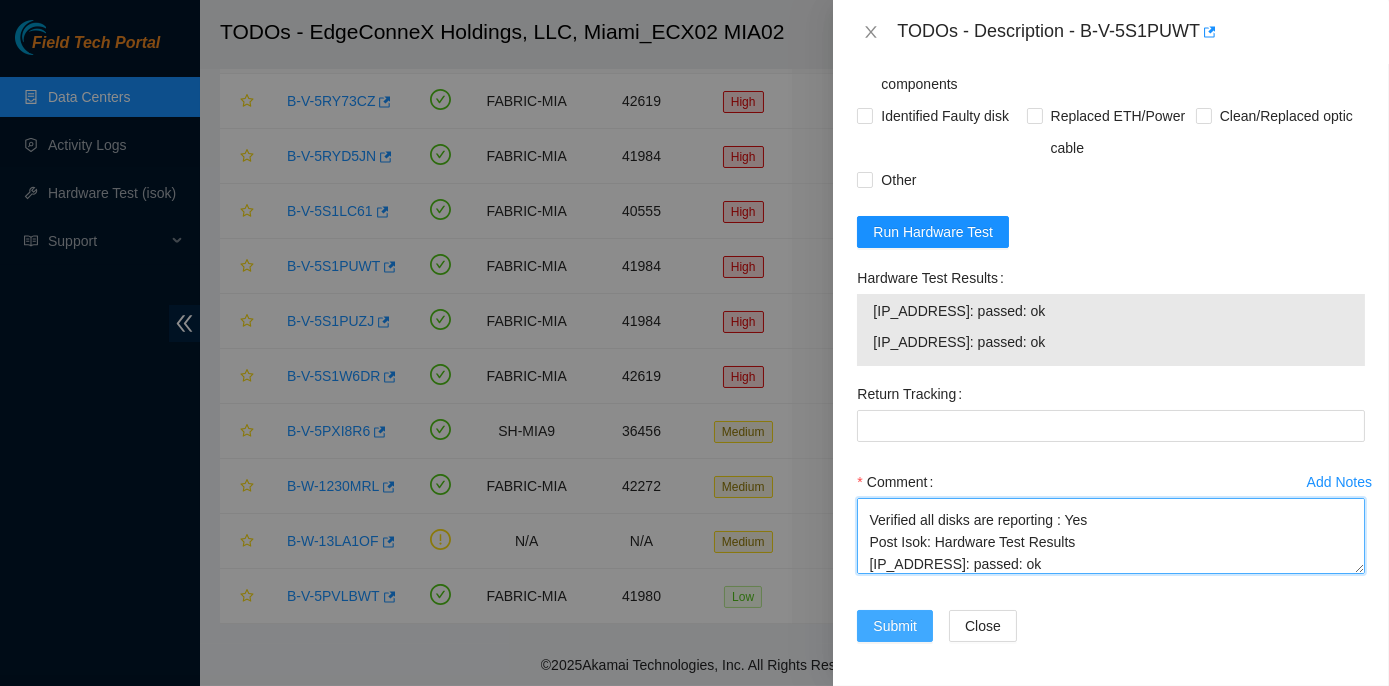 type on "Rack No: ECX2.900.14.03
Machine No: 10:01
IP: 23.218.255.23
Serial No: MX-2048-0973-N1	Jabil 1x8-X8 SSD-I Server {Samsung}
Verified ticket is safe to work on : Yes
NOCC Authorized: Yes
Located server connected to monitor and verified SN: Yes
Ran Pre isok : Hardware Test Results
23.218.255.23: failed: Permission denied
verified and shut down machine : Yes
Network: FreeFlow
Please rescue with the latest rescue version: Yes
The latest version of the Akamai Rescue Image (23.0.3) can be found at
- http://netpartner.akamai.com/rescue/latest.iso
Check with isok: Yes
Verified all disks are reporting : Yes
Post Isok: Hardware Test Results
23.218.255.23: passed: ok" 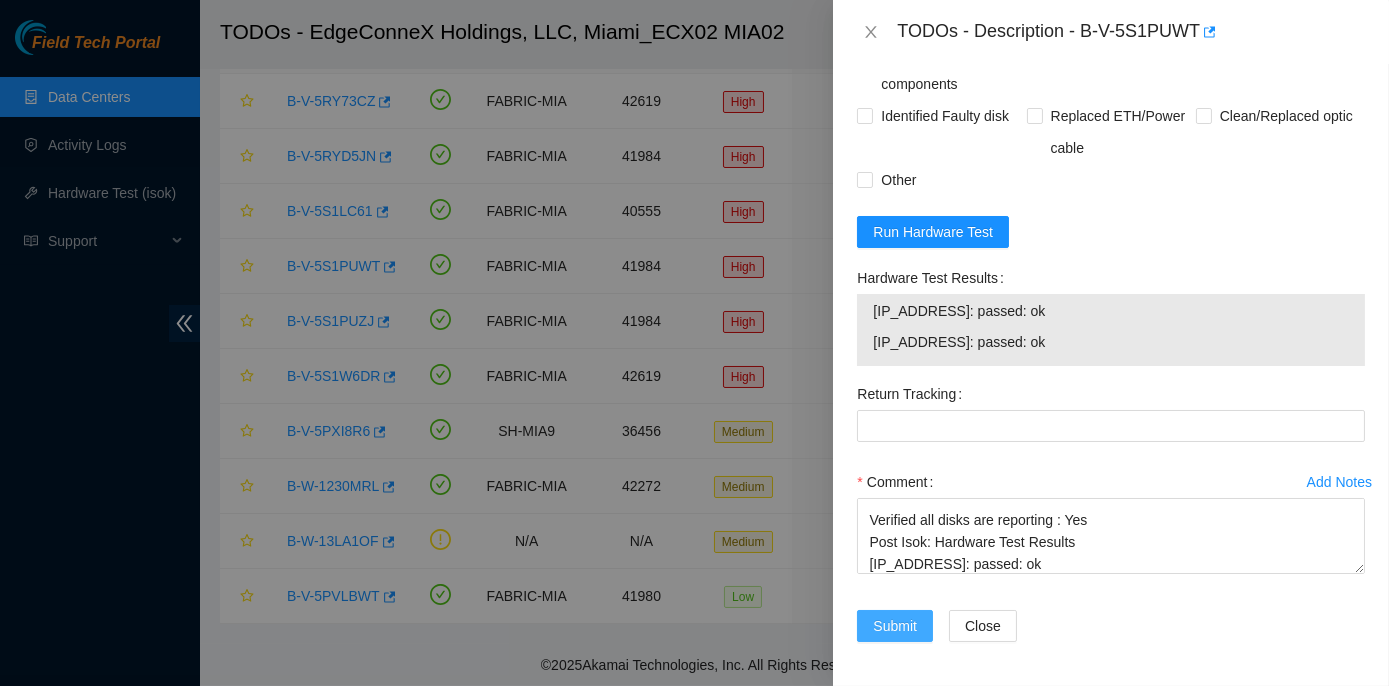 click on "Submit" at bounding box center [895, 626] 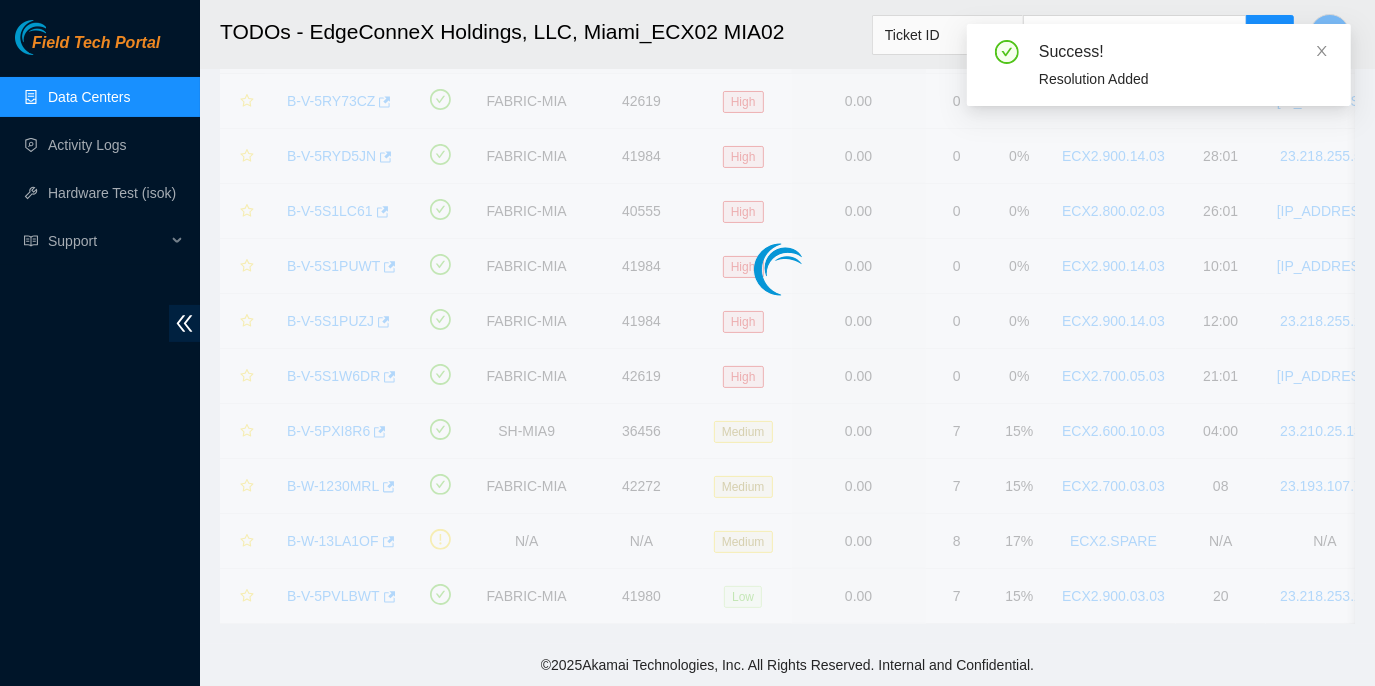 scroll, scrollTop: 557, scrollLeft: 0, axis: vertical 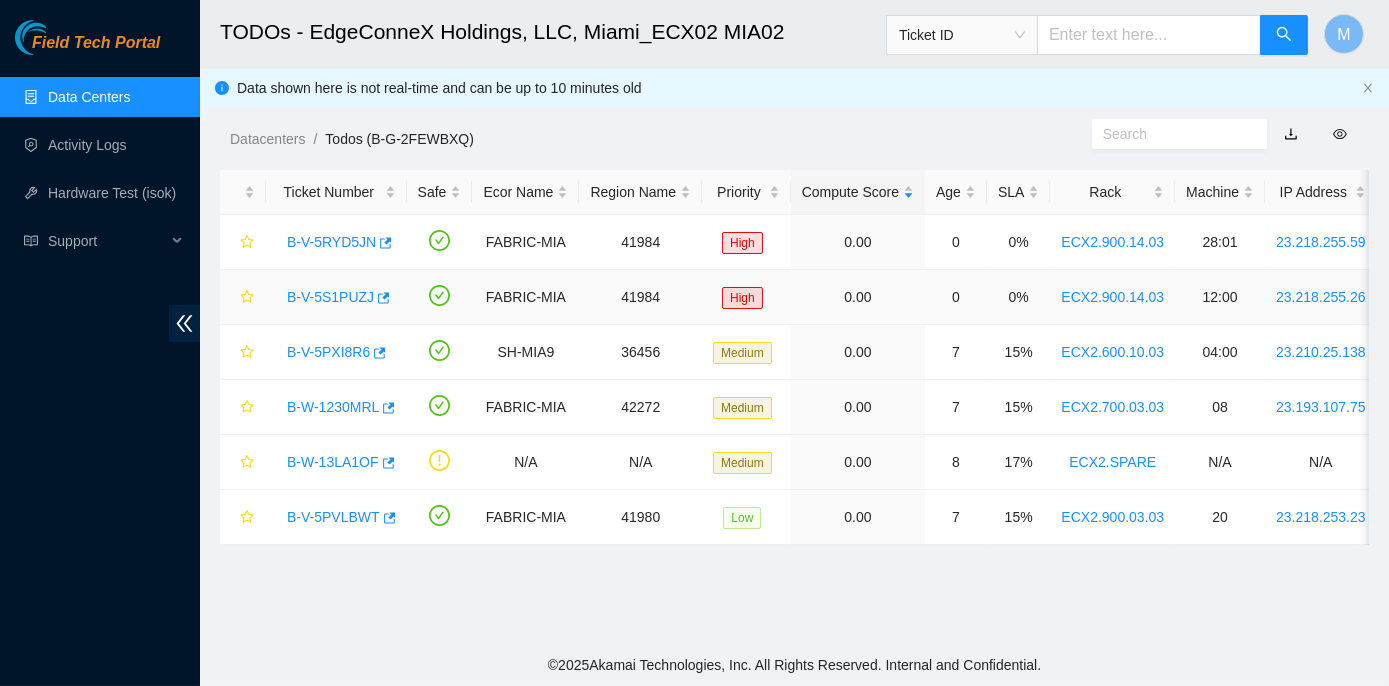 click on "B-V-5S1PUZJ" at bounding box center [330, 297] 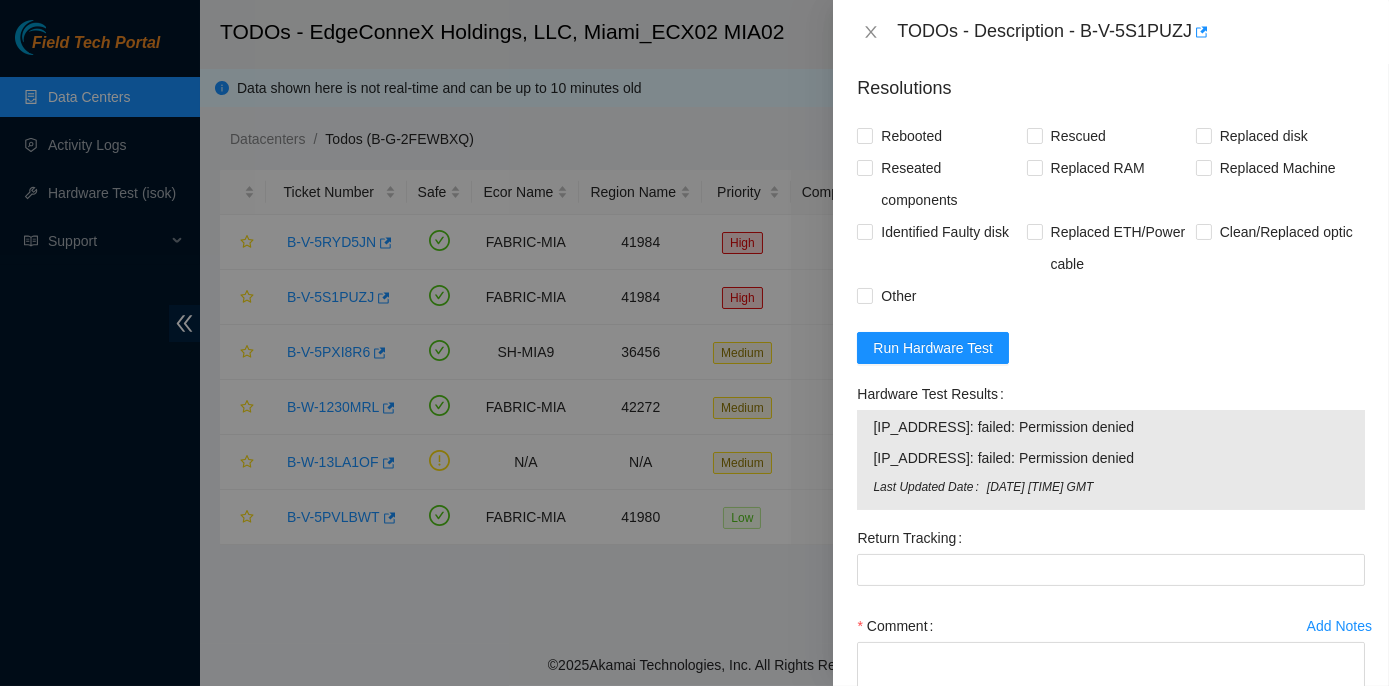 scroll, scrollTop: 957, scrollLeft: 0, axis: vertical 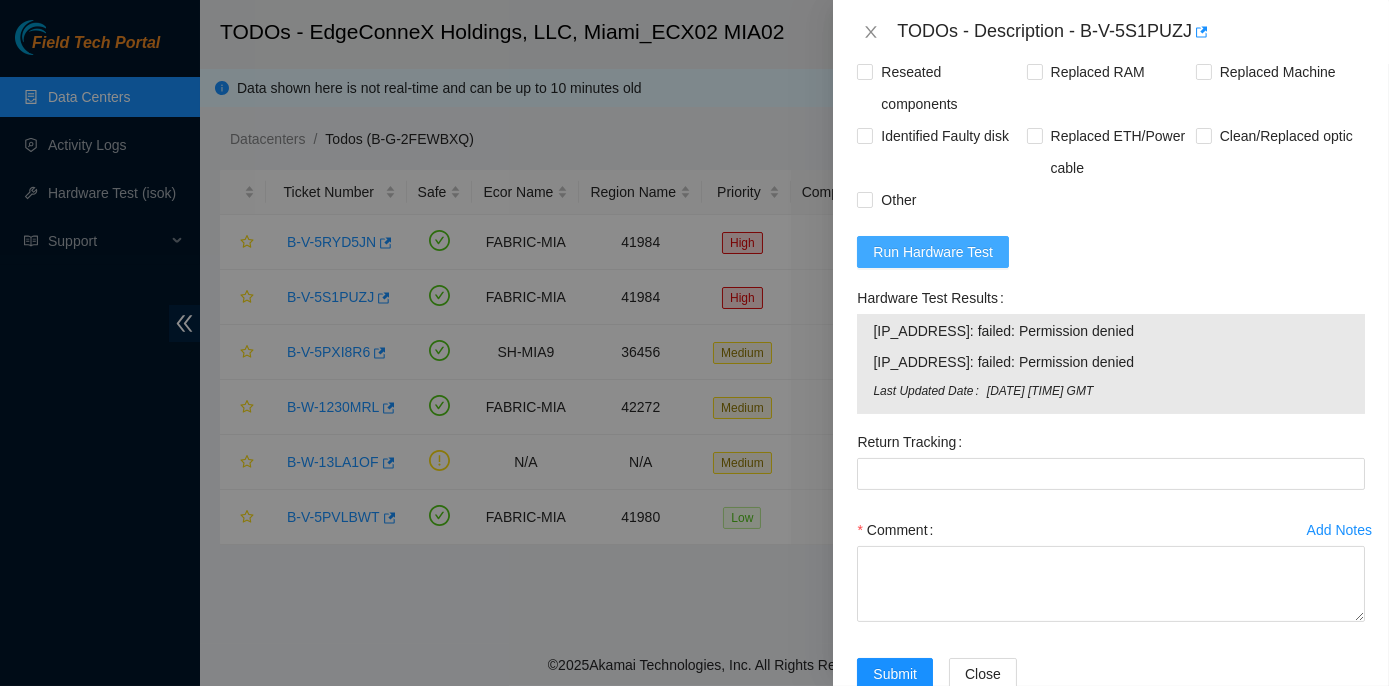 click on "Run Hardware Test" at bounding box center (933, 252) 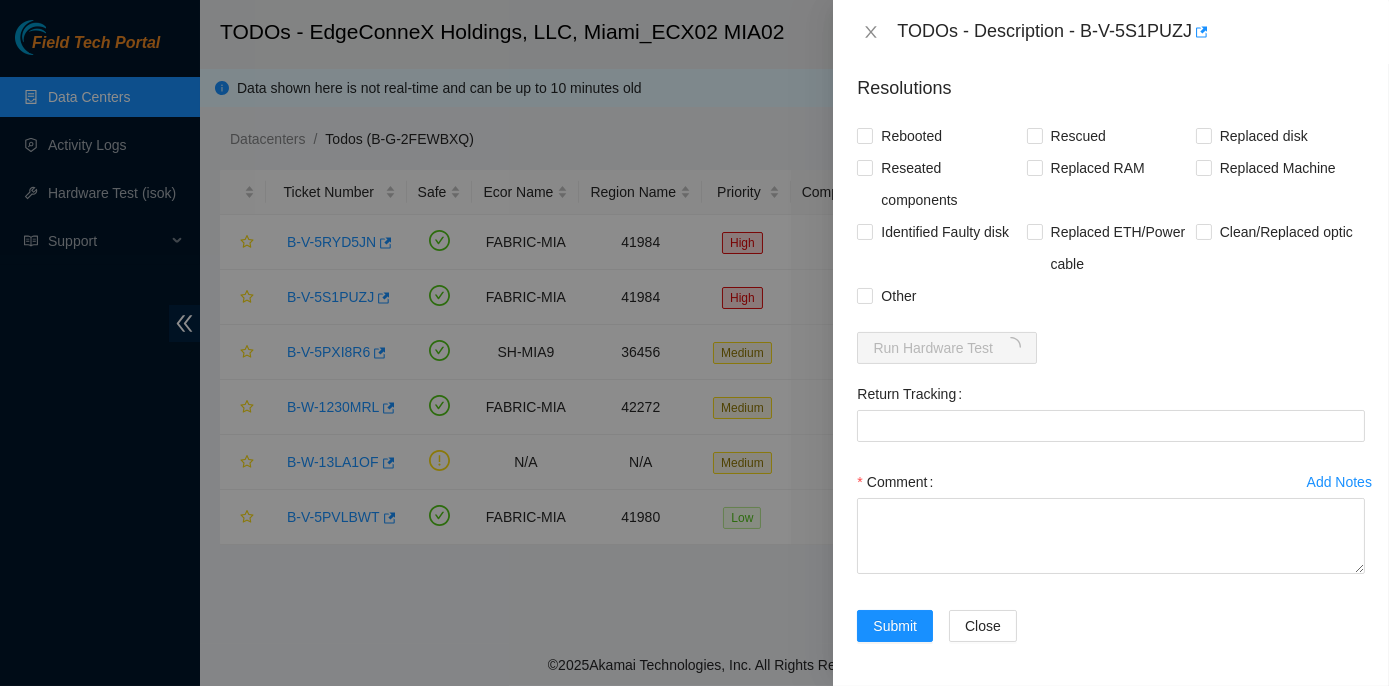 scroll, scrollTop: 909, scrollLeft: 0, axis: vertical 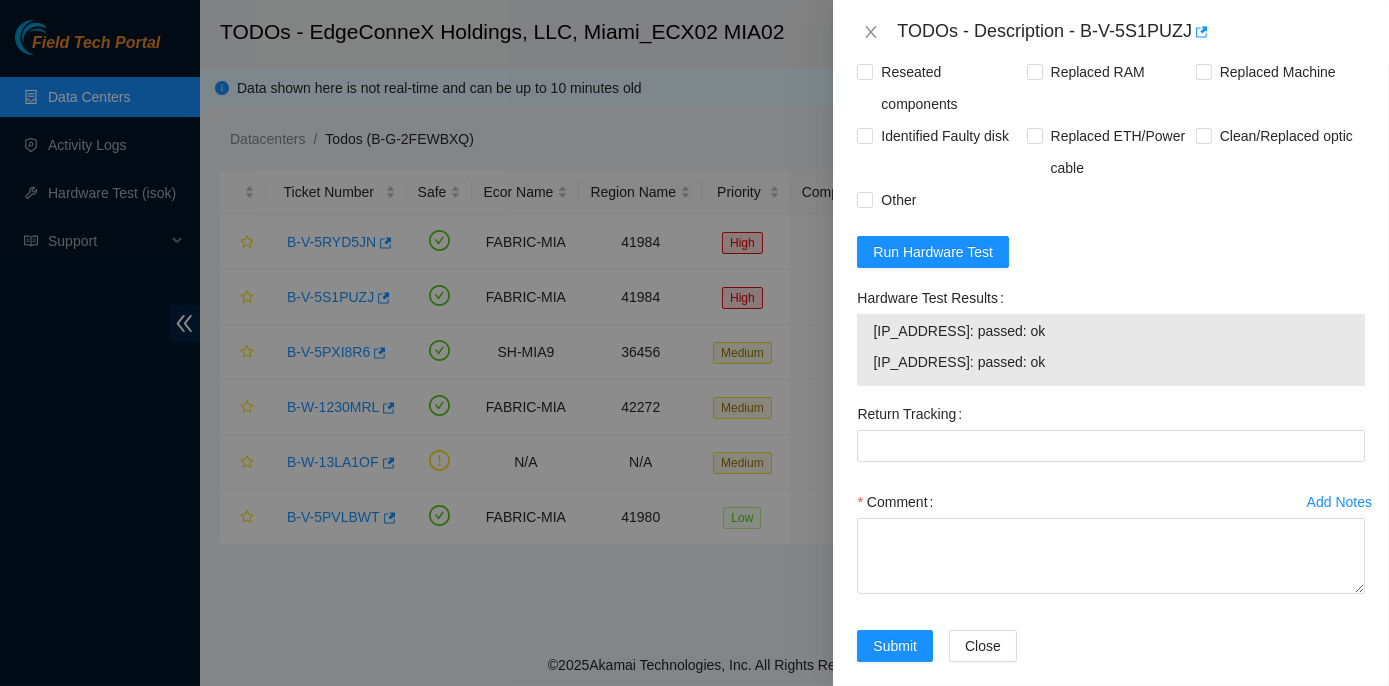 drag, startPoint x: 856, startPoint y: 296, endPoint x: 1056, endPoint y: 329, distance: 202.70422 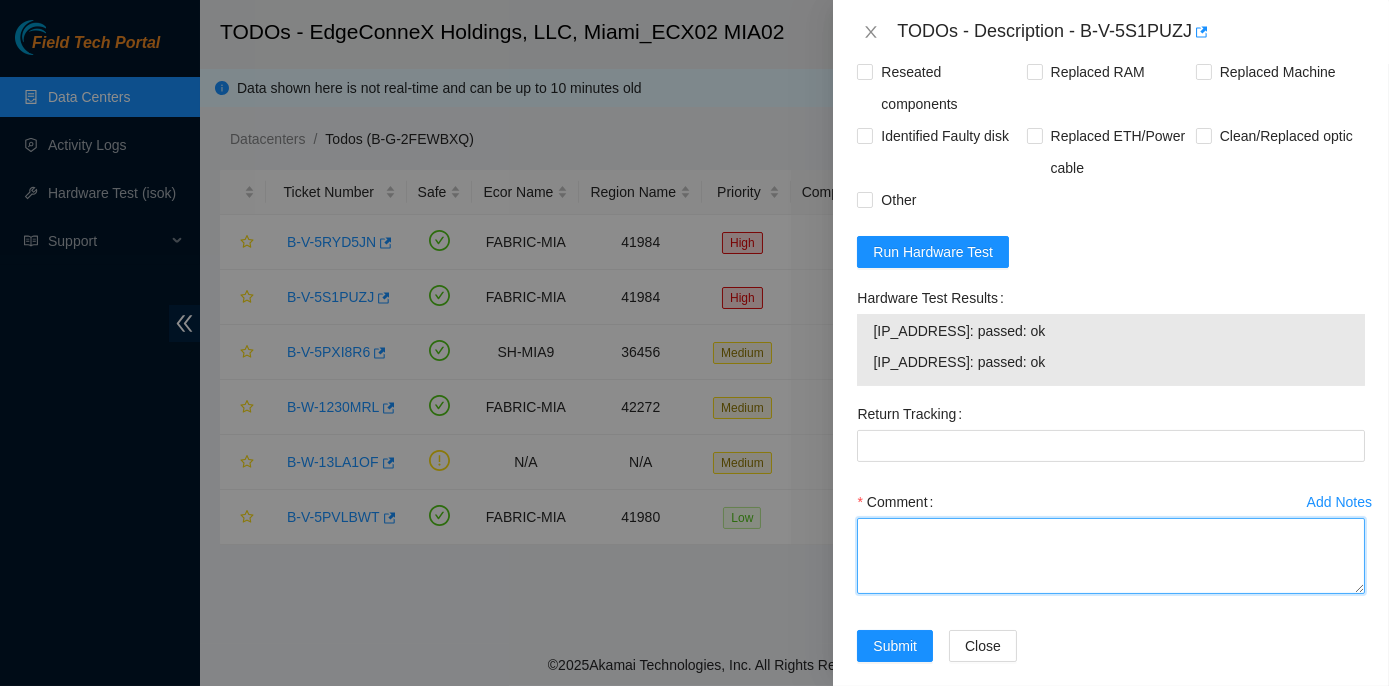 click on "Comment" at bounding box center [1111, 556] 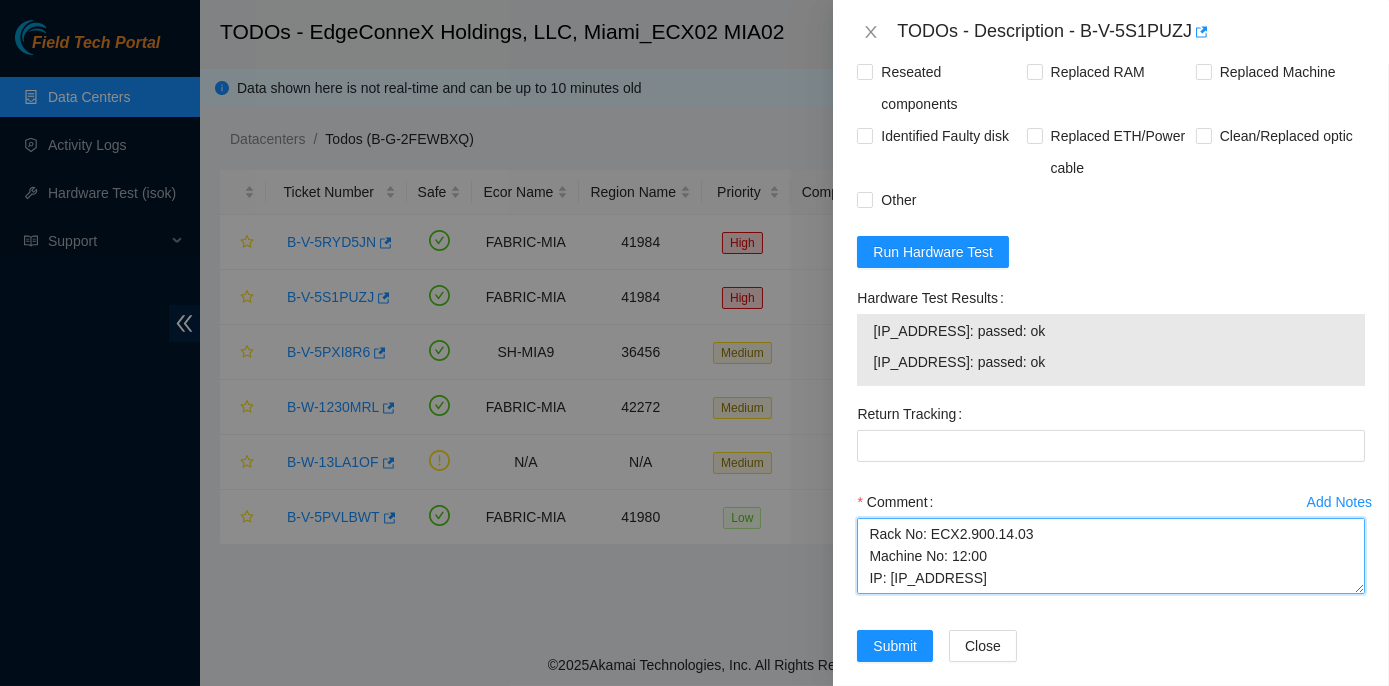scroll, scrollTop: 654, scrollLeft: 0, axis: vertical 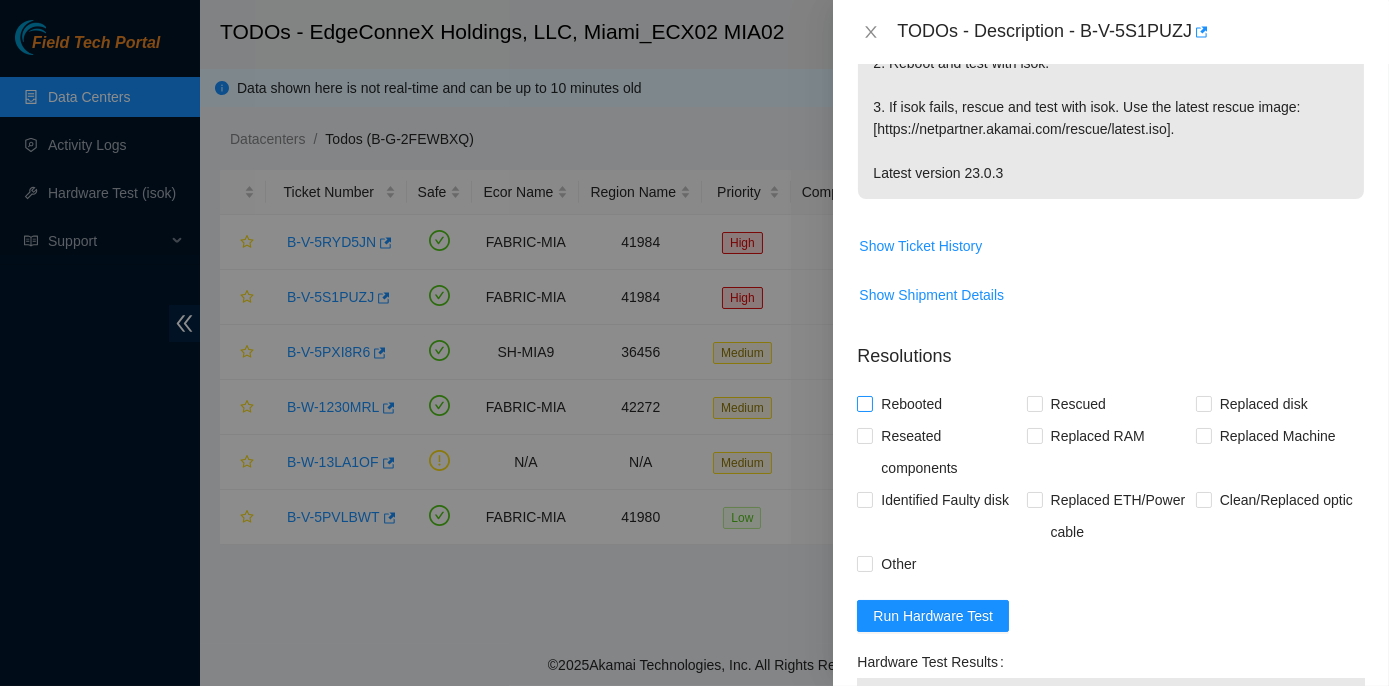 type on "Rack No: ECX2.900.14.03
Machine No: 12:00
IP: 23.218.255.26
Serial No: MX-2049-0141-N0	Jabil 1x8-X8 SSD-I Server {Samsung}
Verified ticket is safe to work on : Yes
NOCC Authorized: Yes
Located server connected to monitor and verified SN: Yes
Ran Pre isok : Hardware Test Results
23.218.255.26: failed: Permission denied
verified and shut down machine : Yes
Server Unsshable:
** If you see errors on the screen before or during reboot take a photo and provide it through STS Webex channel **
1. Connect a monitor and look for errors on screen. Report any errors in the ticket resolution: Blank Screen, No errors to report
2. Reboot and test with isok: Yes. ISOK Failed 23.218.255.26: failed: Permission denied
3. If isok fails, rescue and test with isok. Use the latest rescue image: Yes[https://netpartner.akamai.com/rescue/latest.iso].
Verified all disks are reporting : Yes
Post Isok: Hardware Test Results
23.218.255.26: passed: ok" 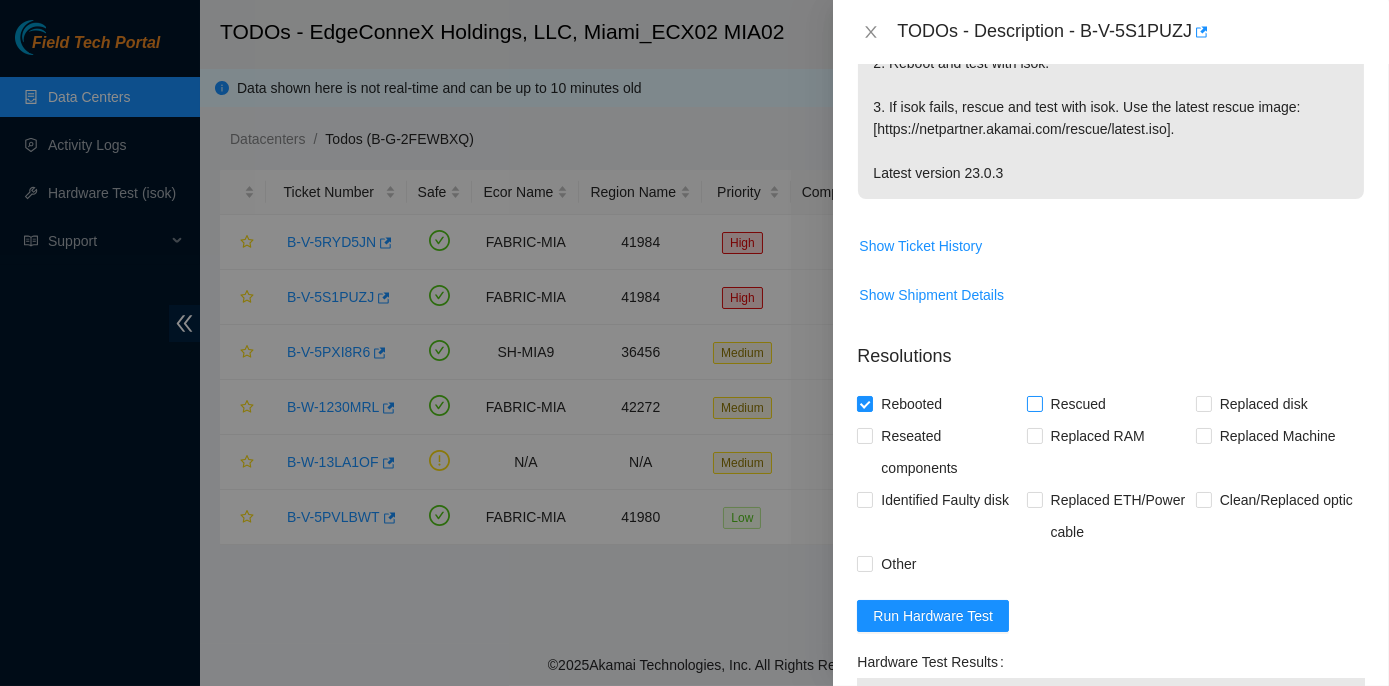 click on "Rescued" at bounding box center [1034, 403] 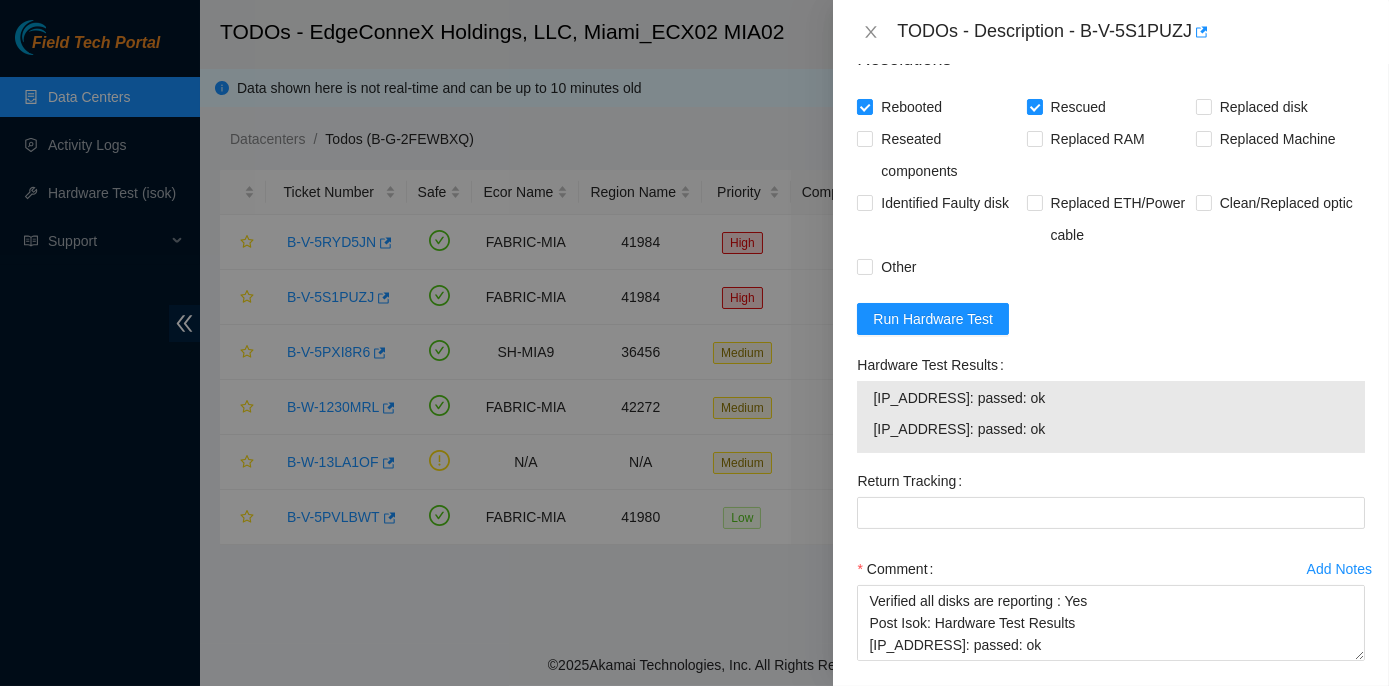 scroll, scrollTop: 929, scrollLeft: 0, axis: vertical 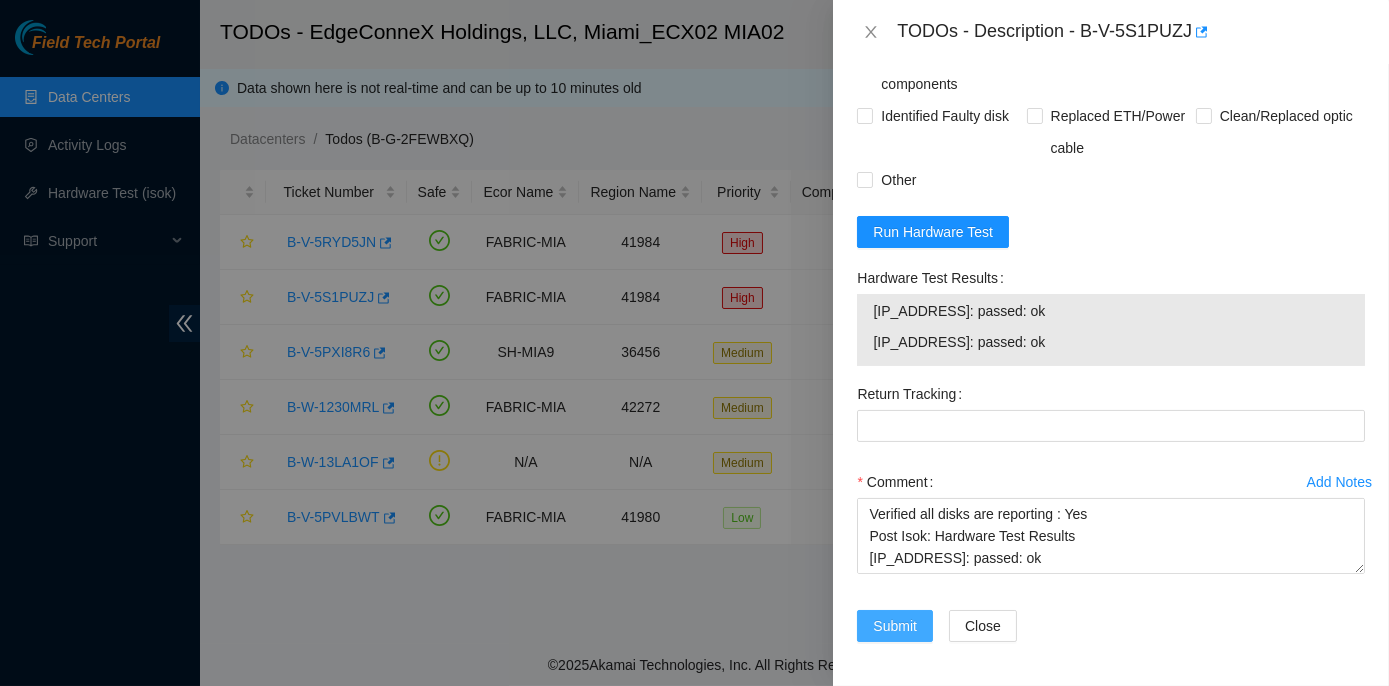click on "Submit" at bounding box center [895, 626] 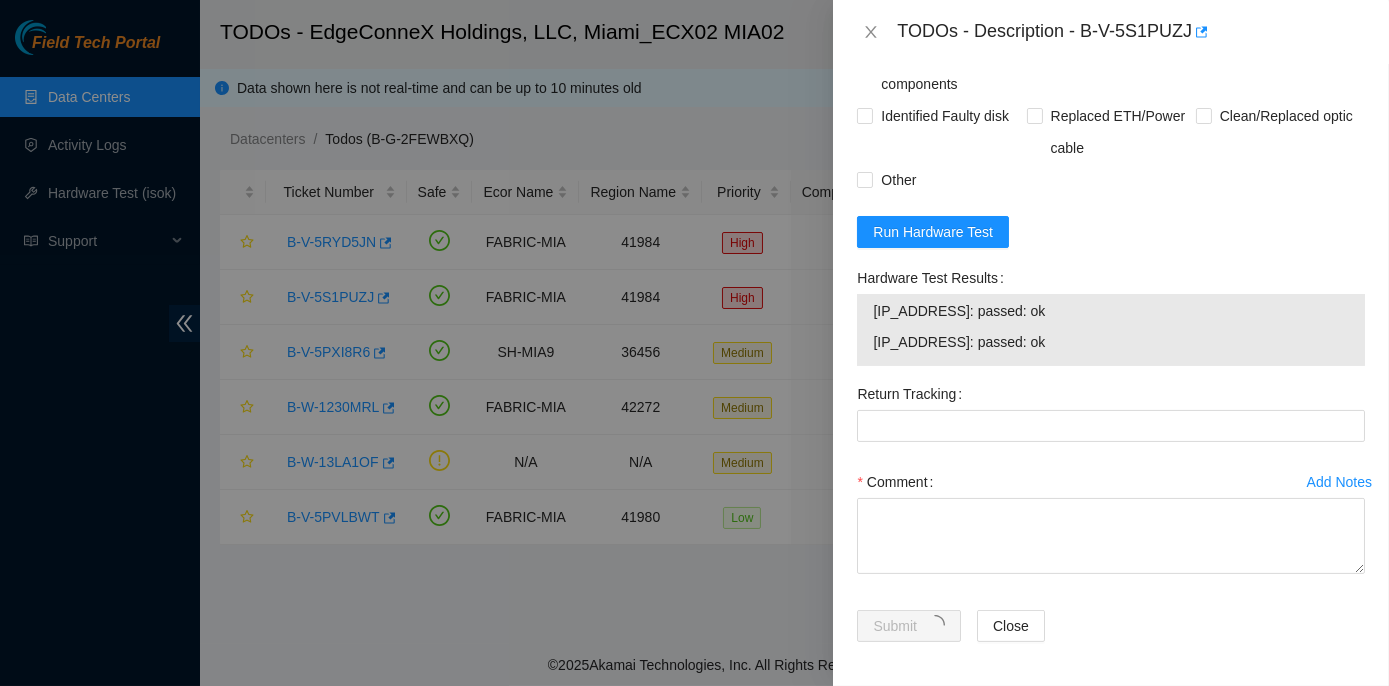 scroll, scrollTop: 0, scrollLeft: 0, axis: both 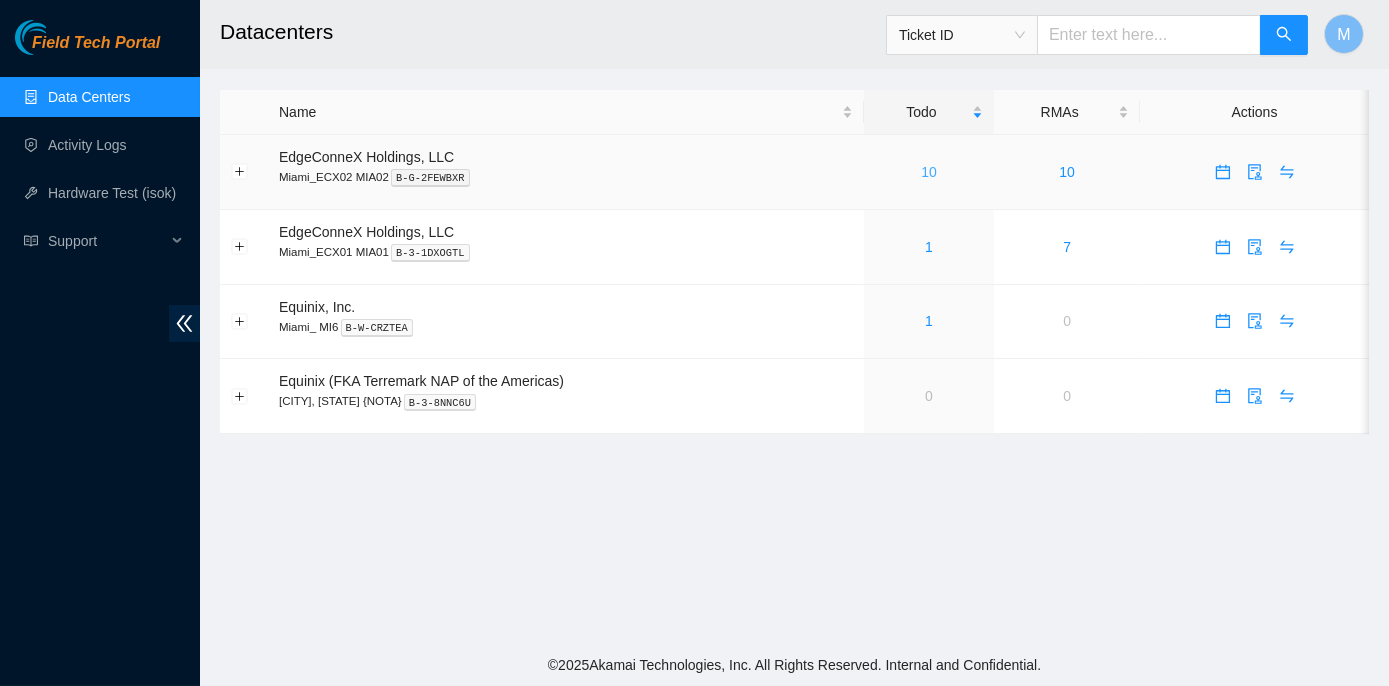click on "10" at bounding box center (929, 172) 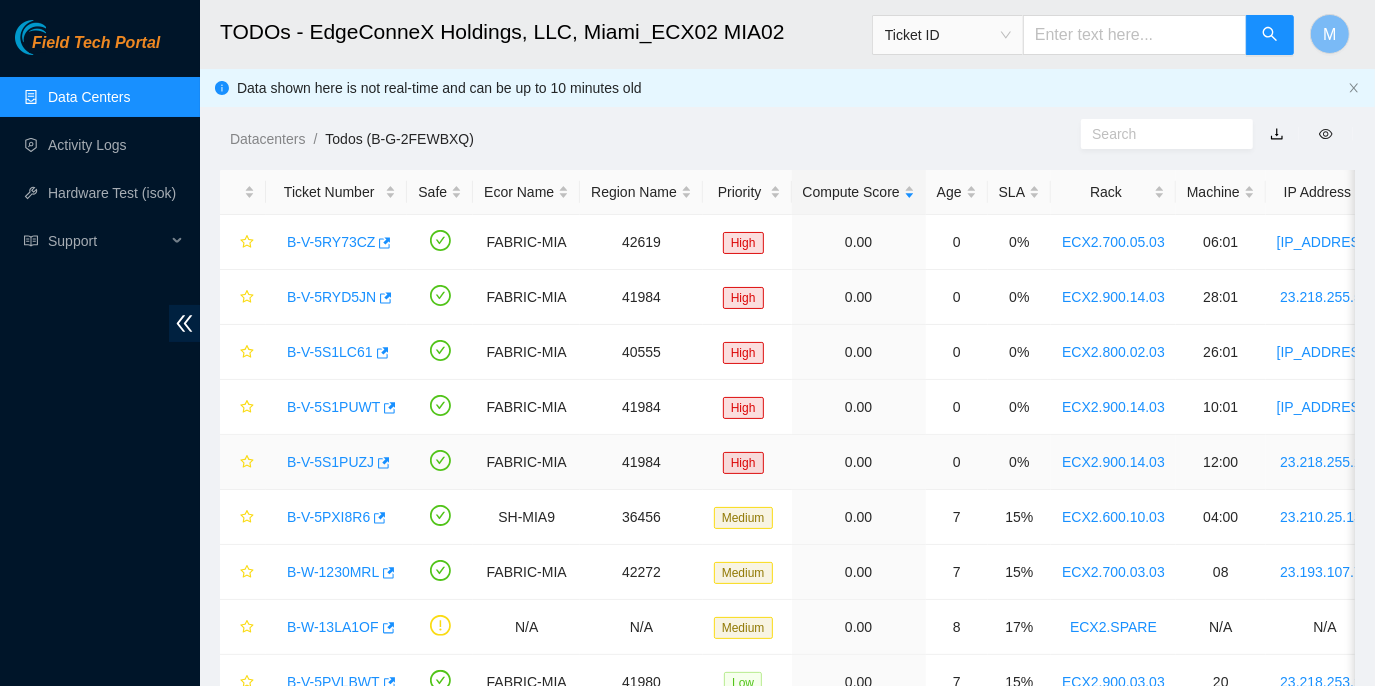 click on "B-V-5S1PUZJ" at bounding box center [330, 462] 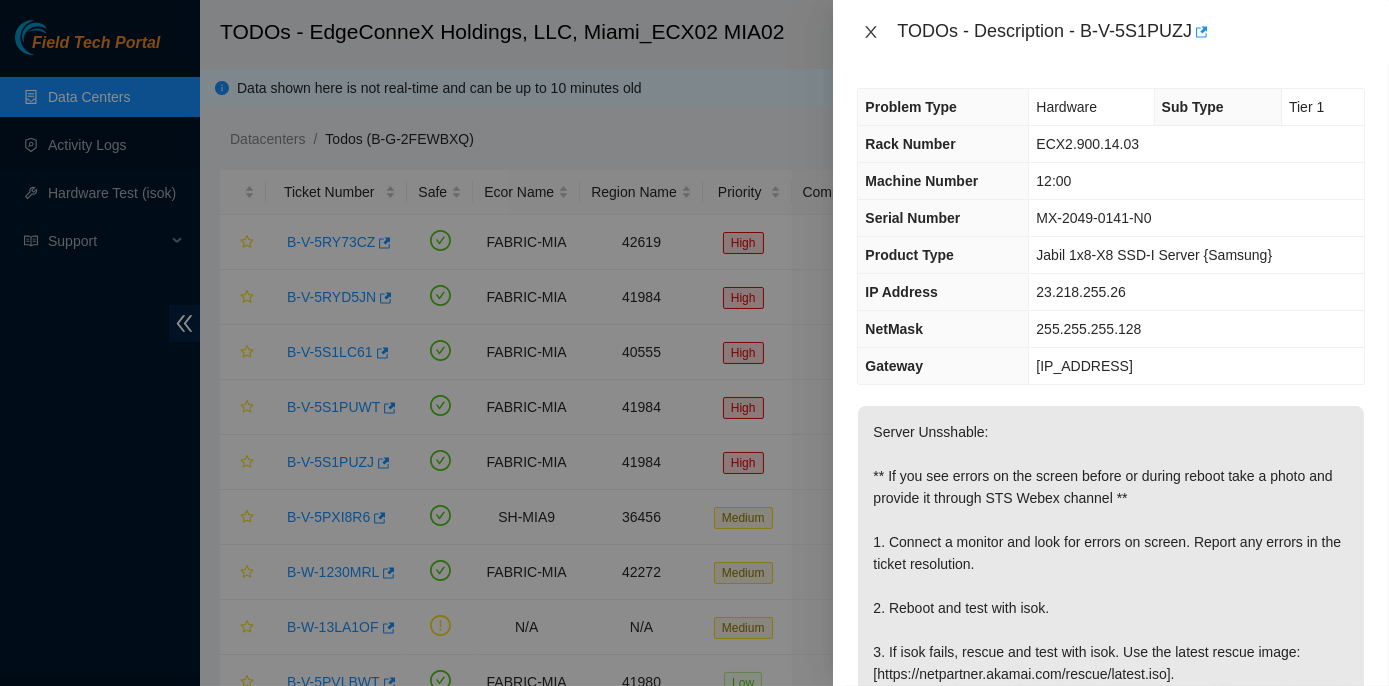 click 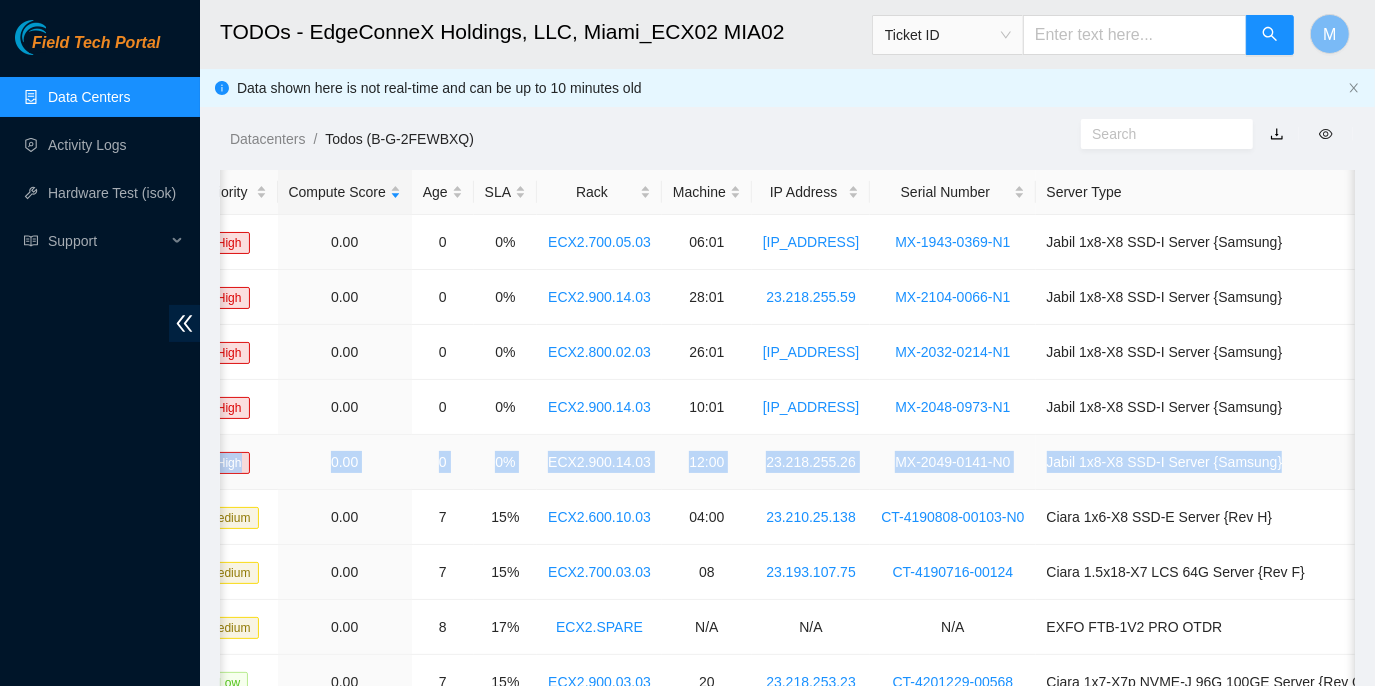 scroll, scrollTop: 0, scrollLeft: 548, axis: horizontal 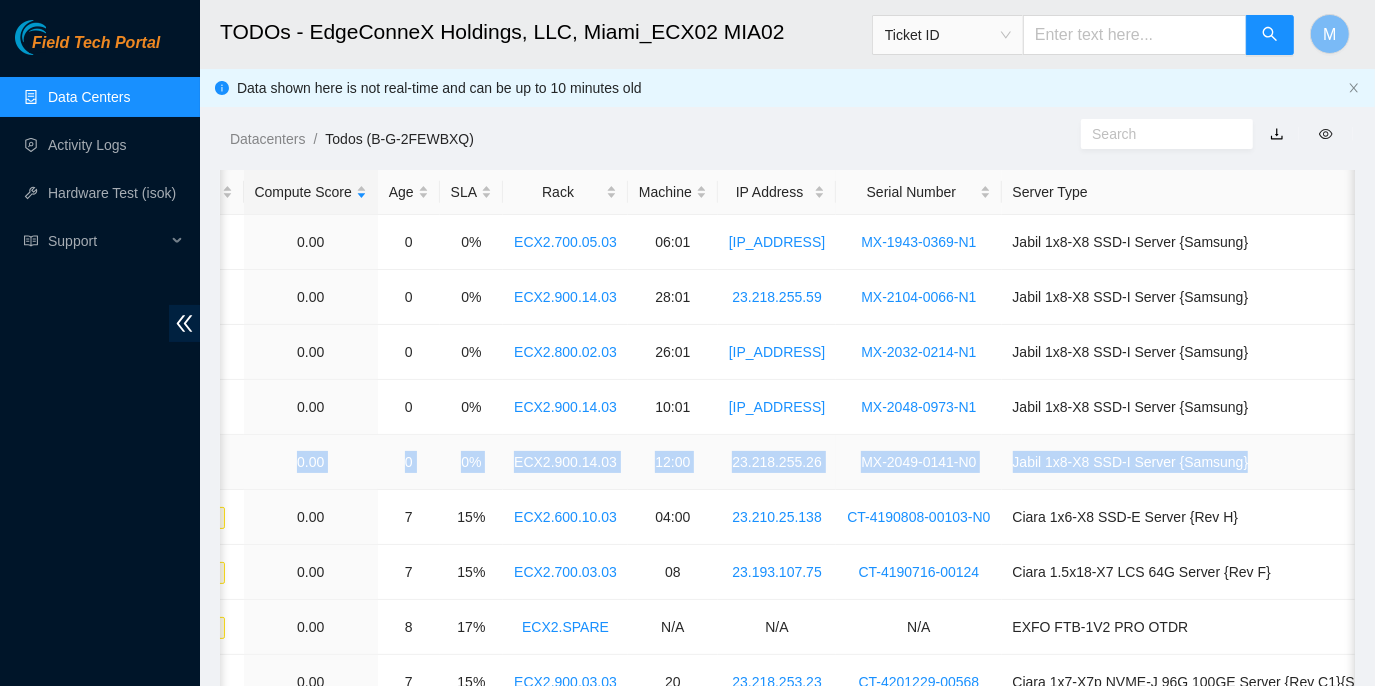 drag, startPoint x: 277, startPoint y: 456, endPoint x: 1349, endPoint y: 460, distance: 1072.0074 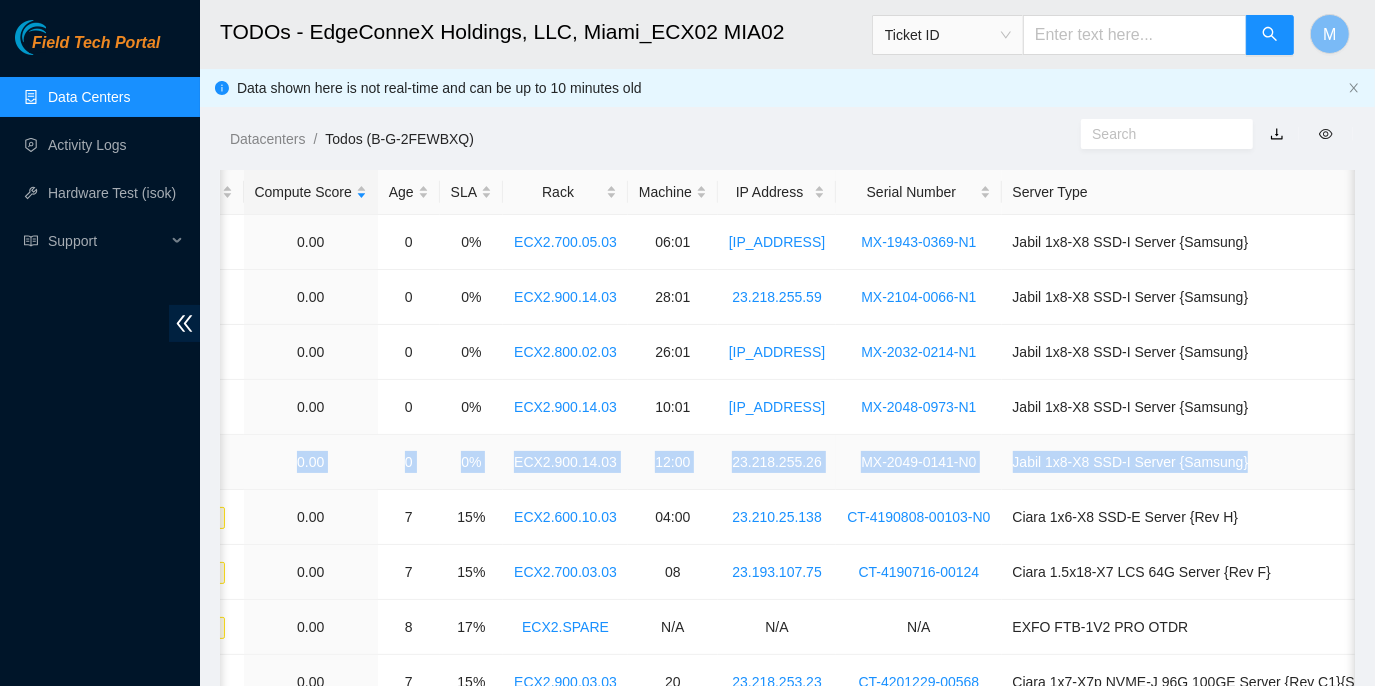 copy on "B-V-5S1PUZJ FABRIC-MIA 41984 High 0.00 0 0%  ECX2.900.14.03    12:00 23.218.255.26 MX-2049-0141-N0 Jabil 1x8-X8 SSD-I Server {Samsung}" 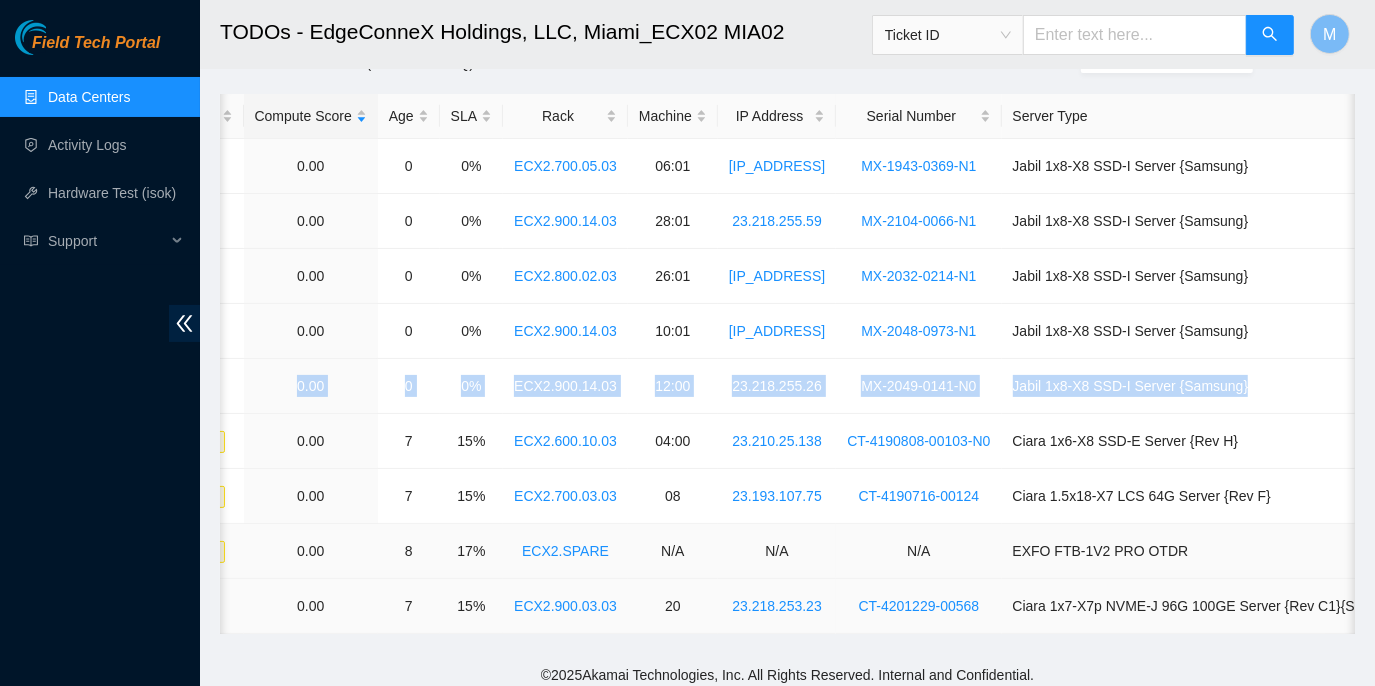 scroll, scrollTop: 96, scrollLeft: 0, axis: vertical 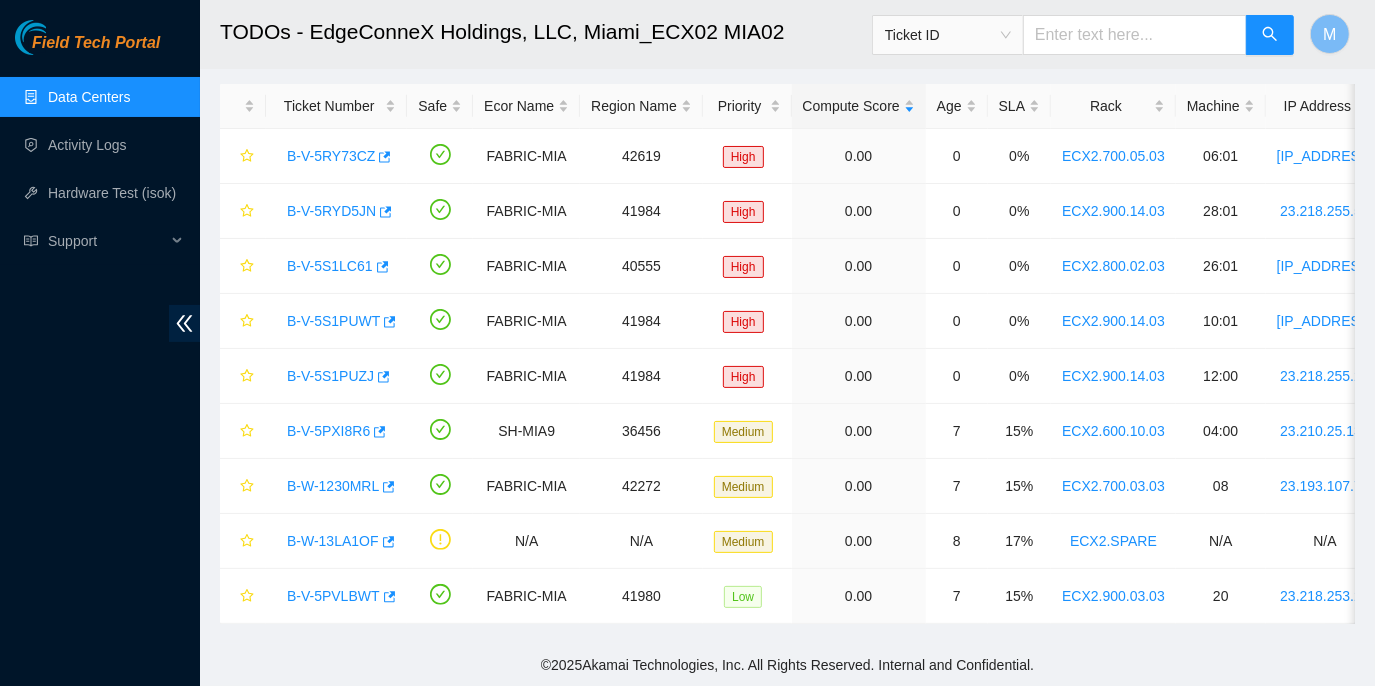 click on "©  2025  Akamai Technologies, Inc. All Rights Reserved. Internal and Confidential." at bounding box center [787, 665] 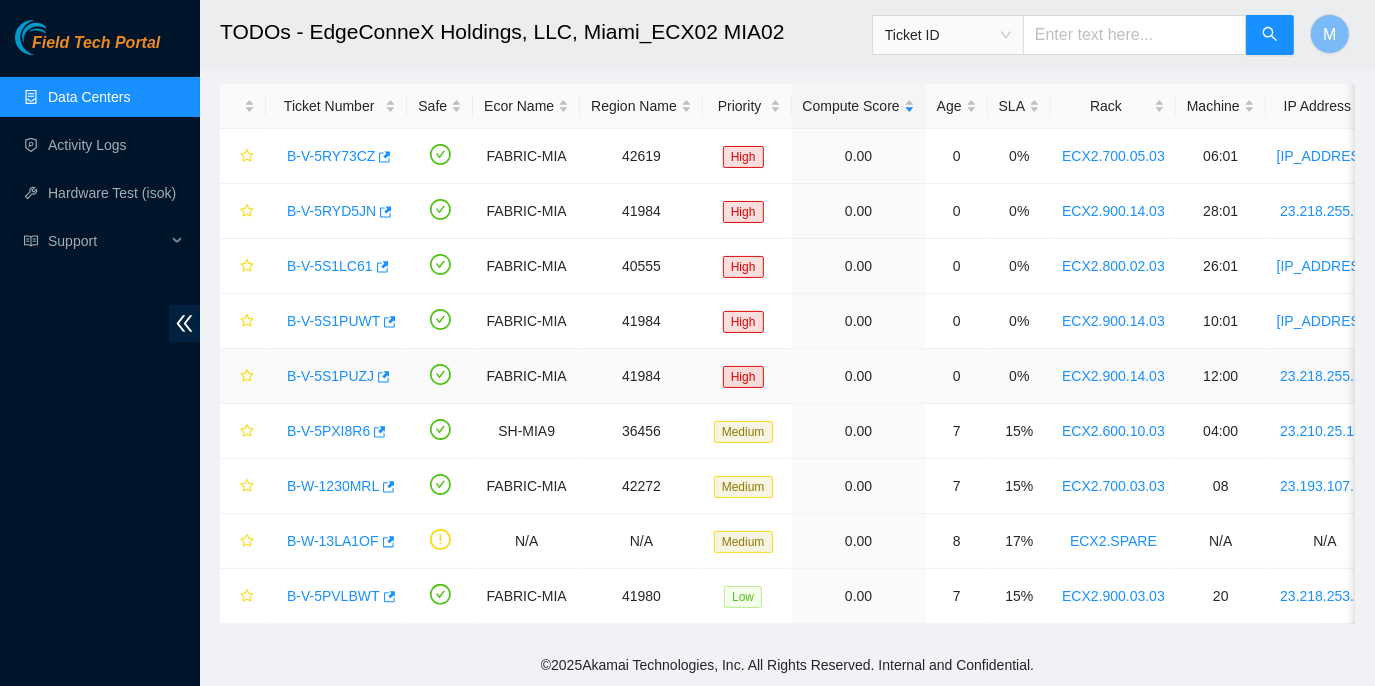 click on "B-V-5S1PUZJ" at bounding box center (330, 376) 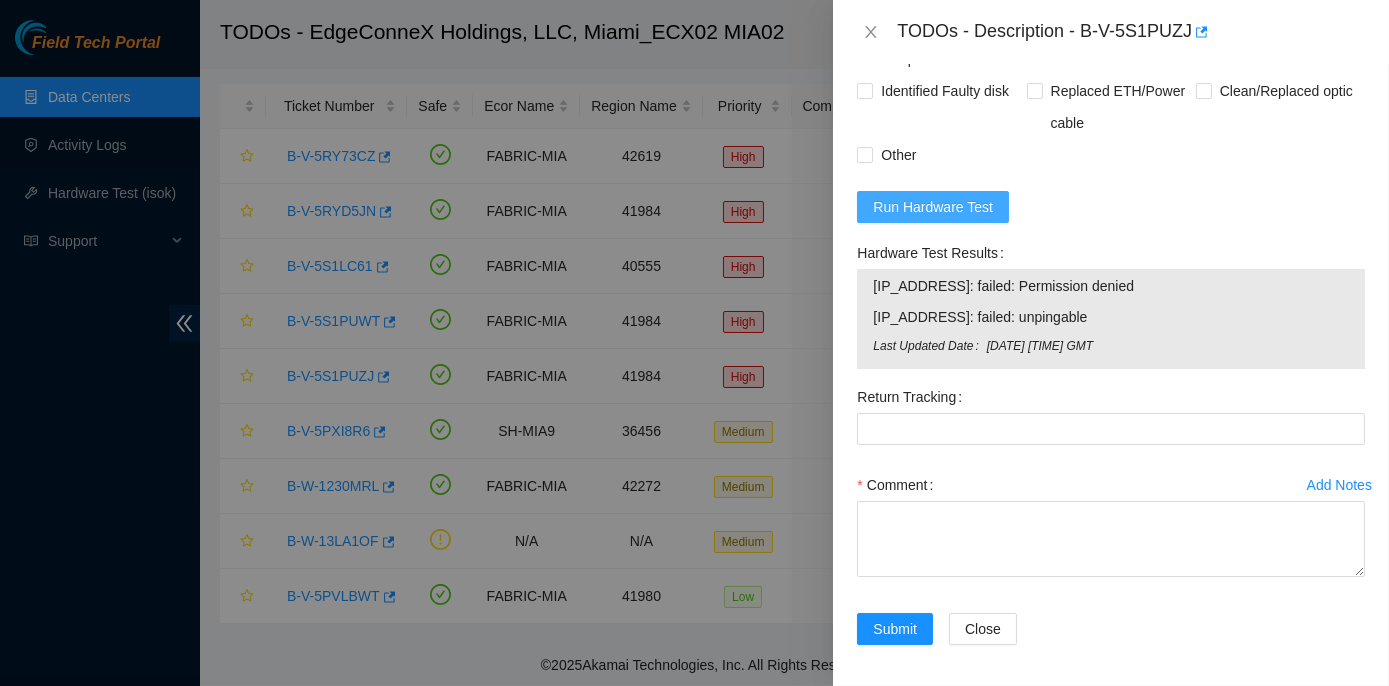 scroll, scrollTop: 957, scrollLeft: 0, axis: vertical 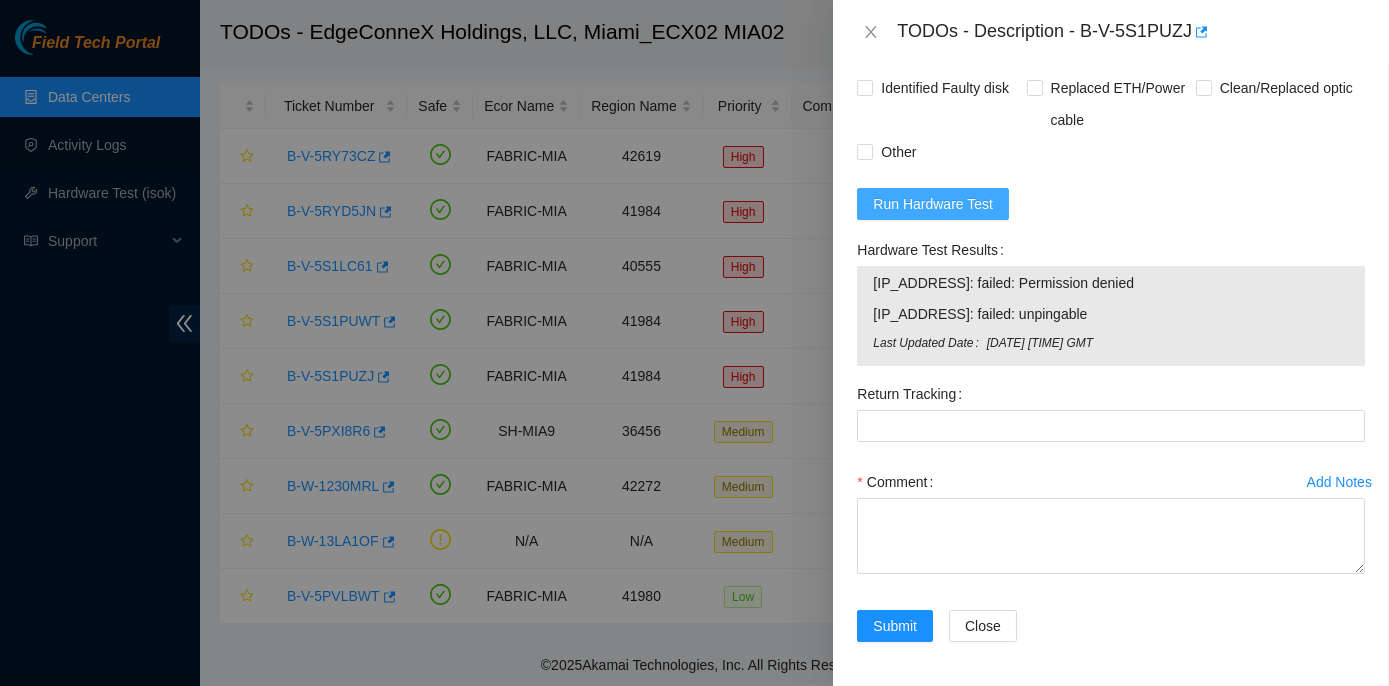 click on "Run Hardware Test" at bounding box center (933, 204) 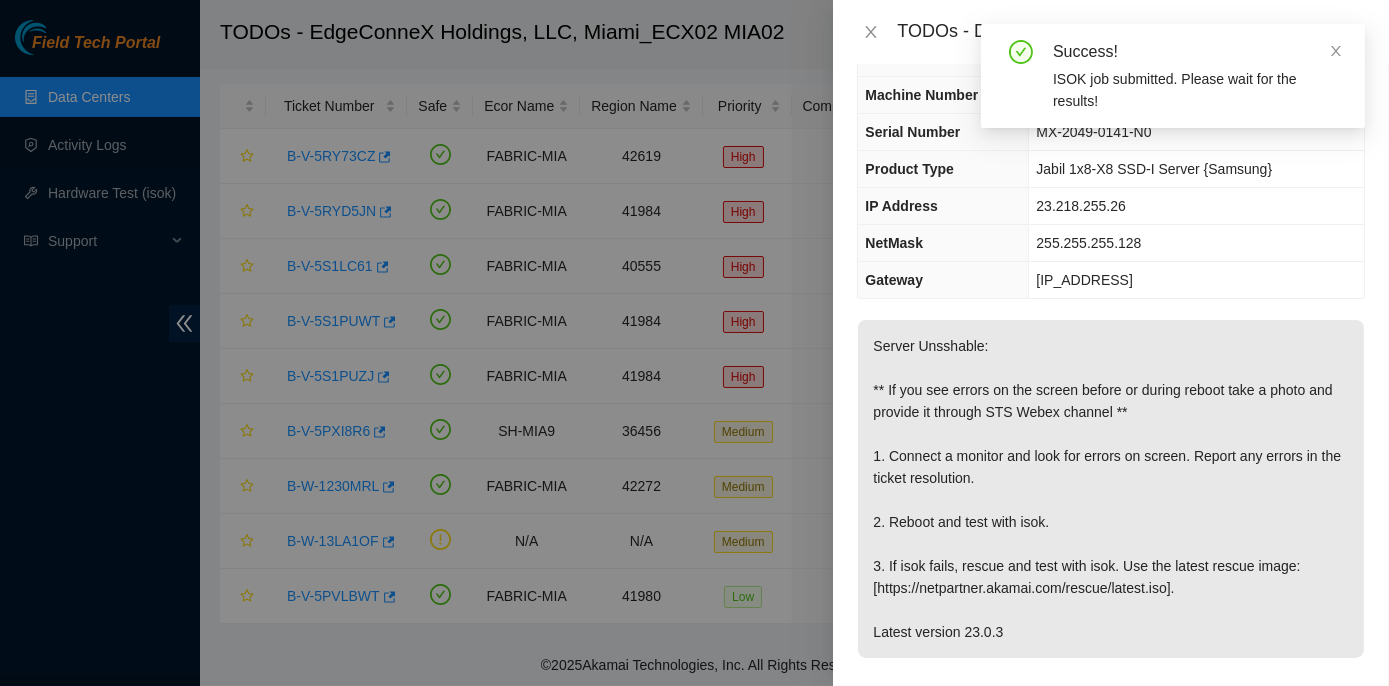 scroll, scrollTop: 177, scrollLeft: 0, axis: vertical 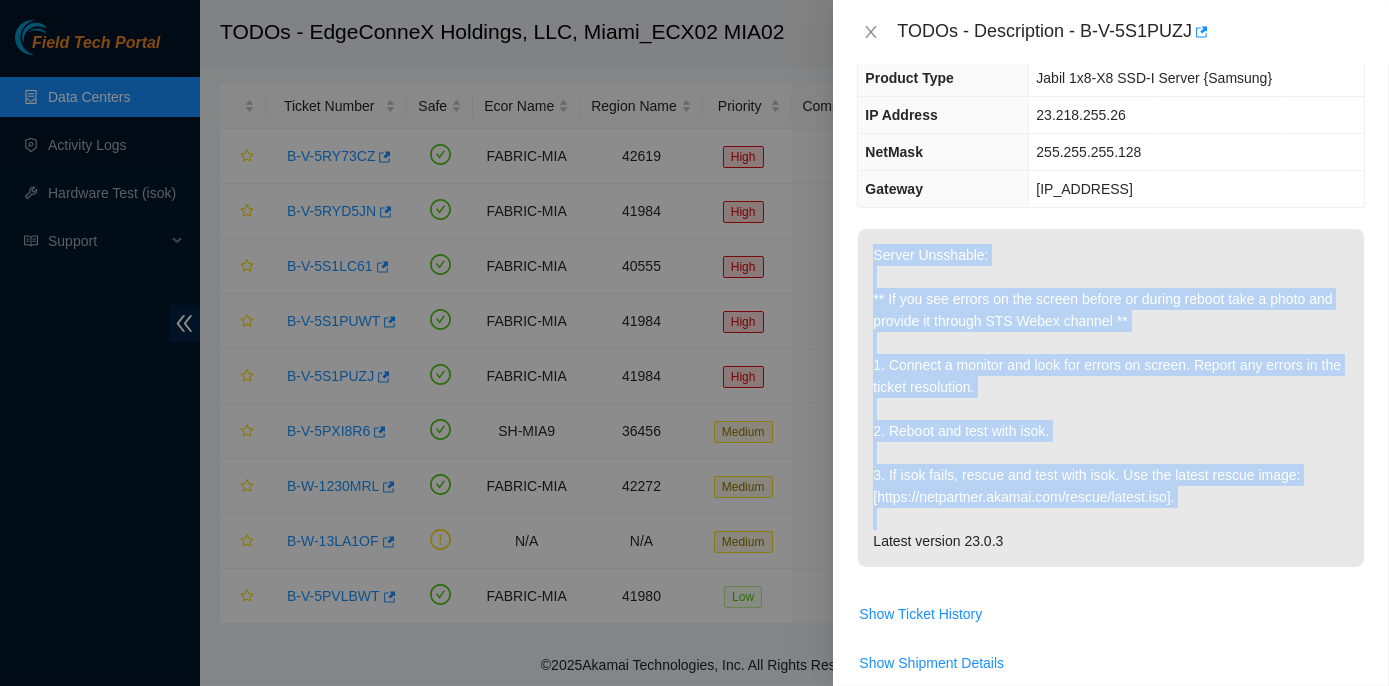 drag, startPoint x: 868, startPoint y: 246, endPoint x: 1109, endPoint y: 510, distance: 357.45908 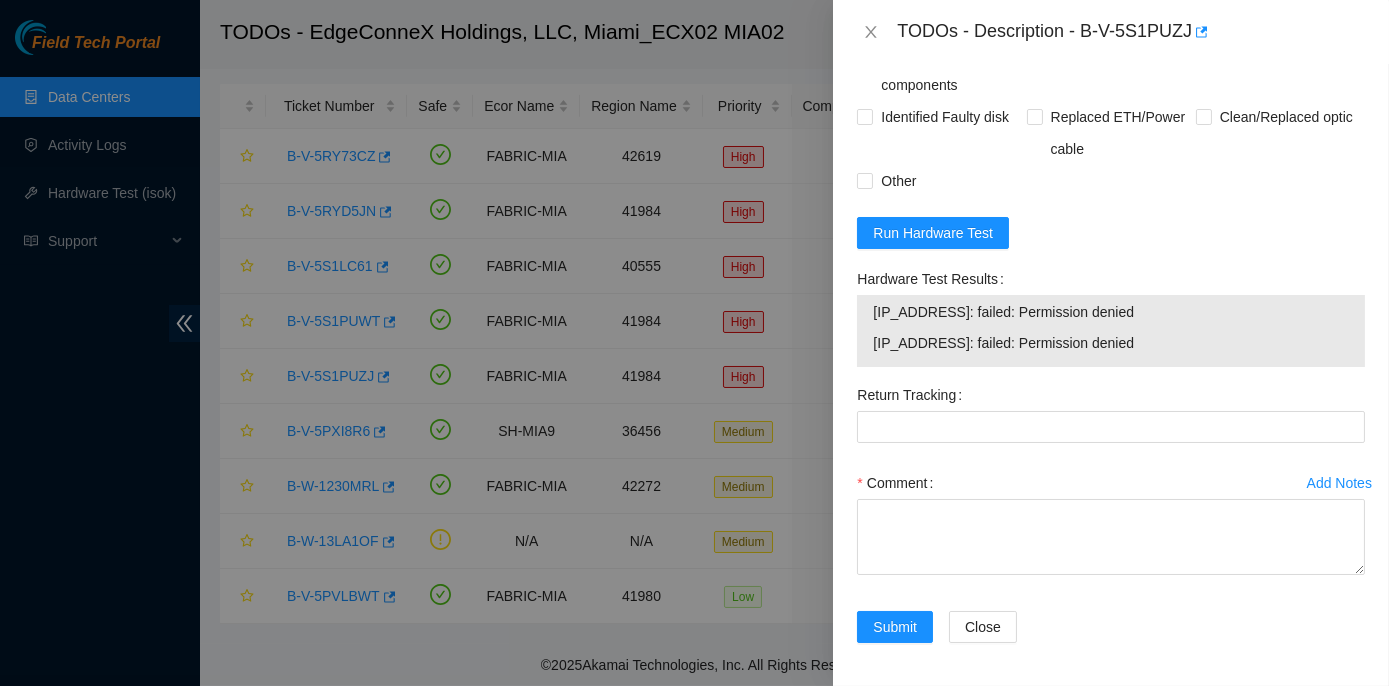 scroll, scrollTop: 929, scrollLeft: 0, axis: vertical 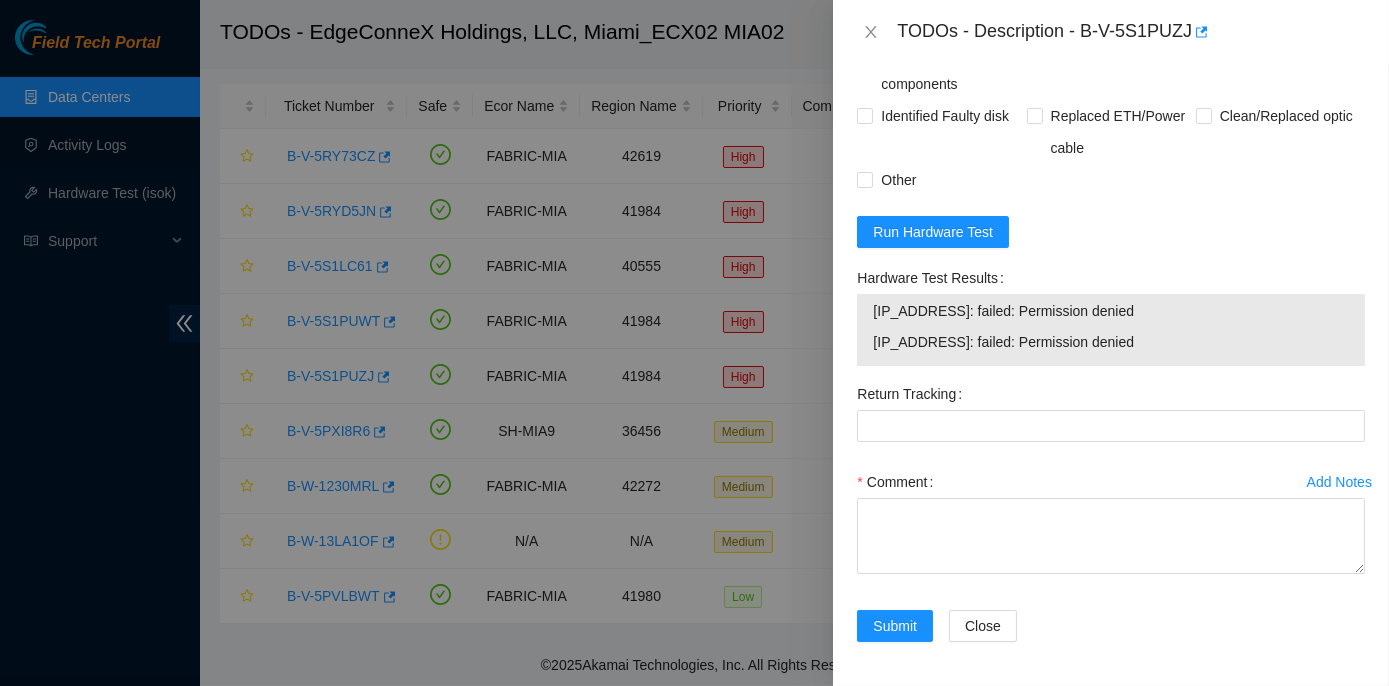 drag, startPoint x: 852, startPoint y: 274, endPoint x: 1141, endPoint y: 349, distance: 298.57327 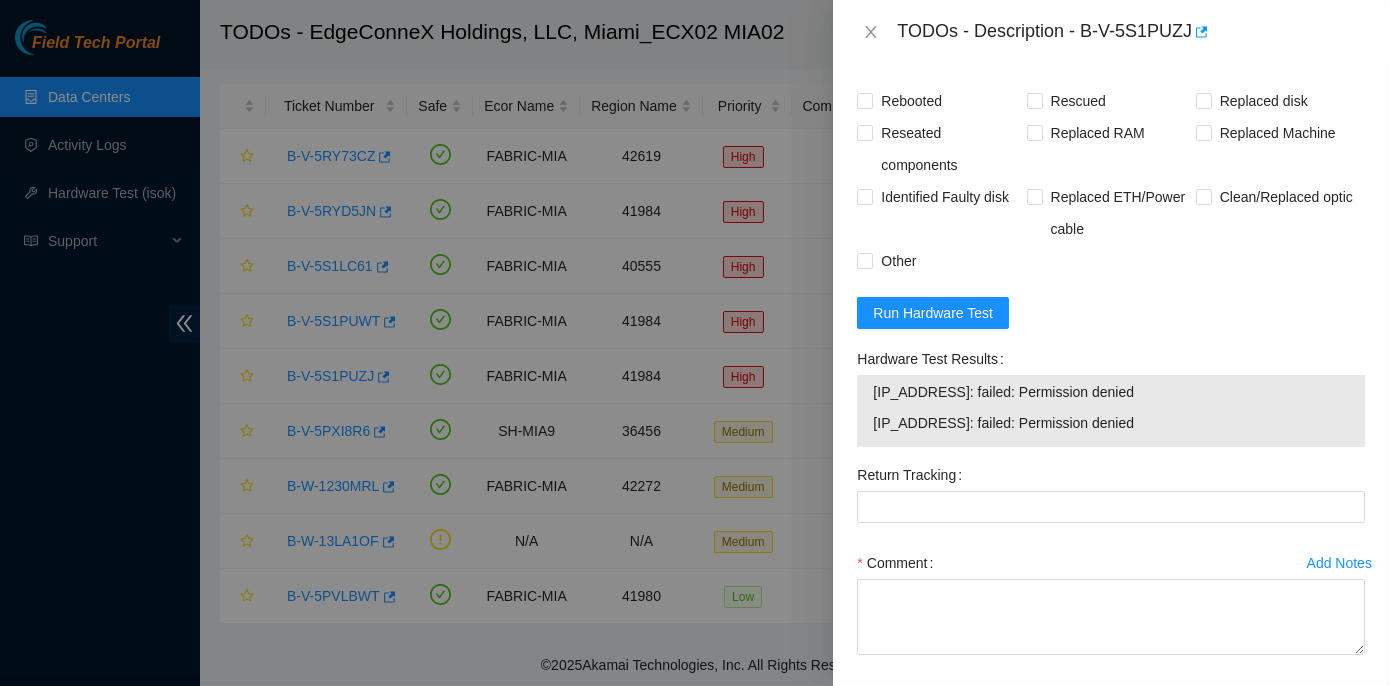 scroll, scrollTop: 929, scrollLeft: 0, axis: vertical 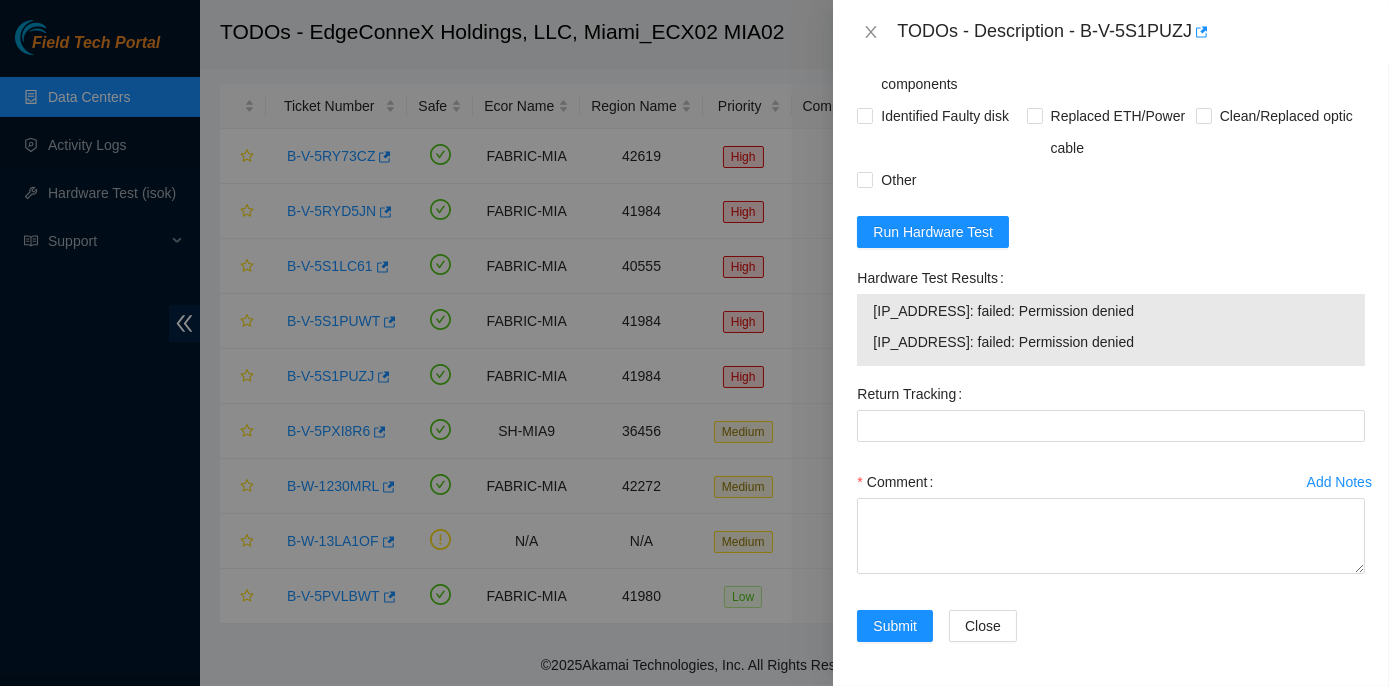click on "23.218.255.27: failed: Permission denied" at bounding box center [1111, 342] 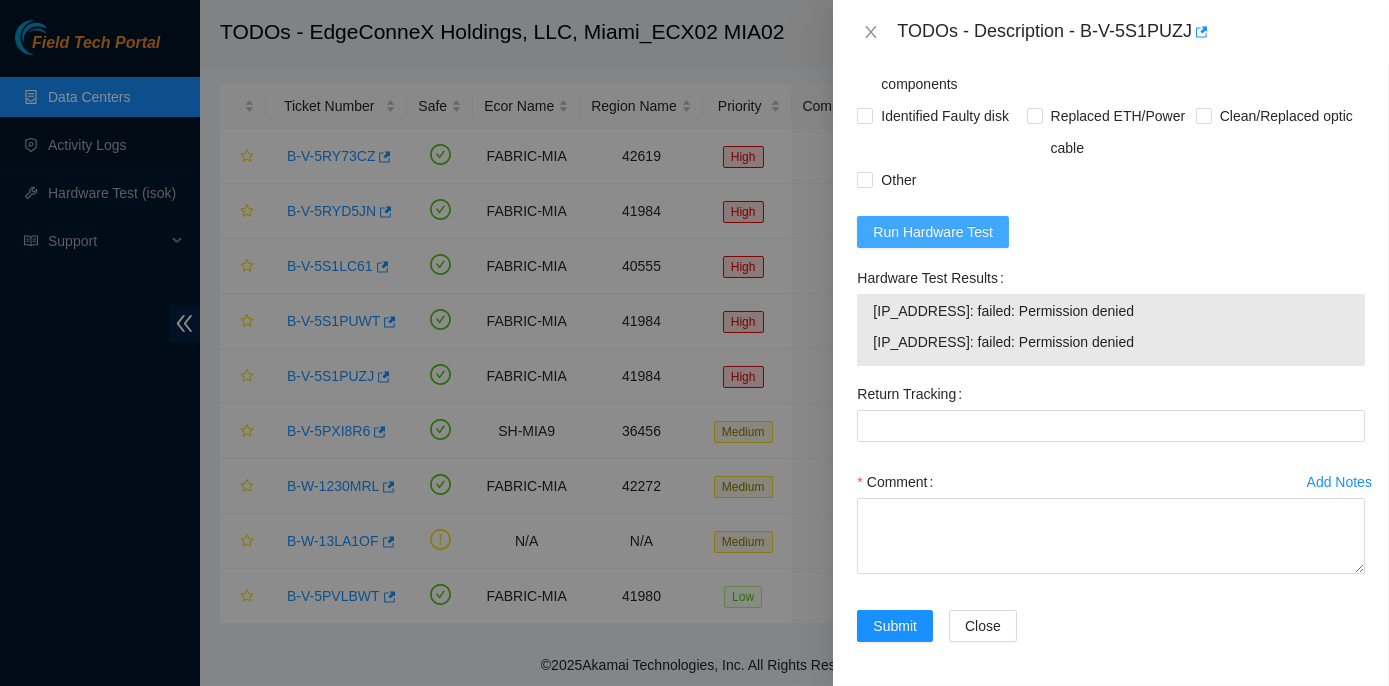 click on "Run Hardware Test" at bounding box center [933, 232] 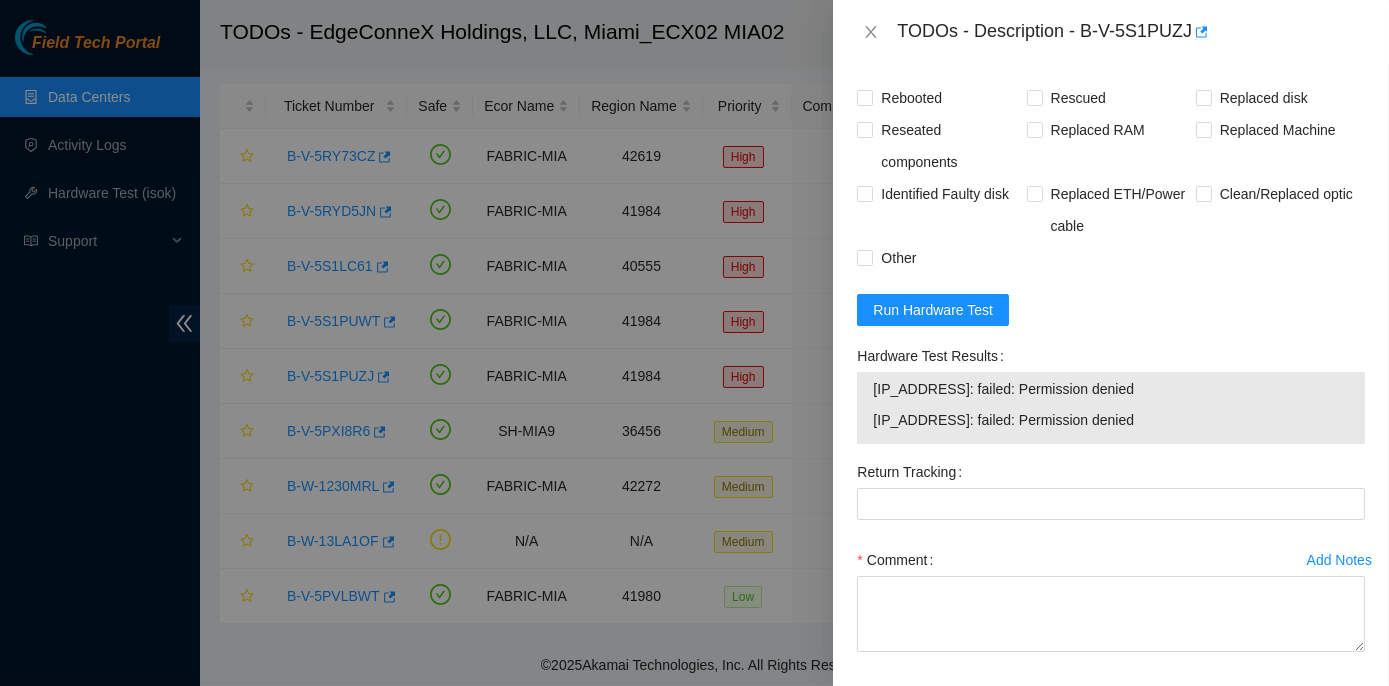 scroll, scrollTop: 929, scrollLeft: 0, axis: vertical 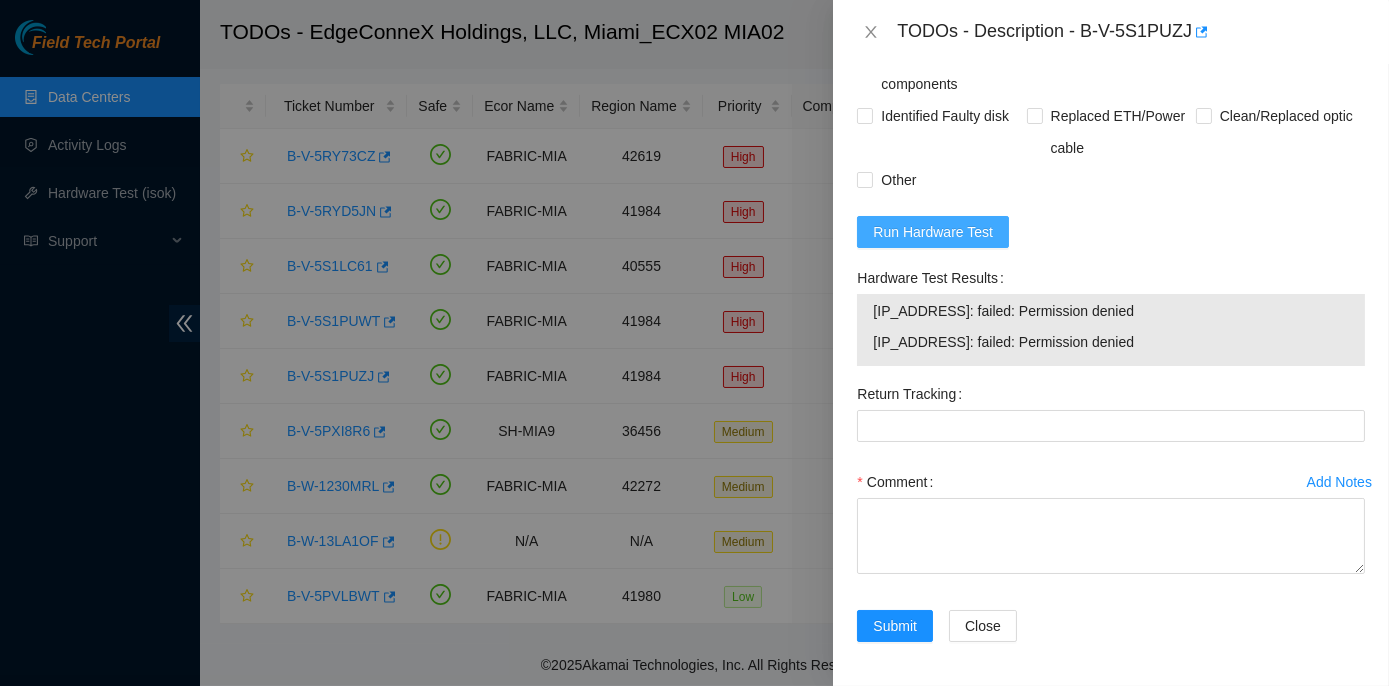 click on "Run Hardware Test" at bounding box center (933, 232) 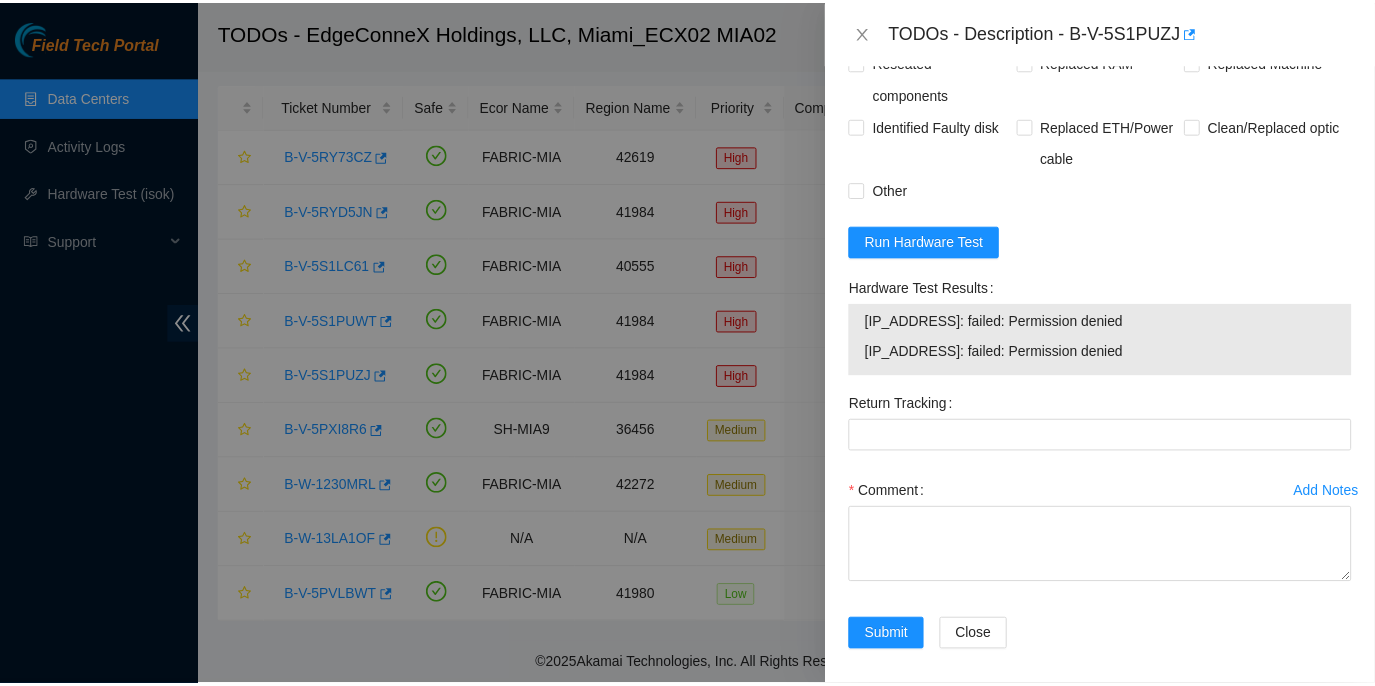 scroll, scrollTop: 929, scrollLeft: 0, axis: vertical 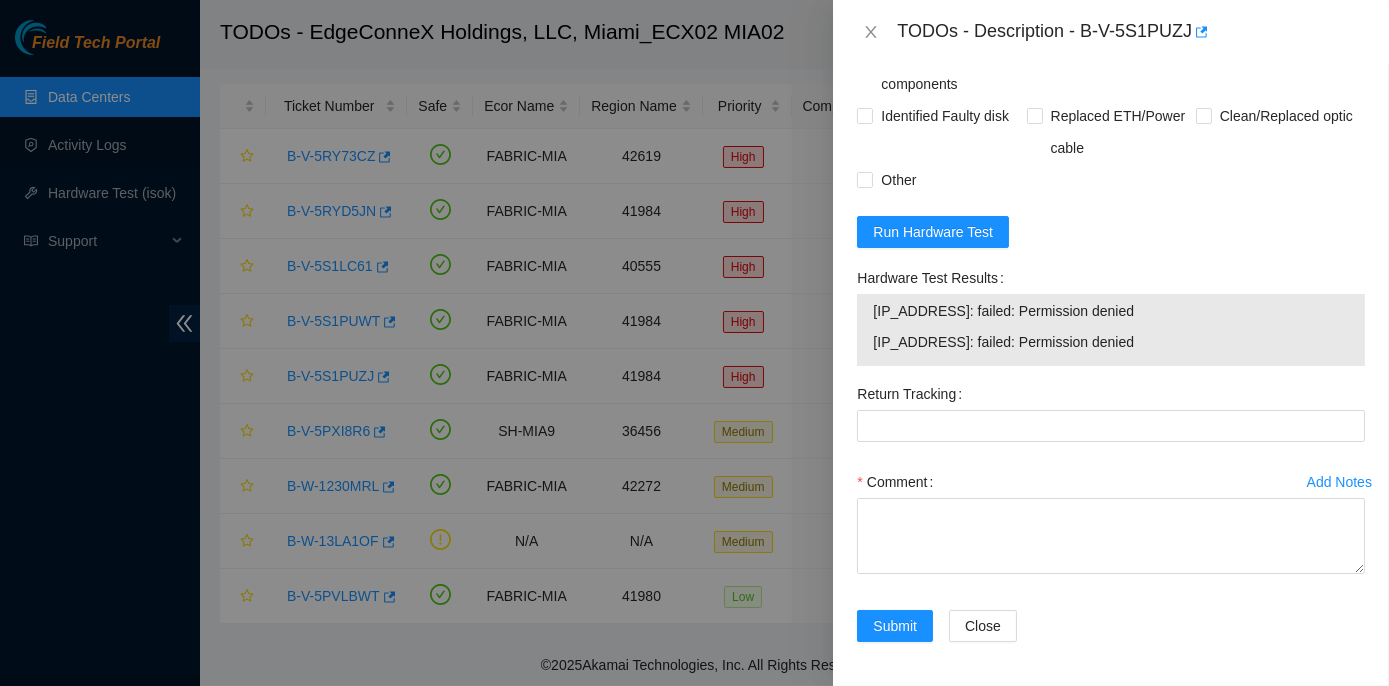 drag, startPoint x: 1147, startPoint y: 308, endPoint x: 876, endPoint y: 310, distance: 271.0074 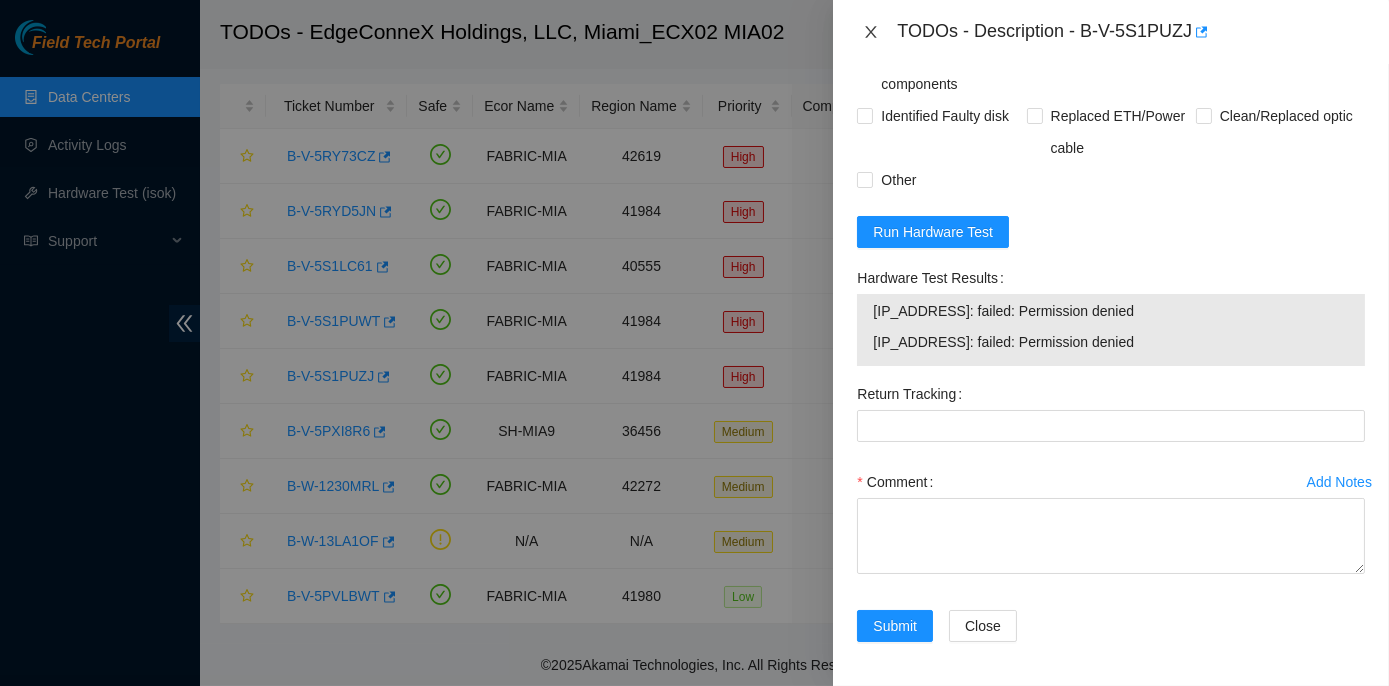 click 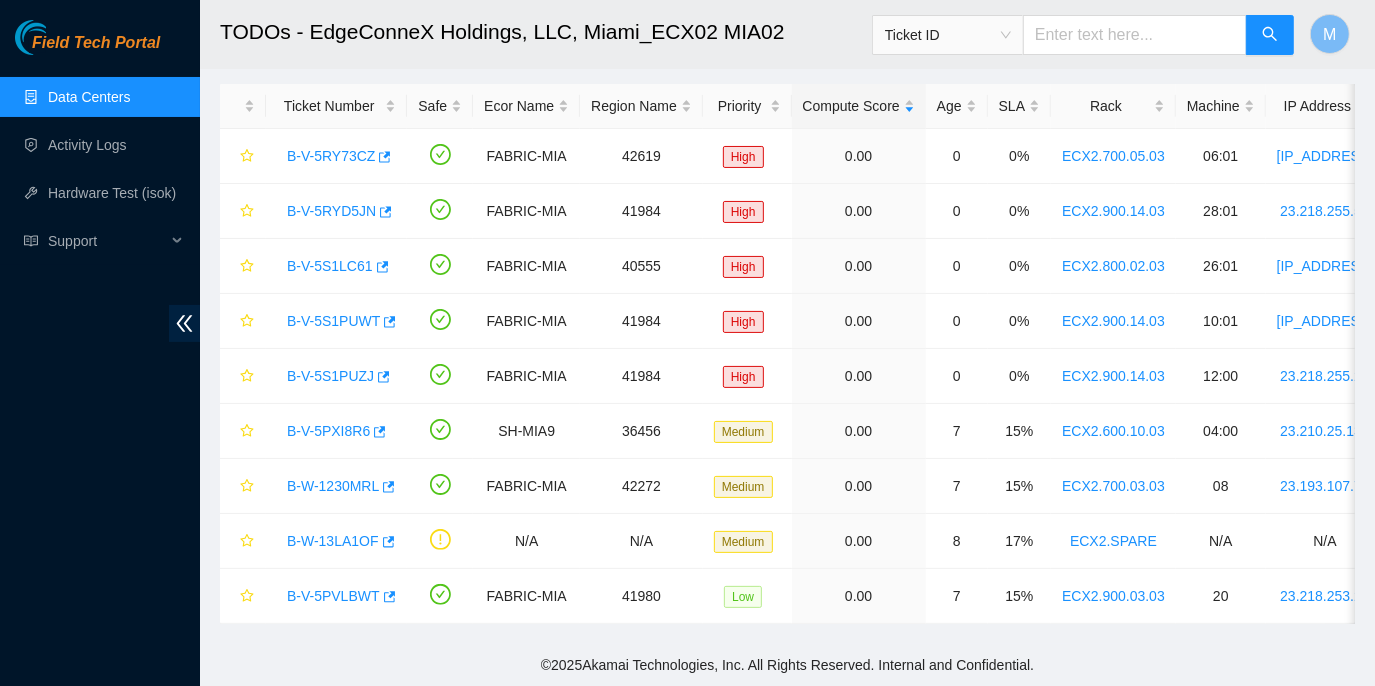 scroll, scrollTop: 557, scrollLeft: 0, axis: vertical 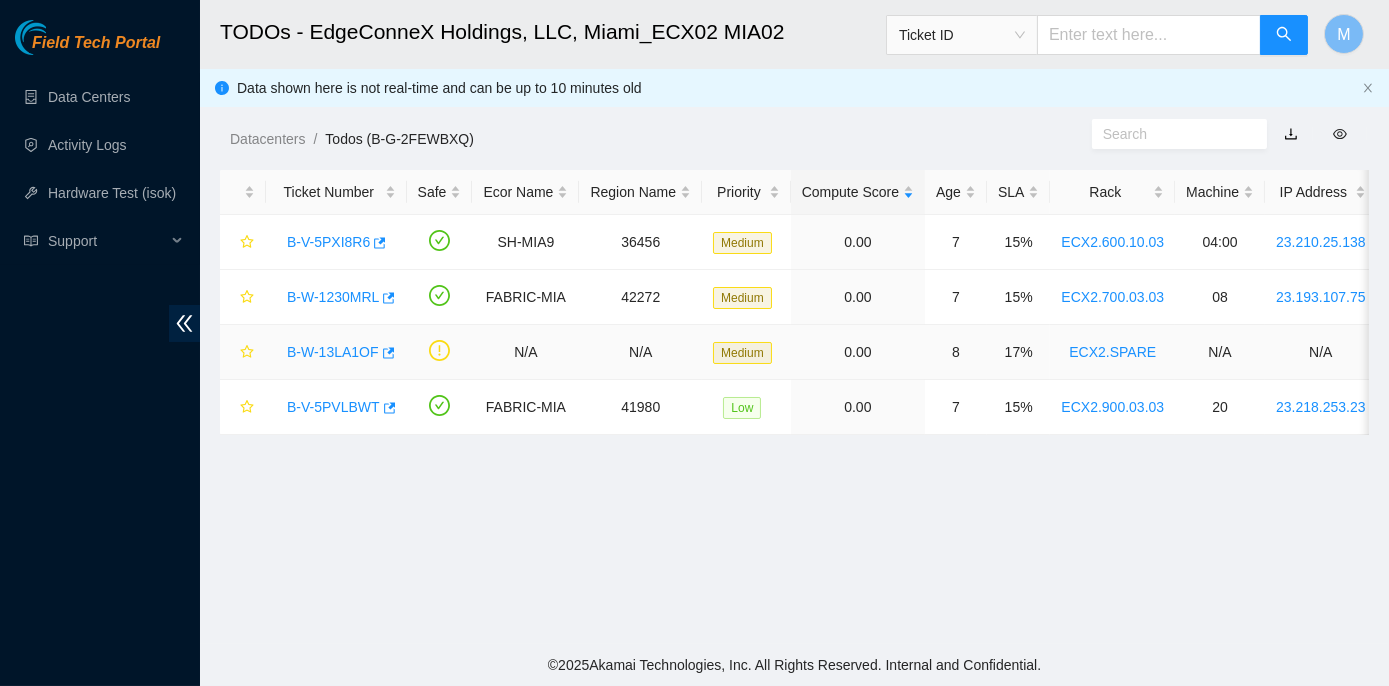 click on "B-W-13LA1OF" at bounding box center [333, 352] 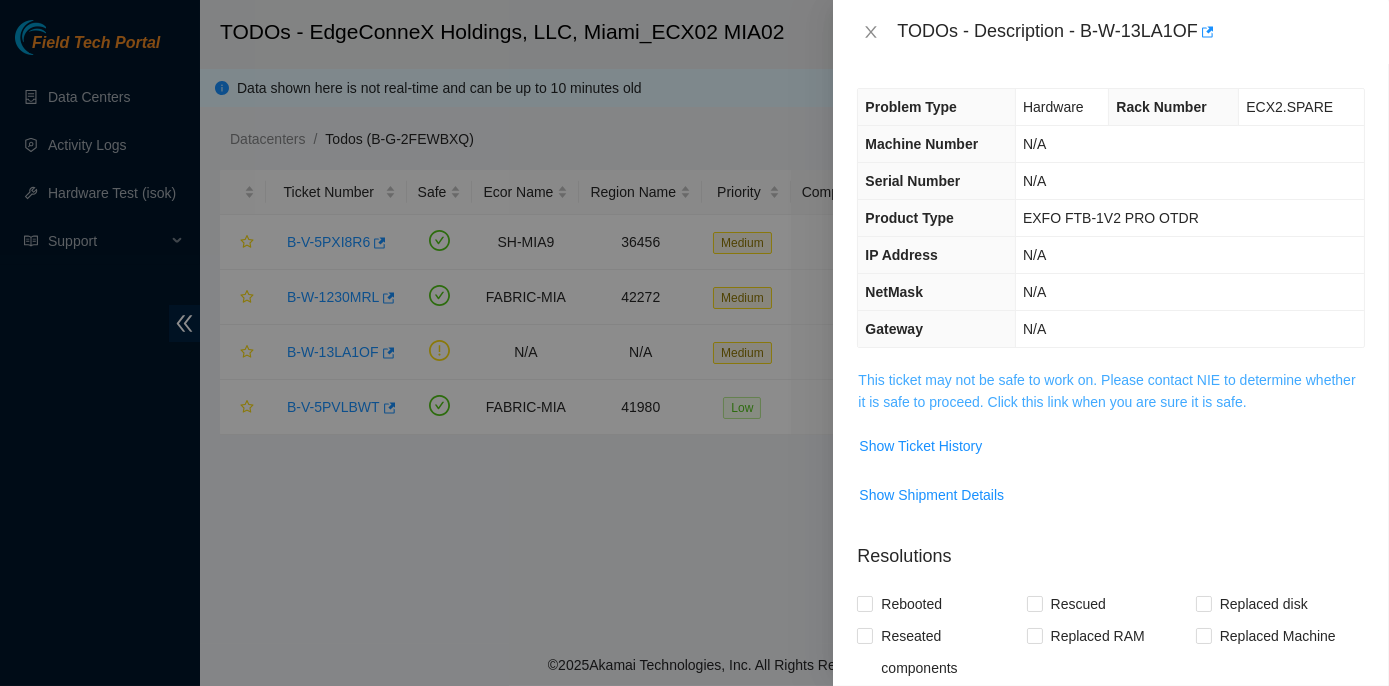 click on "This ticket may not be safe to work on. Please contact NIE to determine whether it is safe to proceed. Click this link when you are sure it is safe." at bounding box center (1106, 391) 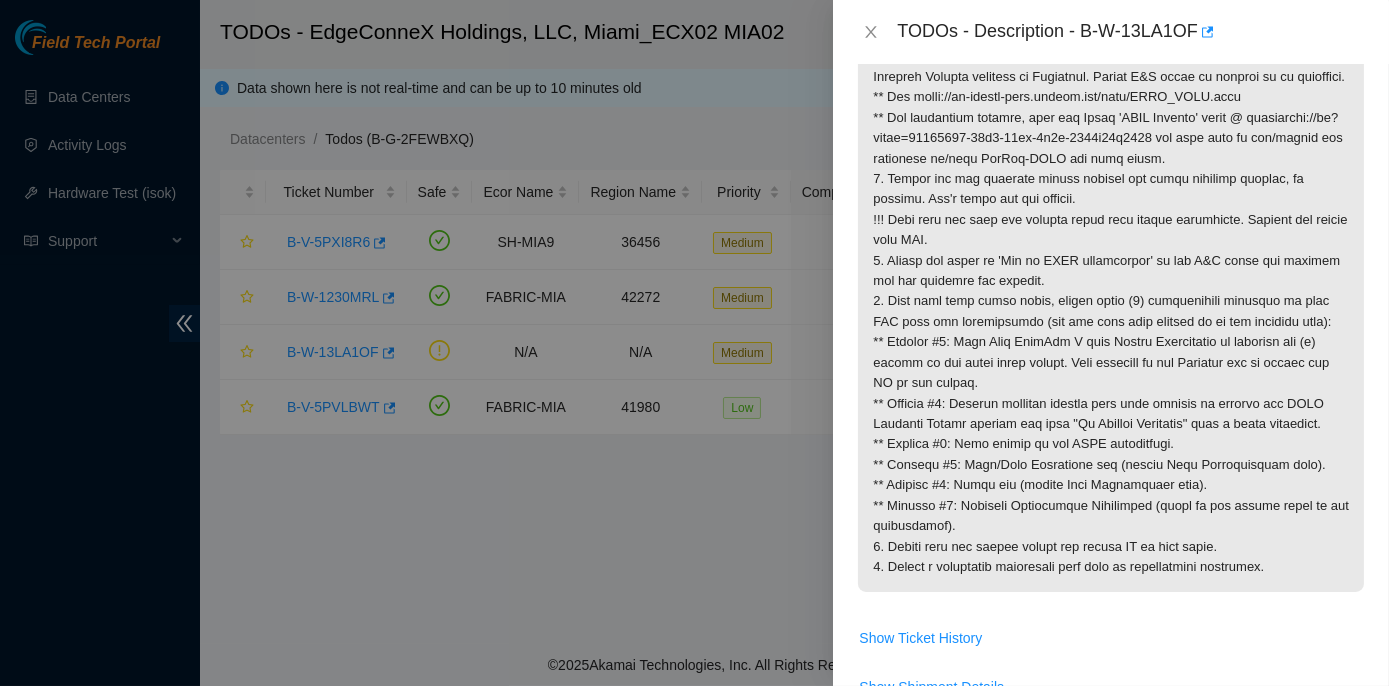 scroll, scrollTop: 359, scrollLeft: 0, axis: vertical 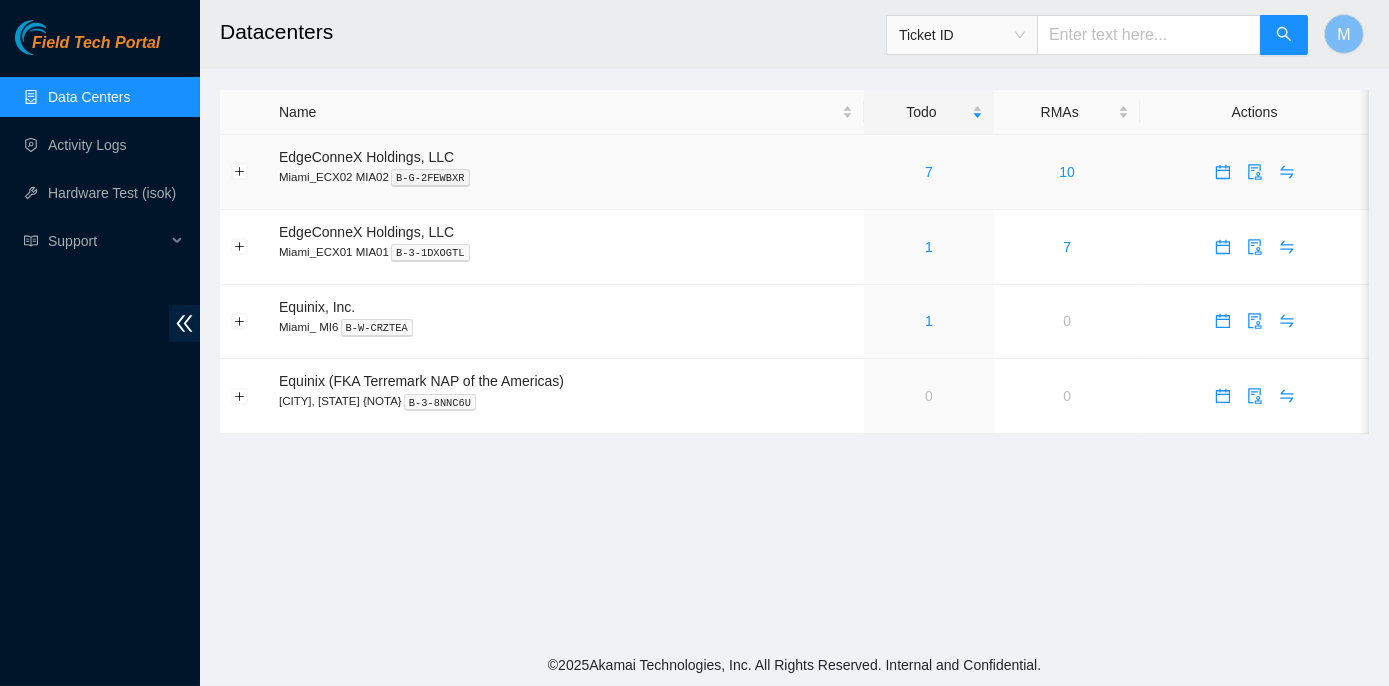 click on "7" at bounding box center [929, 172] 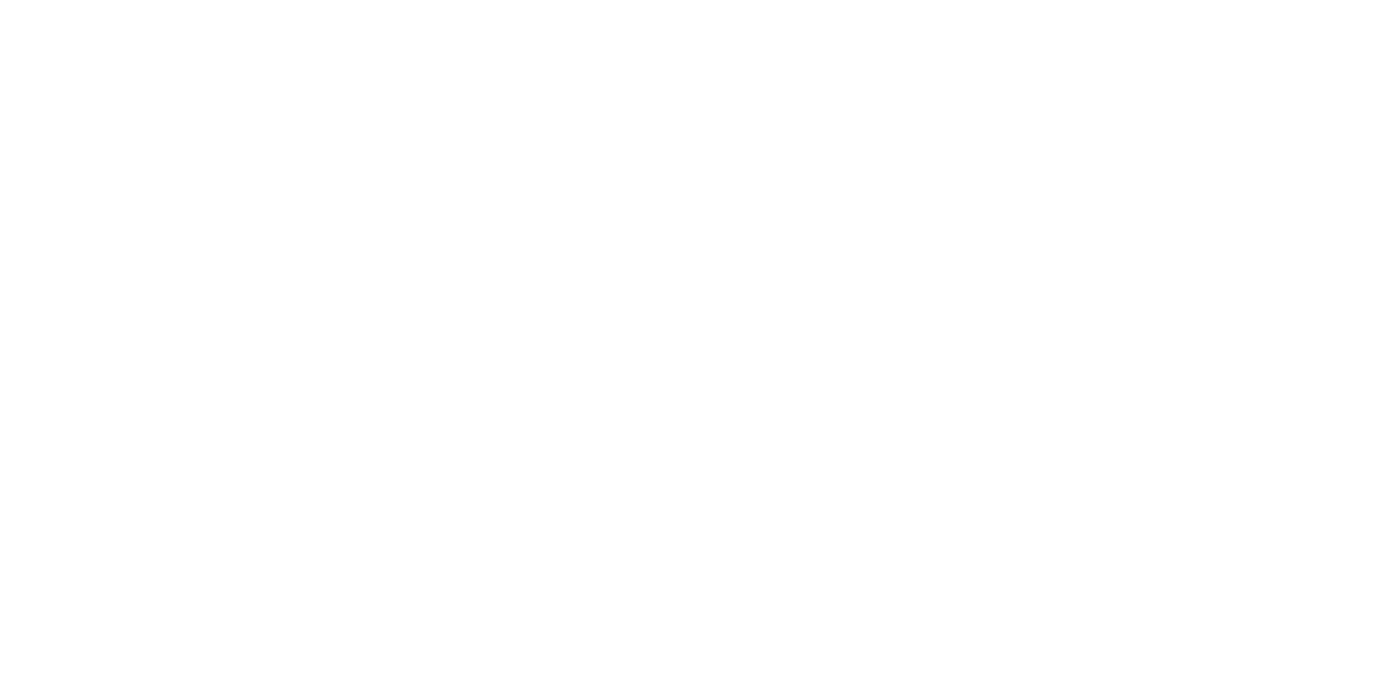 scroll, scrollTop: 0, scrollLeft: 0, axis: both 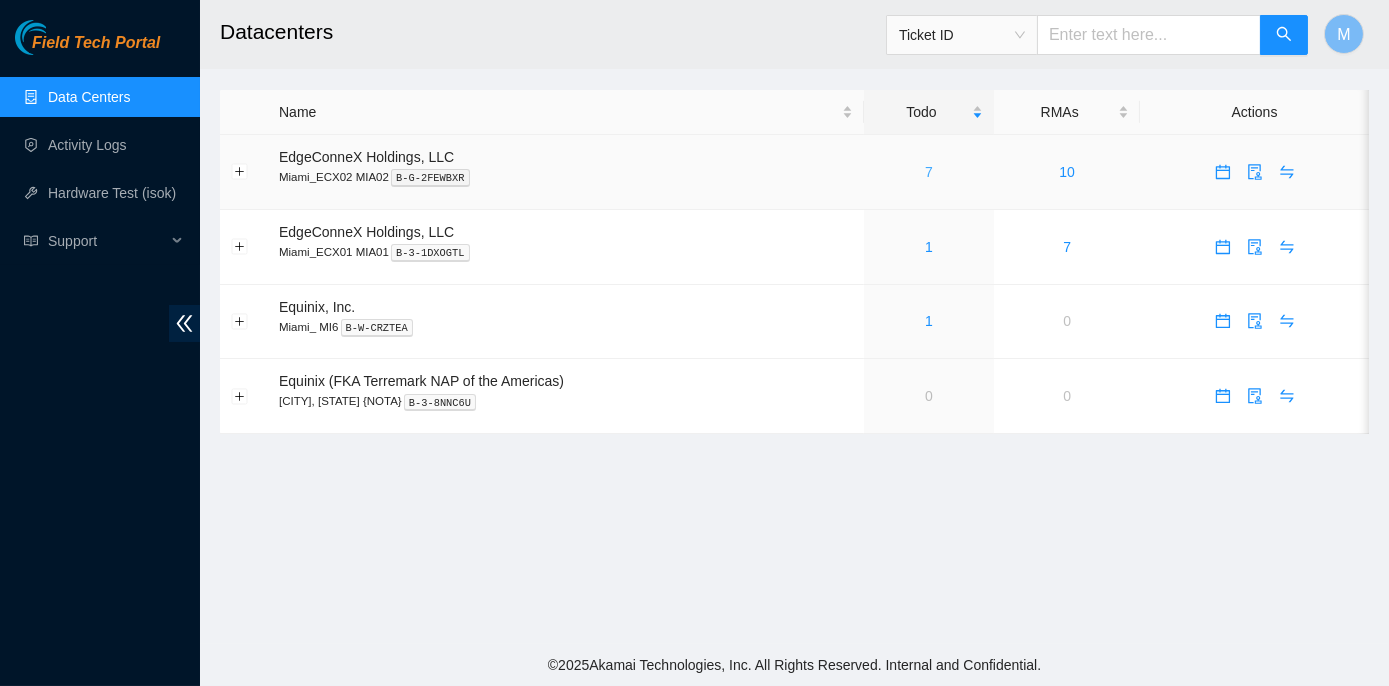 click on "7" at bounding box center (929, 172) 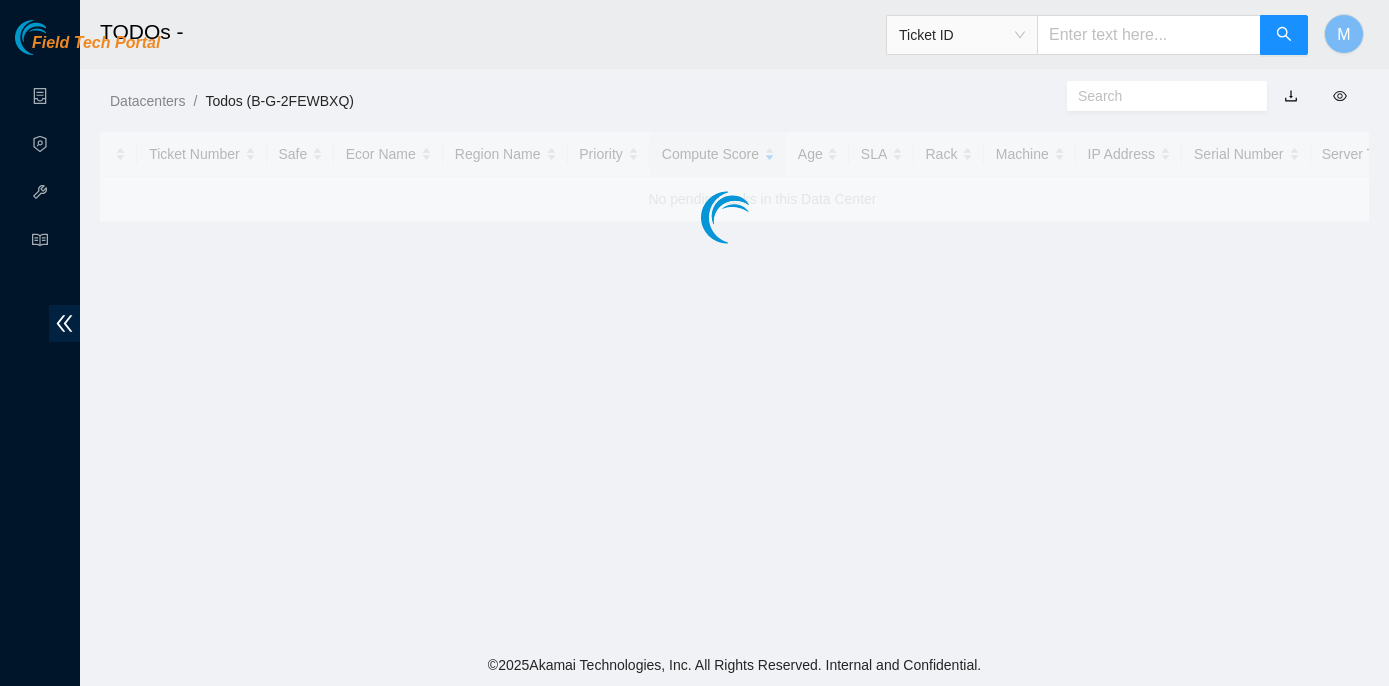 scroll, scrollTop: 0, scrollLeft: 0, axis: both 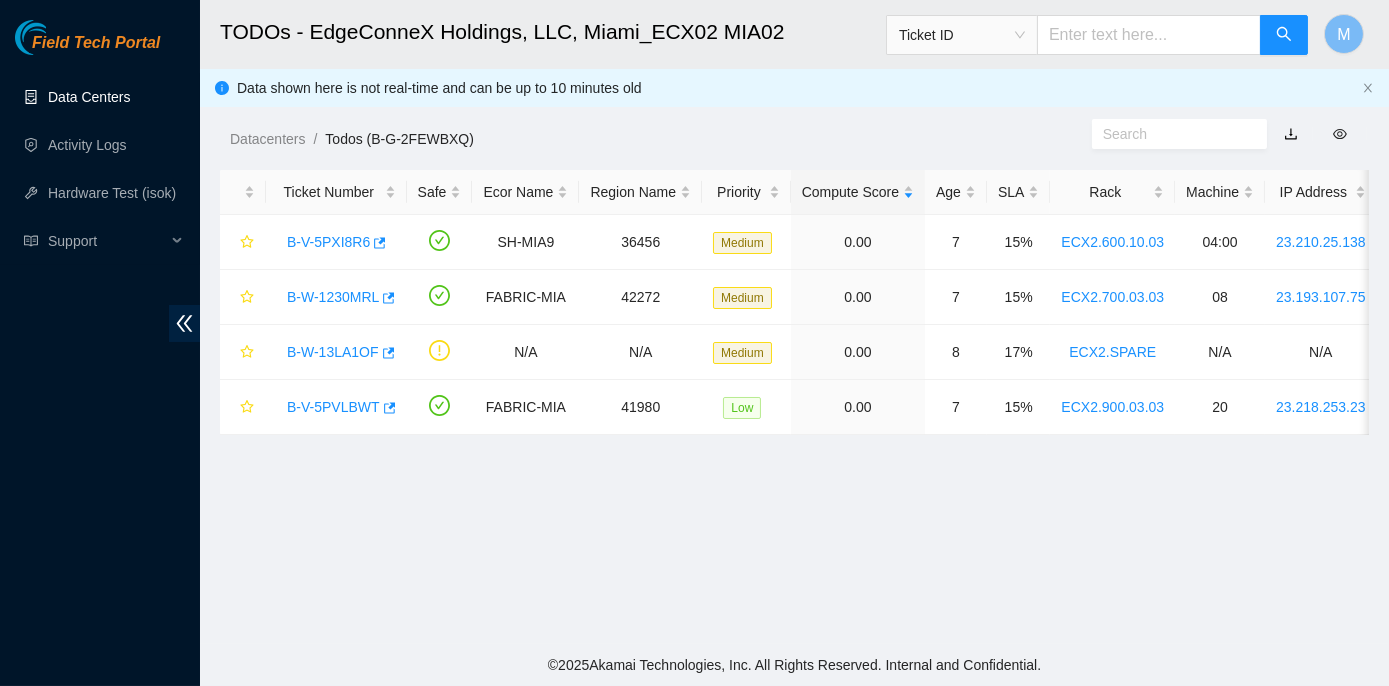 click on "Data Centers" at bounding box center (89, 97) 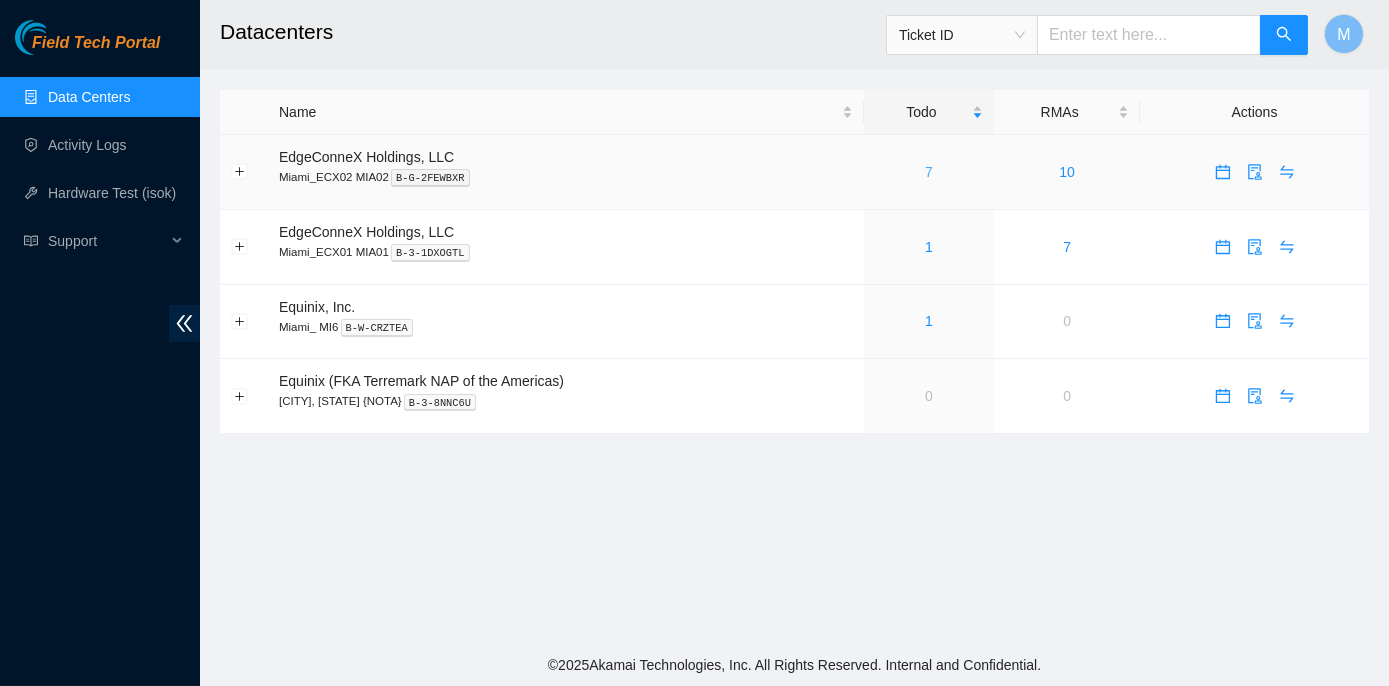click on "7" at bounding box center (929, 172) 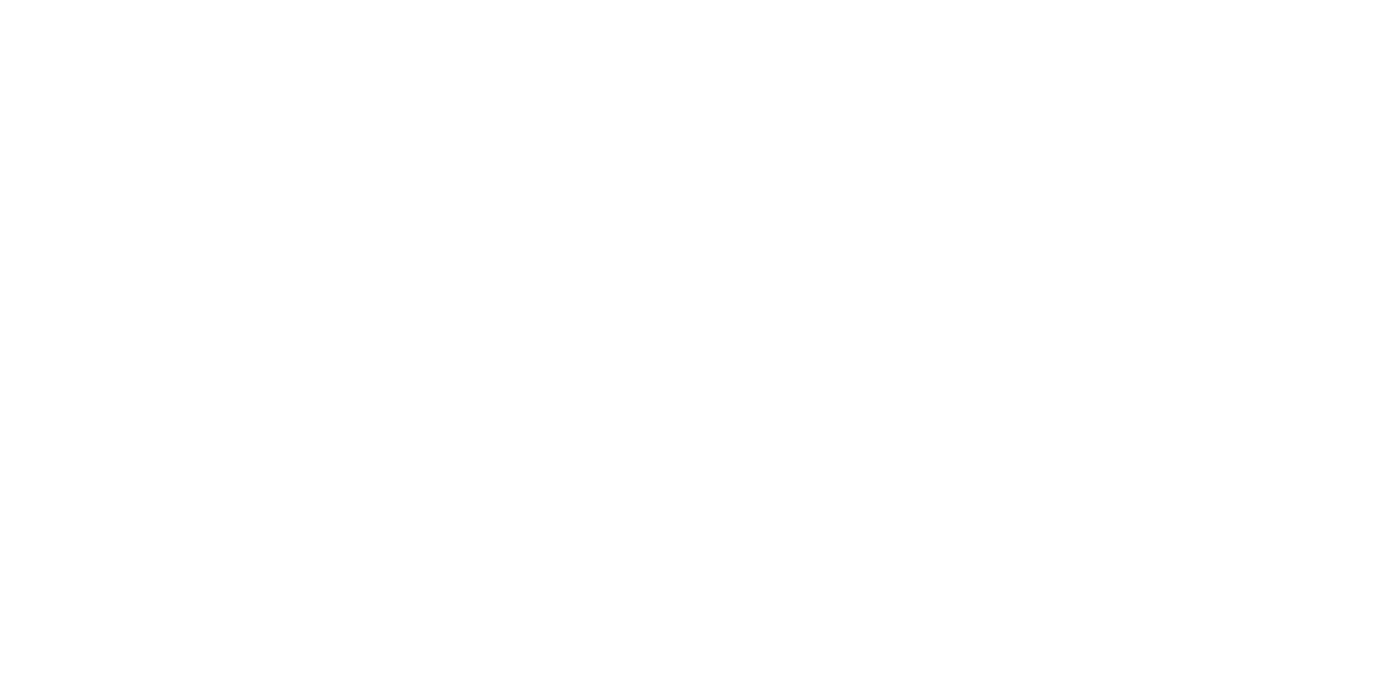 scroll, scrollTop: 0, scrollLeft: 0, axis: both 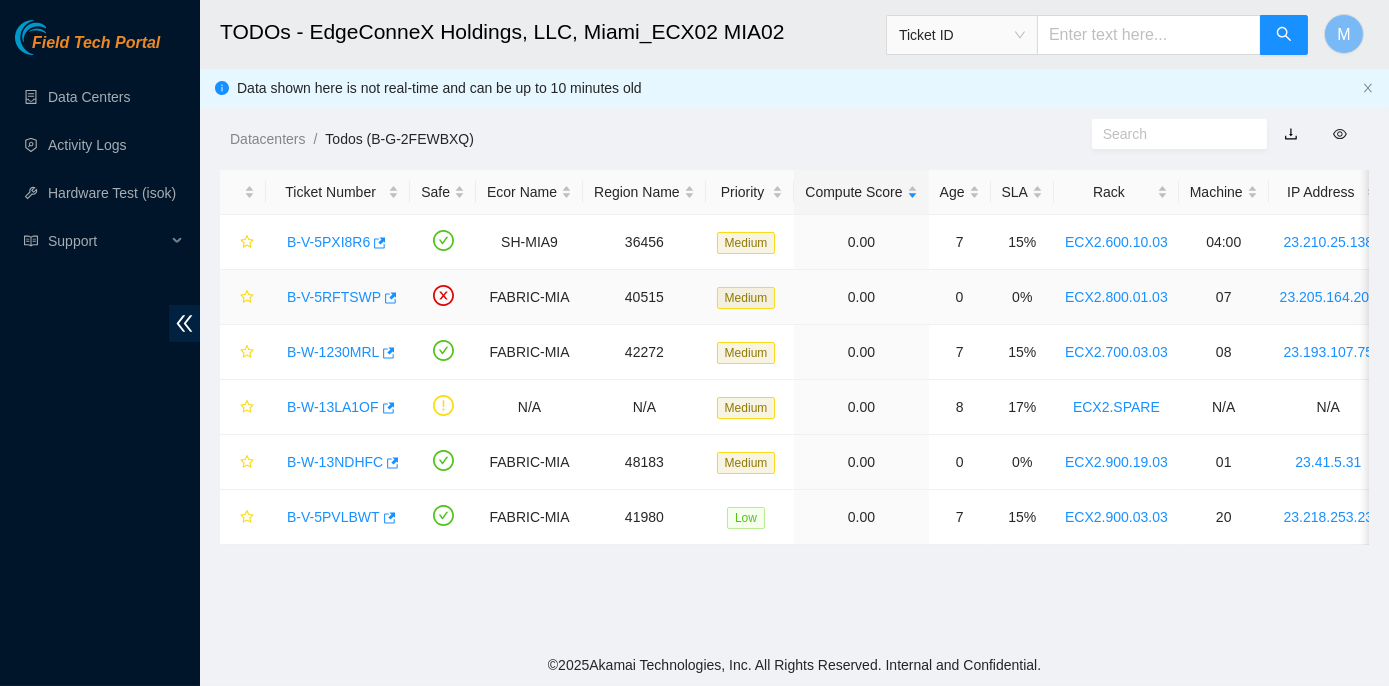 click on "B-V-5RFTSWP" at bounding box center [334, 297] 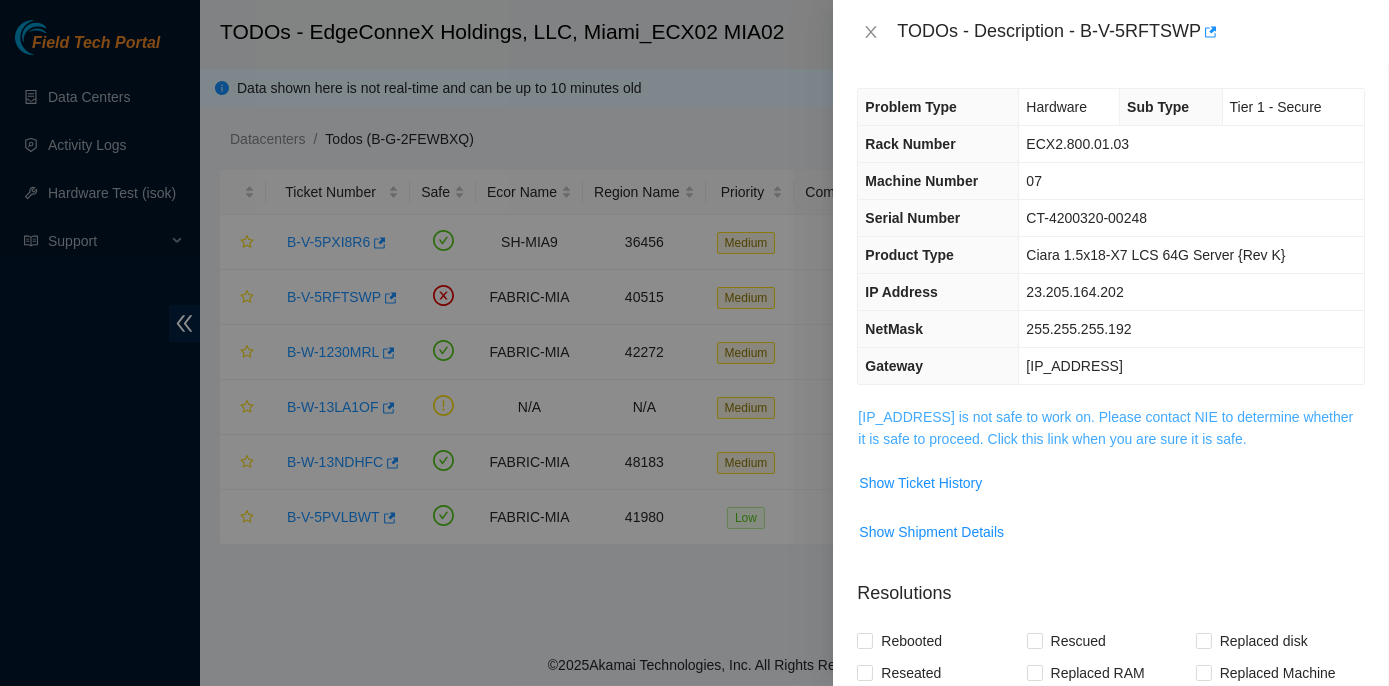 click on "23.205.164.202 is not safe to work on. Please contact NIE to determine whether it is safe to proceed. Click this link when you are sure it is safe." at bounding box center [1105, 428] 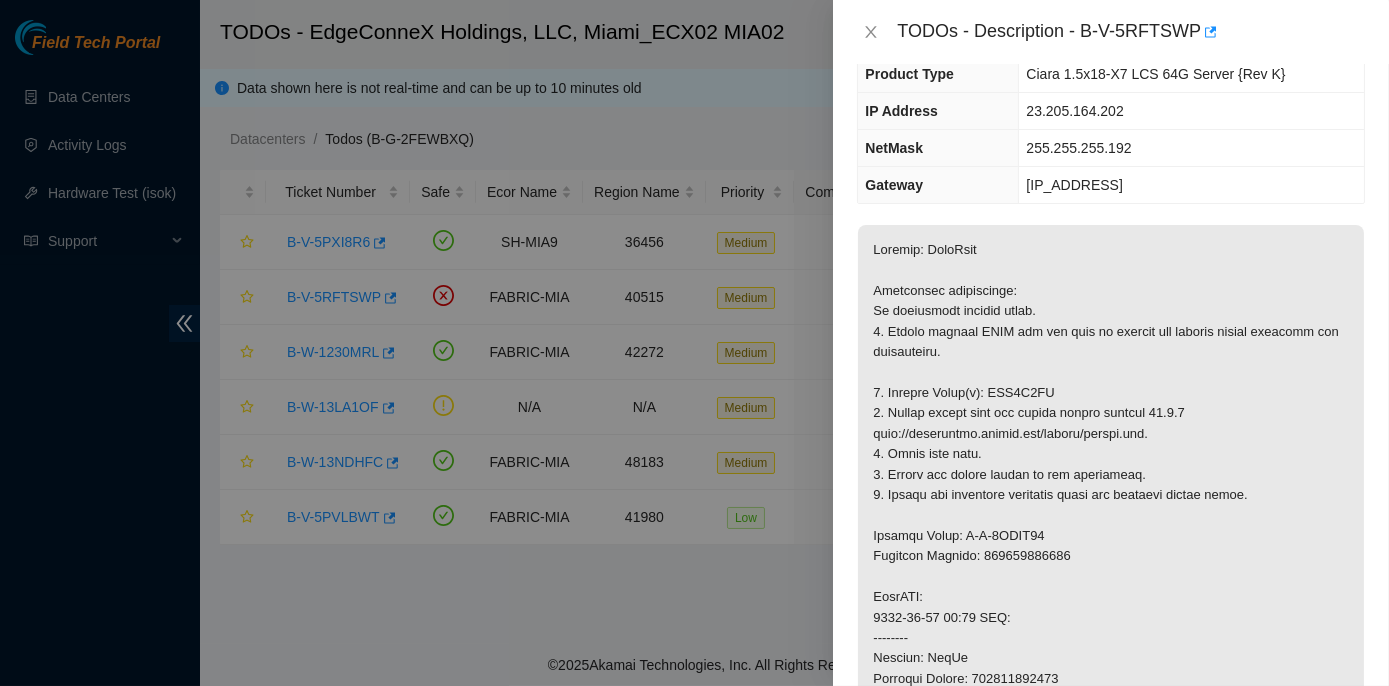 scroll, scrollTop: 218, scrollLeft: 0, axis: vertical 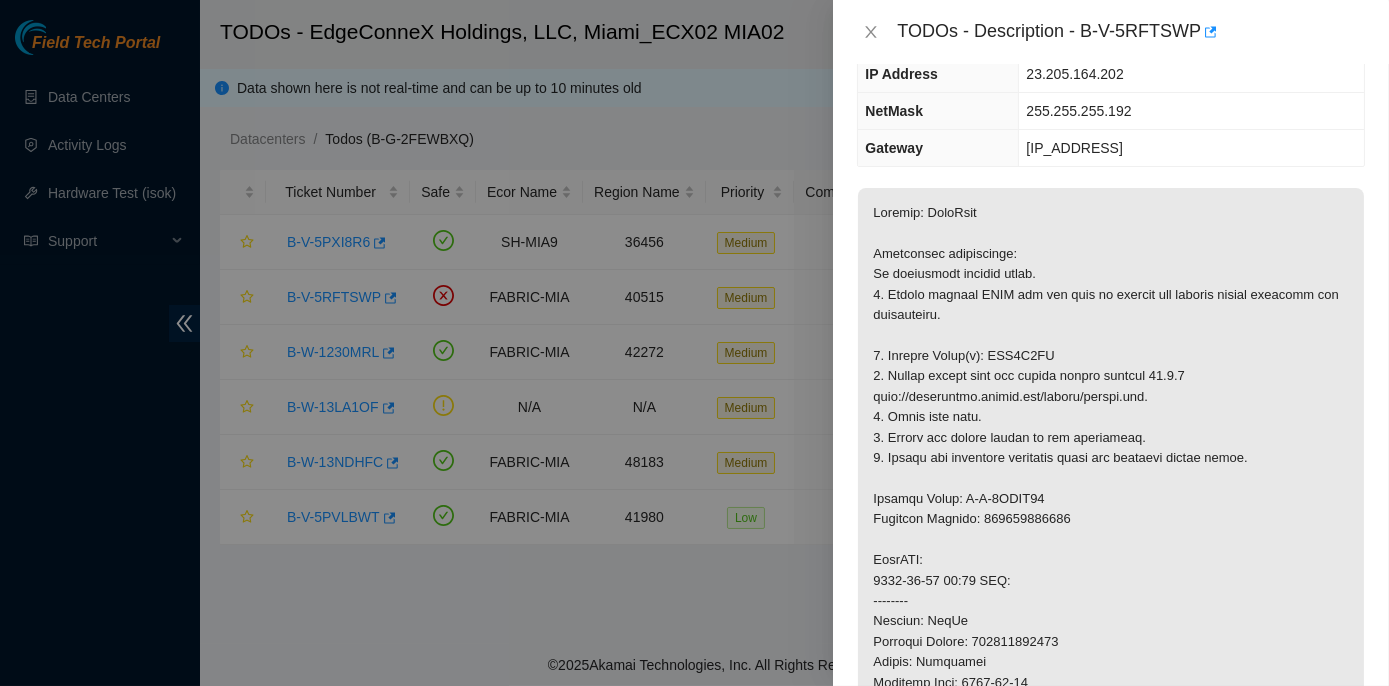 click on "Problem Type Hardware Sub Type Tier 1 - Secure Rack Number ECX2.800.01.03 Machine Number 07 Serial Number CT-4200320-00248 Product Type Ciara 1.5x18-X7 LCS 64G Server {Rev K} IP Address 23.205.164.202 NetMask 255.255.255.192 Gateway 23.205.164.193 Show Ticket History Show Shipment Details Resolutions Rebooted Rescued Replaced disk Reseated components Replaced RAM Replaced Machine Identified Faulty disk Replaced ETH/Power cable Clean/Replaced optic Other Run Hardware Test Return Tracking Add Notes    Comment Submit Close" at bounding box center [1111, 375] 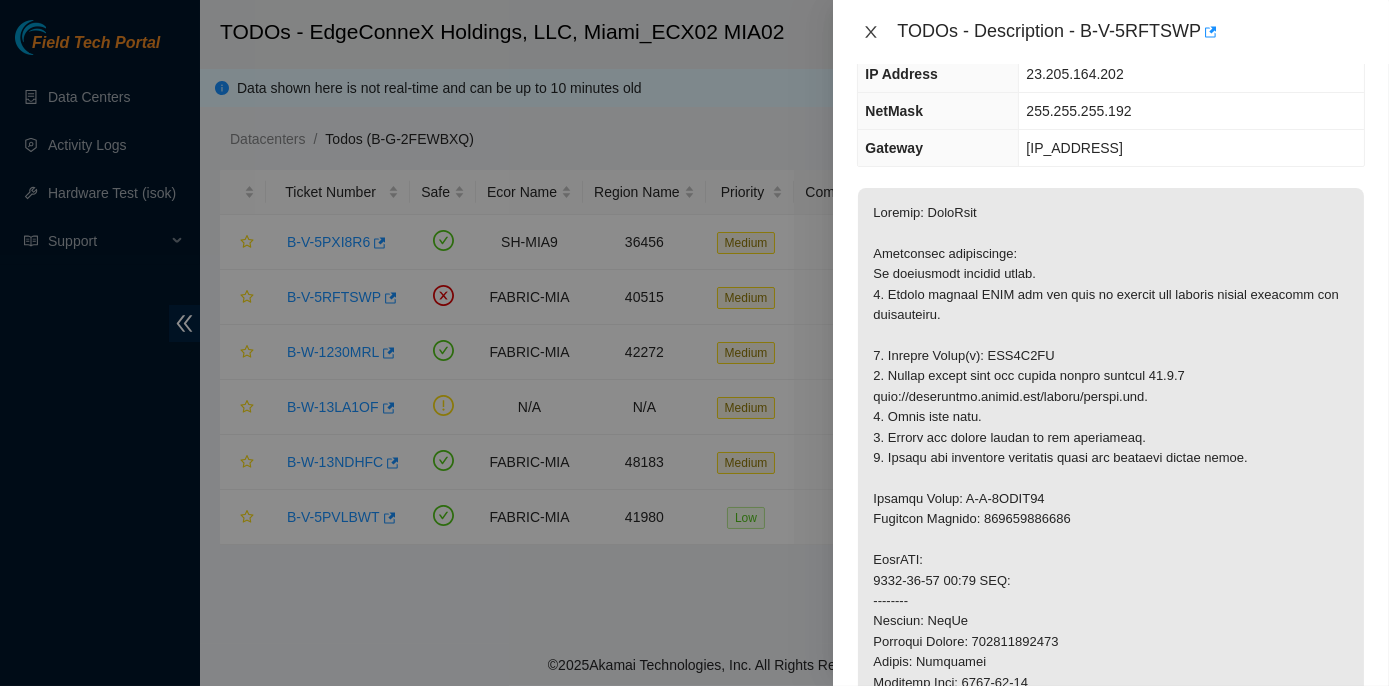 click 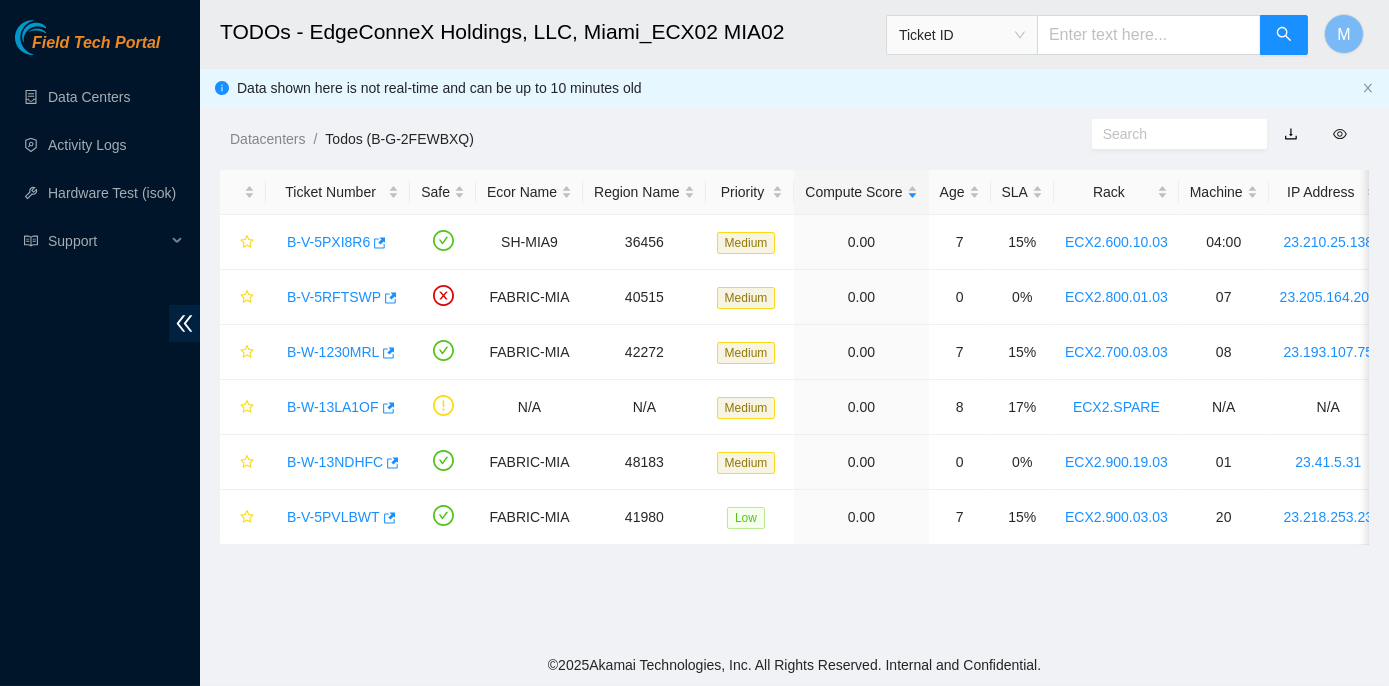 scroll, scrollTop: 284, scrollLeft: 0, axis: vertical 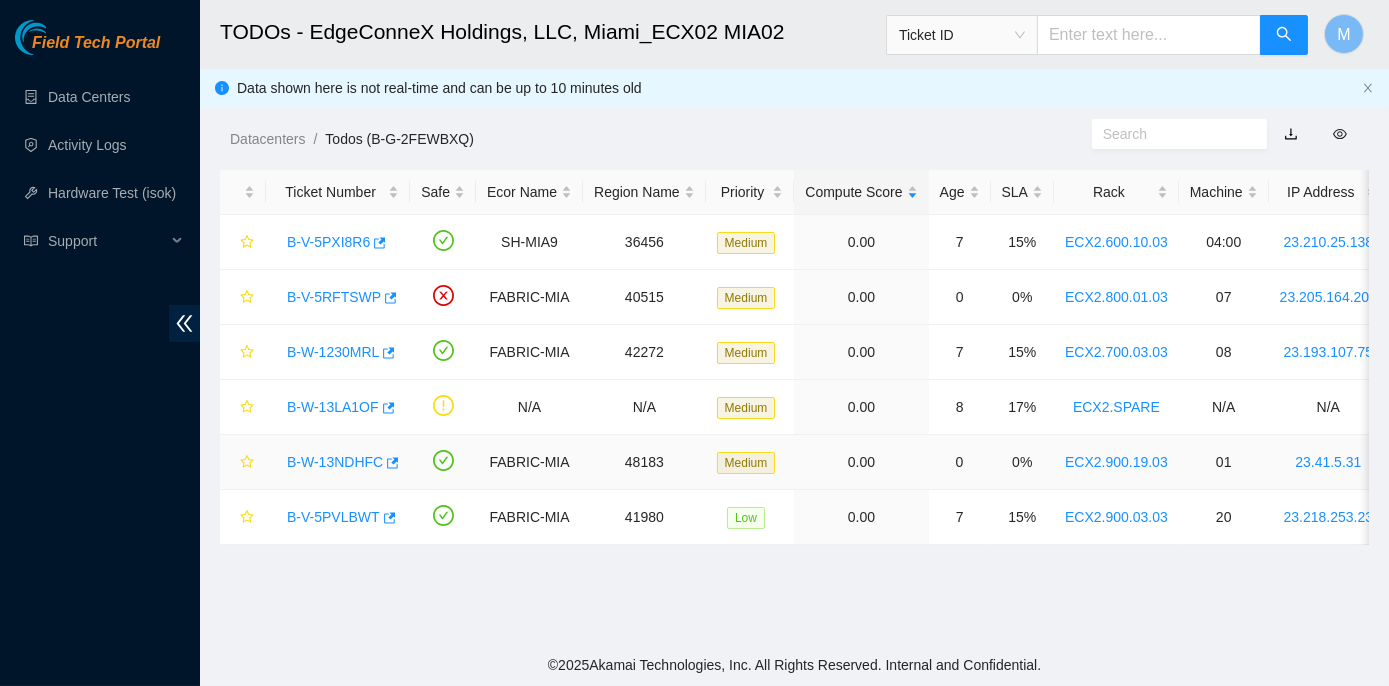 click on "B-W-13NDHFC" at bounding box center (335, 462) 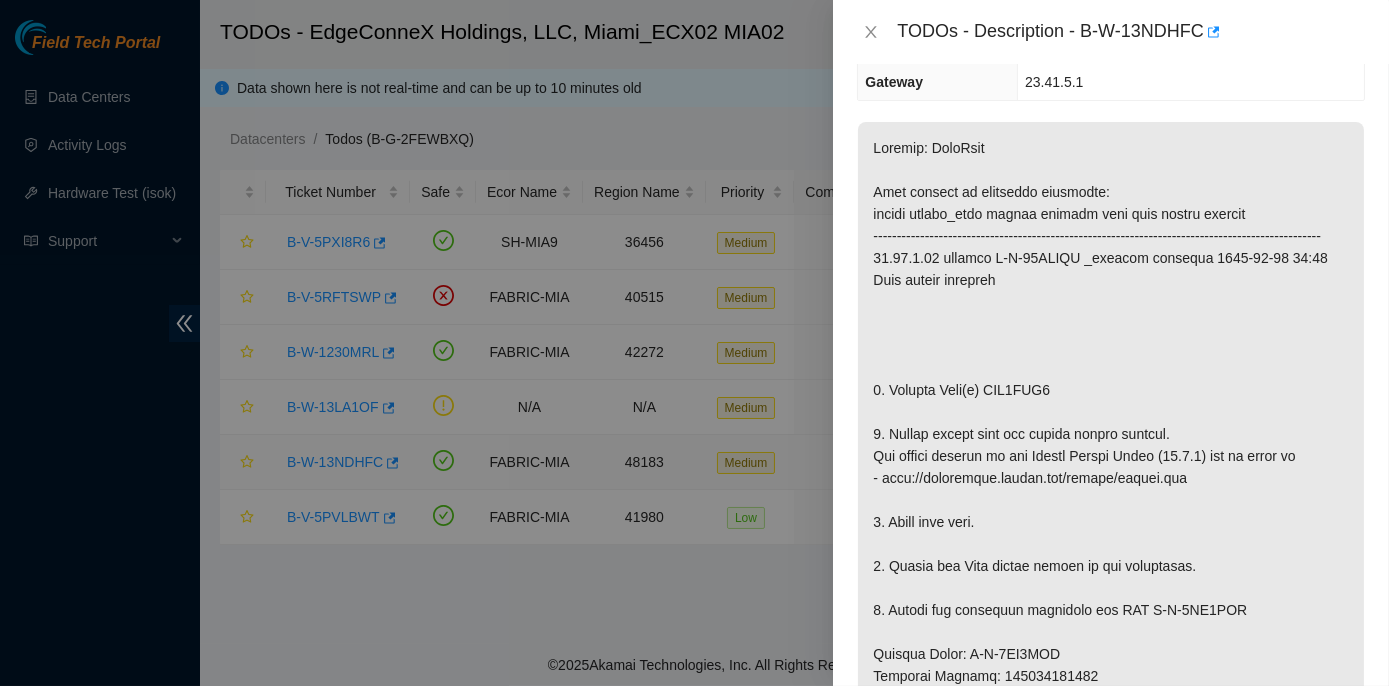 scroll, scrollTop: 218, scrollLeft: 0, axis: vertical 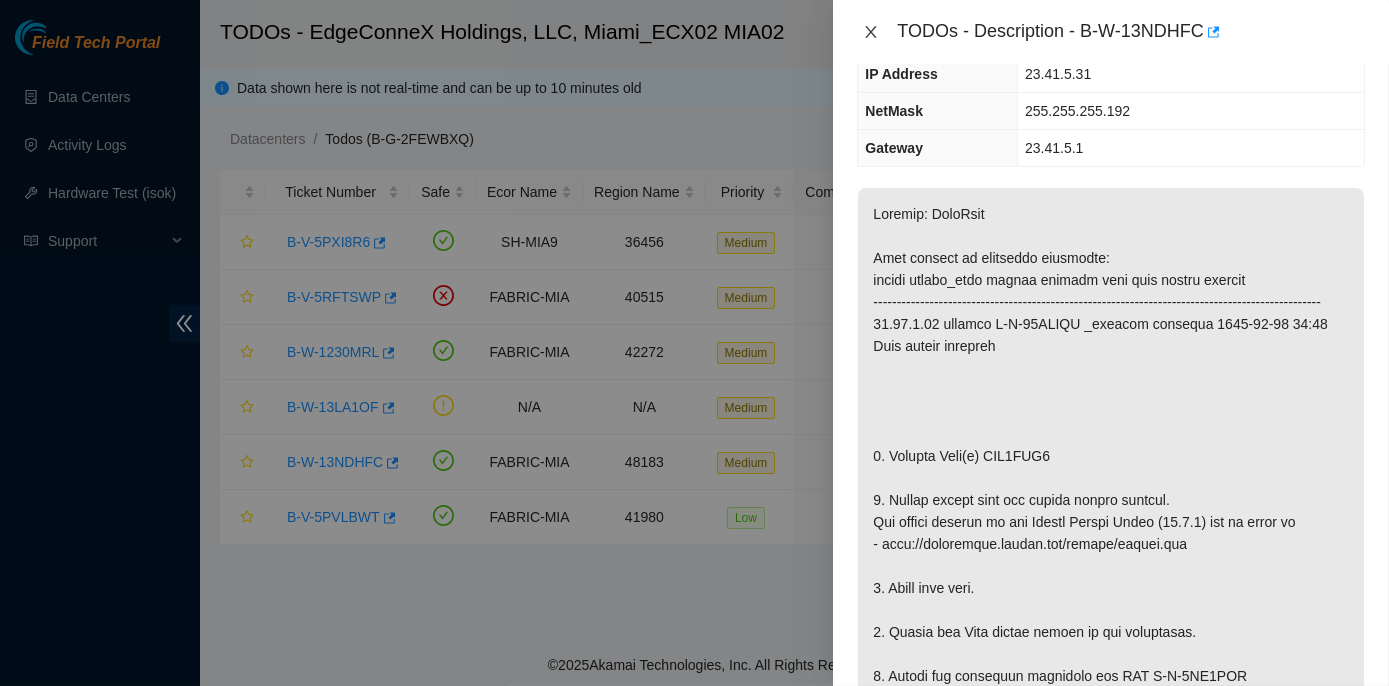 click 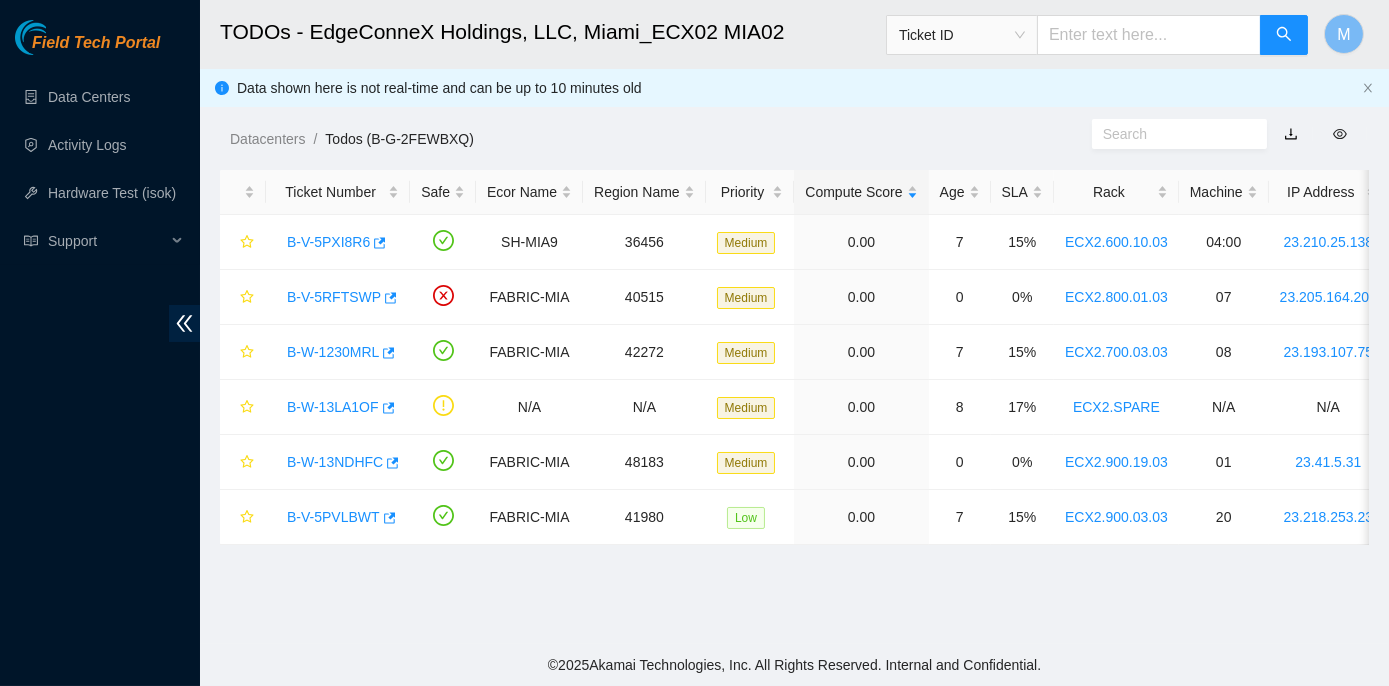 scroll, scrollTop: 284, scrollLeft: 0, axis: vertical 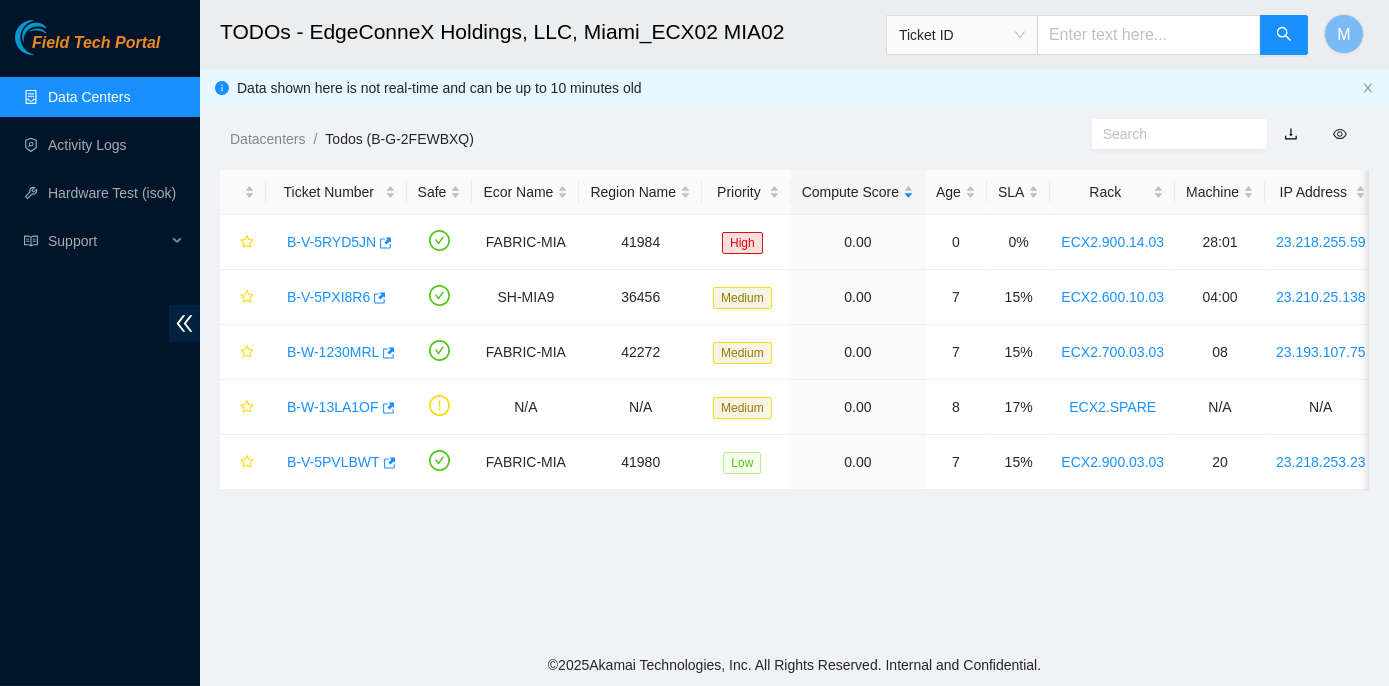 click on "Data Centers" at bounding box center [89, 97] 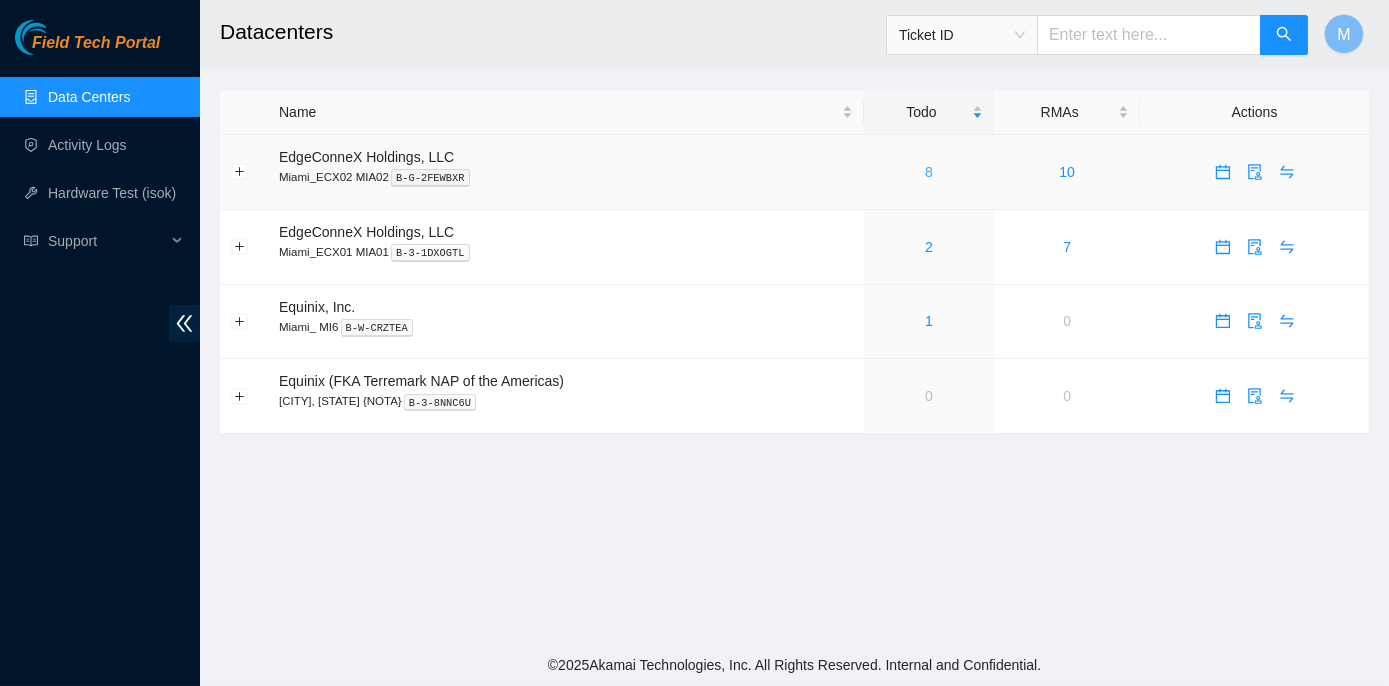 click on "8" at bounding box center (929, 172) 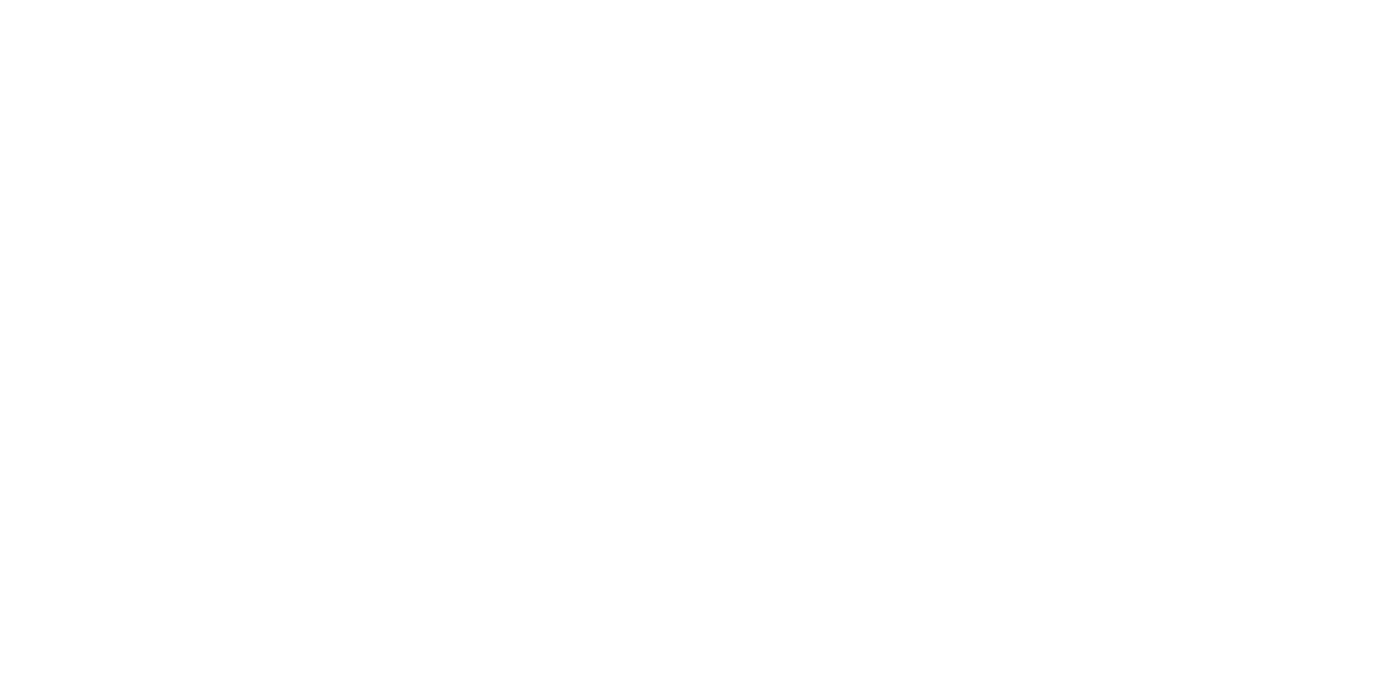 scroll, scrollTop: 0, scrollLeft: 0, axis: both 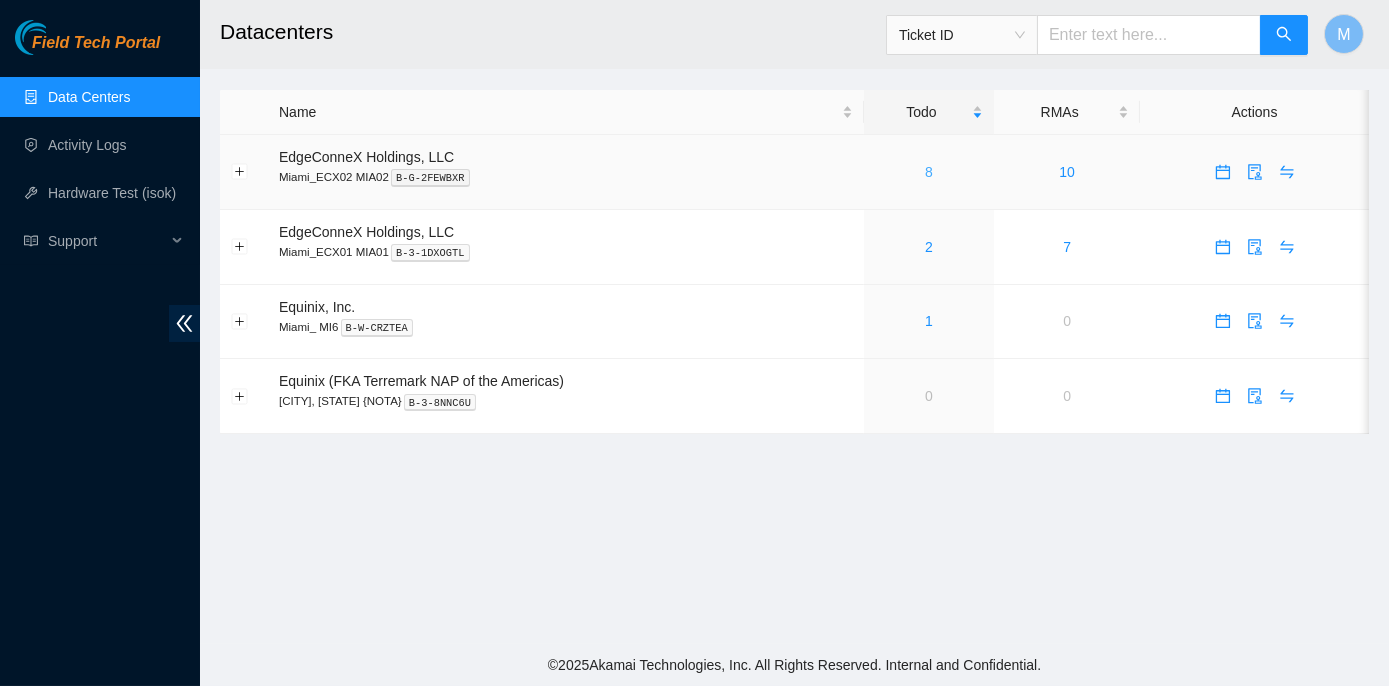 click on "8" at bounding box center [929, 172] 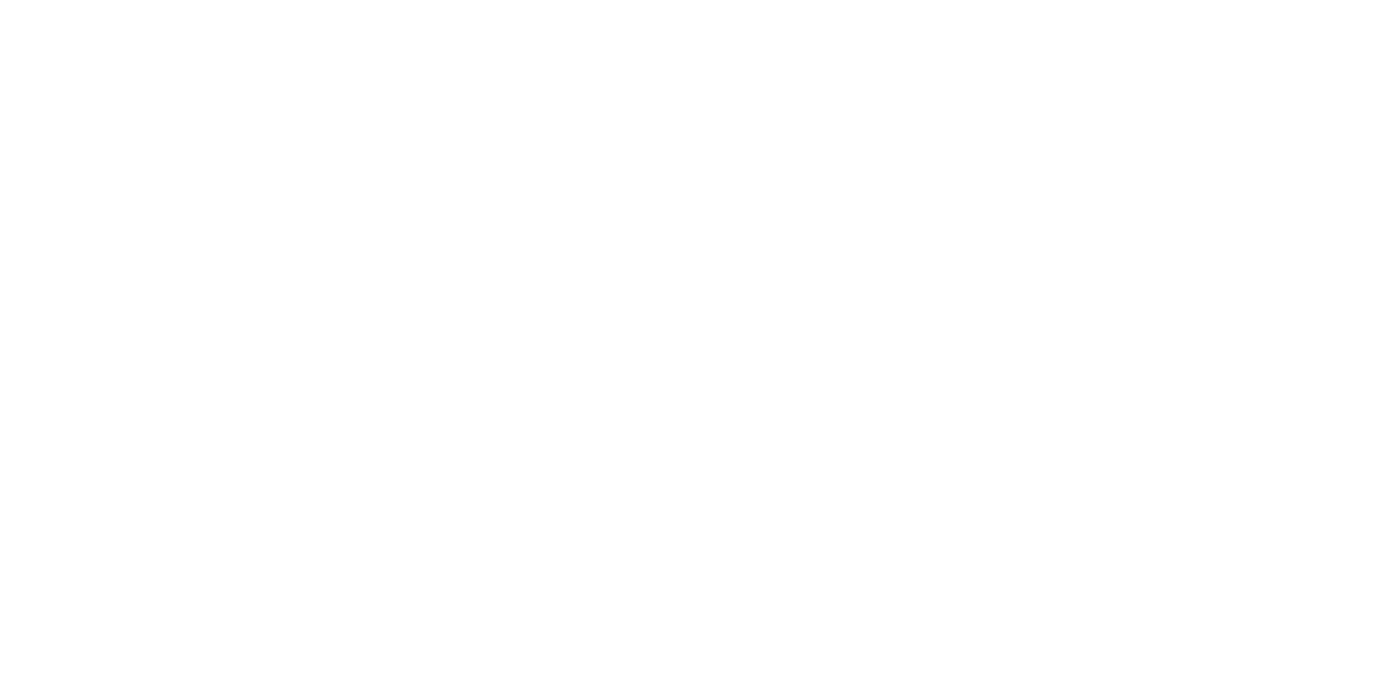 scroll, scrollTop: 0, scrollLeft: 0, axis: both 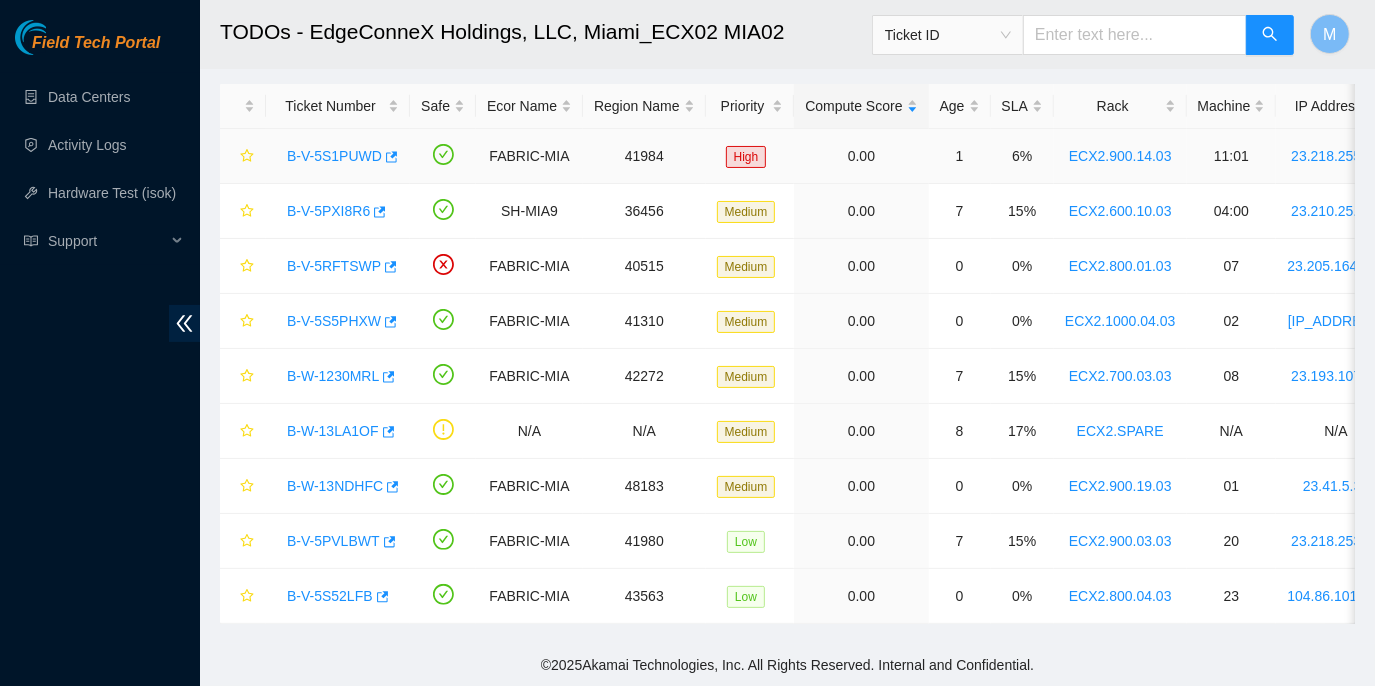 click on "B-V-5S1PUWD" at bounding box center [334, 156] 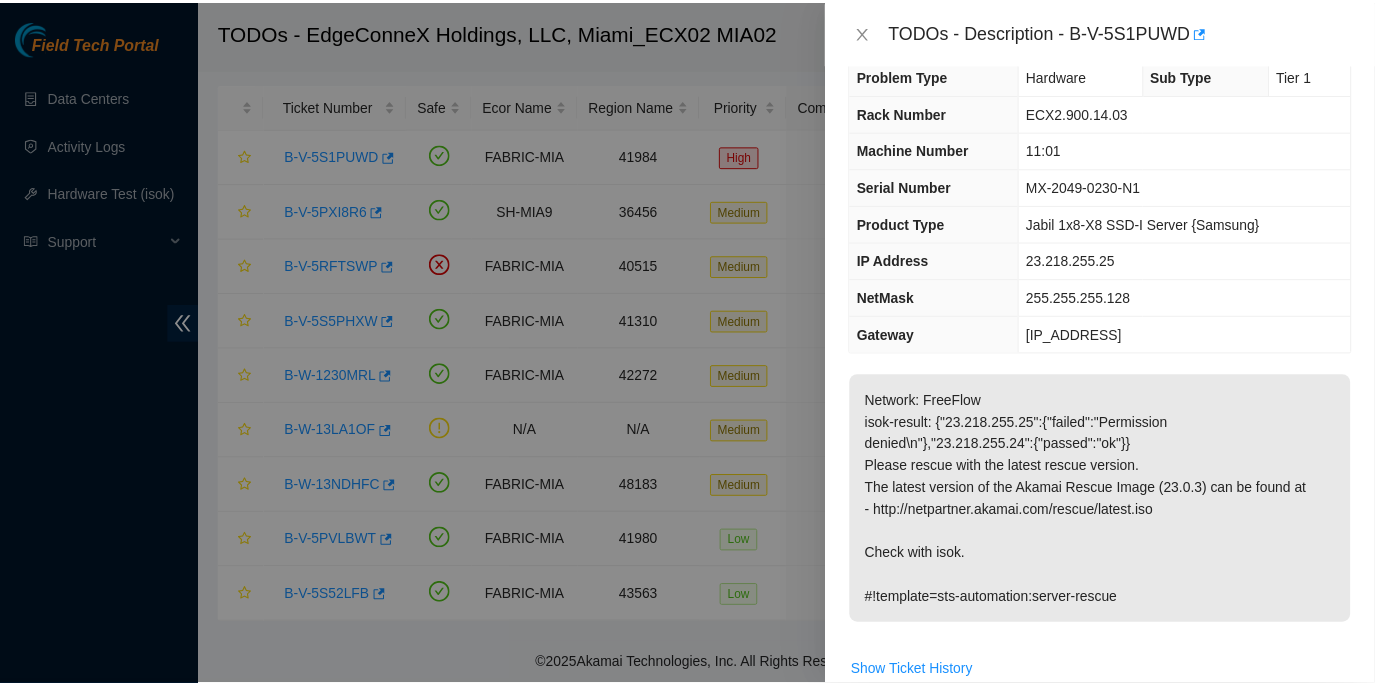 scroll, scrollTop: 0, scrollLeft: 0, axis: both 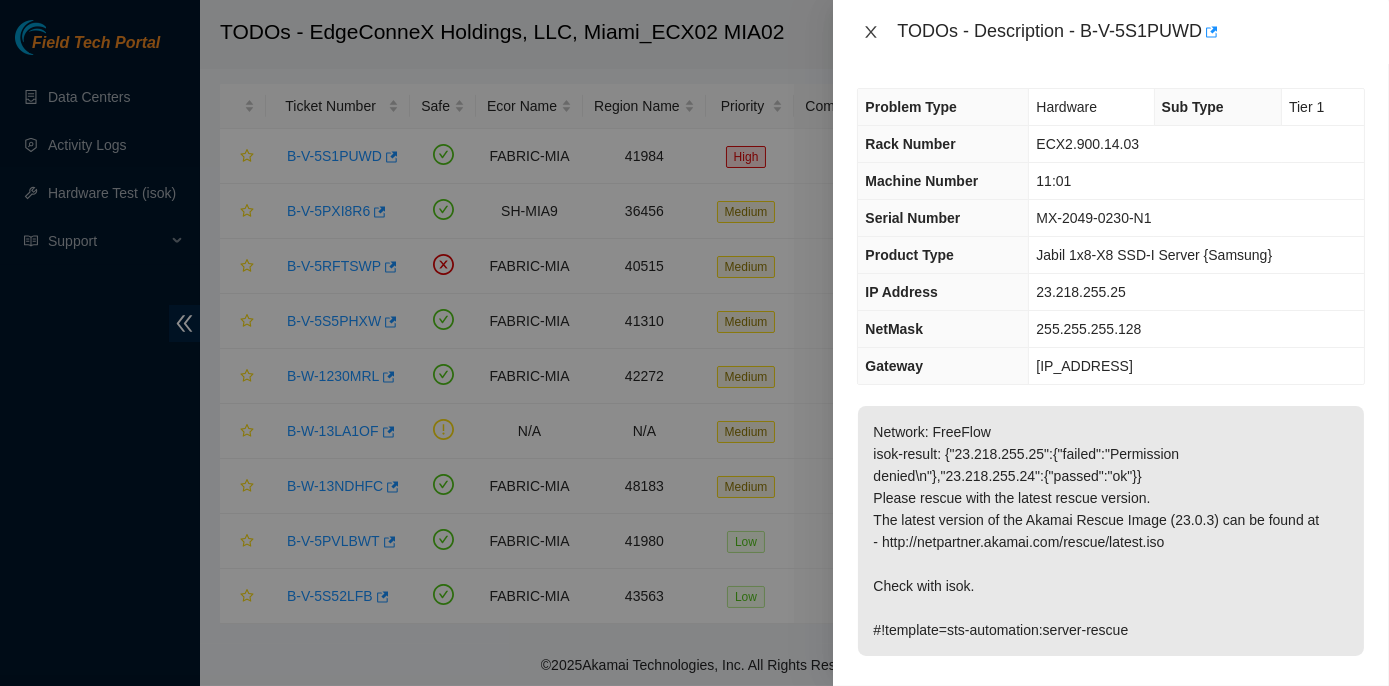 click 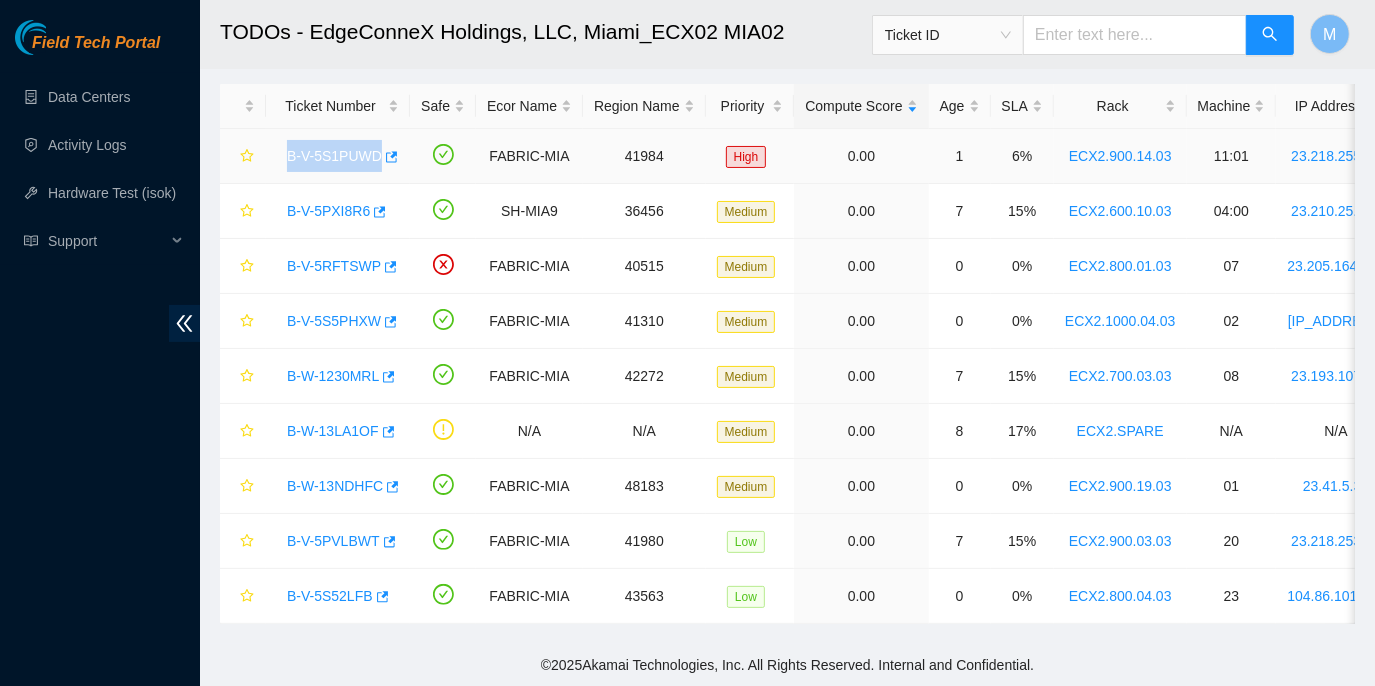 drag, startPoint x: 276, startPoint y: 142, endPoint x: 396, endPoint y: 154, distance: 120.59851 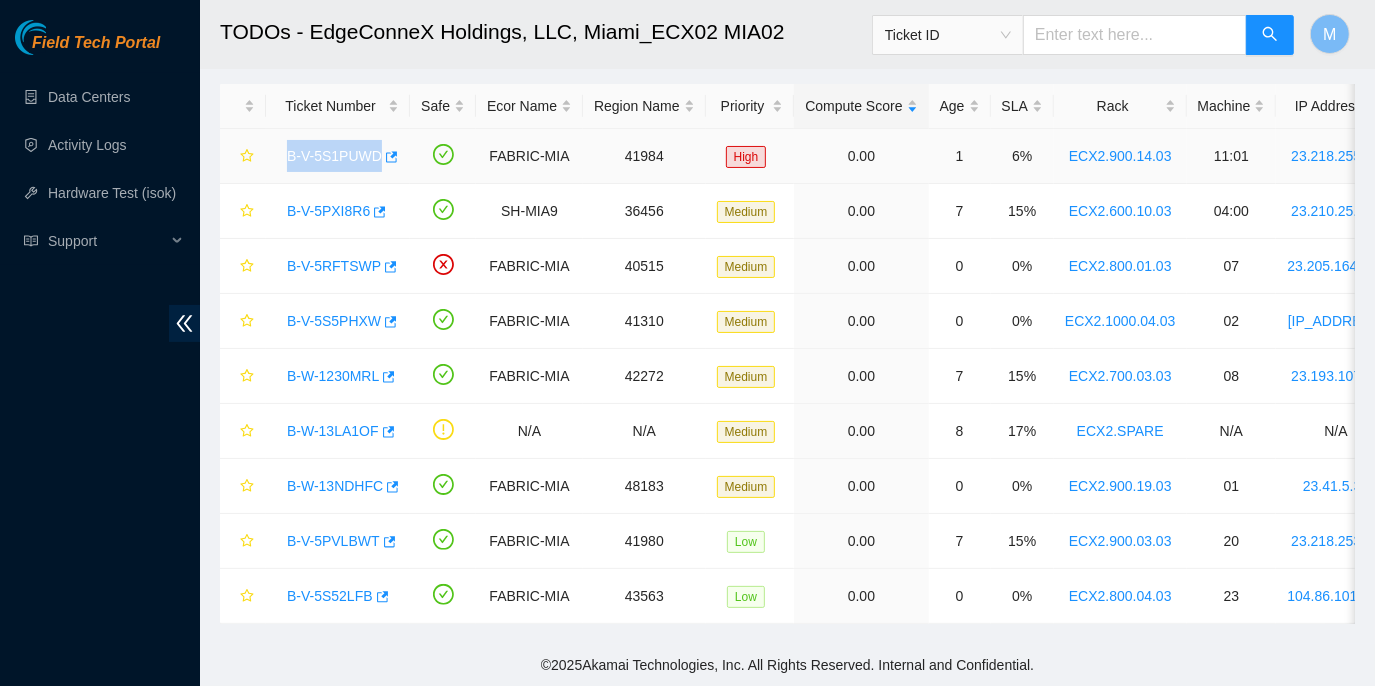 copy on "B-V-5S1PUWD" 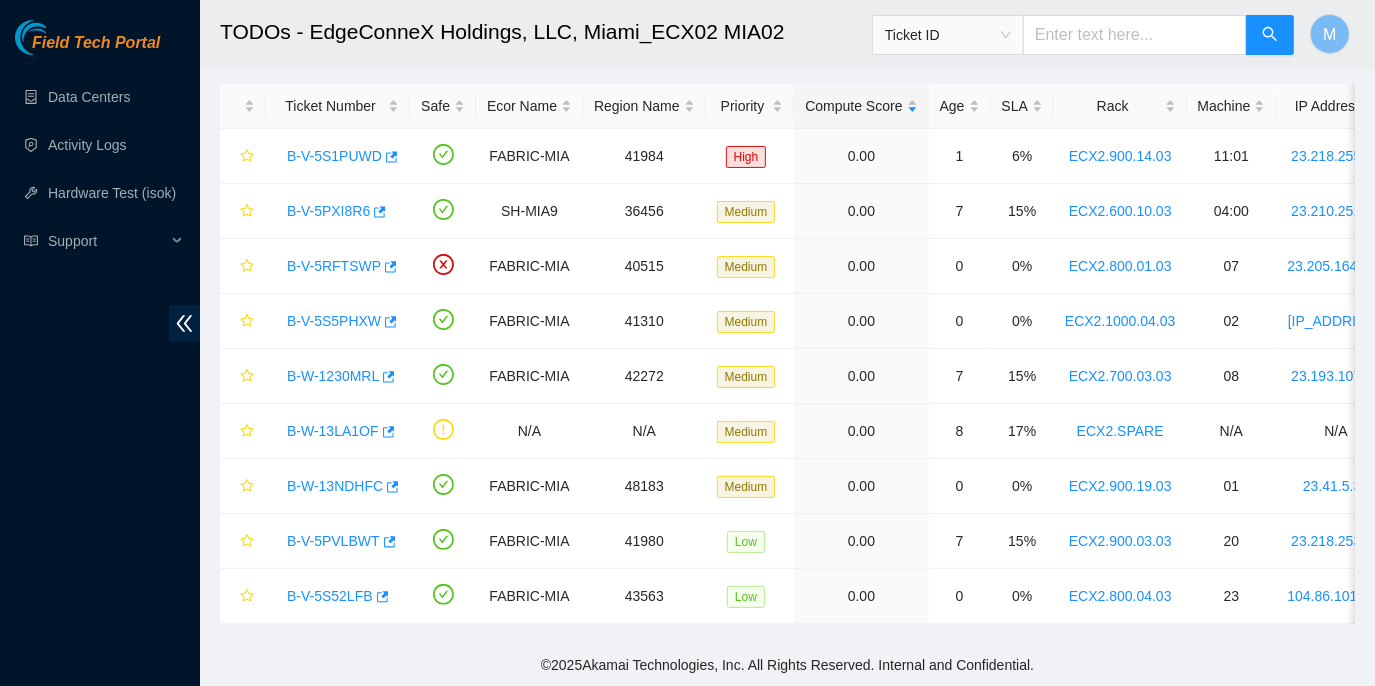 click on "©  2025  Akamai Technologies, Inc. All Rights Reserved. Internal and Confidential." at bounding box center (787, 665) 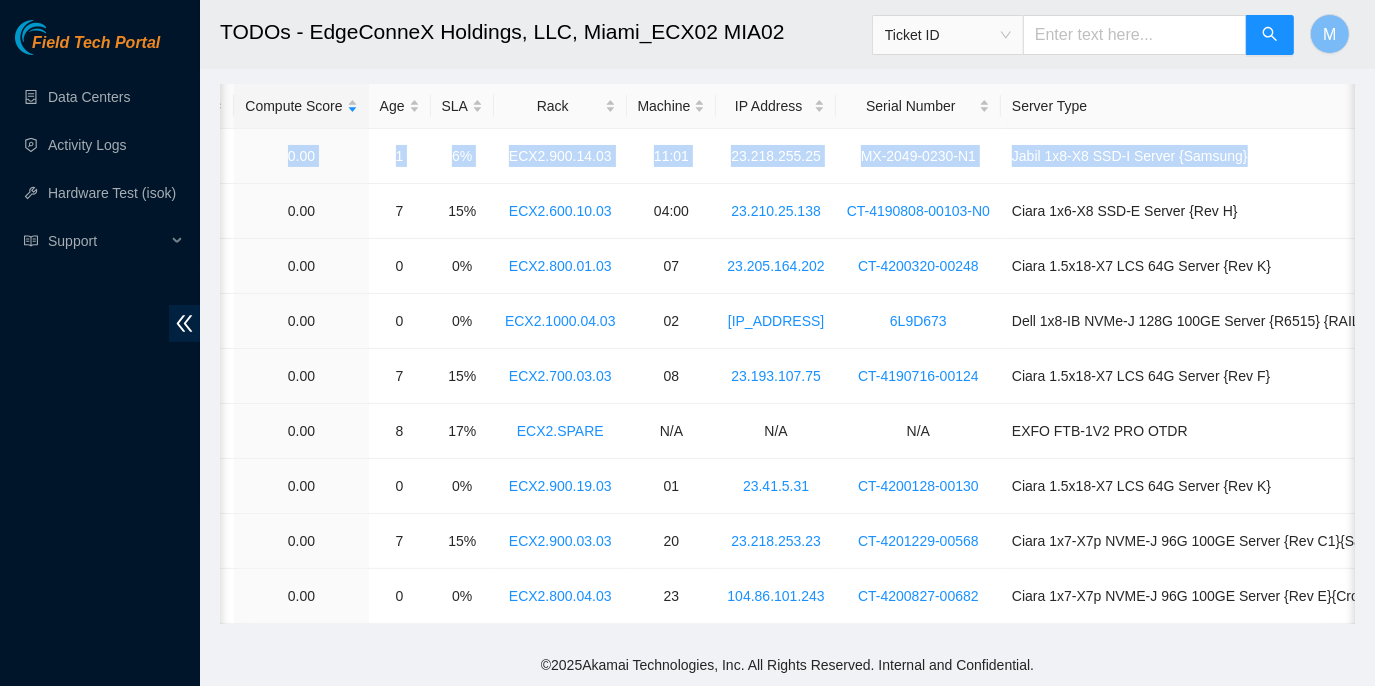 scroll, scrollTop: 0, scrollLeft: 580, axis: horizontal 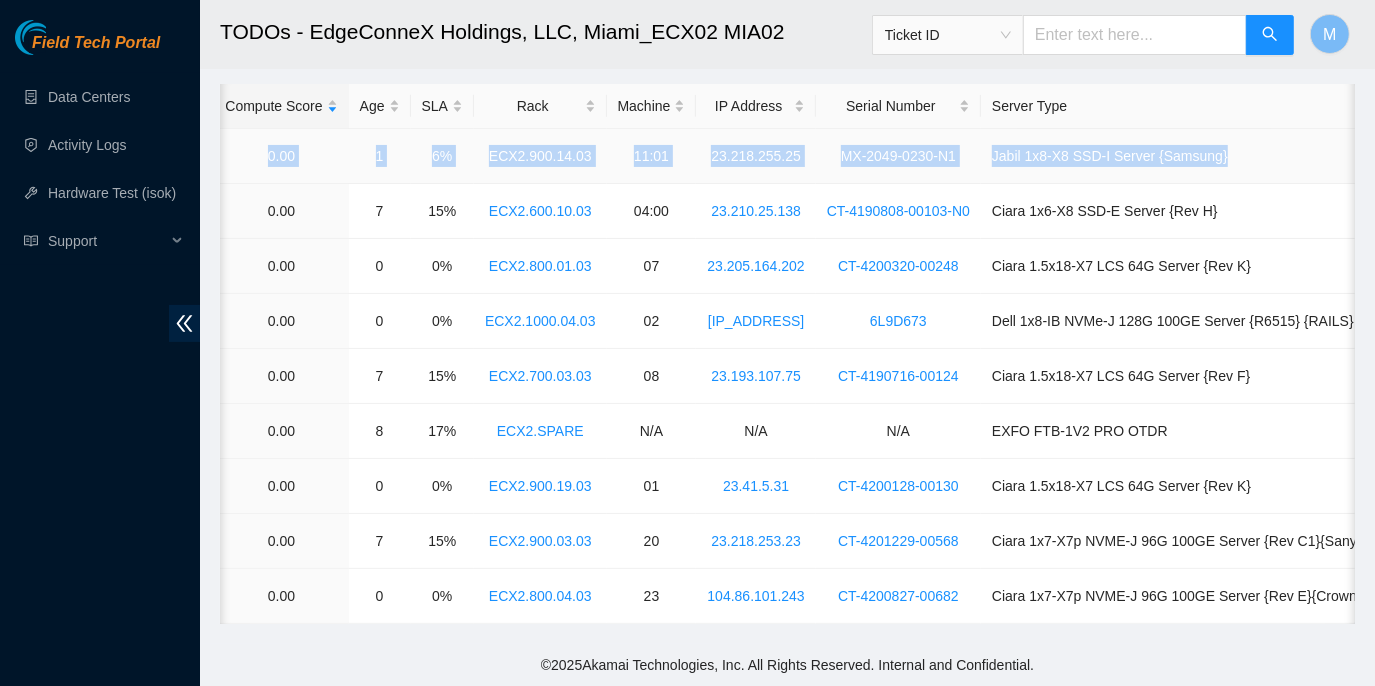 drag, startPoint x: 272, startPoint y: 145, endPoint x: 1286, endPoint y: 145, distance: 1014 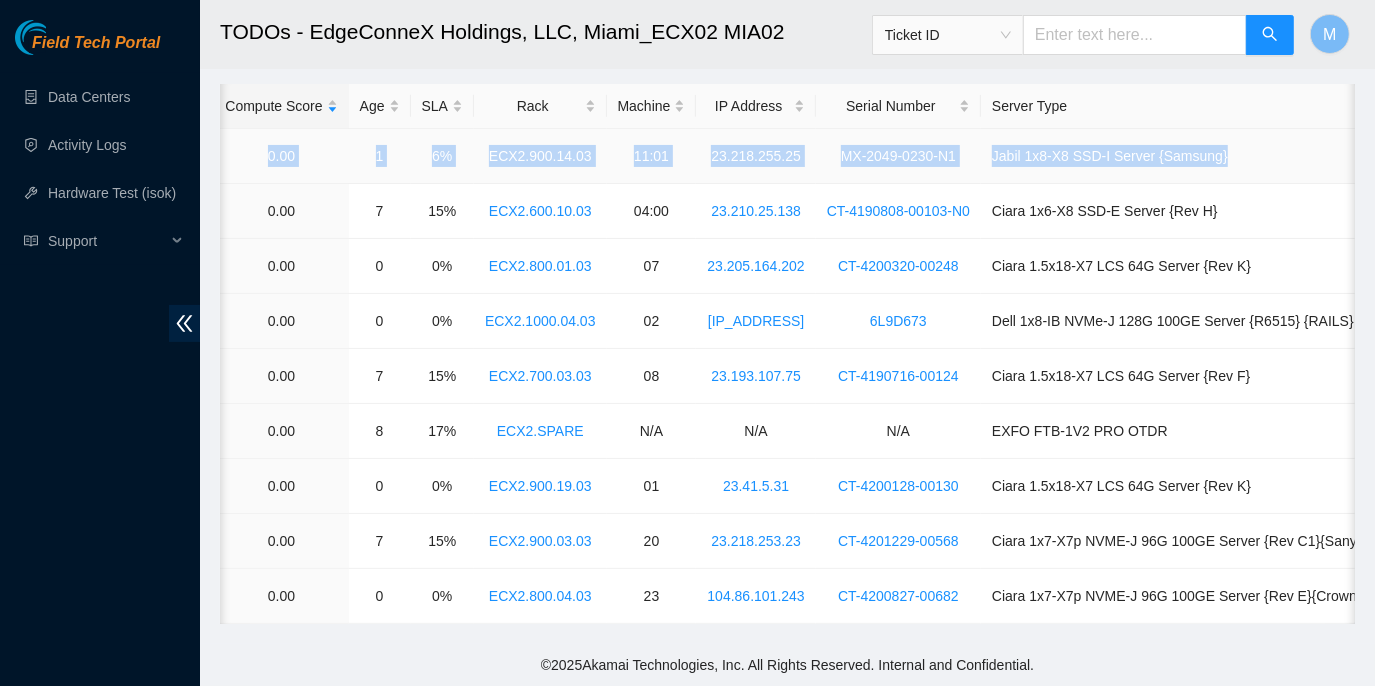 copy on "B-V-5S1PUWD FABRIC-MIA 41984 High 0.00 1 6%  ECX2.900.14.03    11:01 23.218.255.25 MX-2049-0230-N1 Jabil 1x8-X8 SSD-I Server {Samsung}" 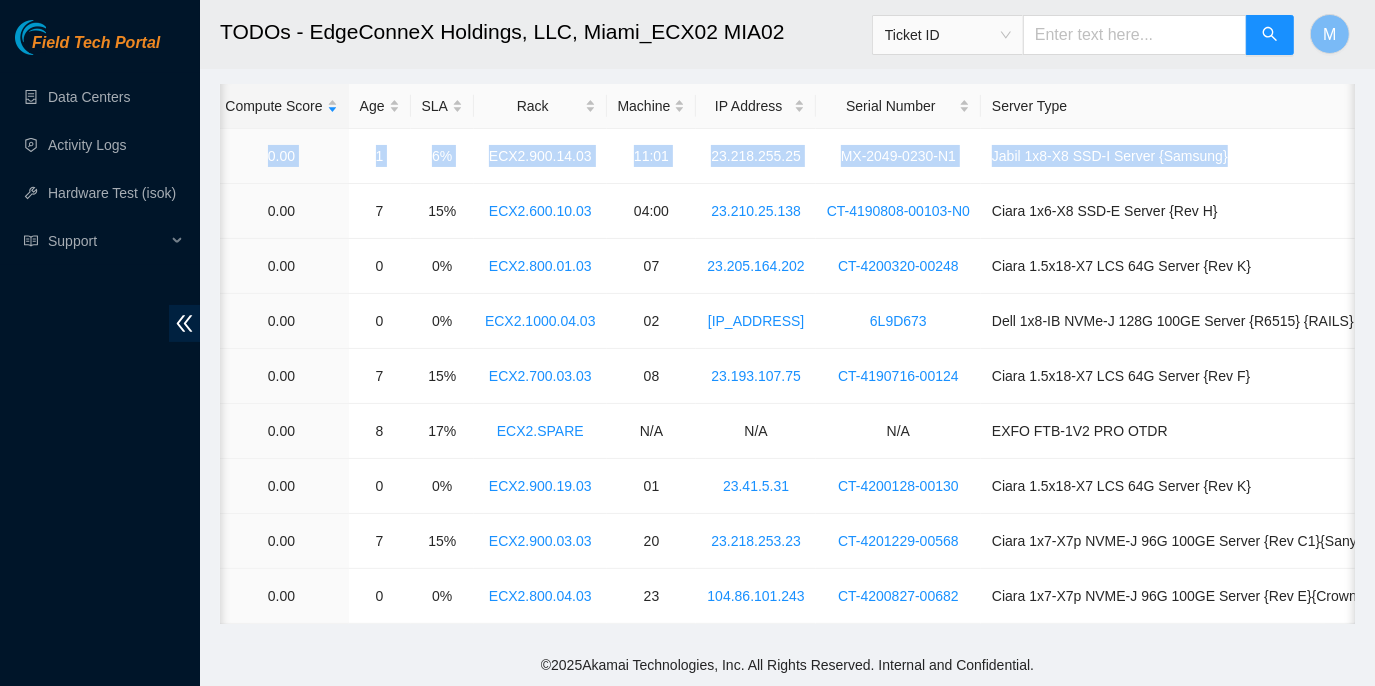 click on "TODOs - EdgeConneX Holdings, LLC, Miami_ECX02 MIA02    Ticket ID M Data shown here is not real-time and can be up to 10 minutes old Datacenters / Todos (B-G-2FEWBXQ) / Ticket Number Safe Ecor Name Region Name Priority Compute Score Age SLA Rack Machine IP Address Serial Number Server Type                               B-V-5S1PUWD FABRIC-MIA 41984 High 0.00 1 6%  ECX2.900.14.03    11:01 23.218.255.25 MX-2049-0230-N1 Jabil 1x8-X8 SSD-I Server {Samsung}   B-V-5PXI8R6 SH-MIA9 36456 Medium 0.00 7 15%  ECX2.600.10.03    04:00 23.210.25.138 CT-4190808-00103-N0 Ciara 1x6-X8 SSD-E Server {Rev H}   B-V-5RFTSWP FABRIC-MIA 40515 Medium 0.00 0 0%  ECX2.800.01.03    07 23.205.164.202 CT-4200320-00248 Ciara 1.5x18-X7 LCS 64G Server {Rev K}   B-V-5S5PHXW FABRIC-MIA 41310 Medium 0.00 0 0%  ECX2.1000.04.03    02 104.86.101.133 6L9D673 Dell 1x8-IB NVMe-J 128G 100GE Server {R6515} {RAILS}   B-W-1230MRL FABRIC-MIA 42272 Medium 0.00 7 15%  ECX2.700.03.03    08 23.193.107.75 CT-4190716-00124   B-W-13LA1OF N/A N/A" at bounding box center (787, 279) 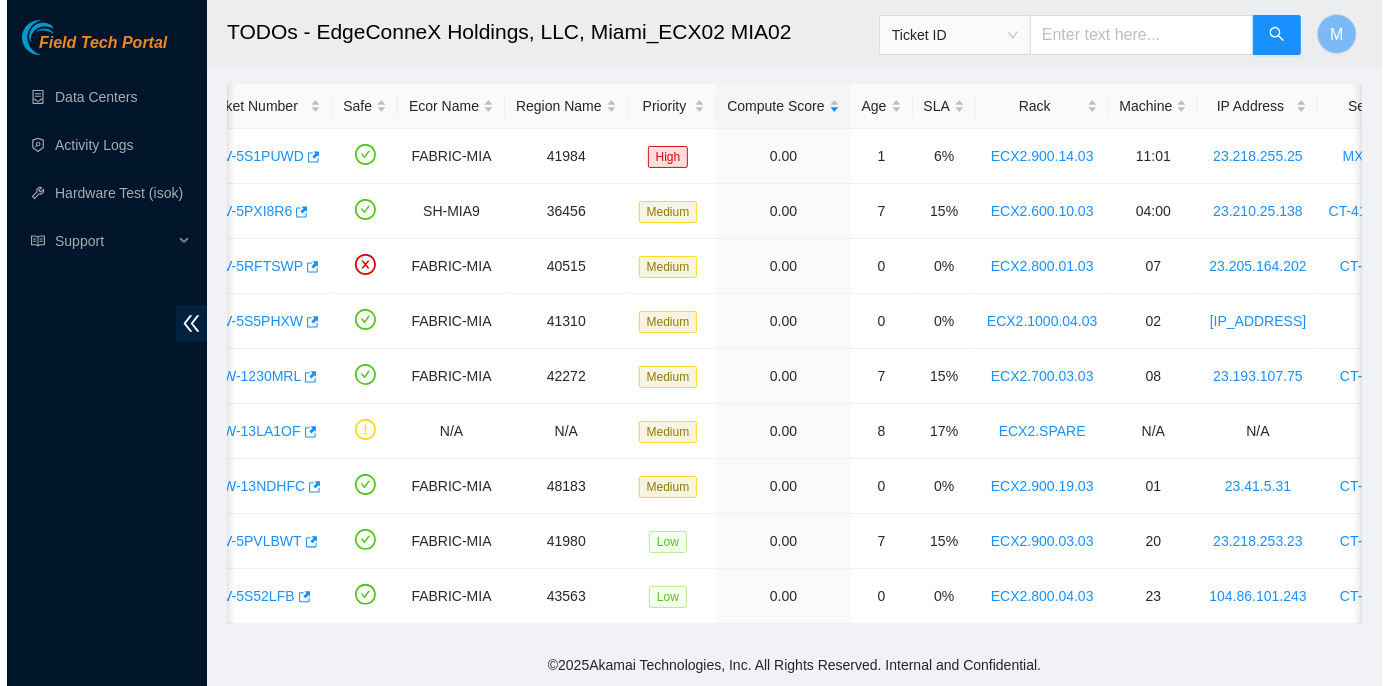 scroll, scrollTop: 0, scrollLeft: 0, axis: both 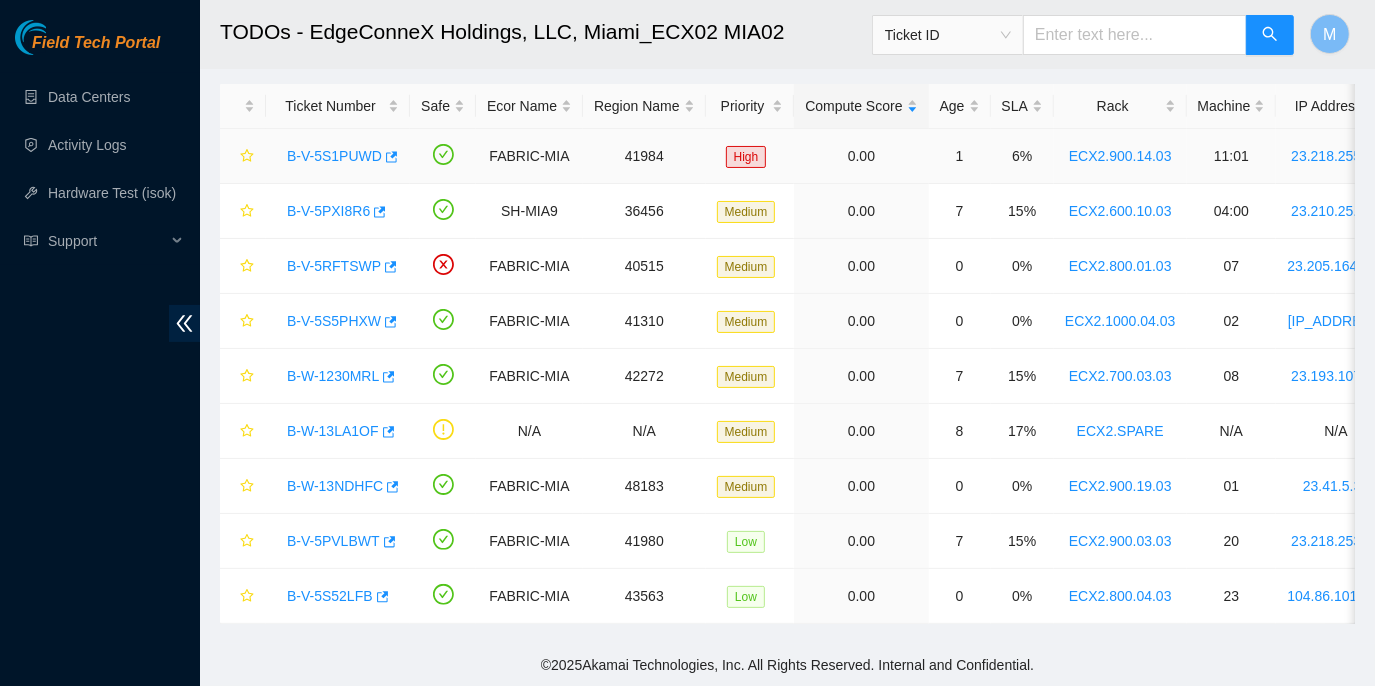 click on "B-V-5S1PUWD" at bounding box center (334, 156) 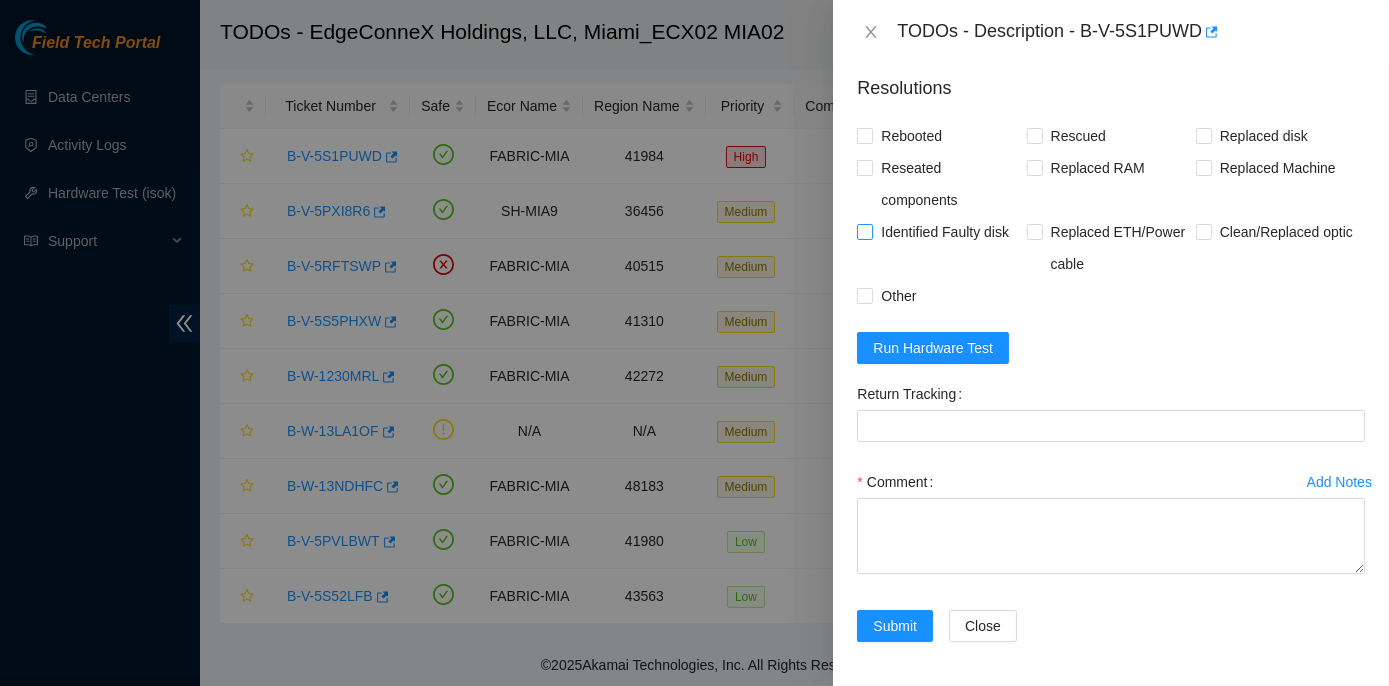 scroll, scrollTop: 725, scrollLeft: 0, axis: vertical 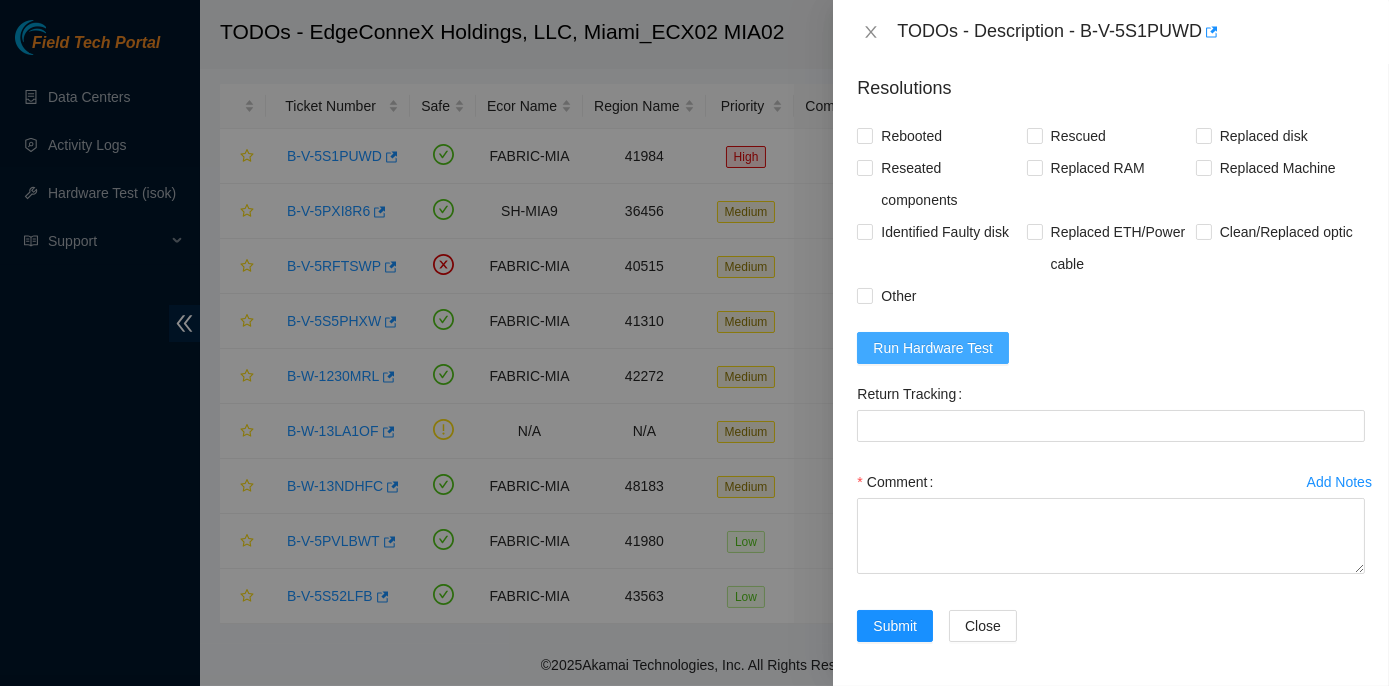 click on "Run Hardware Test" at bounding box center [933, 348] 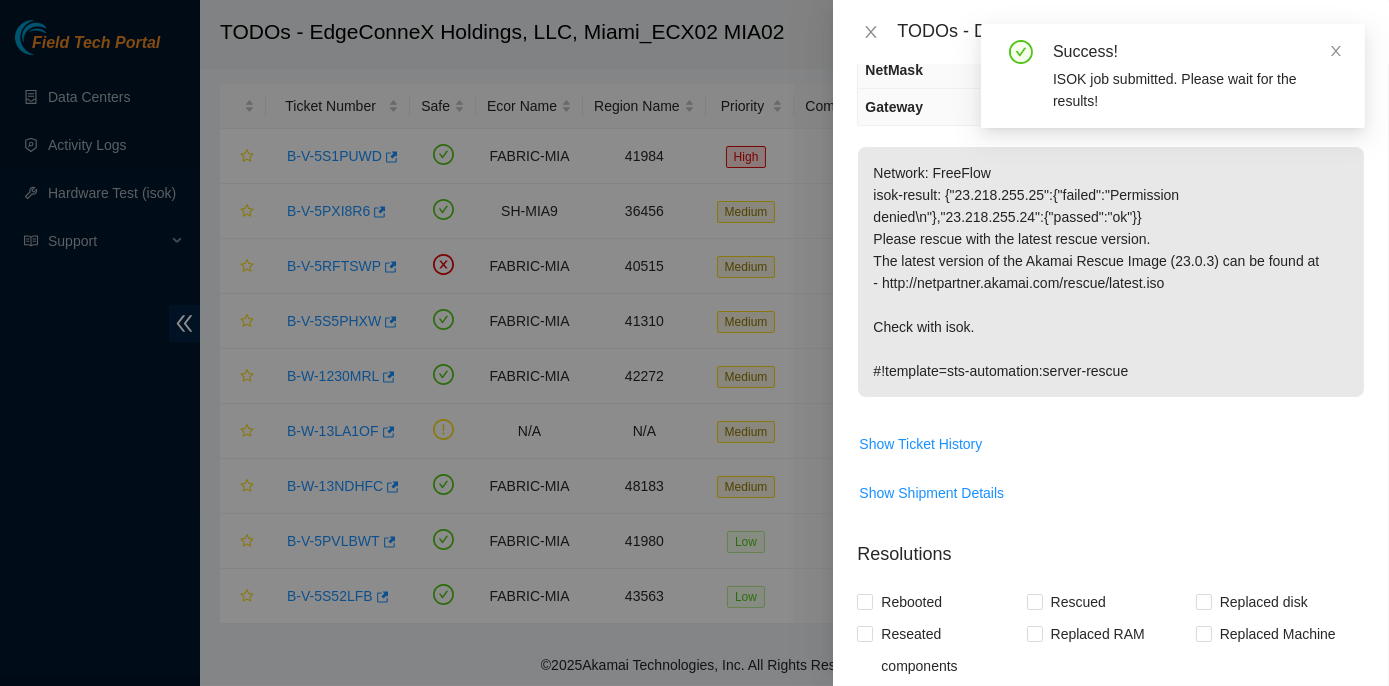 scroll, scrollTop: 271, scrollLeft: 0, axis: vertical 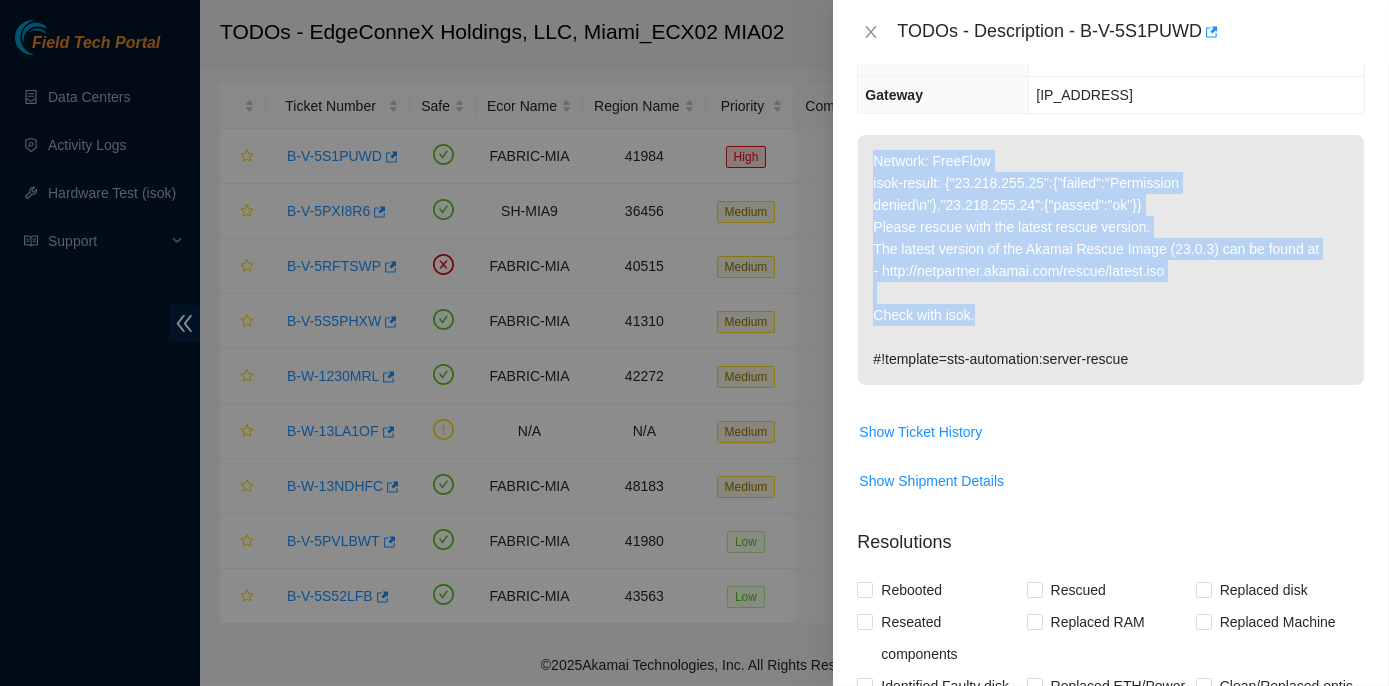 drag, startPoint x: 866, startPoint y: 153, endPoint x: 1052, endPoint y: 308, distance: 242.11774 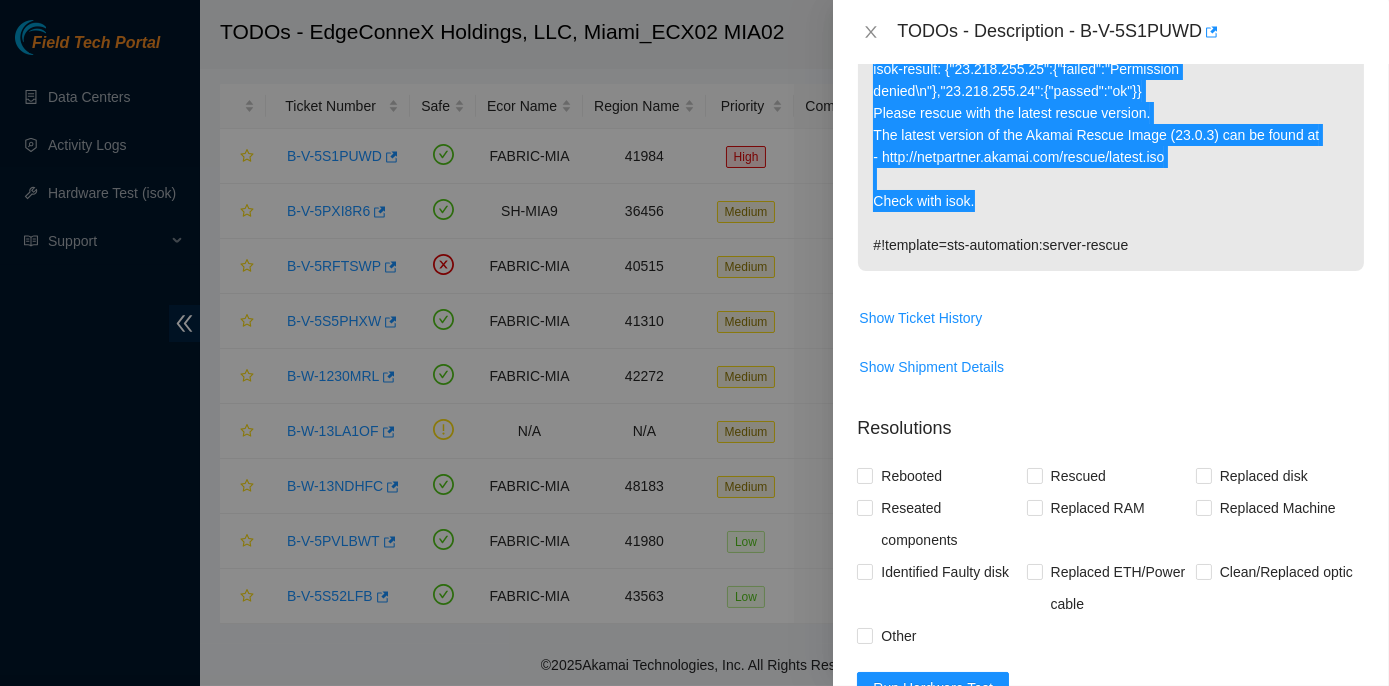 scroll, scrollTop: 816, scrollLeft: 0, axis: vertical 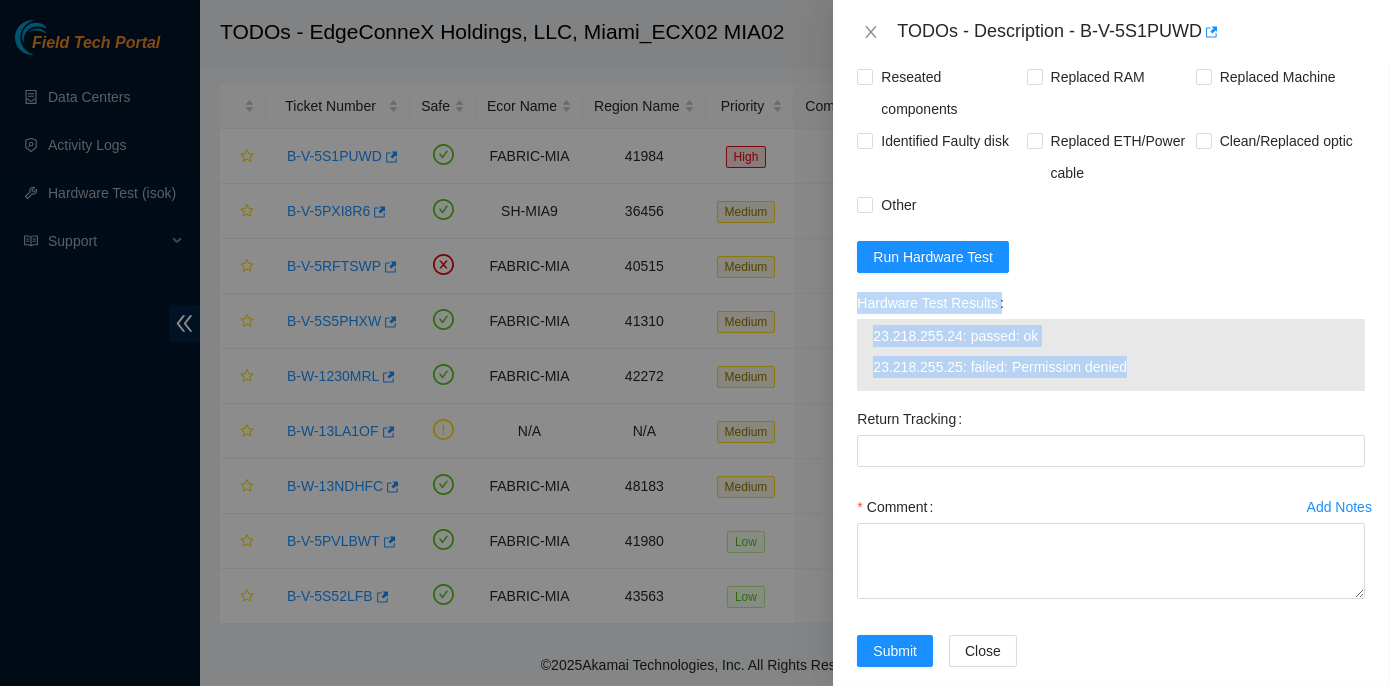 drag, startPoint x: 854, startPoint y: 296, endPoint x: 1130, endPoint y: 371, distance: 286.00873 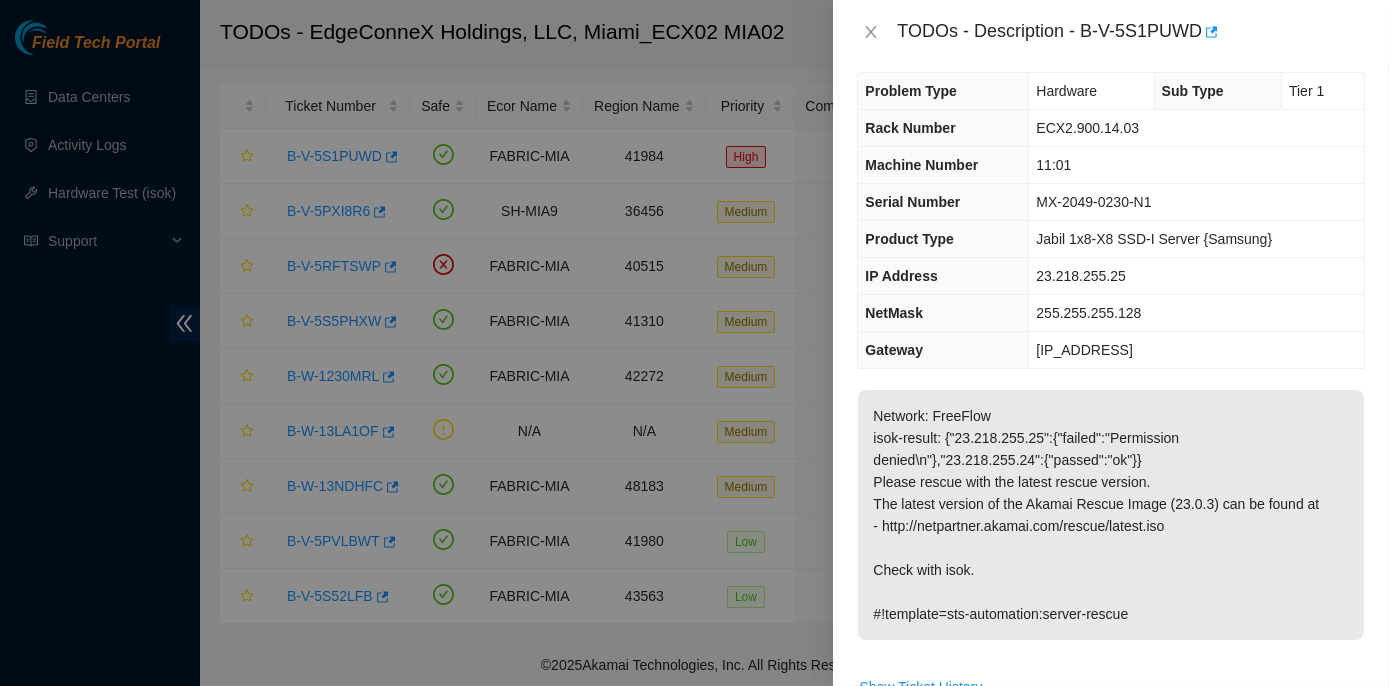 scroll, scrollTop: 0, scrollLeft: 0, axis: both 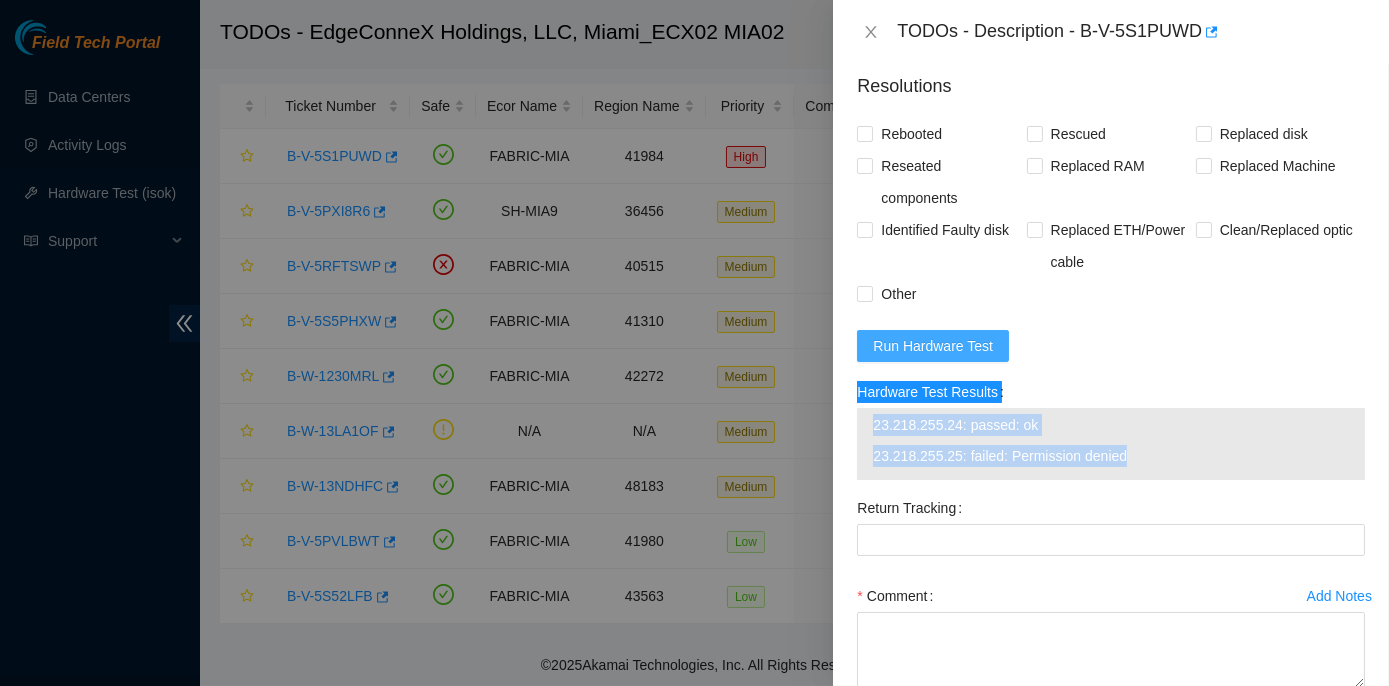 click on "Run Hardware Test" at bounding box center (933, 346) 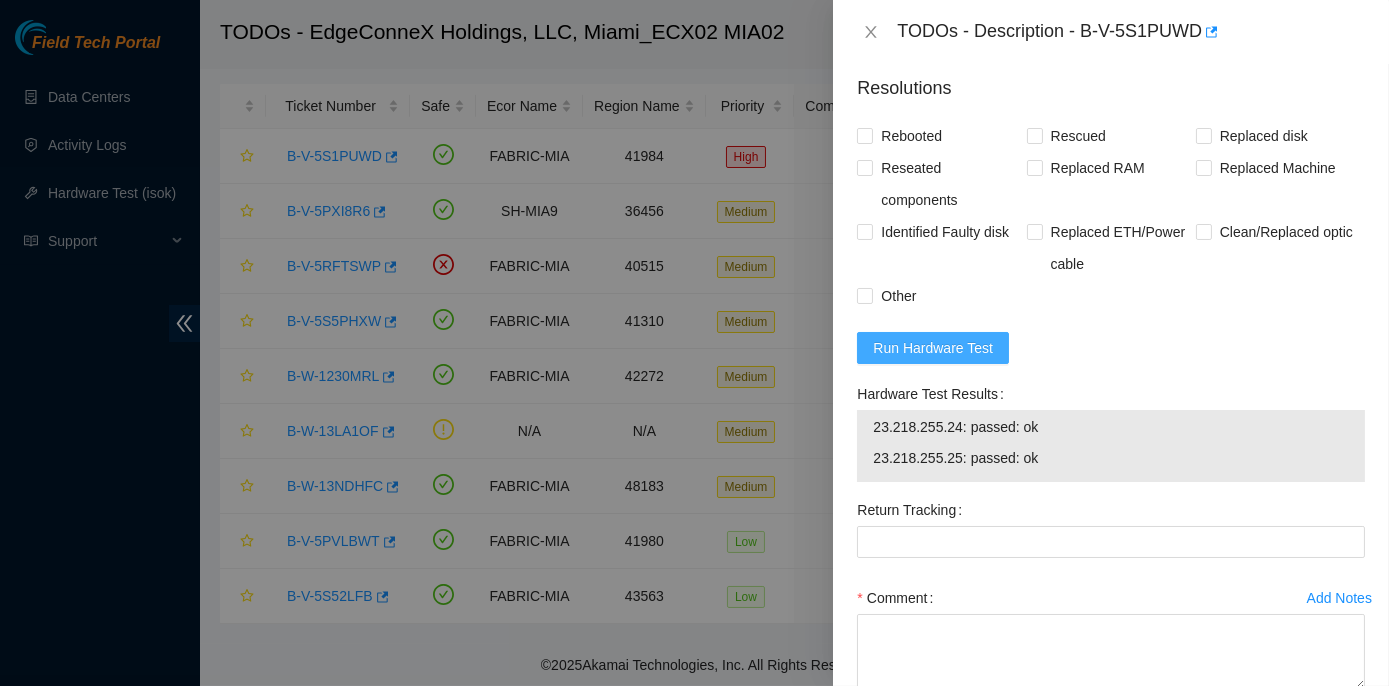 scroll, scrollTop: 727, scrollLeft: 0, axis: vertical 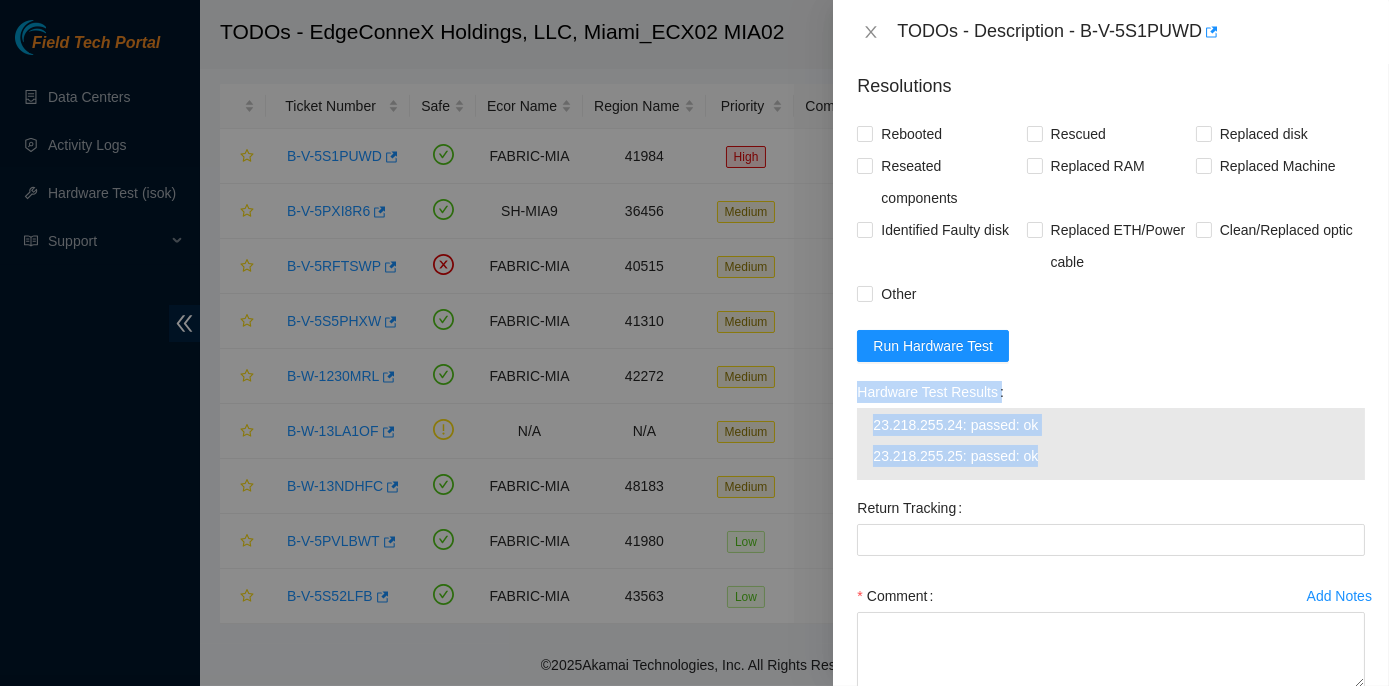 drag, startPoint x: 851, startPoint y: 387, endPoint x: 1042, endPoint y: 464, distance: 205.93689 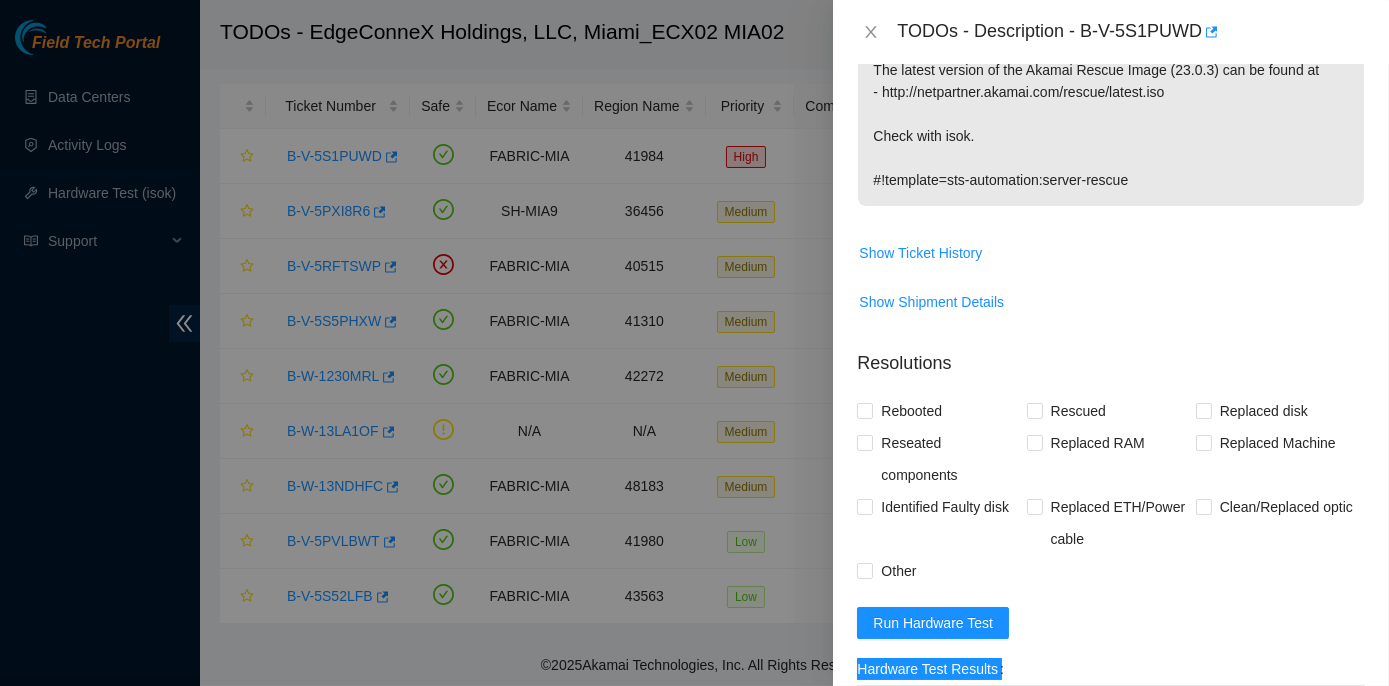 scroll, scrollTop: 477, scrollLeft: 0, axis: vertical 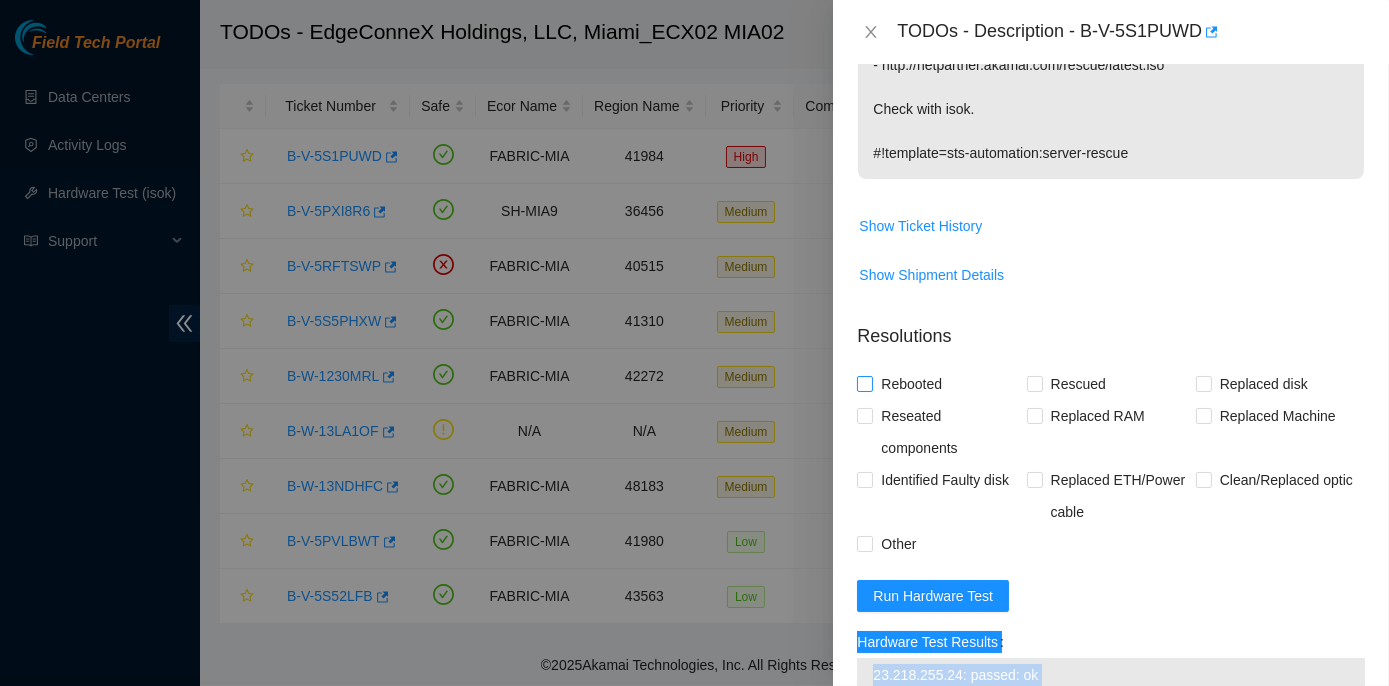 click on "Rebooted" at bounding box center (864, 383) 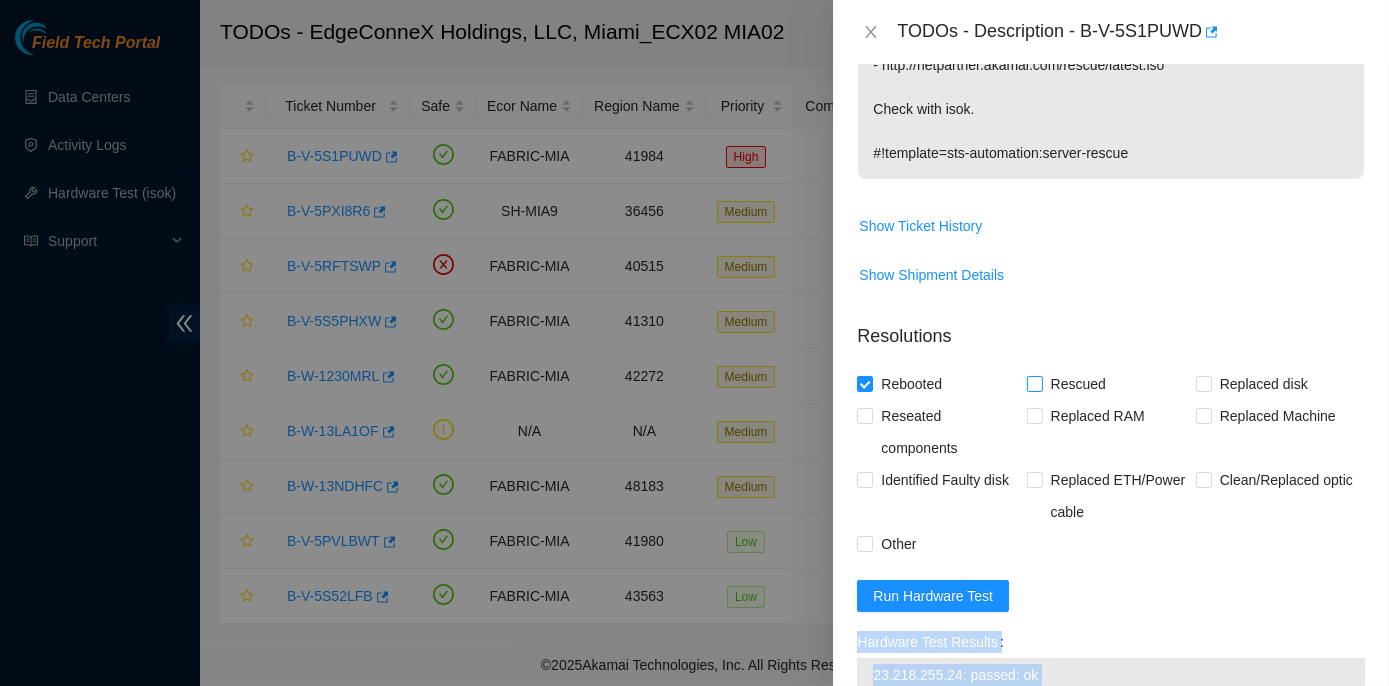 click on "Rescued" at bounding box center [1034, 383] 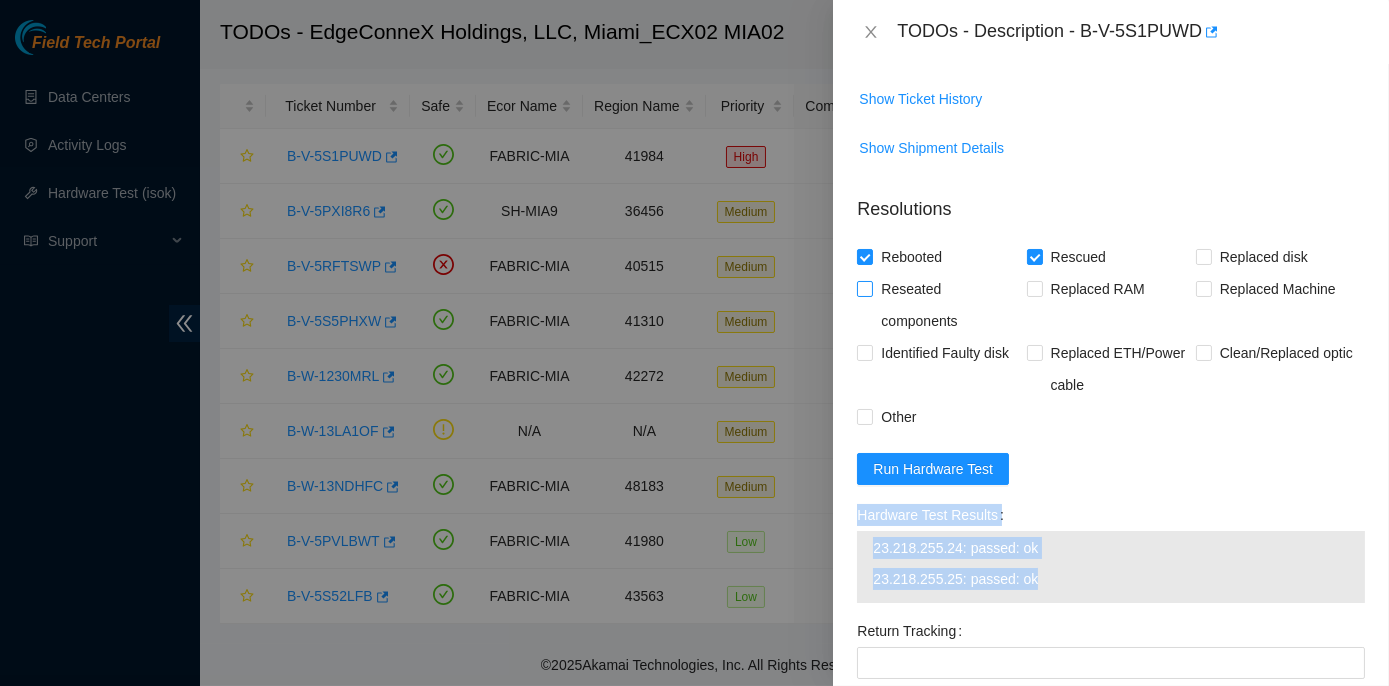 scroll, scrollTop: 841, scrollLeft: 0, axis: vertical 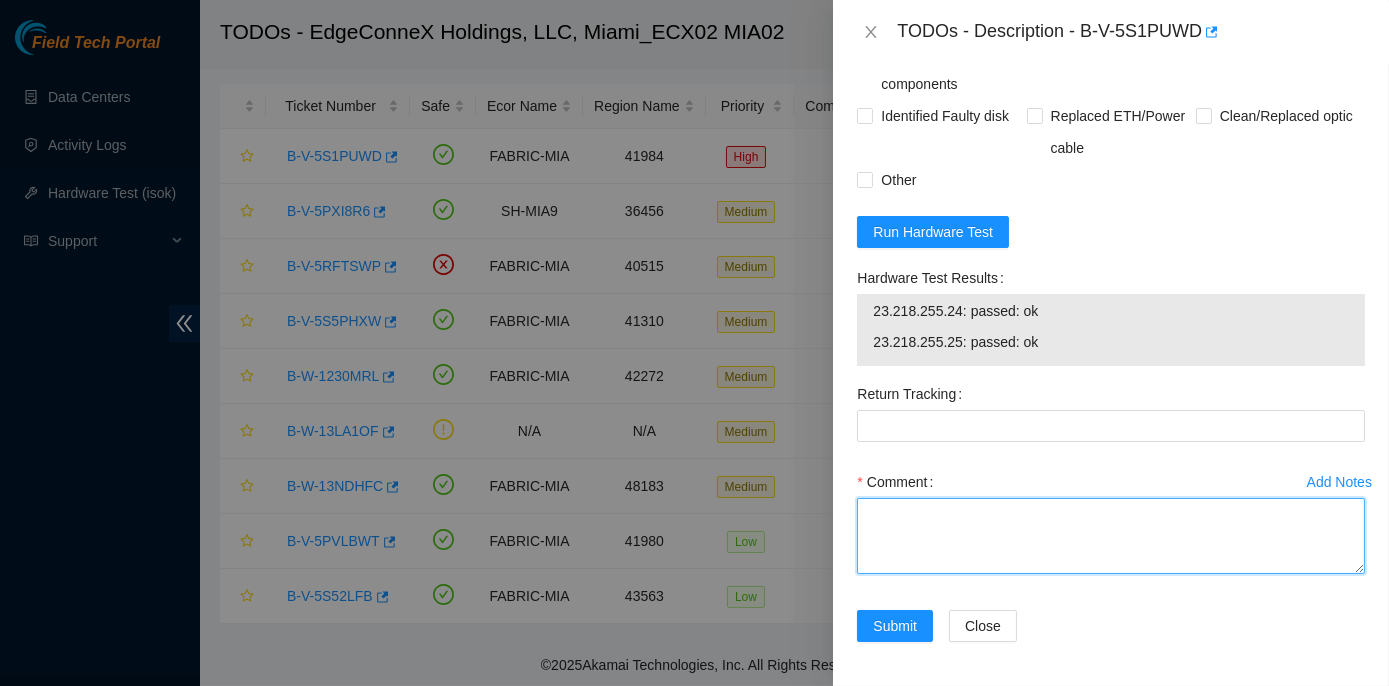 click on "Comment" at bounding box center (1111, 536) 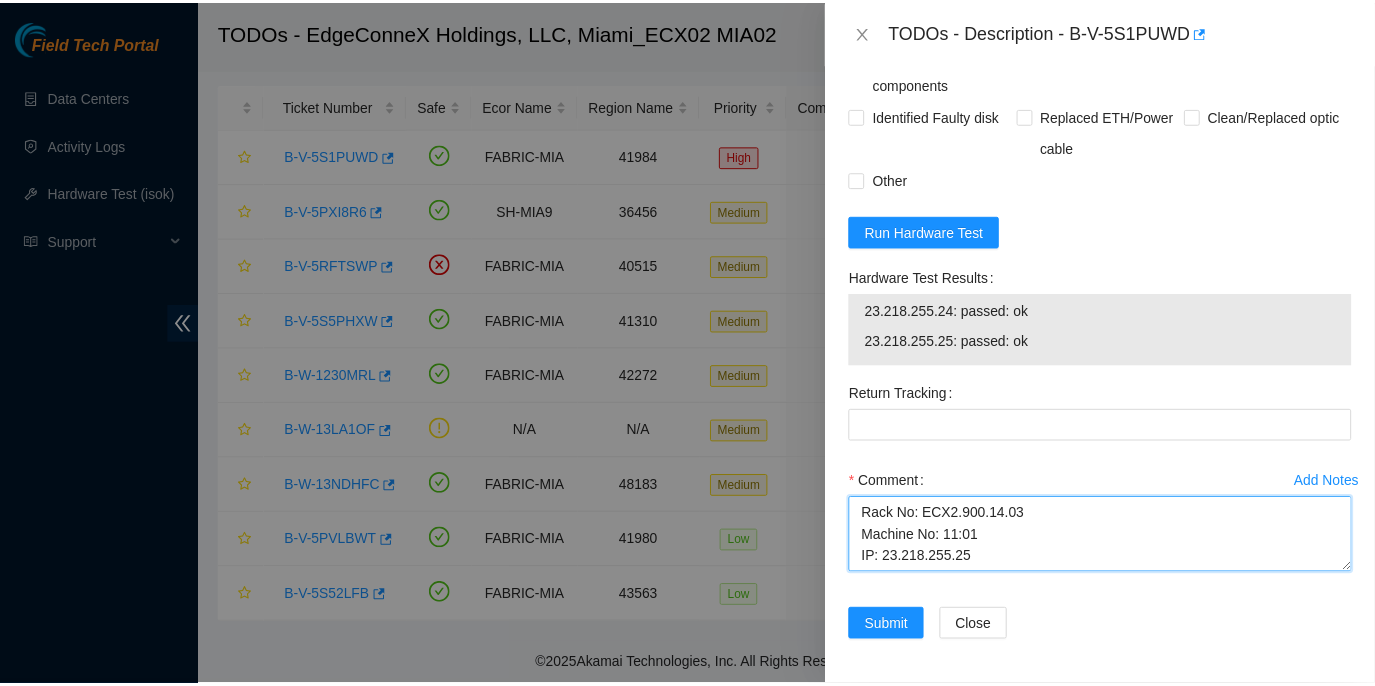 scroll, scrollTop: 412, scrollLeft: 0, axis: vertical 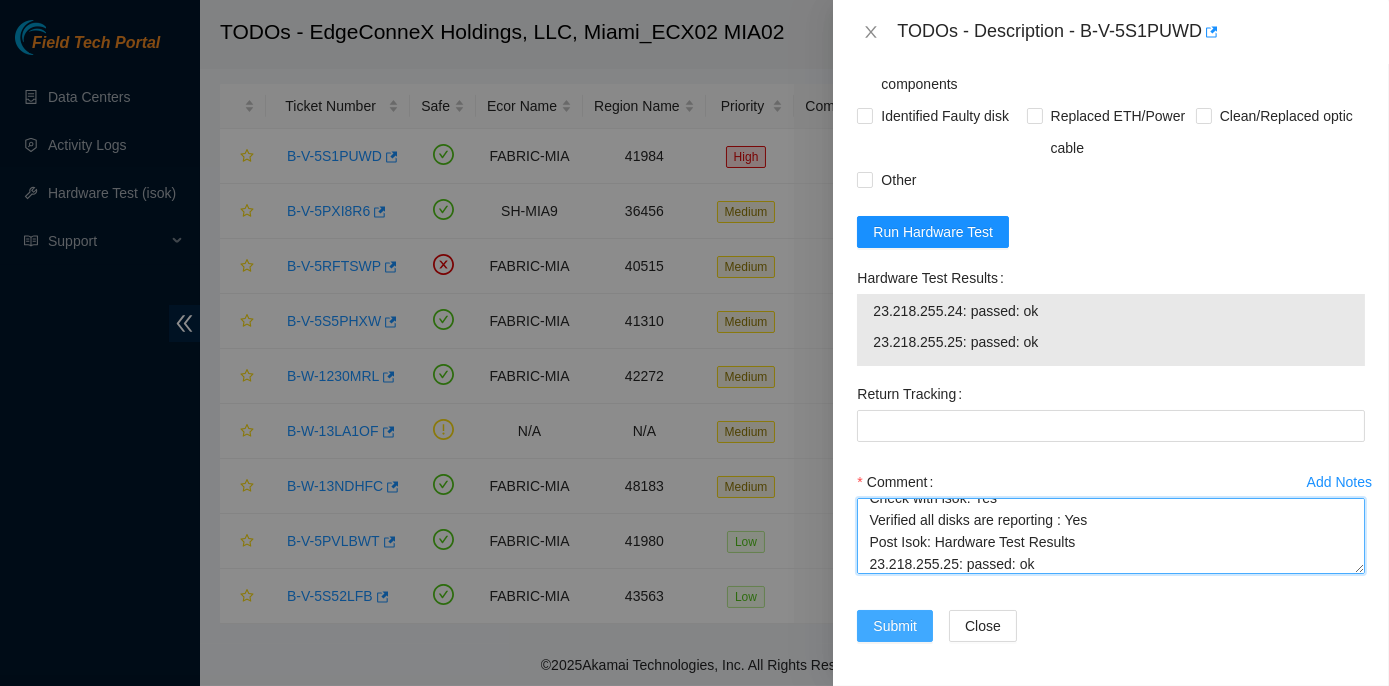 type on "Rack No: ECX2.900.14.03
Machine No: 11:01
IP: 23.218.255.25
Serial No: MX-2049-0230-N1	Jabil 1x8-X8 SSD-I Server {Samsung}
Verified ticket is safe to work on : Yes
NOCC Authorized: Yes
Located server connected to monitor and verified SN: Yes
Ran Pre isok : Hardware Test Results
23.218.255.25: failed: Permission denied
verified and shut down machine : Yes
Network: FreeFlow
Please rescue with the latest rescue version: Yes
The latest version of the Akamai Rescue Image (23.0.3) can be found at
- http://netpartner.akamai.com/rescue/latest.iso
Check with isok: Yes
Verified all disks are reporting : Yes
Post Isok: Hardware Test Results
23.218.255.25: passed: ok" 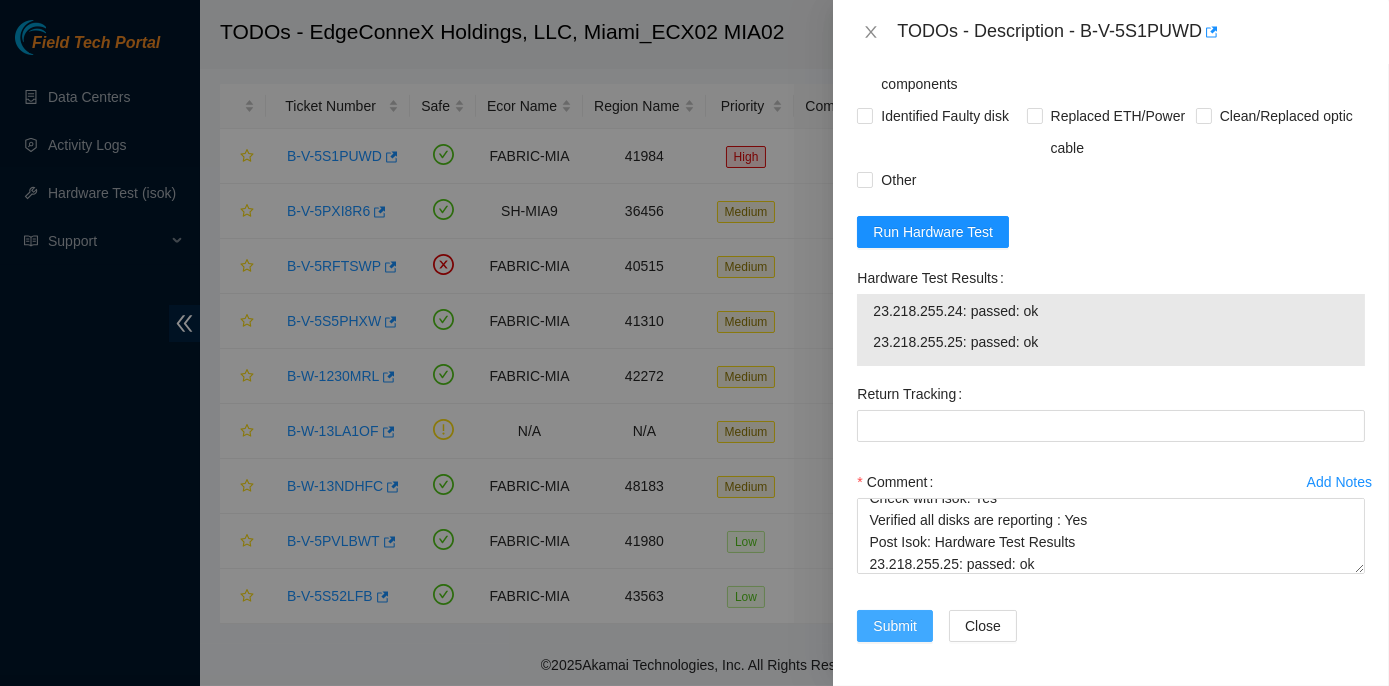 click on "Submit" at bounding box center [895, 626] 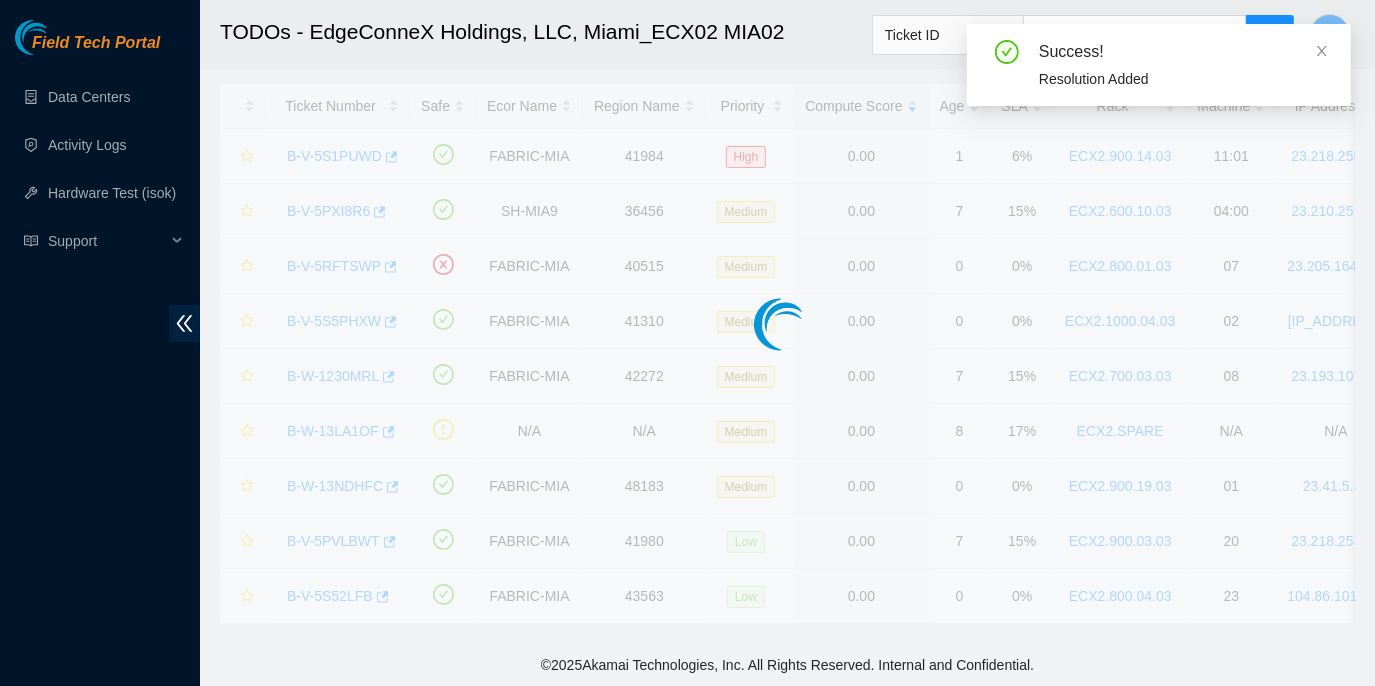 scroll, scrollTop: 557, scrollLeft: 0, axis: vertical 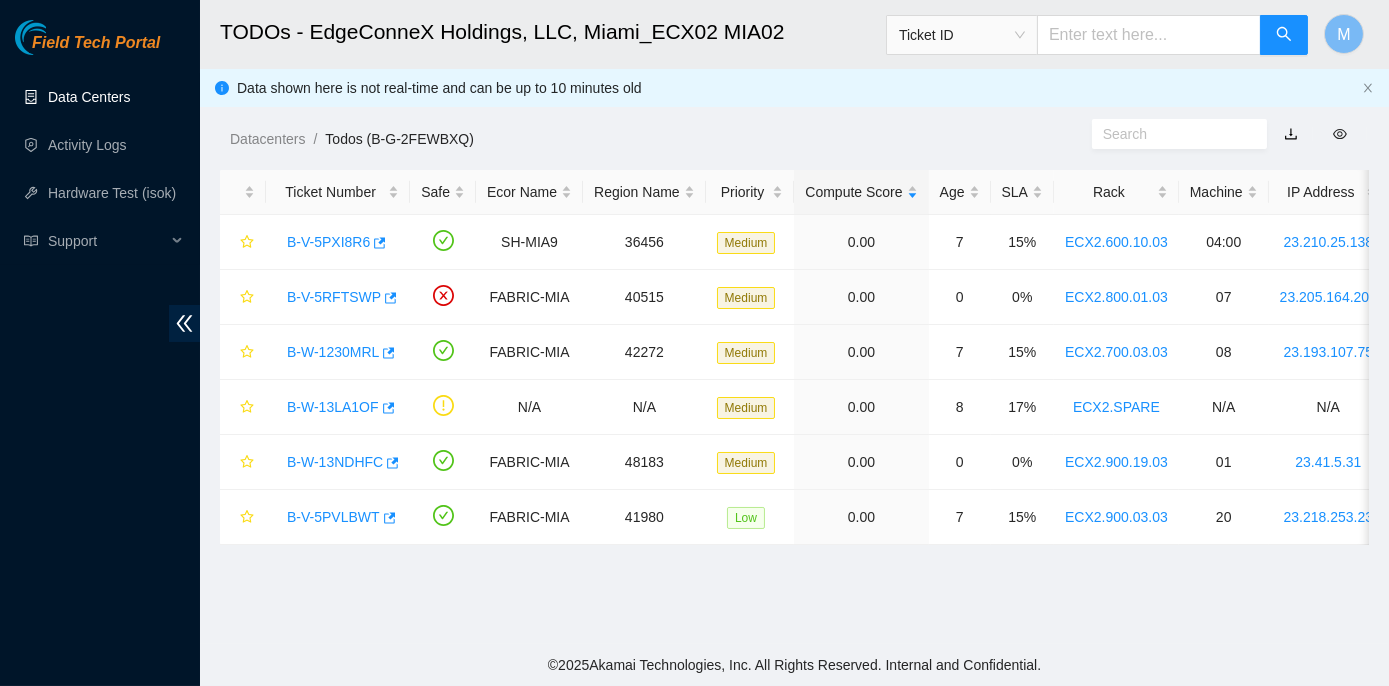 click on "Data Centers" at bounding box center (89, 97) 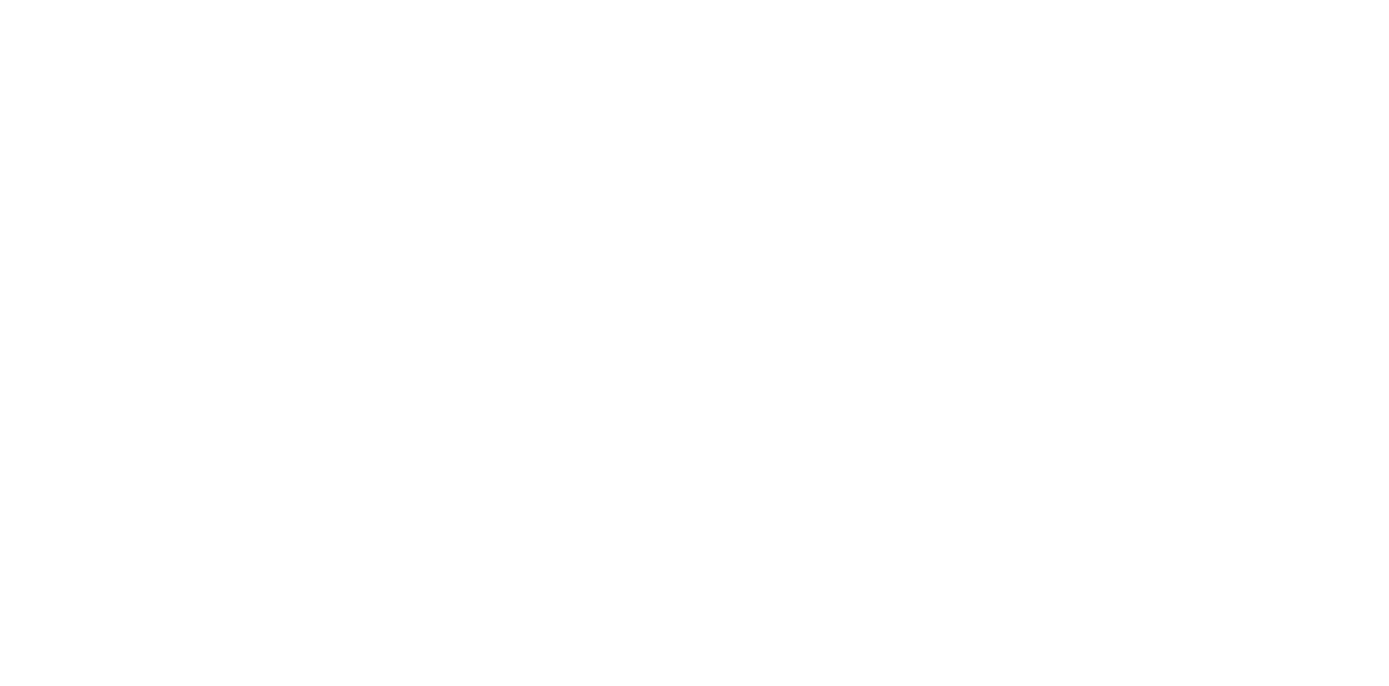 scroll, scrollTop: 0, scrollLeft: 0, axis: both 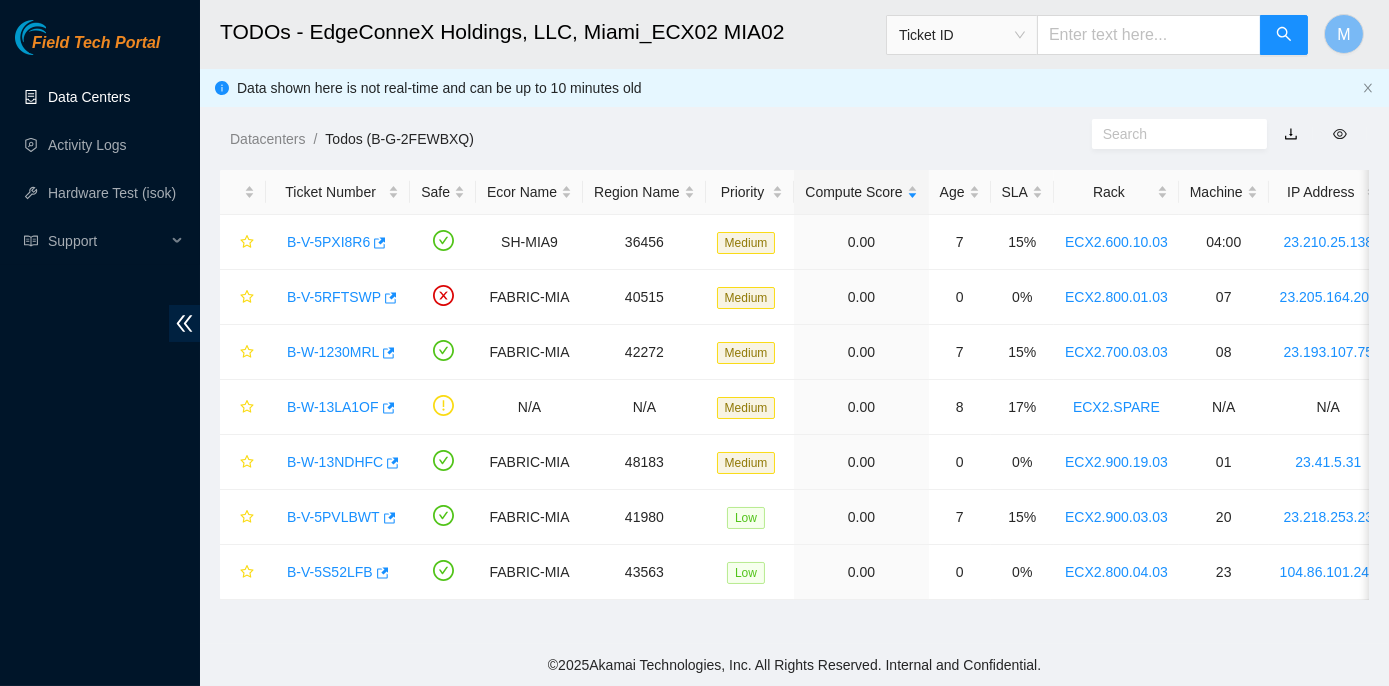 click on "Data Centers" at bounding box center (89, 97) 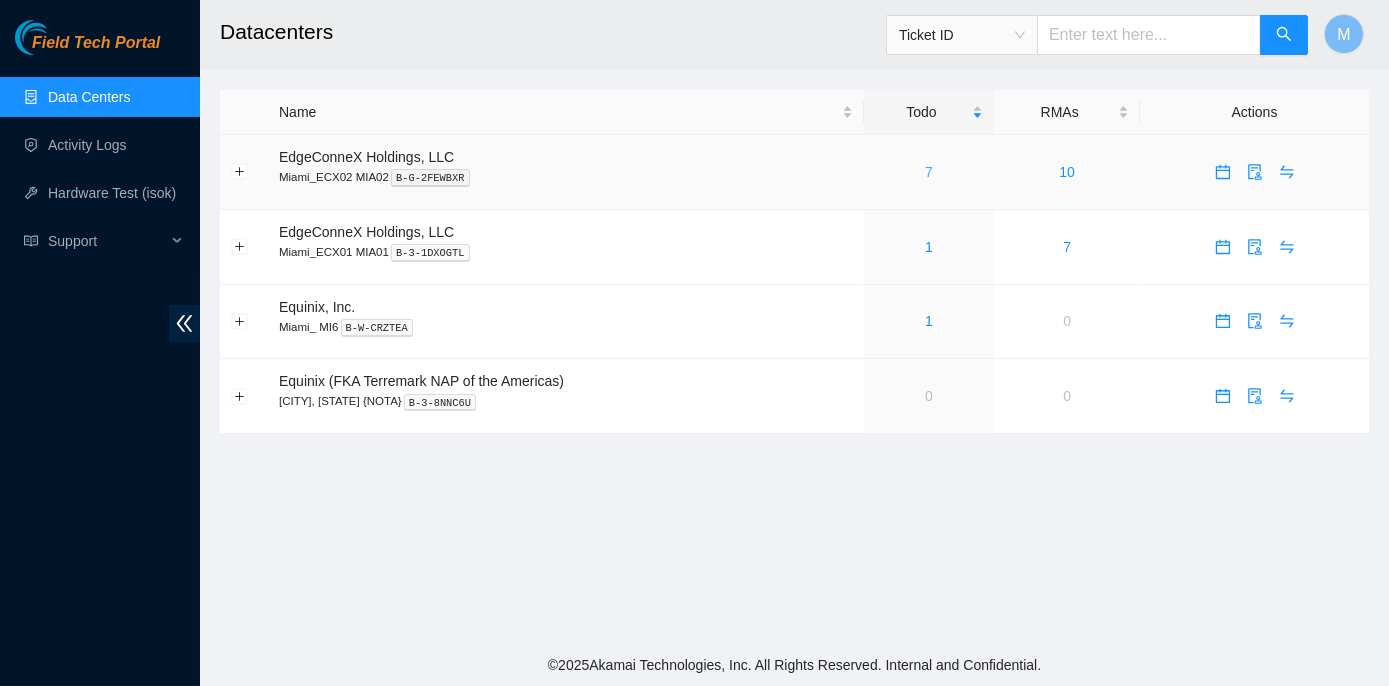 click on "7" at bounding box center [929, 172] 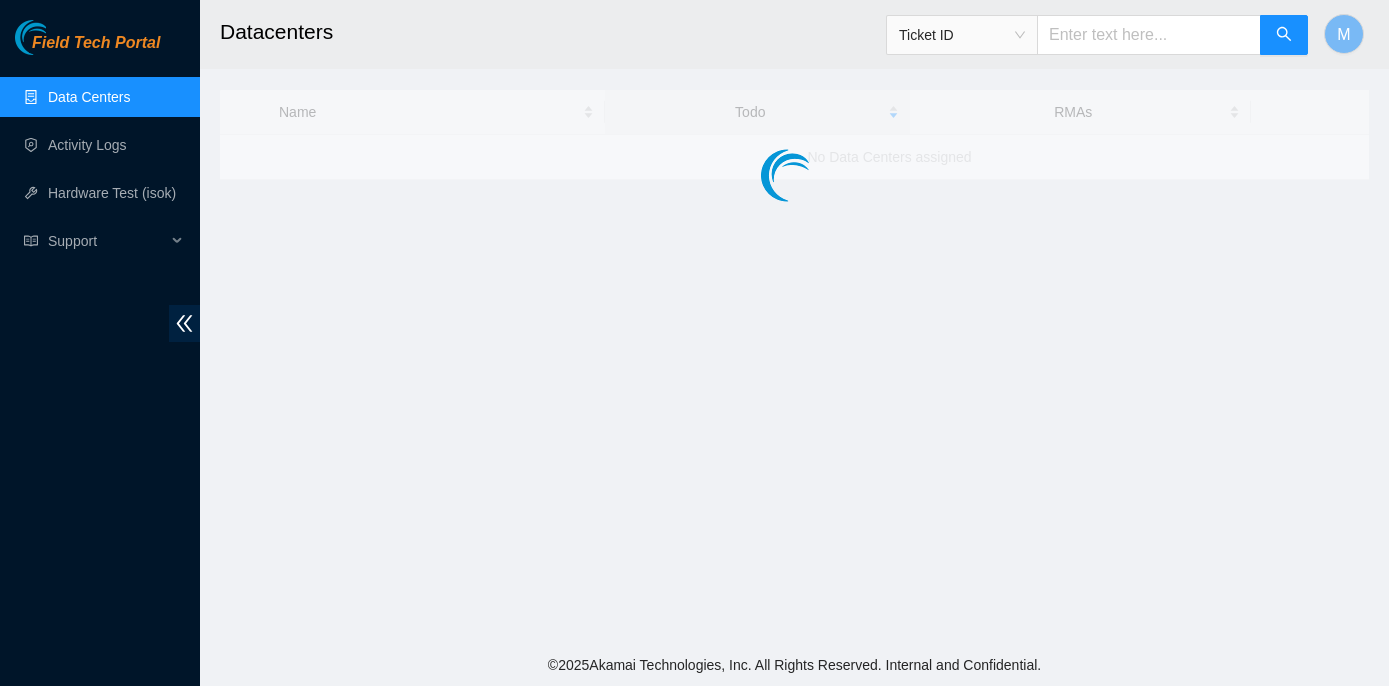 scroll, scrollTop: 0, scrollLeft: 0, axis: both 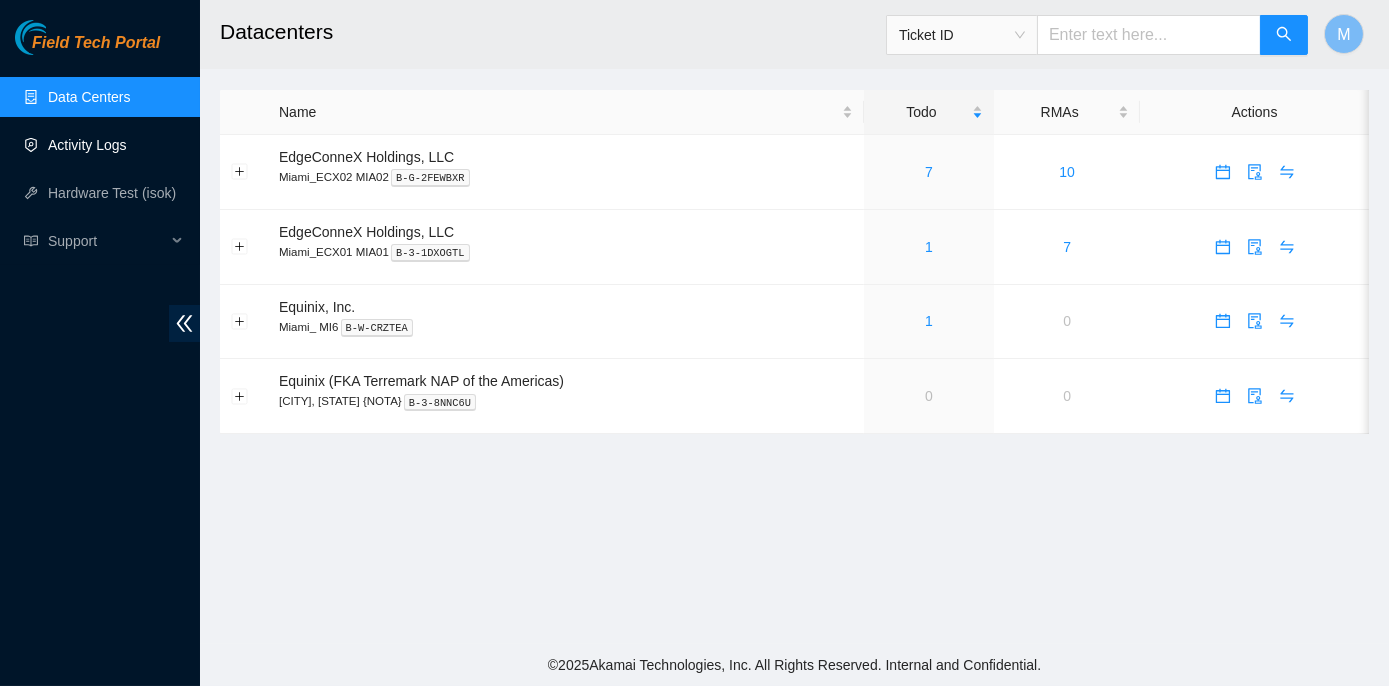 click on "Activity Logs" at bounding box center (87, 145) 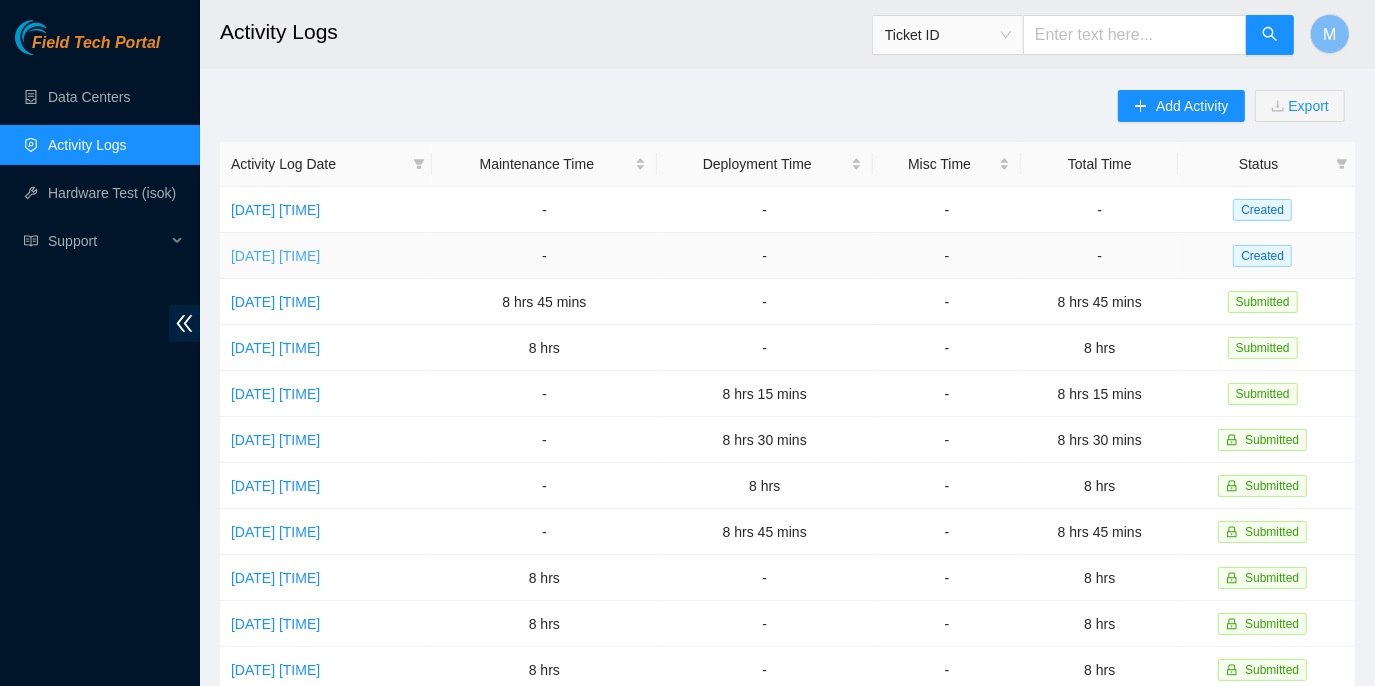 click on "[DATE] [TIME]" at bounding box center (275, 256) 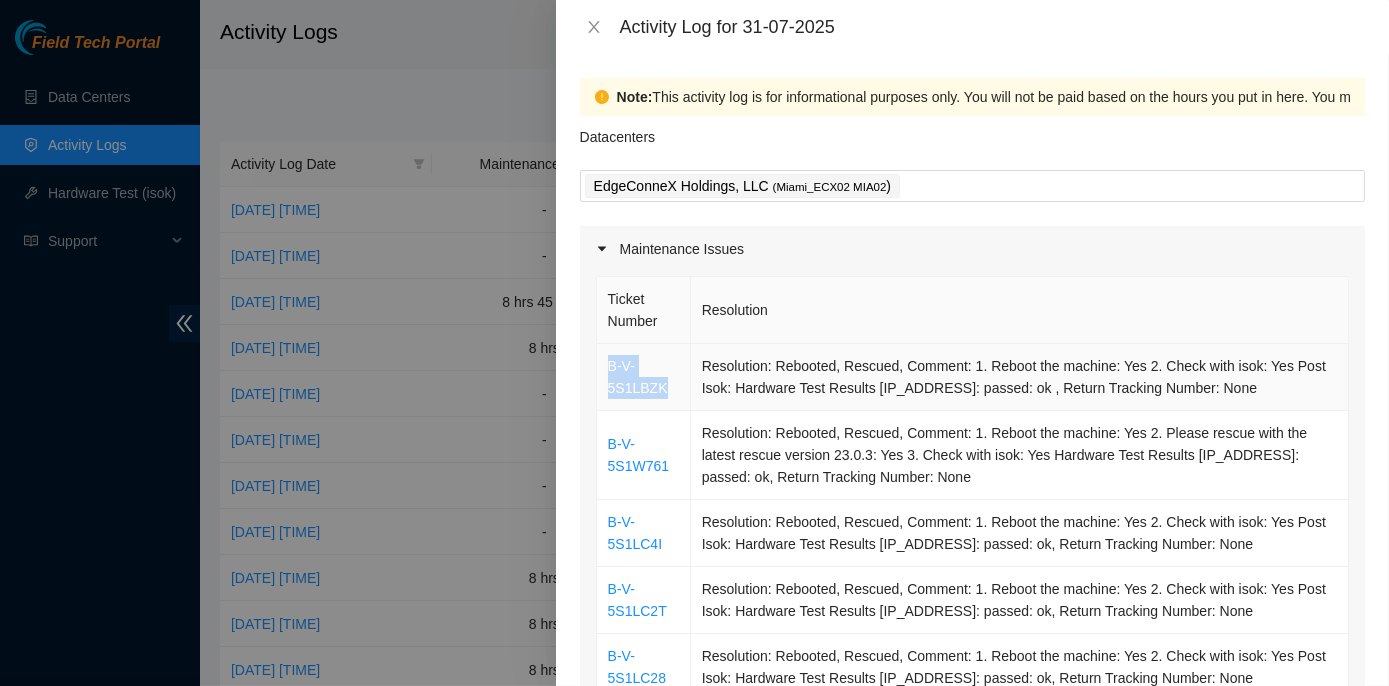 drag, startPoint x: 662, startPoint y: 389, endPoint x: 606, endPoint y: 368, distance: 59.808025 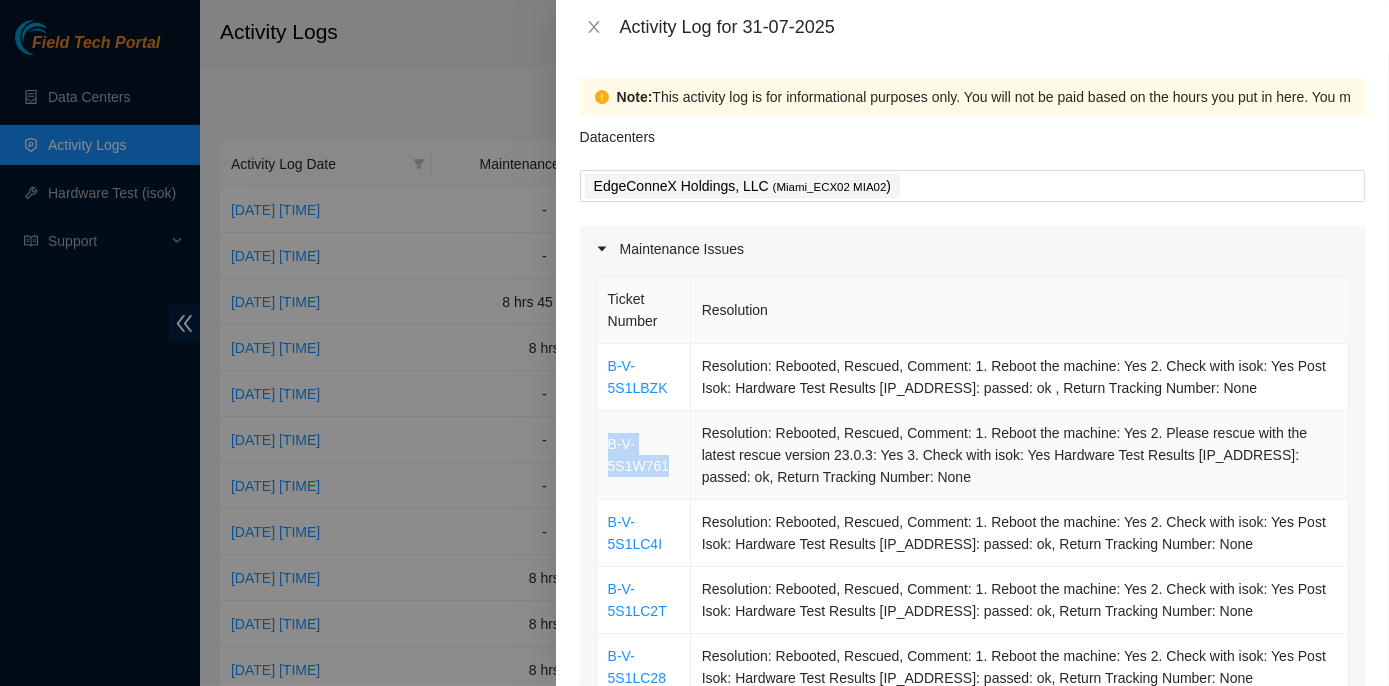 drag, startPoint x: 667, startPoint y: 470, endPoint x: 605, endPoint y: 449, distance: 65.459915 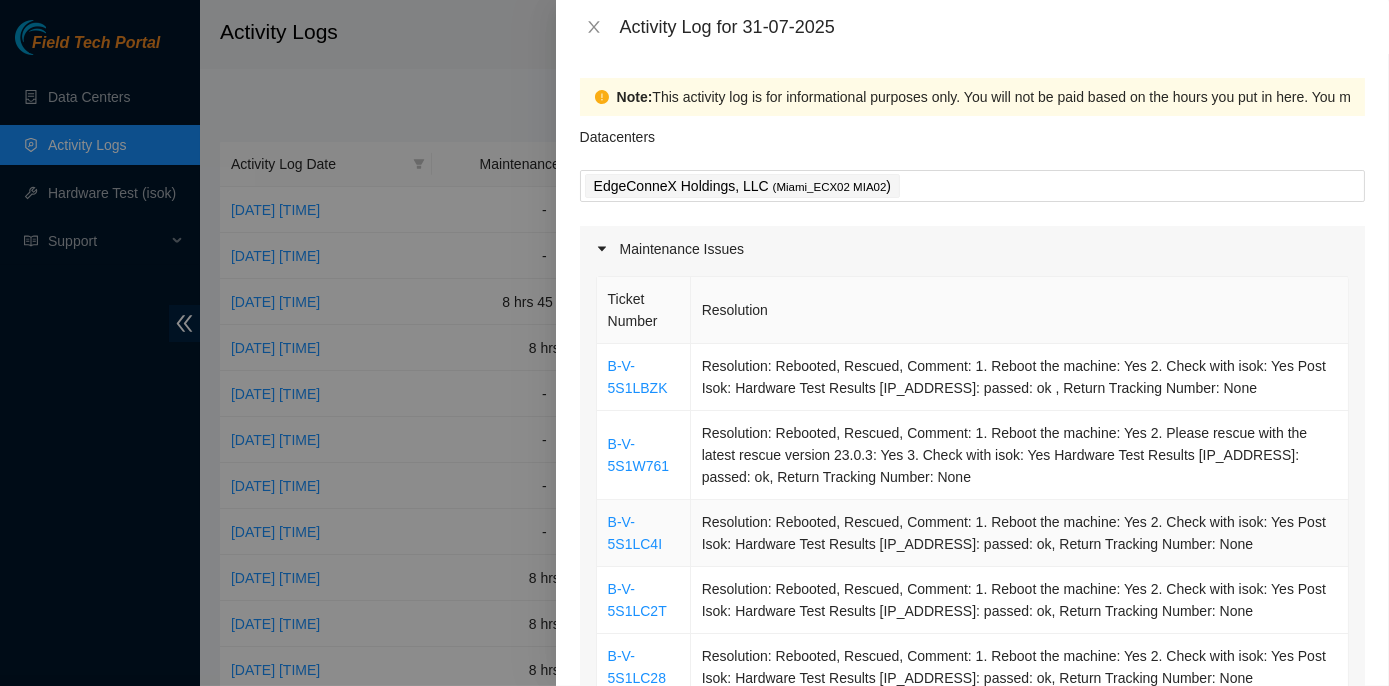 click on "B-V-5S1LC4I" at bounding box center [644, 533] 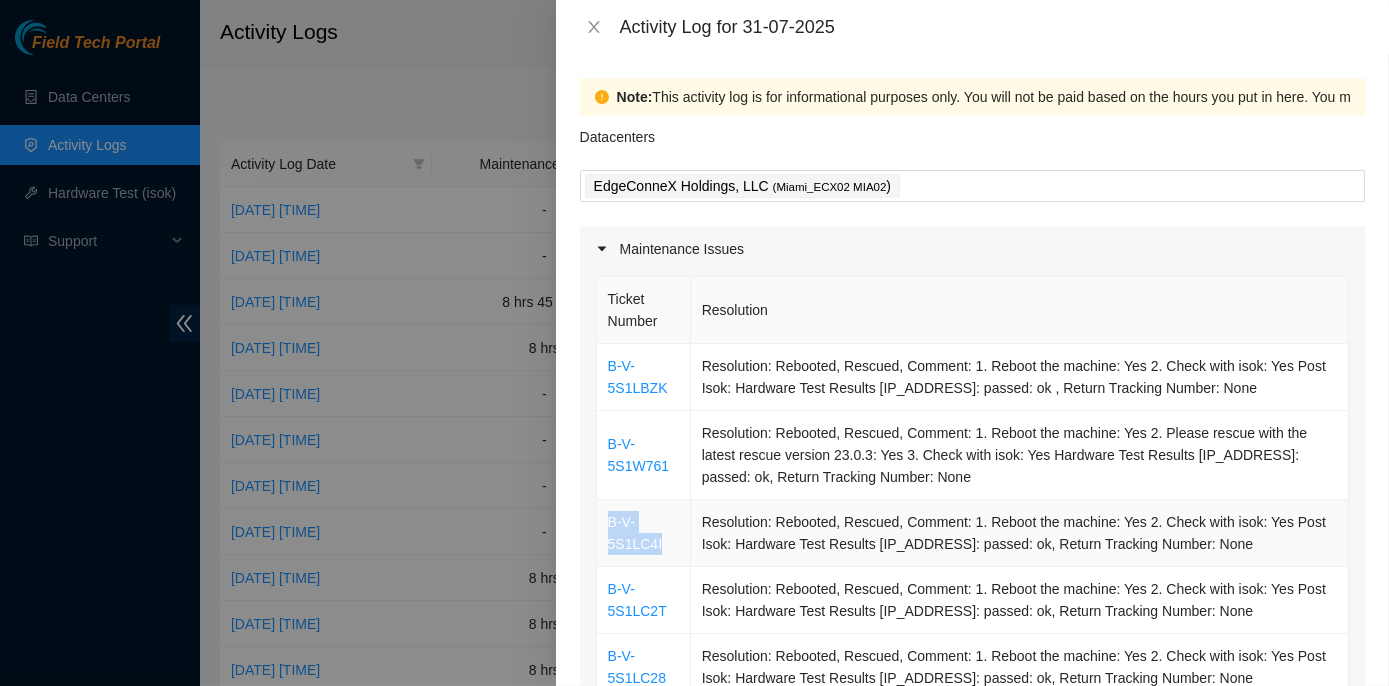 drag, startPoint x: 664, startPoint y: 546, endPoint x: 605, endPoint y: 524, distance: 62.968246 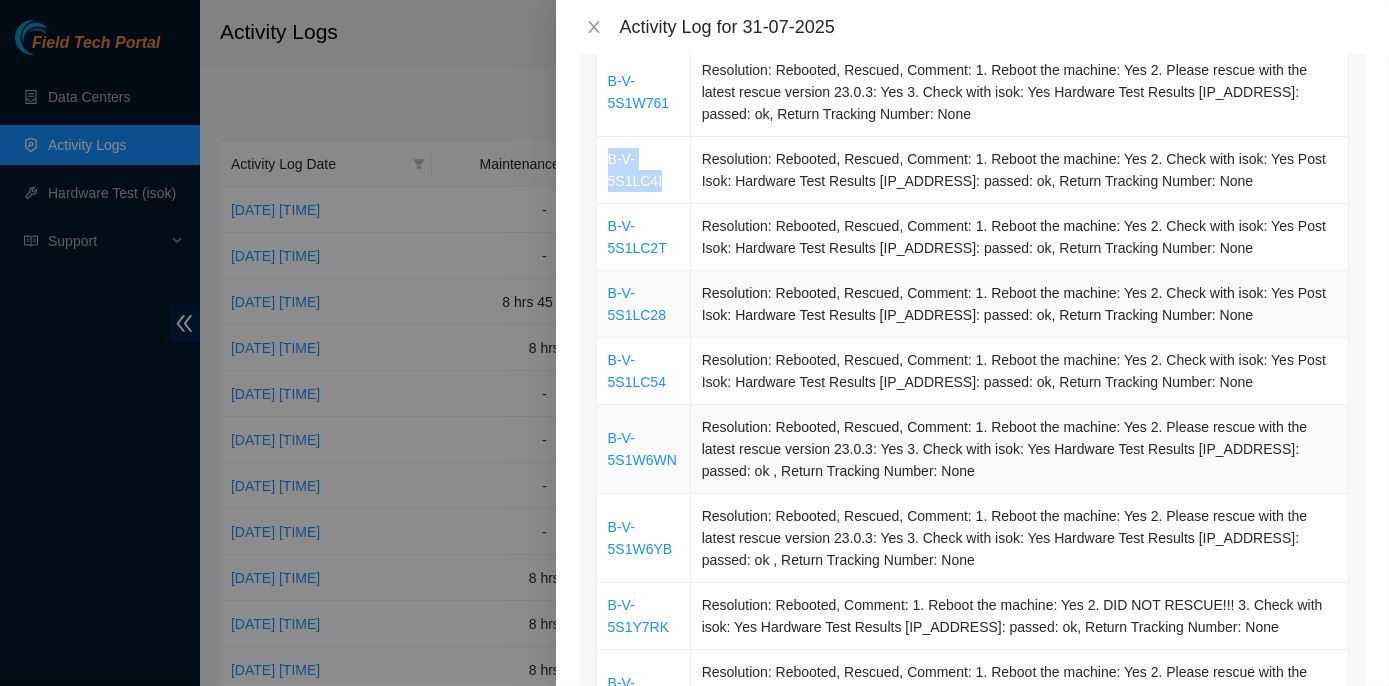 scroll, scrollTop: 454, scrollLeft: 0, axis: vertical 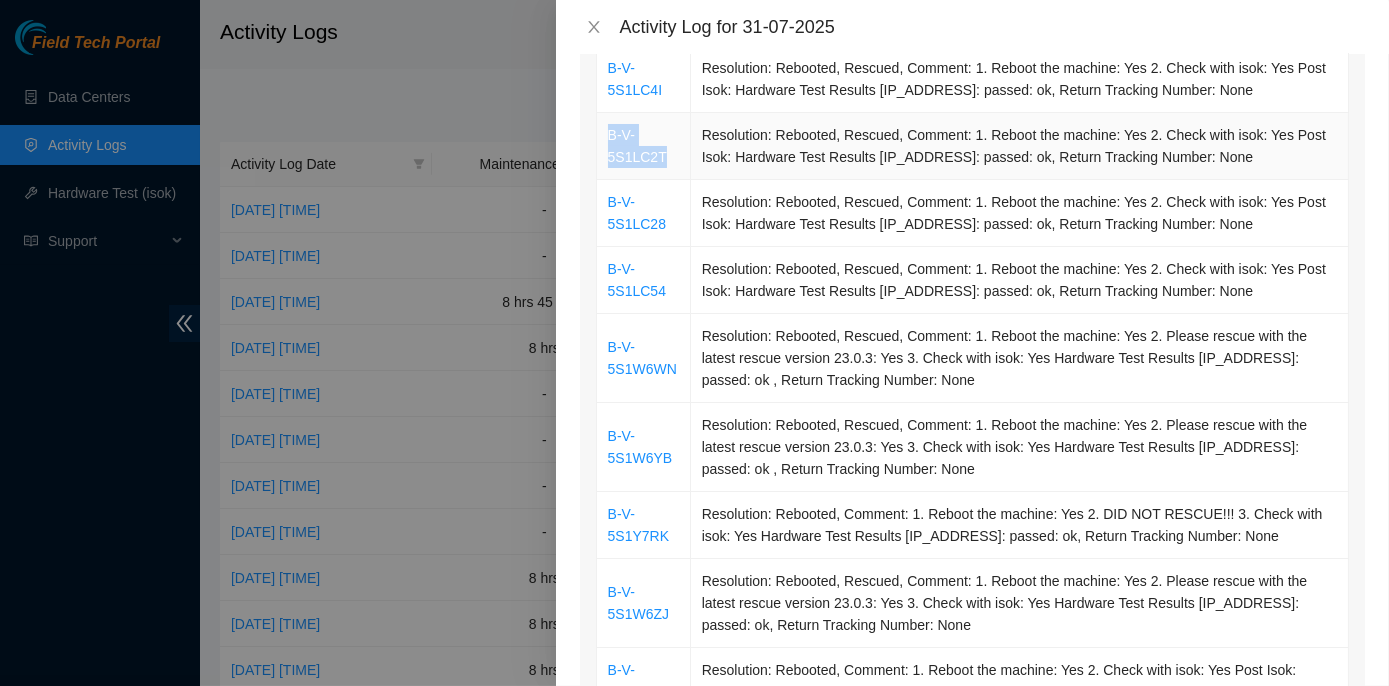 drag, startPoint x: 662, startPoint y: 158, endPoint x: 607, endPoint y: 136, distance: 59.236813 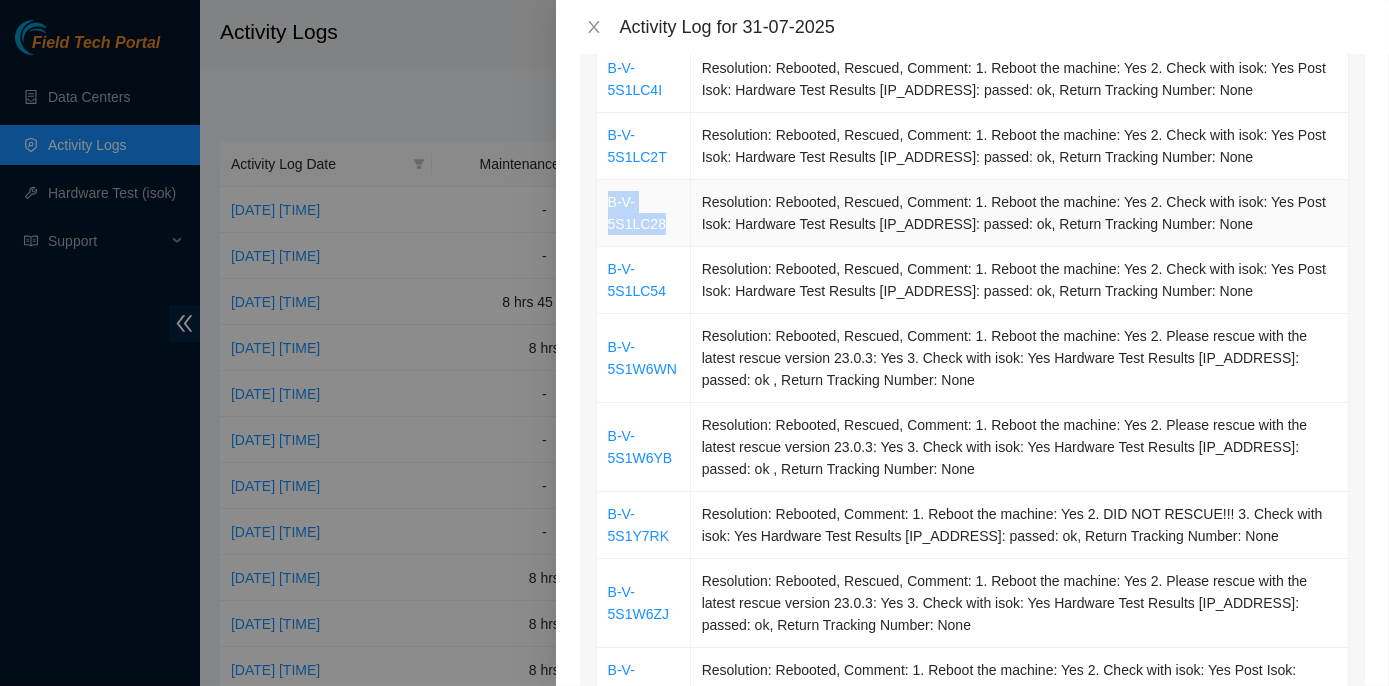 drag, startPoint x: 672, startPoint y: 223, endPoint x: 600, endPoint y: 205, distance: 74.215904 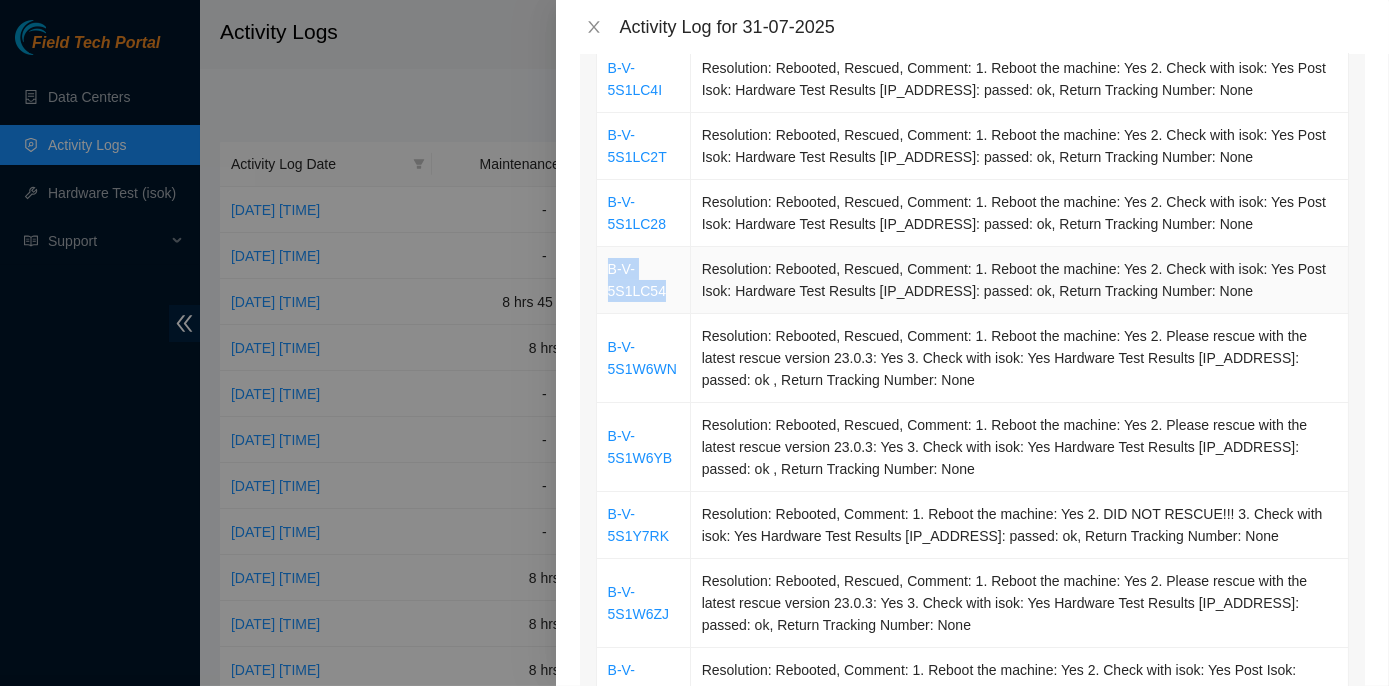 drag, startPoint x: 664, startPoint y: 292, endPoint x: 600, endPoint y: 273, distance: 66.760765 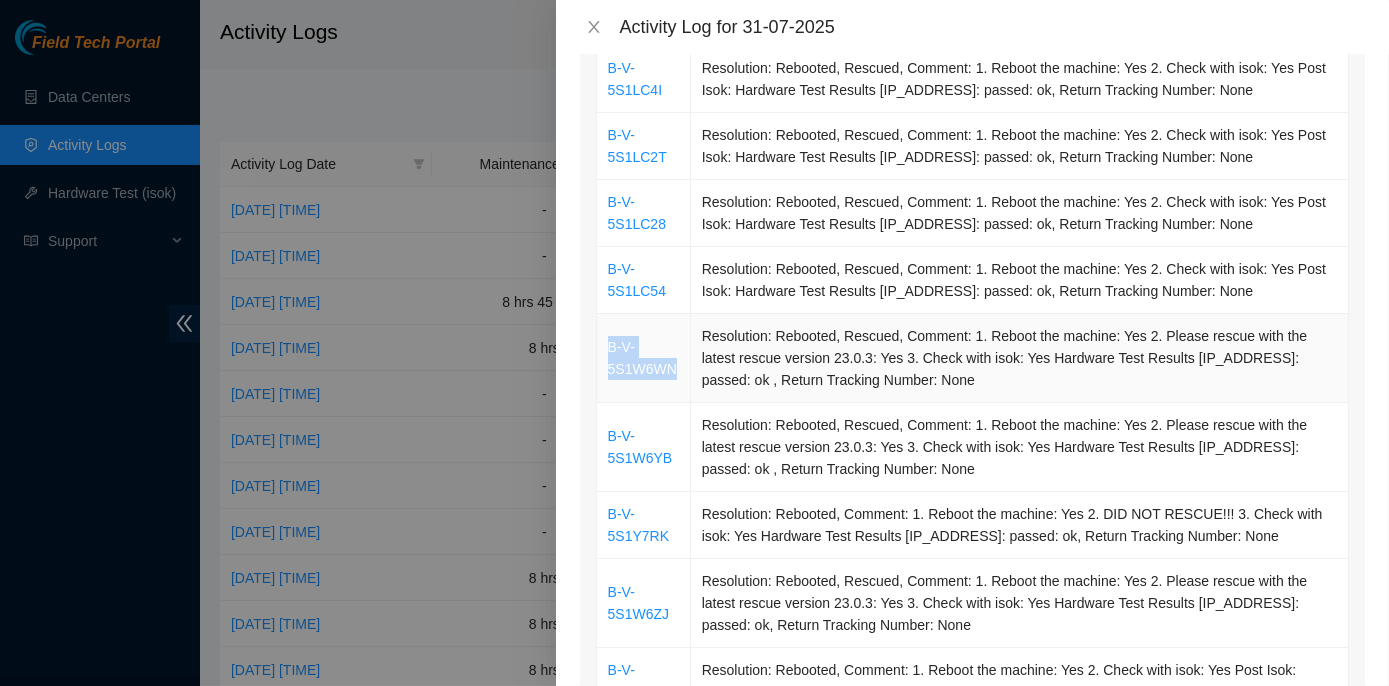 drag, startPoint x: 677, startPoint y: 372, endPoint x: 610, endPoint y: 345, distance: 72.235725 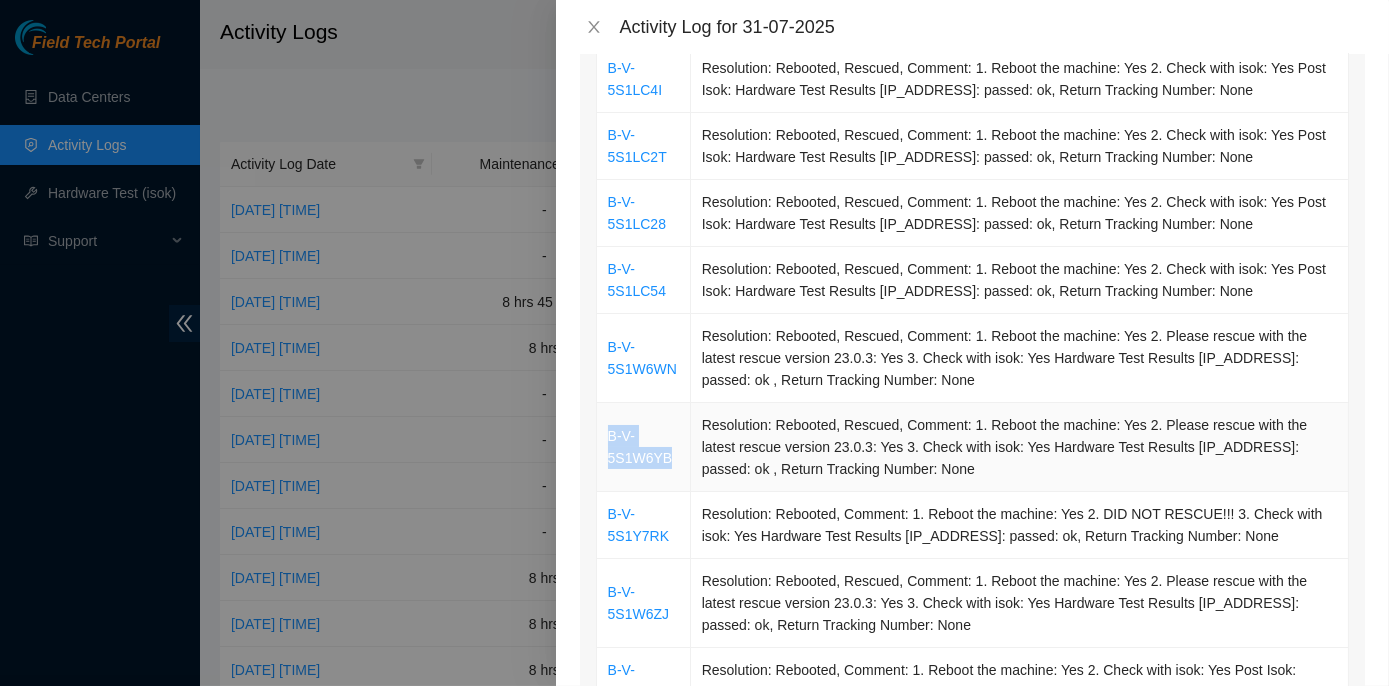 drag, startPoint x: 669, startPoint y: 458, endPoint x: 608, endPoint y: 436, distance: 64.84597 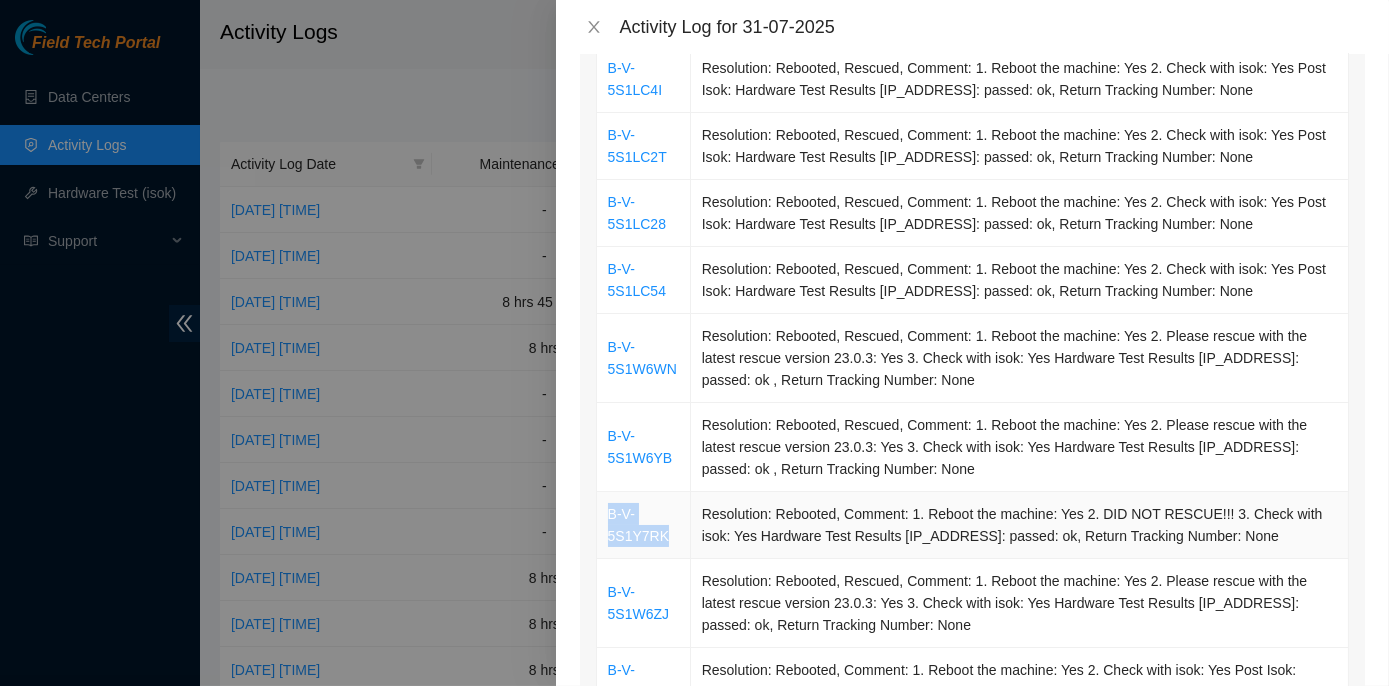drag, startPoint x: 665, startPoint y: 532, endPoint x: 602, endPoint y: 503, distance: 69.354164 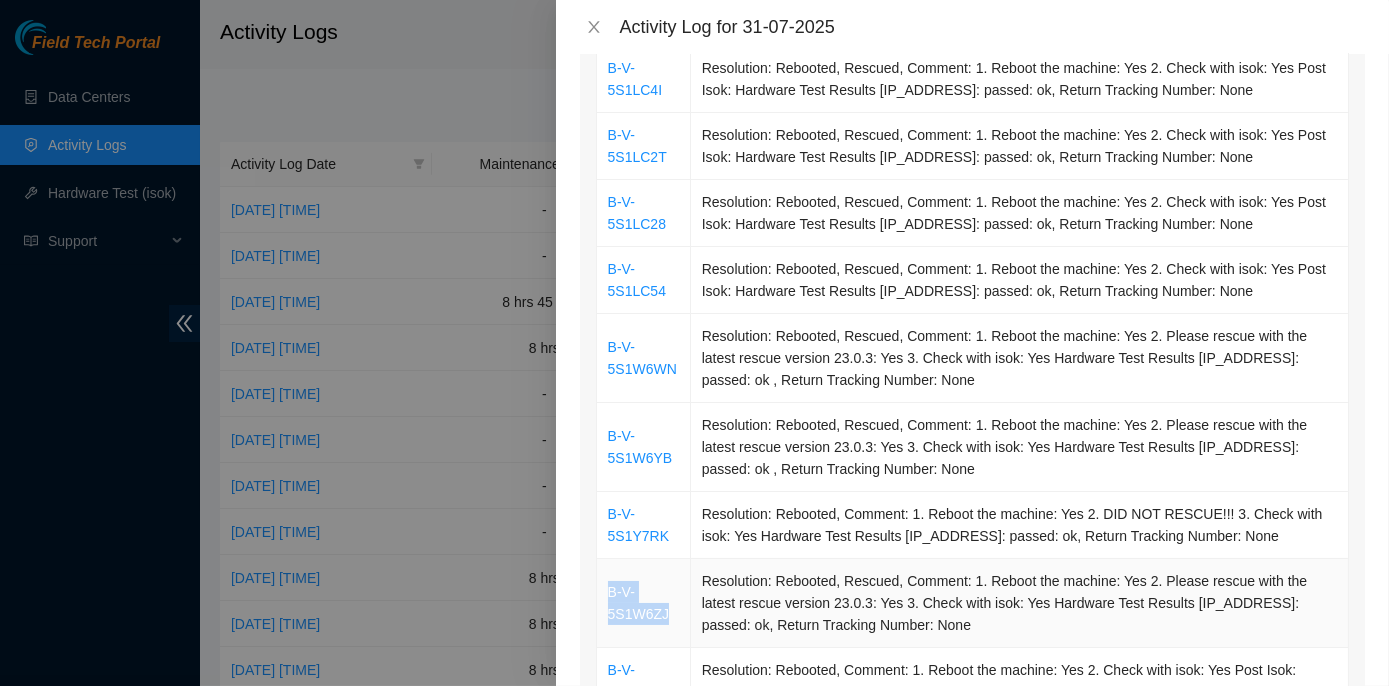 drag, startPoint x: 666, startPoint y: 613, endPoint x: 609, endPoint y: 587, distance: 62.649822 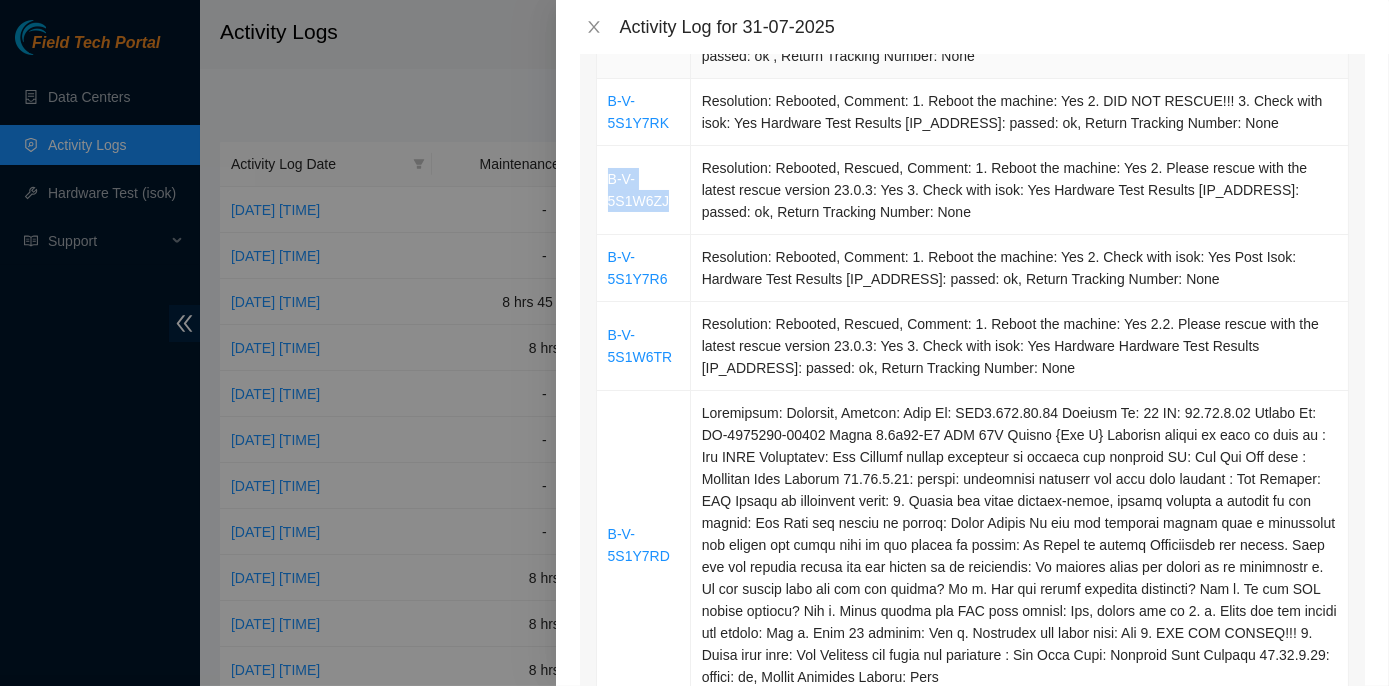 scroll, scrollTop: 909, scrollLeft: 0, axis: vertical 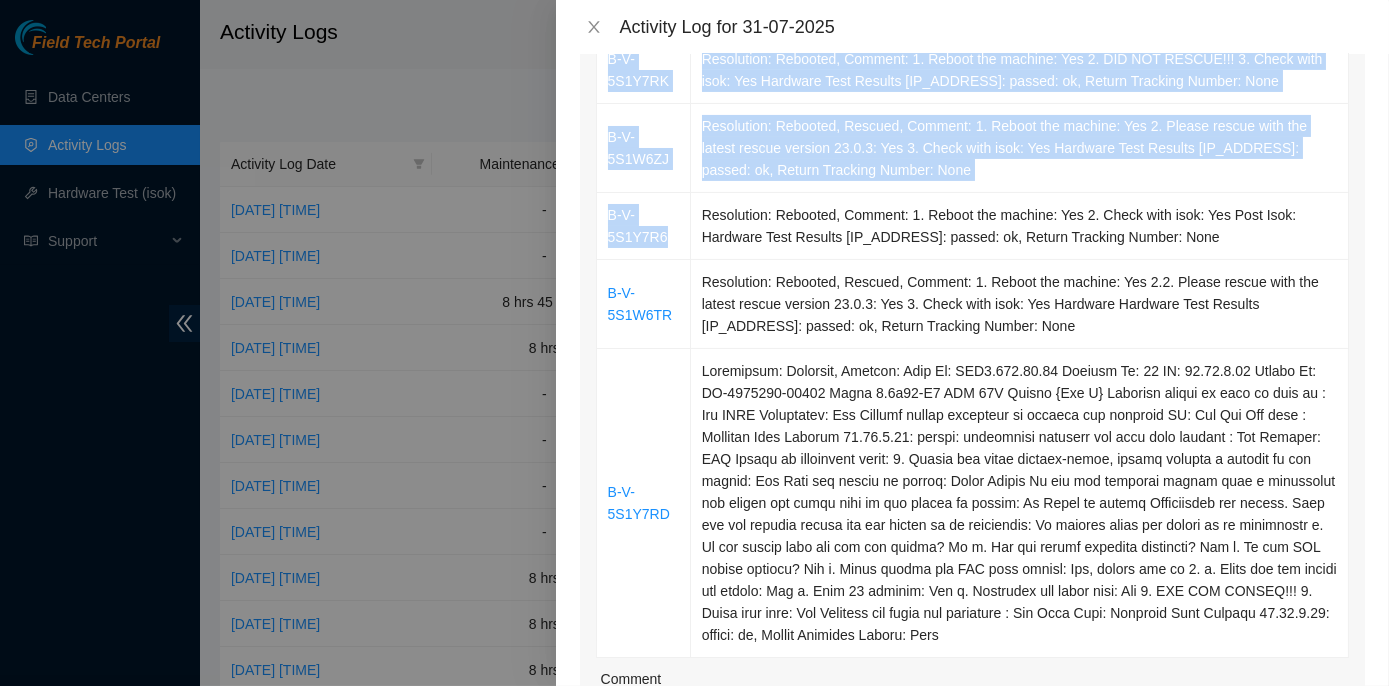 drag, startPoint x: 666, startPoint y: 238, endPoint x: 594, endPoint y: 215, distance: 75.58439 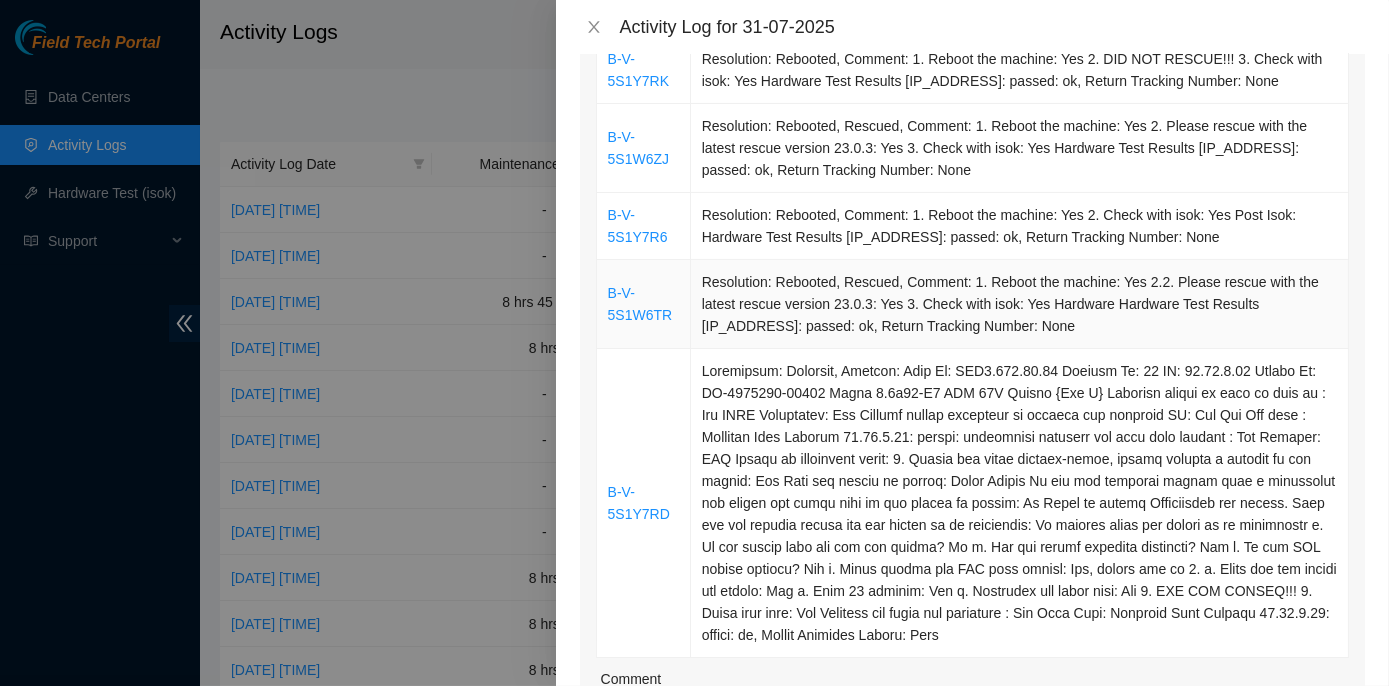 drag, startPoint x: 594, startPoint y: 215, endPoint x: 631, endPoint y: 264, distance: 61.400326 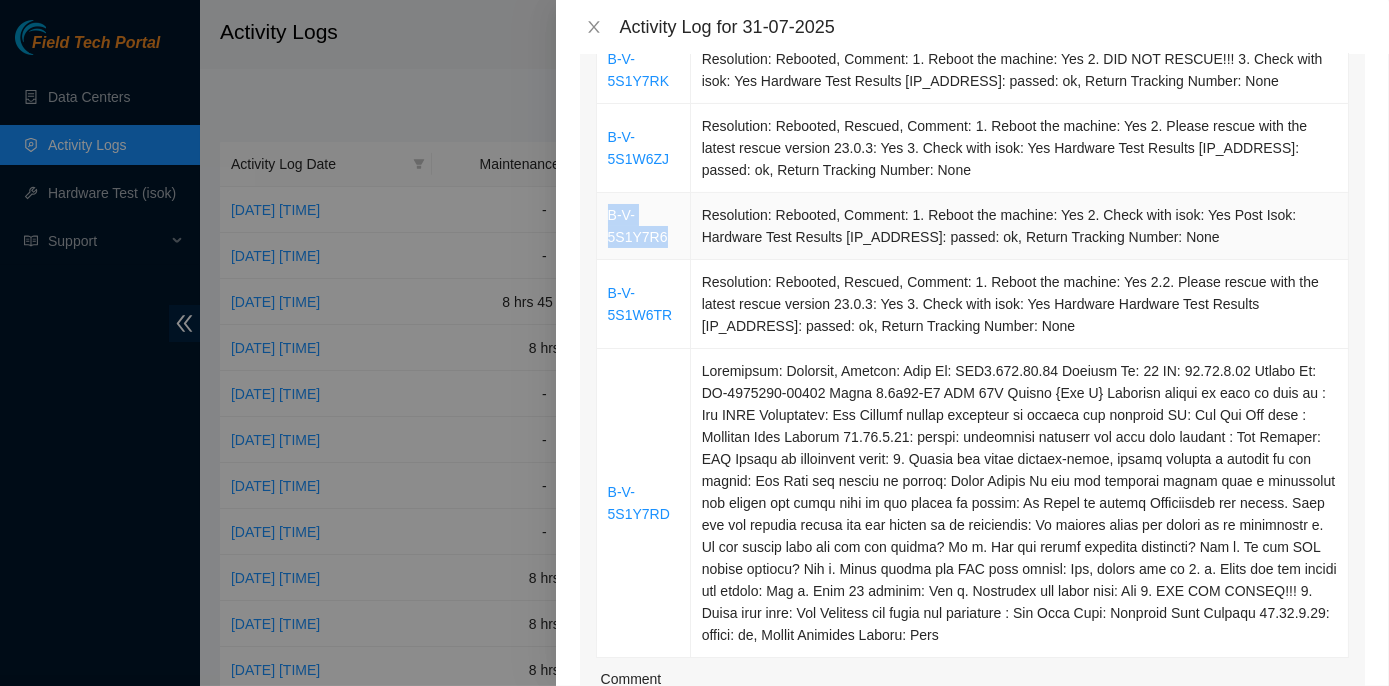 drag, startPoint x: 664, startPoint y: 234, endPoint x: 608, endPoint y: 207, distance: 62.169125 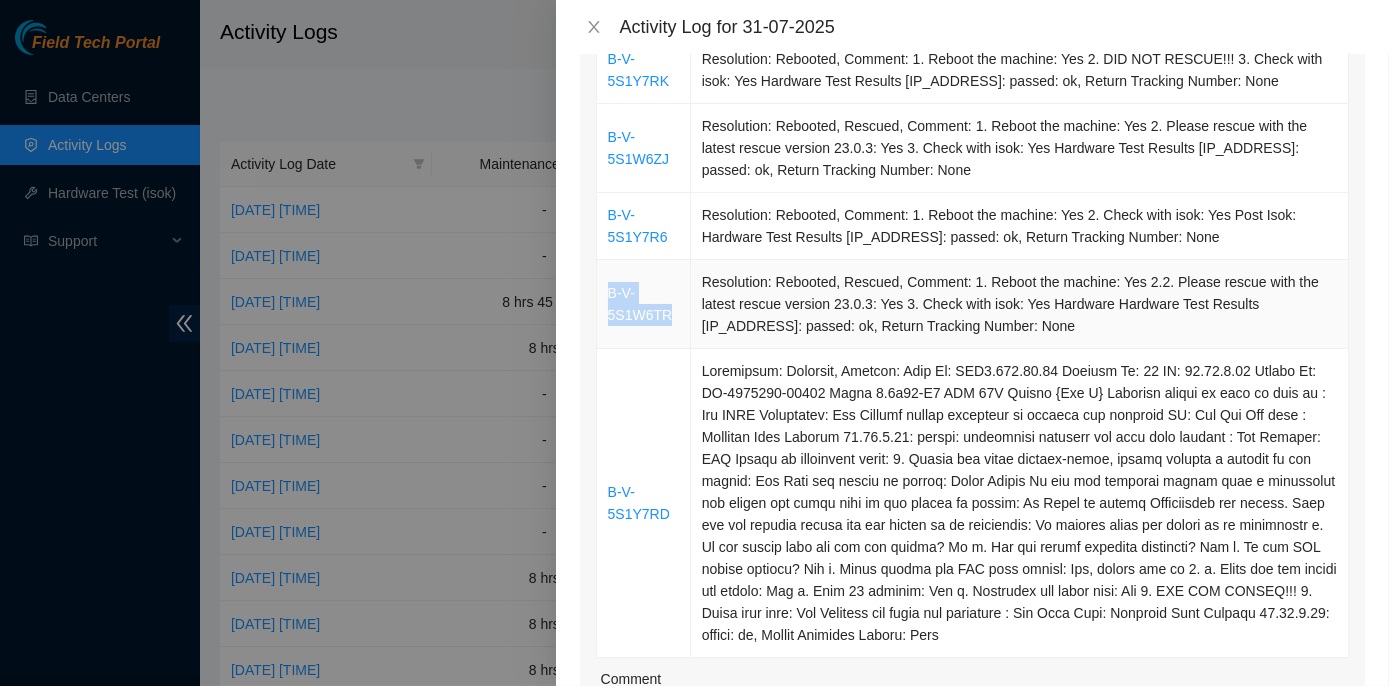 drag, startPoint x: 668, startPoint y: 313, endPoint x: 607, endPoint y: 293, distance: 64.195015 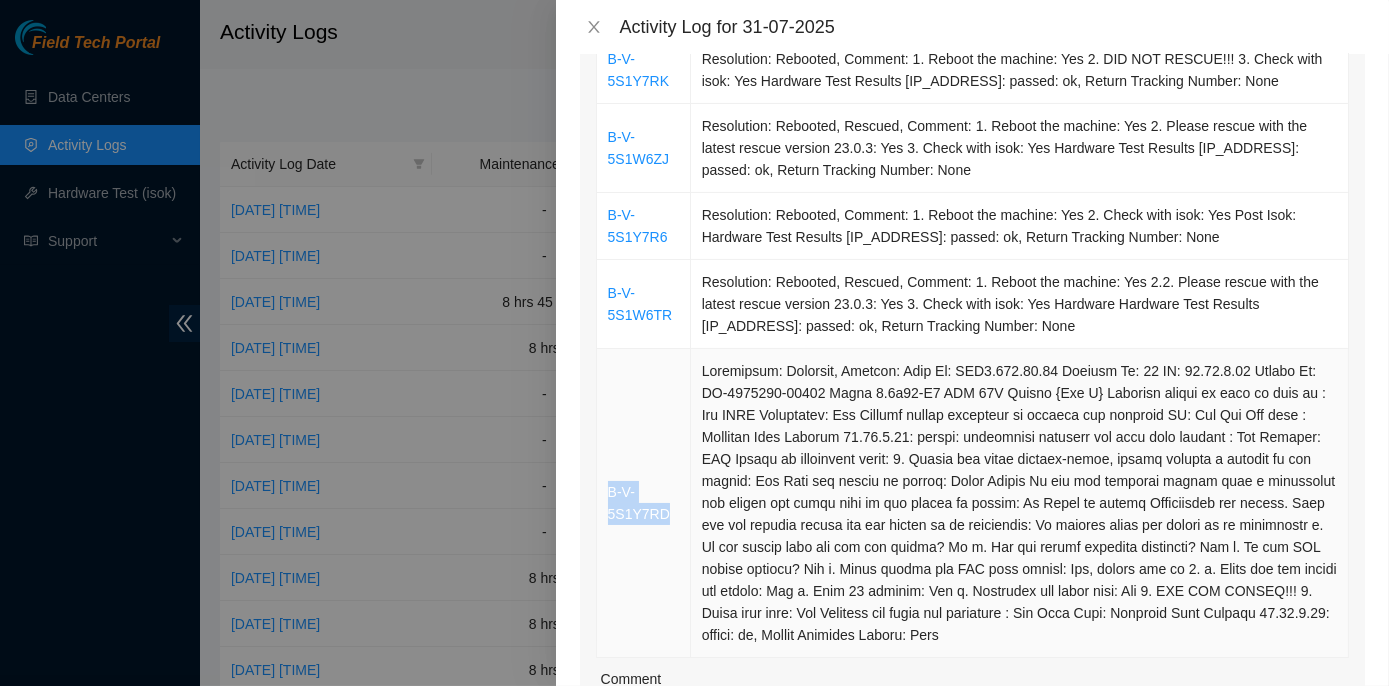 drag, startPoint x: 661, startPoint y: 510, endPoint x: 603, endPoint y: 485, distance: 63.15853 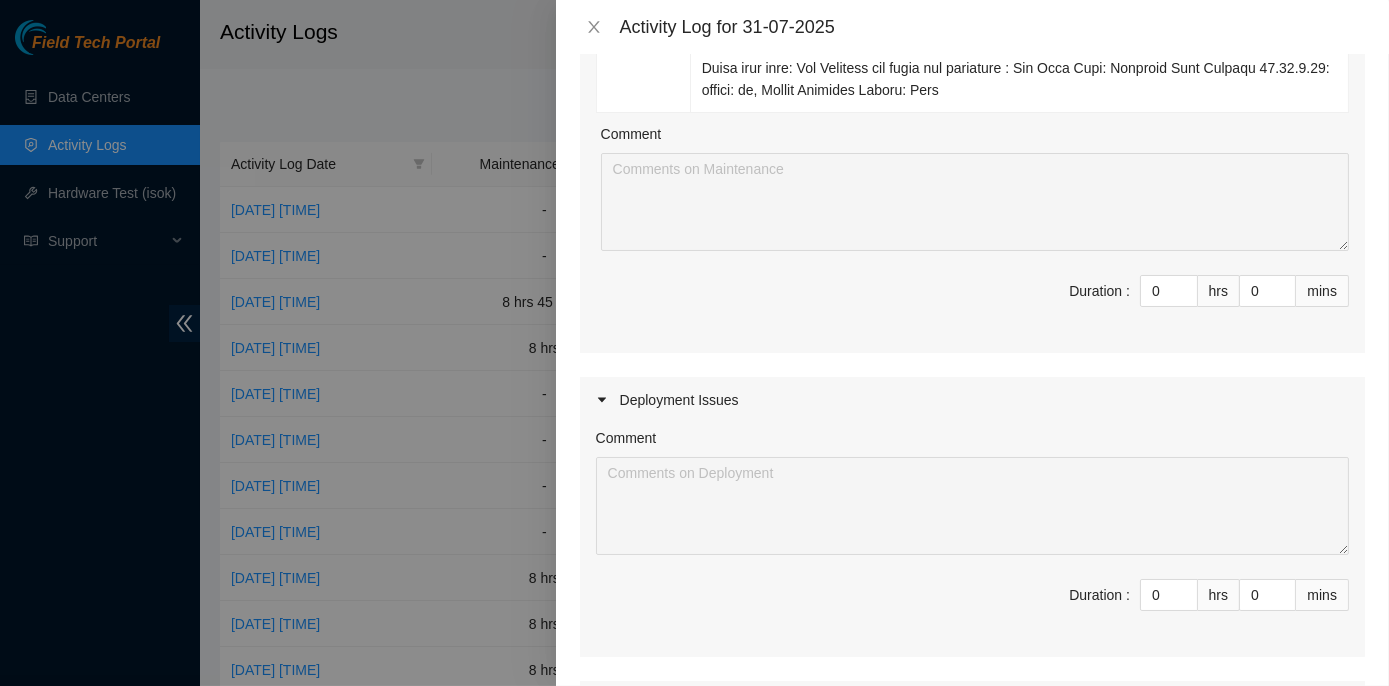 scroll, scrollTop: 1393, scrollLeft: 0, axis: vertical 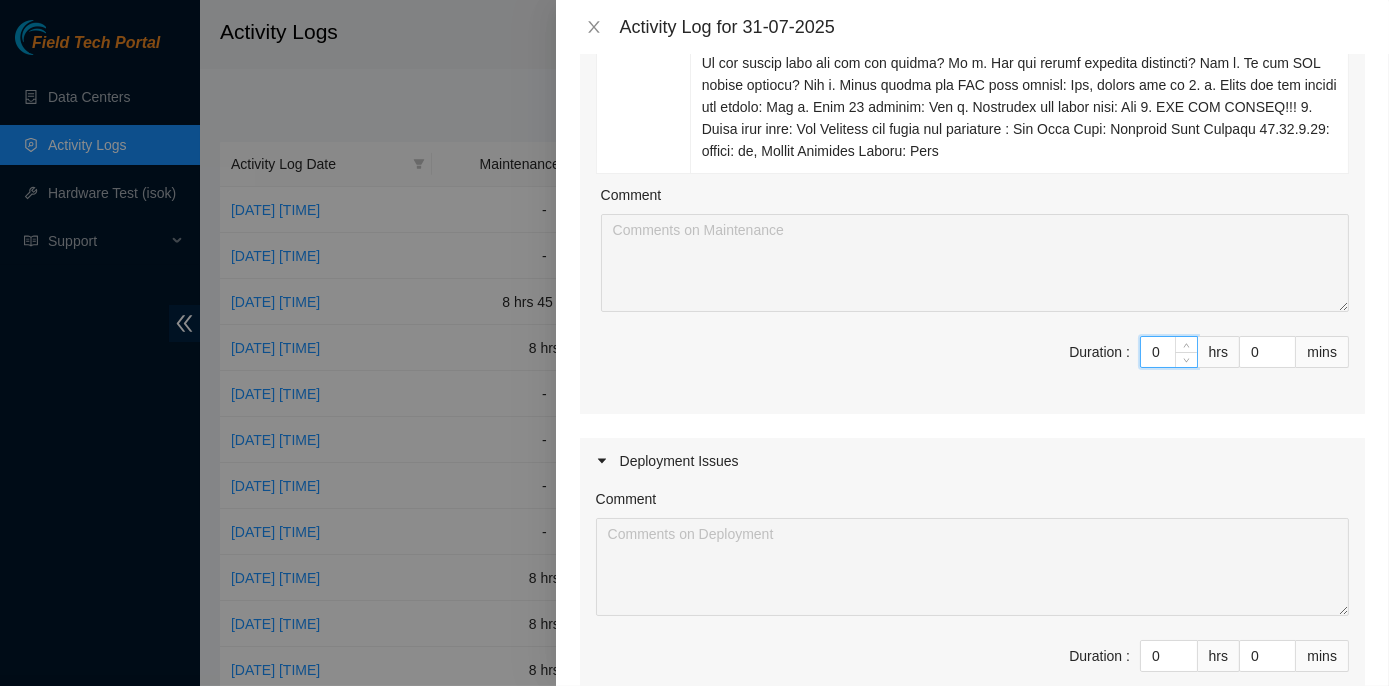 drag, startPoint x: 1154, startPoint y: 355, endPoint x: 1116, endPoint y: 347, distance: 38.832977 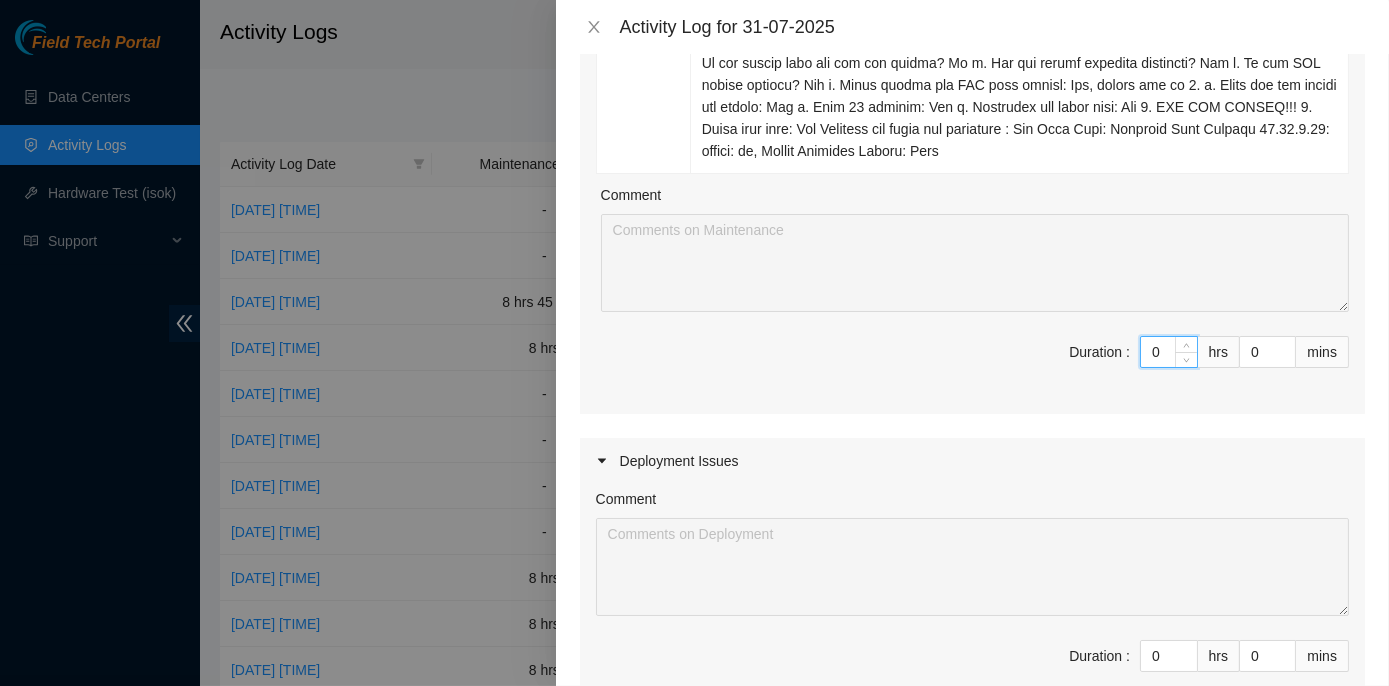click on "Duration : 0 hrs 0 mins" at bounding box center (972, 364) 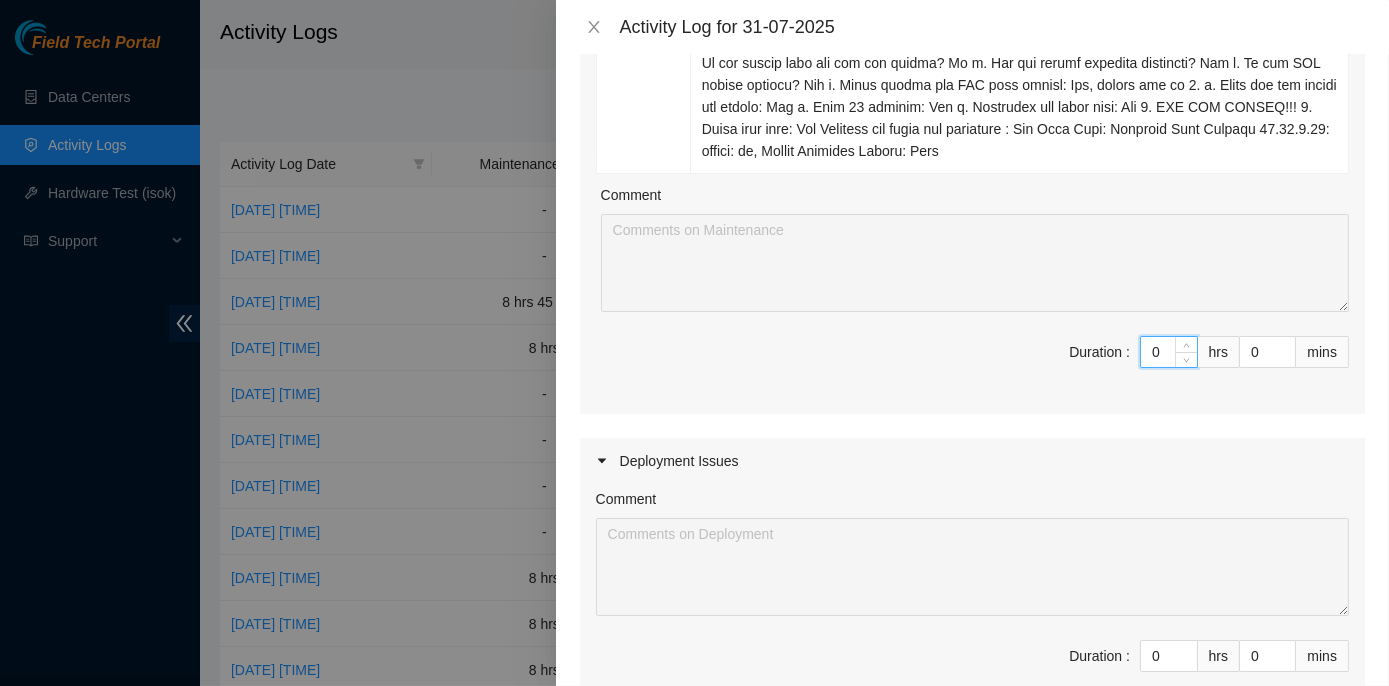 type on "8" 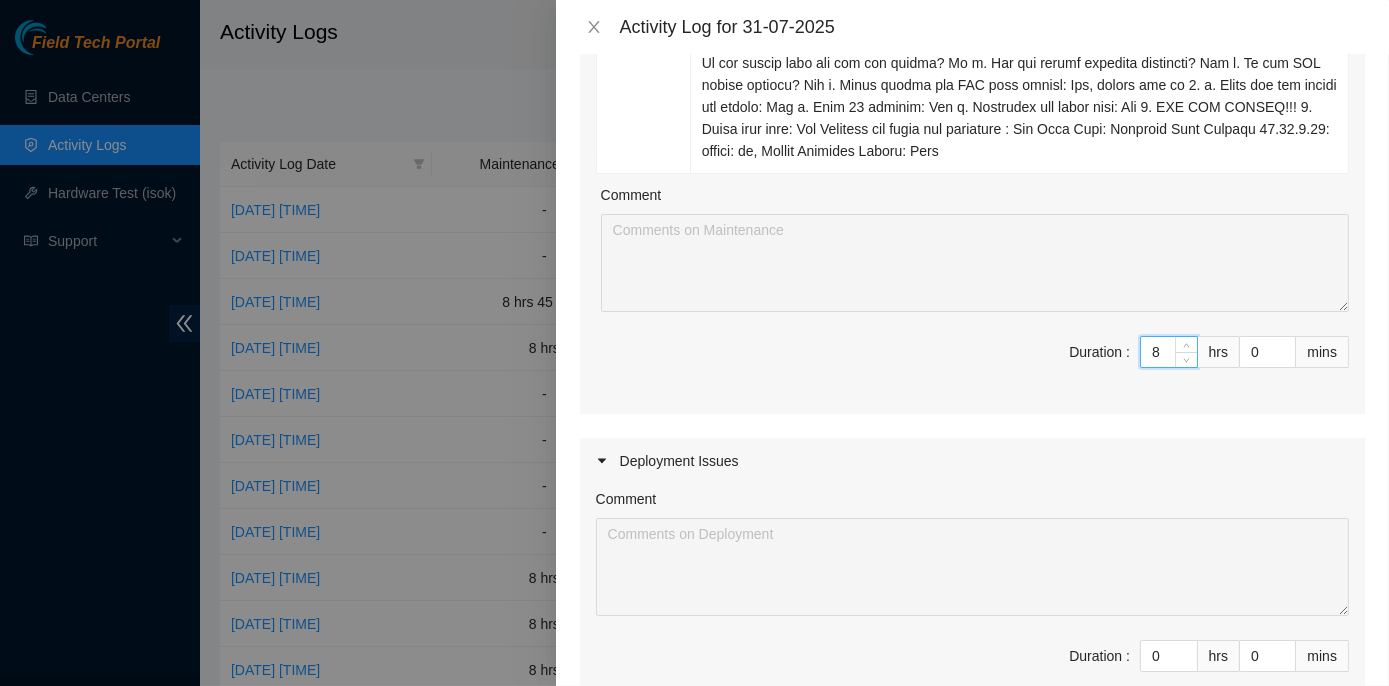 type on "8" 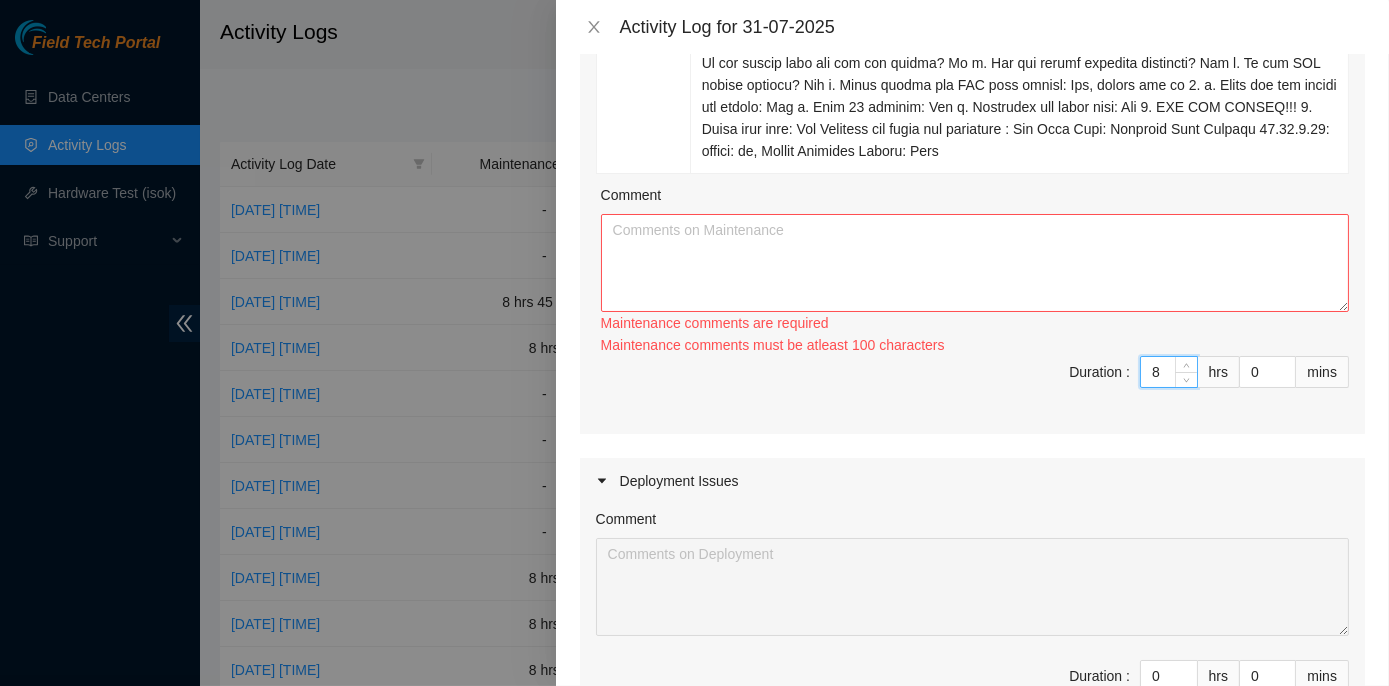 type on "8" 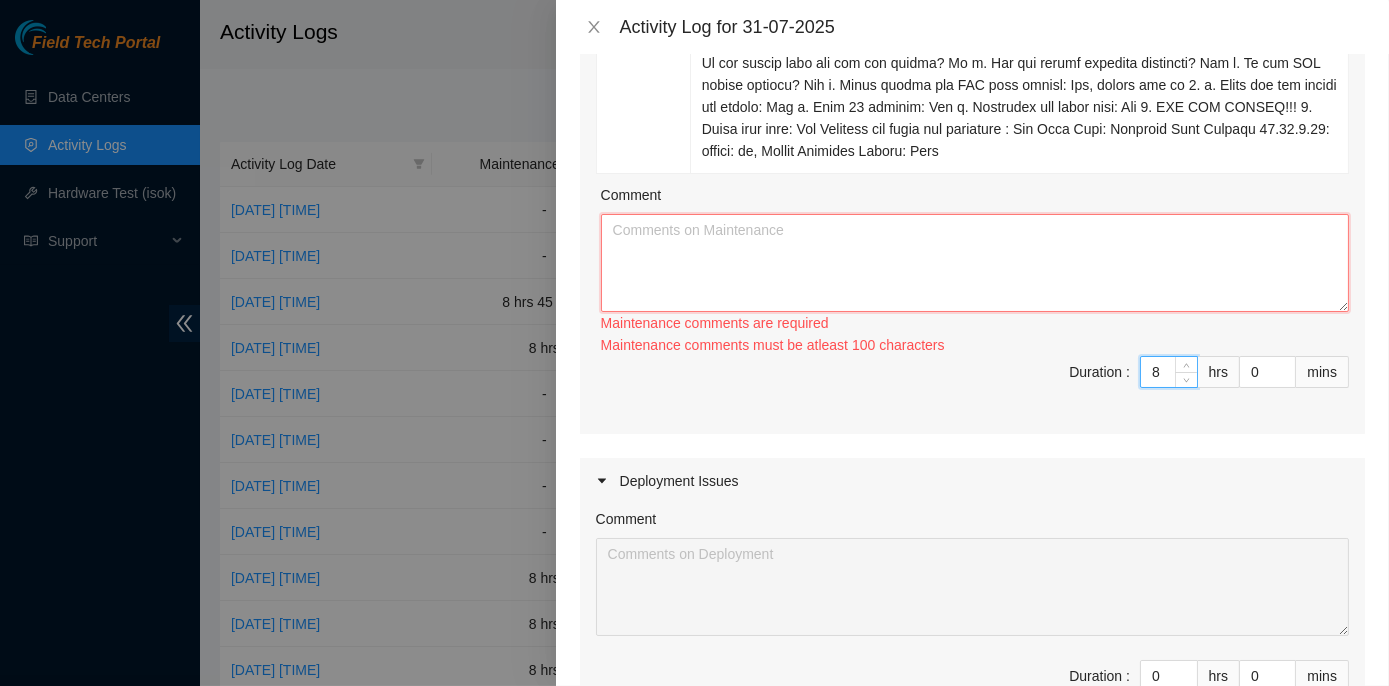 click on "Comment" at bounding box center [975, 263] 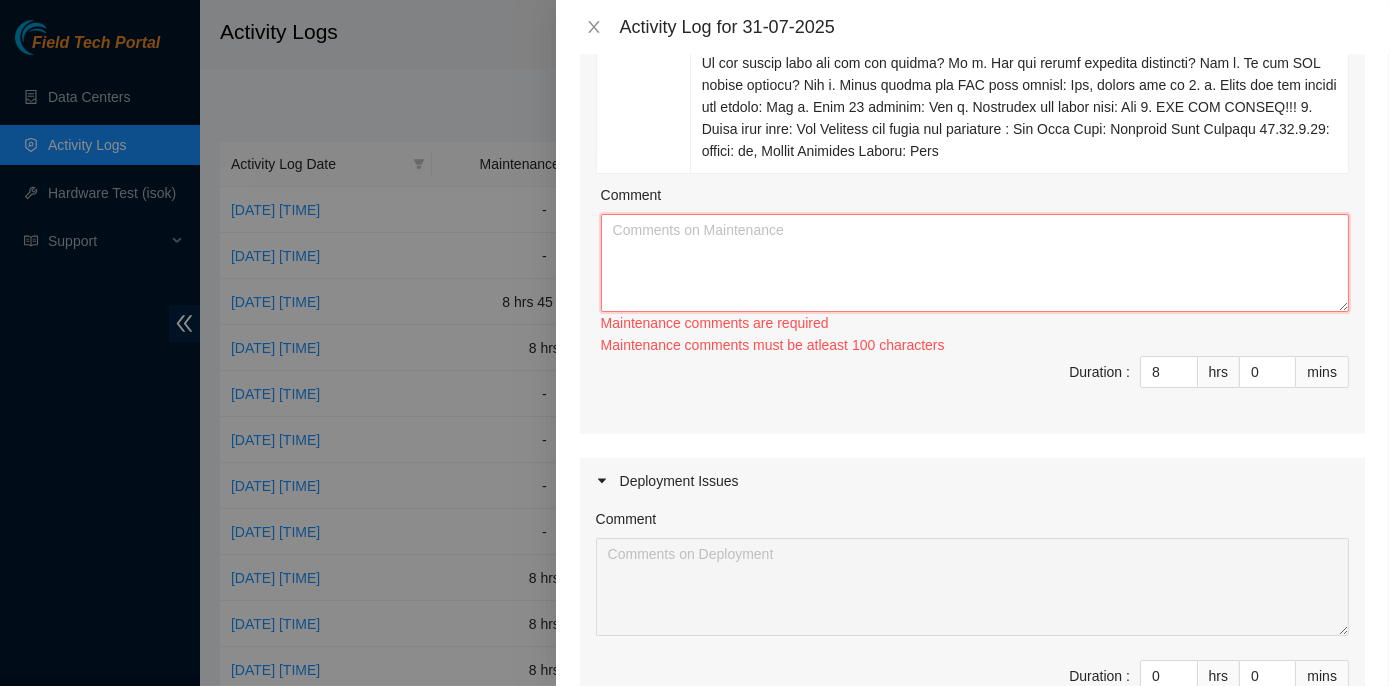paste on "ECX2- Maintenance
Check for inbound shipments for ECX2; no inbound shipments at this time. Worked on tickets B-V-5S1LBZK, B-V-5S1W761, B-V-5S1LC4I, B-V-5S1LC2T, B-V-5S1LC28, B-V-5S1LC54, B-V-5S1W6WN, B-V-5S1W6YB, B-V-5S1Y7RK, B-V-5S1W6ZJ, B-V-5S1Y7R6, B-V-5S1W6TR, and B-V-5S1Y7RD" 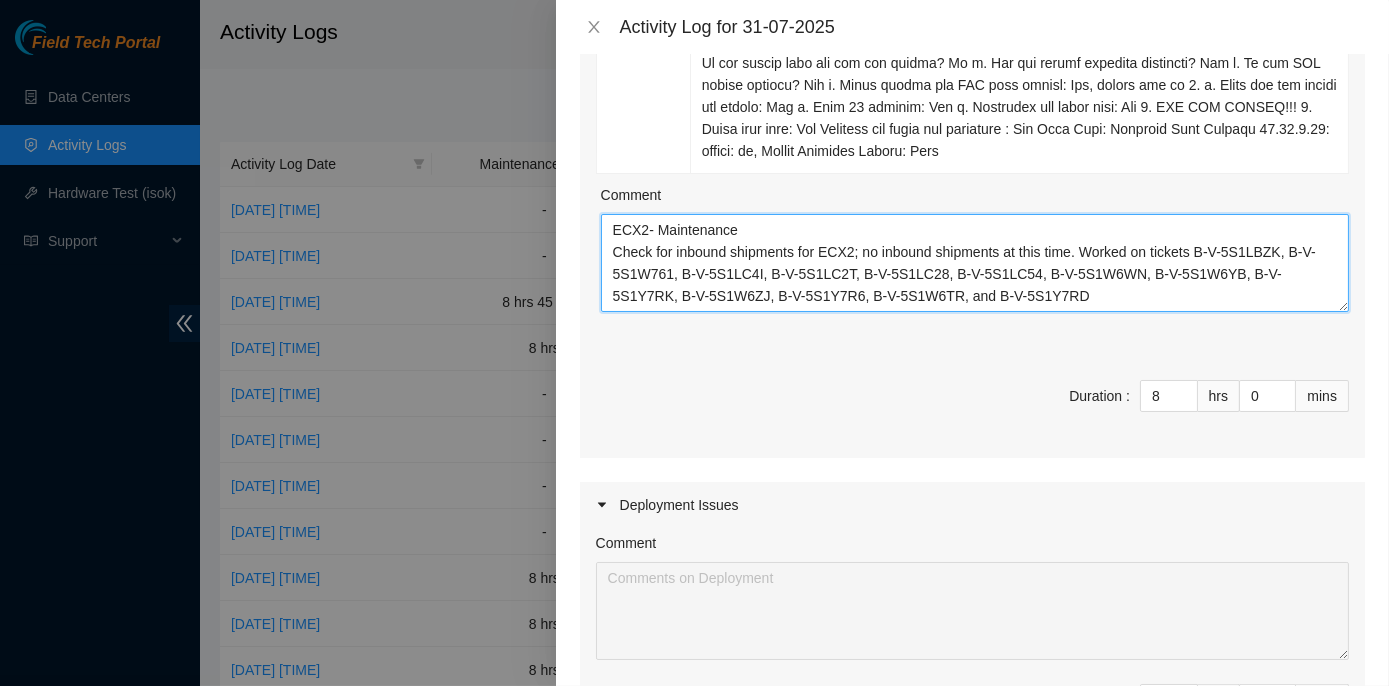 scroll, scrollTop: 16, scrollLeft: 0, axis: vertical 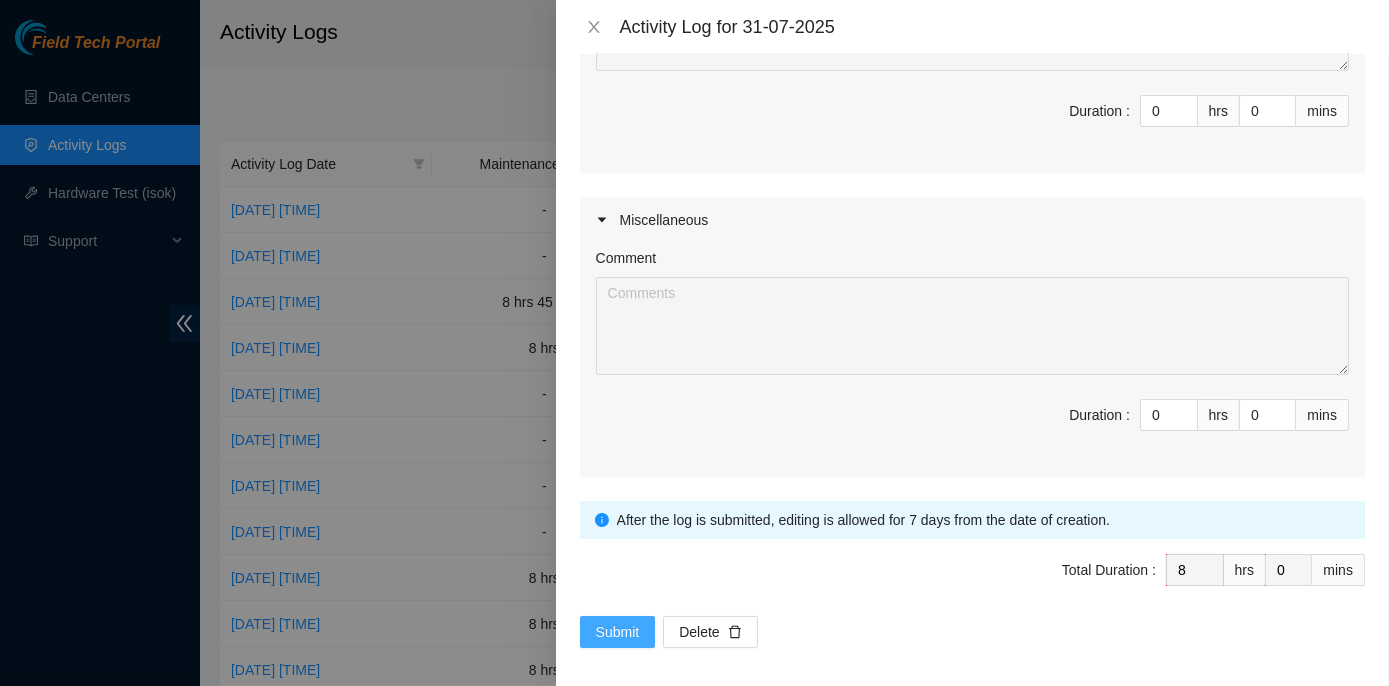 type on "ECX2- Maintenance
Check for inbound shipments for ECX2; no inbound shipments at this time. Worked on tickets B-V-5S1LBZK, B-V-5S1W761, B-V-5S1LC4I, B-V-5S1LC2T, B-V-5S1LC28, B-V-5S1LC54, B-V-5S1W6WN, B-V-5S1W6YB, B-V-5S1Y7RK, B-V-5S1W6ZJ, B-V-5S1Y7R6, B-V-5S1W6TR, and B-V-5S1Y7RD" 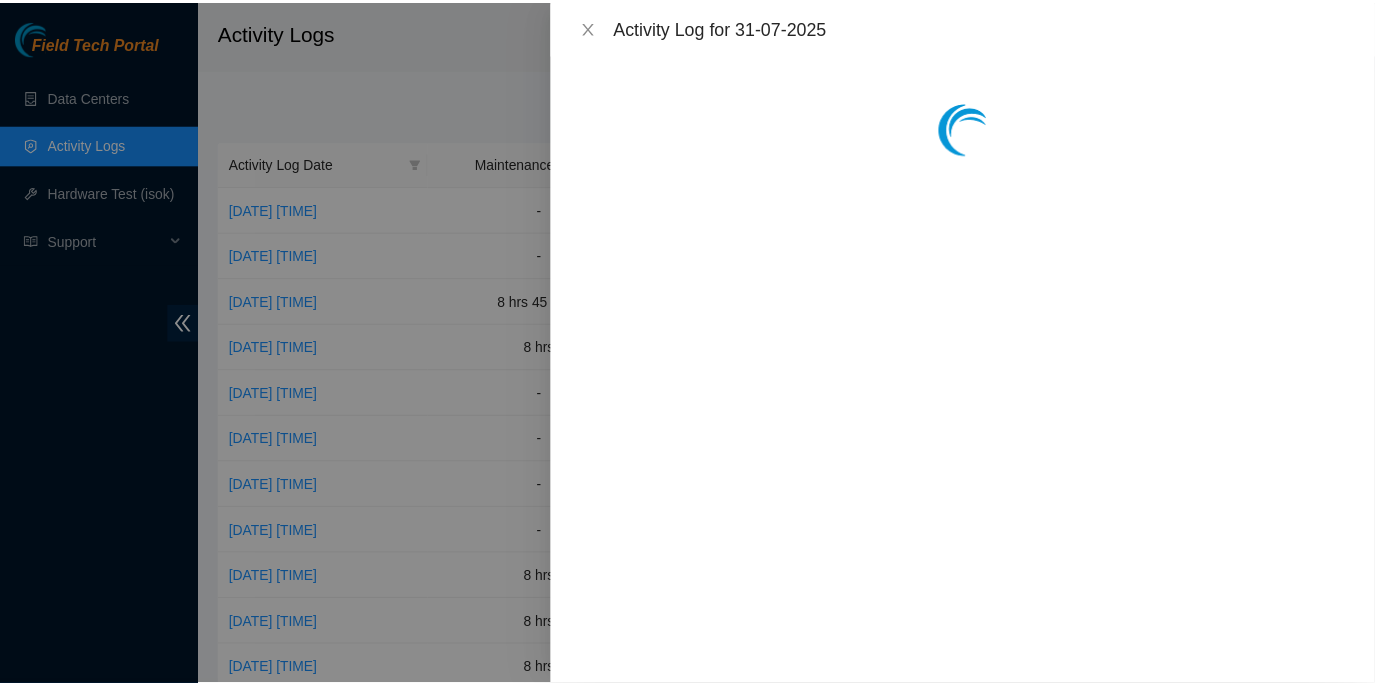 scroll, scrollTop: 0, scrollLeft: 0, axis: both 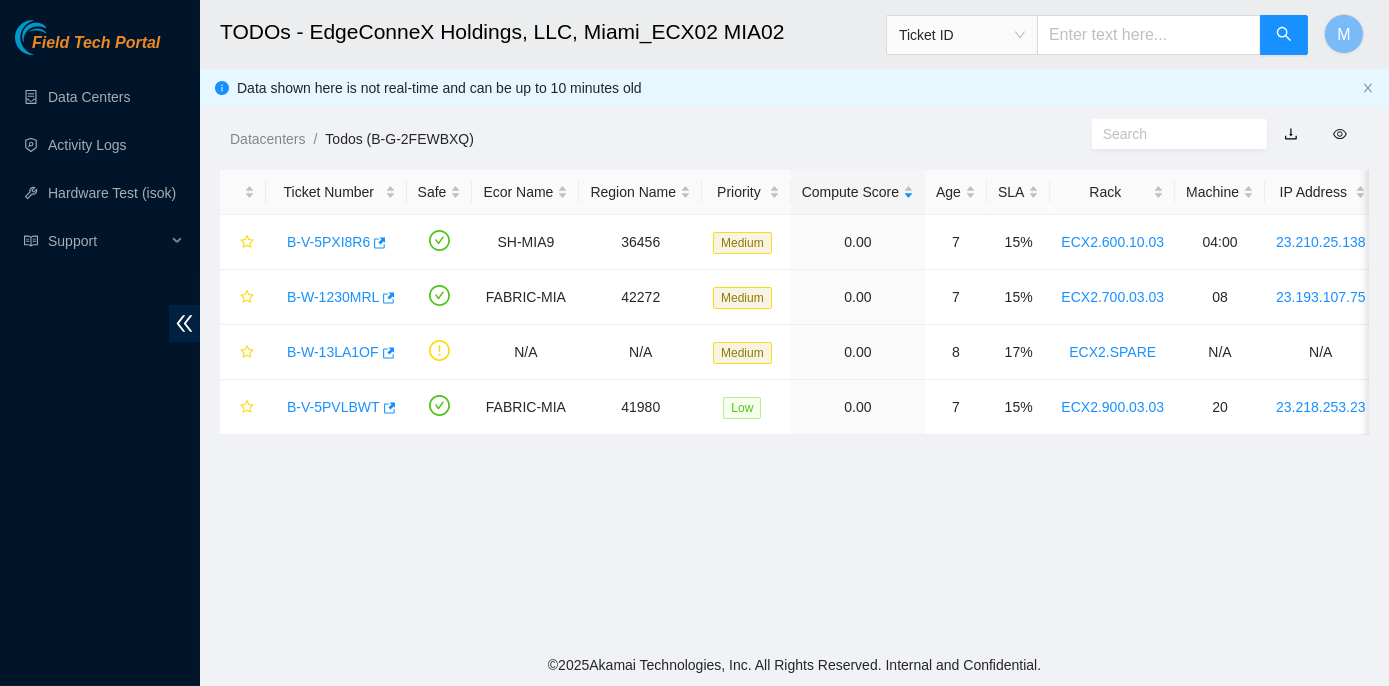 paste on "B-V-5QFKZXR" 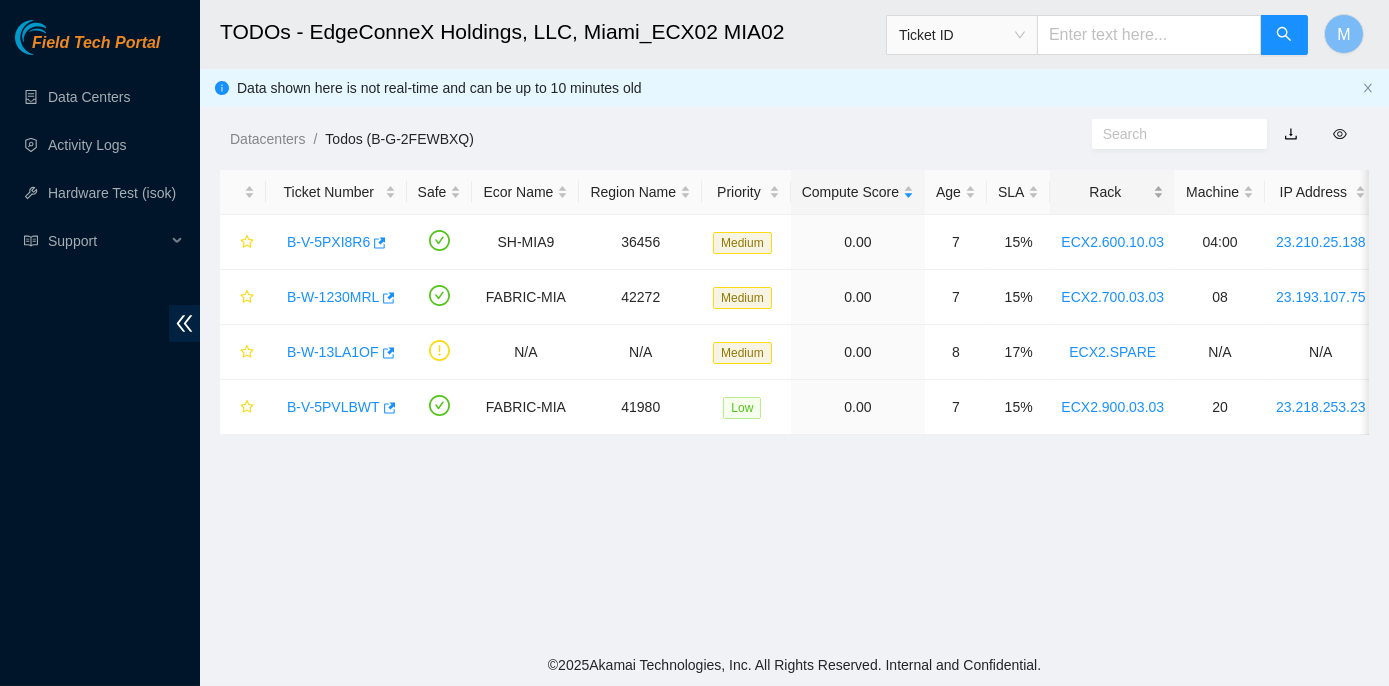 type on "B-V-5QFKZXR" 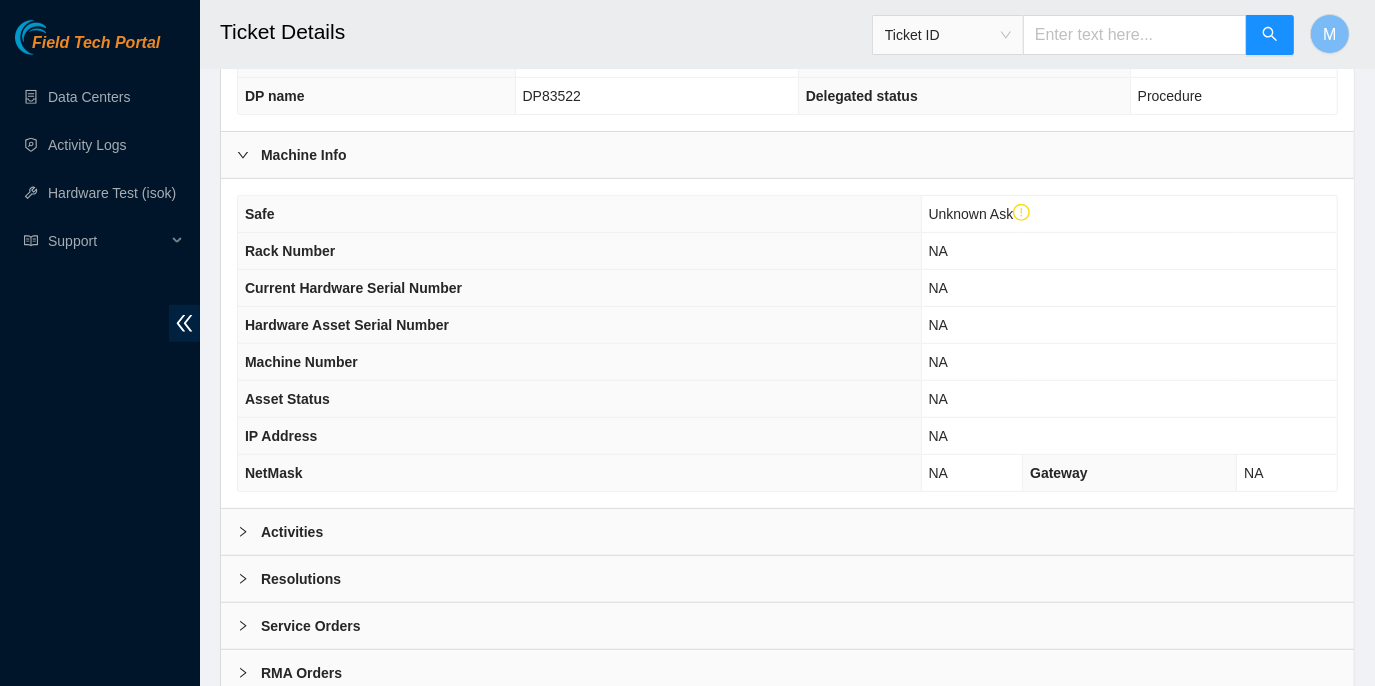 scroll, scrollTop: 700, scrollLeft: 0, axis: vertical 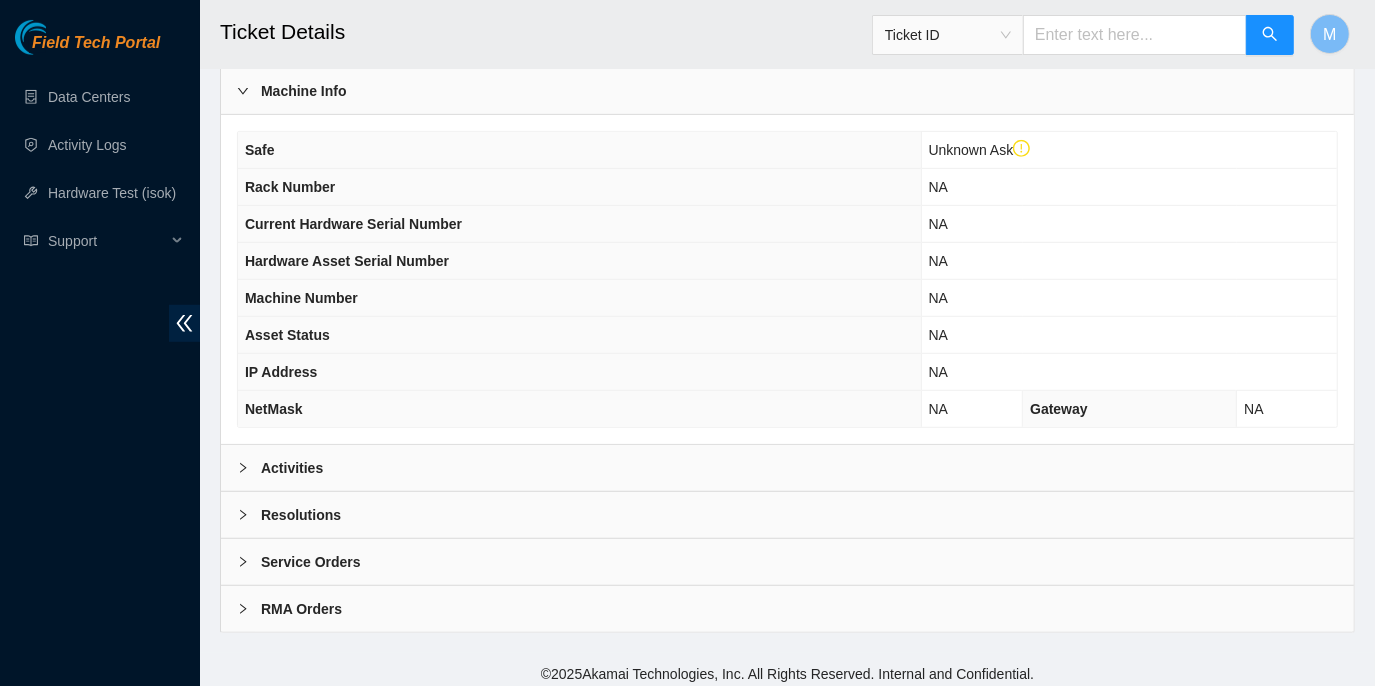 click at bounding box center [249, 468] 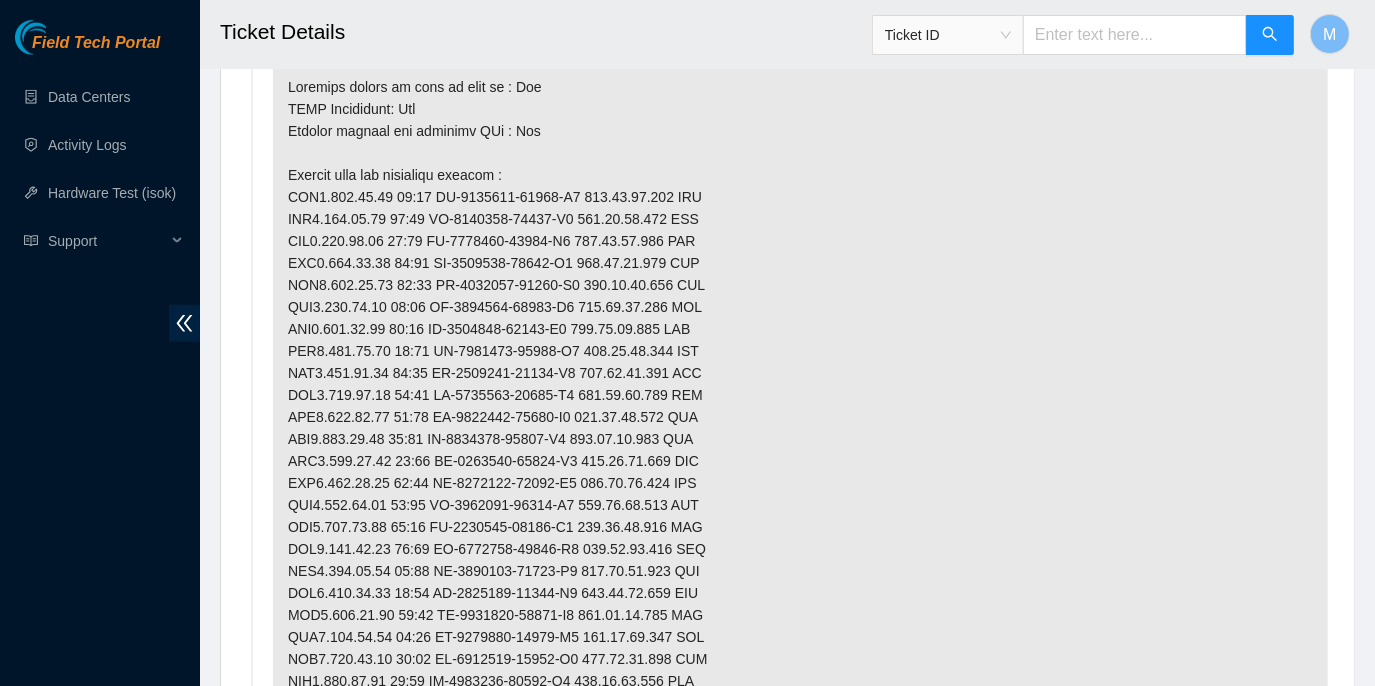 scroll, scrollTop: 1064, scrollLeft: 0, axis: vertical 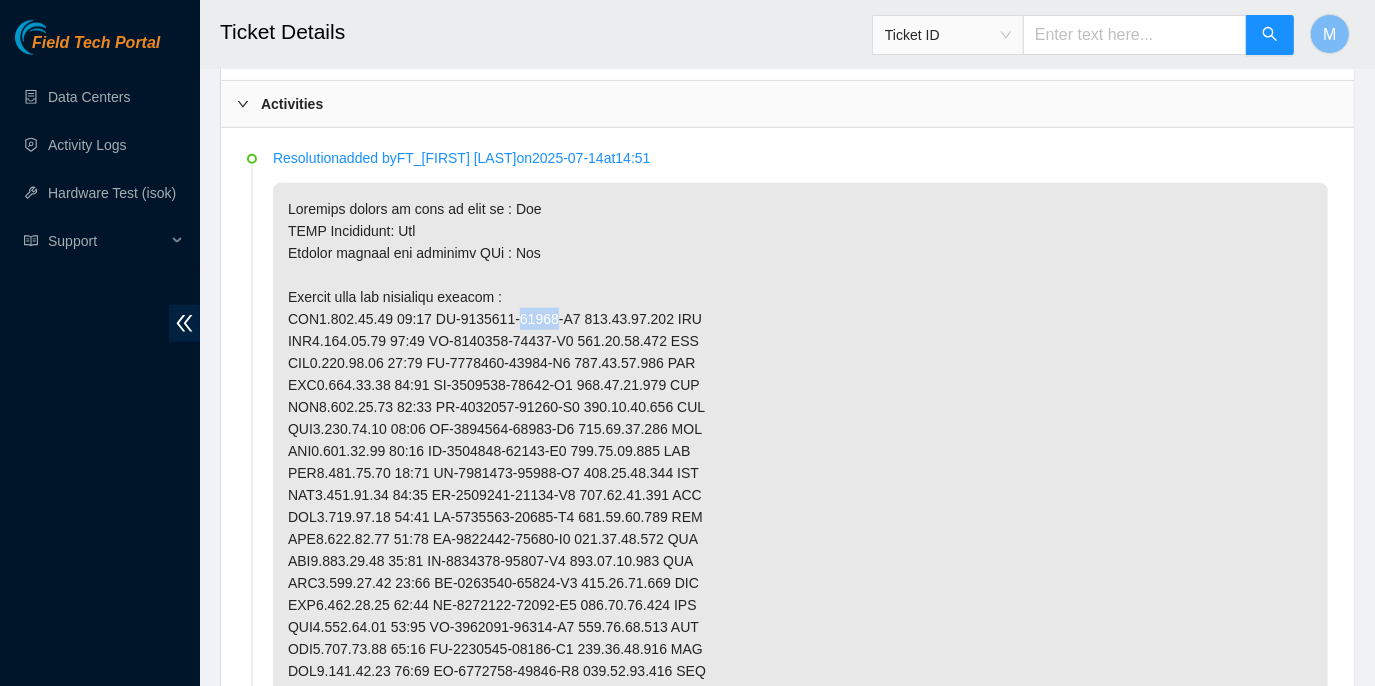 drag, startPoint x: 542, startPoint y: 306, endPoint x: 503, endPoint y: 312, distance: 39.45884 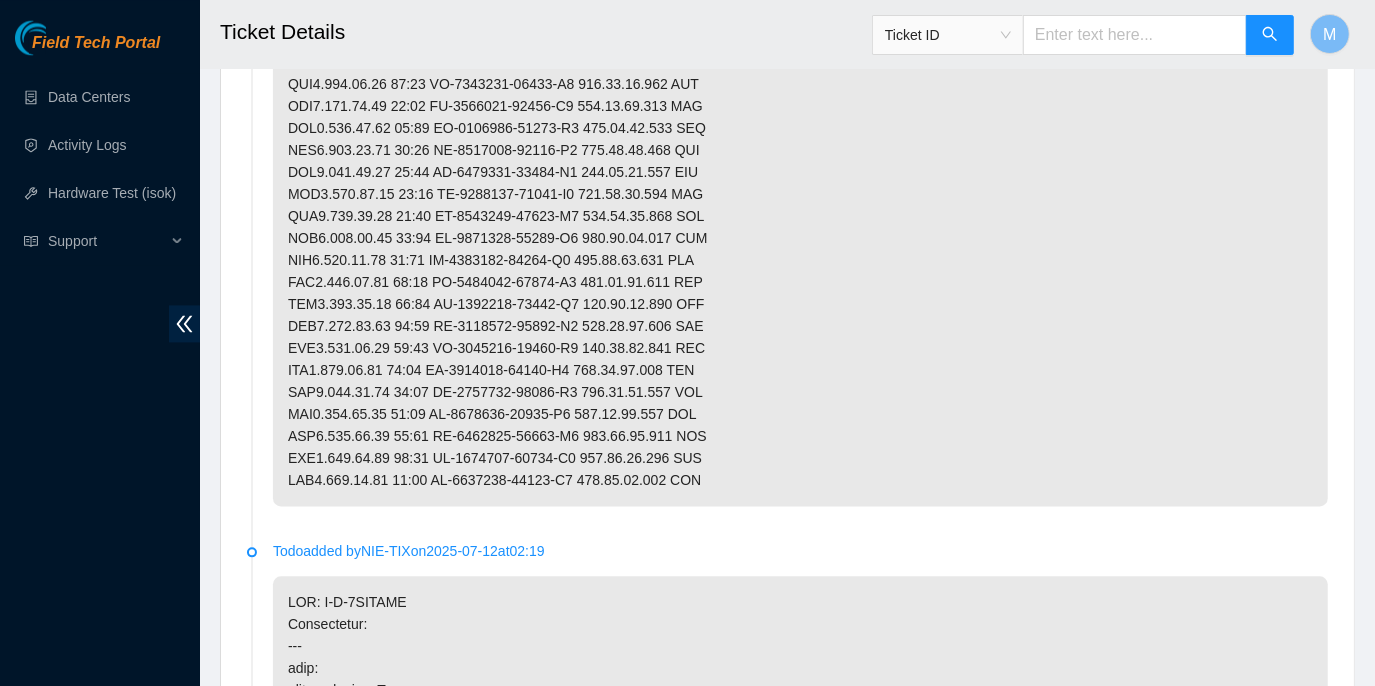 scroll, scrollTop: 2650, scrollLeft: 0, axis: vertical 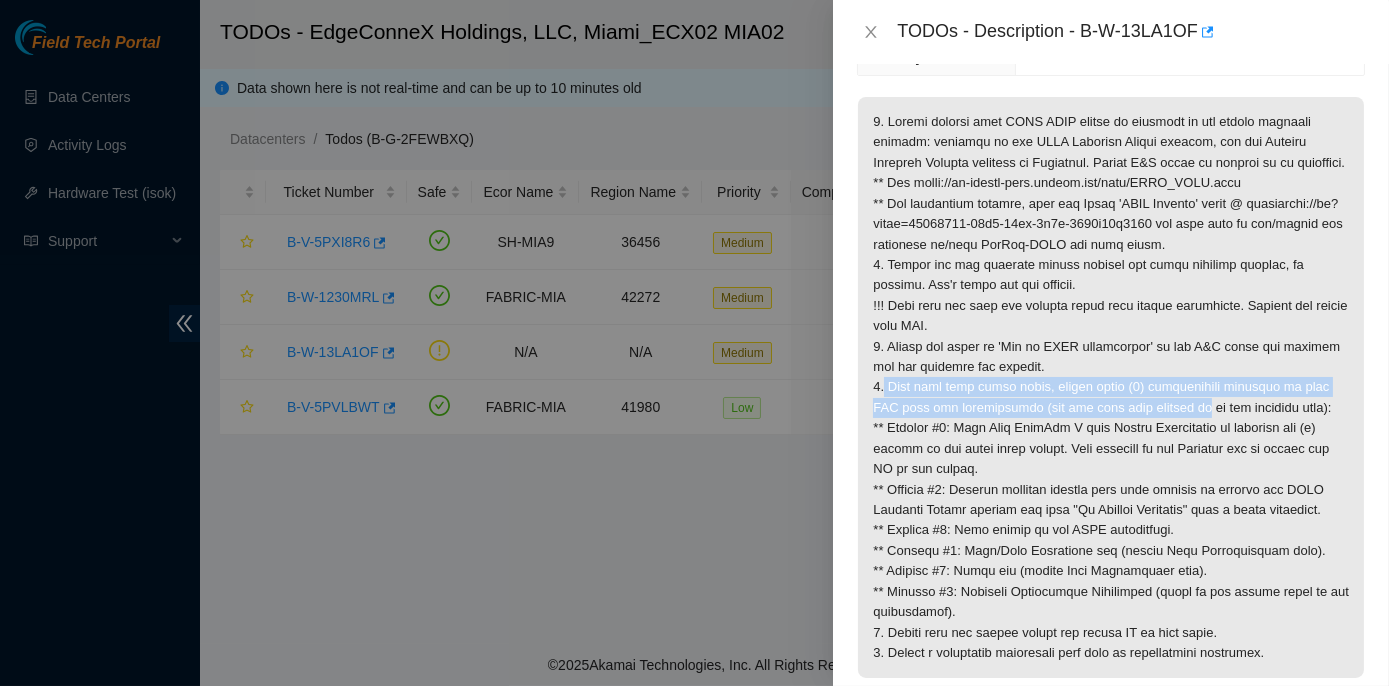 drag, startPoint x: 883, startPoint y: 406, endPoint x: 1194, endPoint y: 427, distance: 311.7082 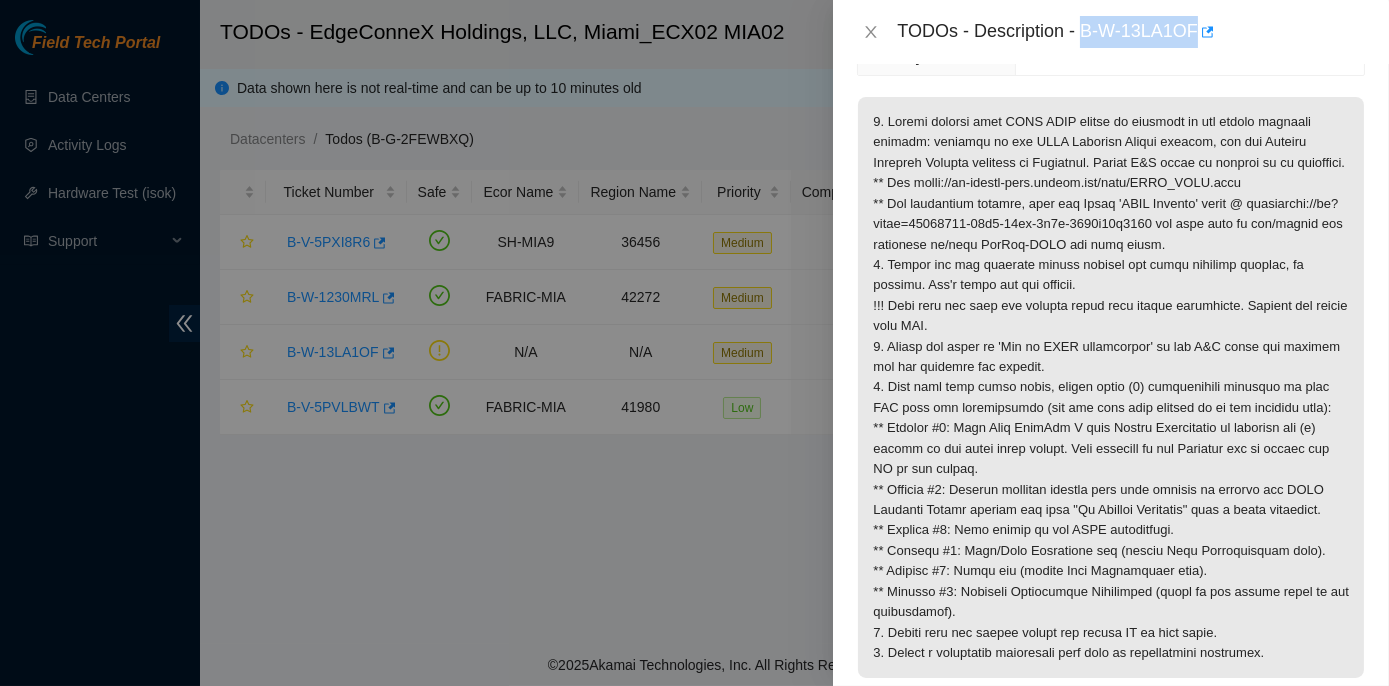 drag, startPoint x: 1083, startPoint y: 27, endPoint x: 1196, endPoint y: 28, distance: 113.004425 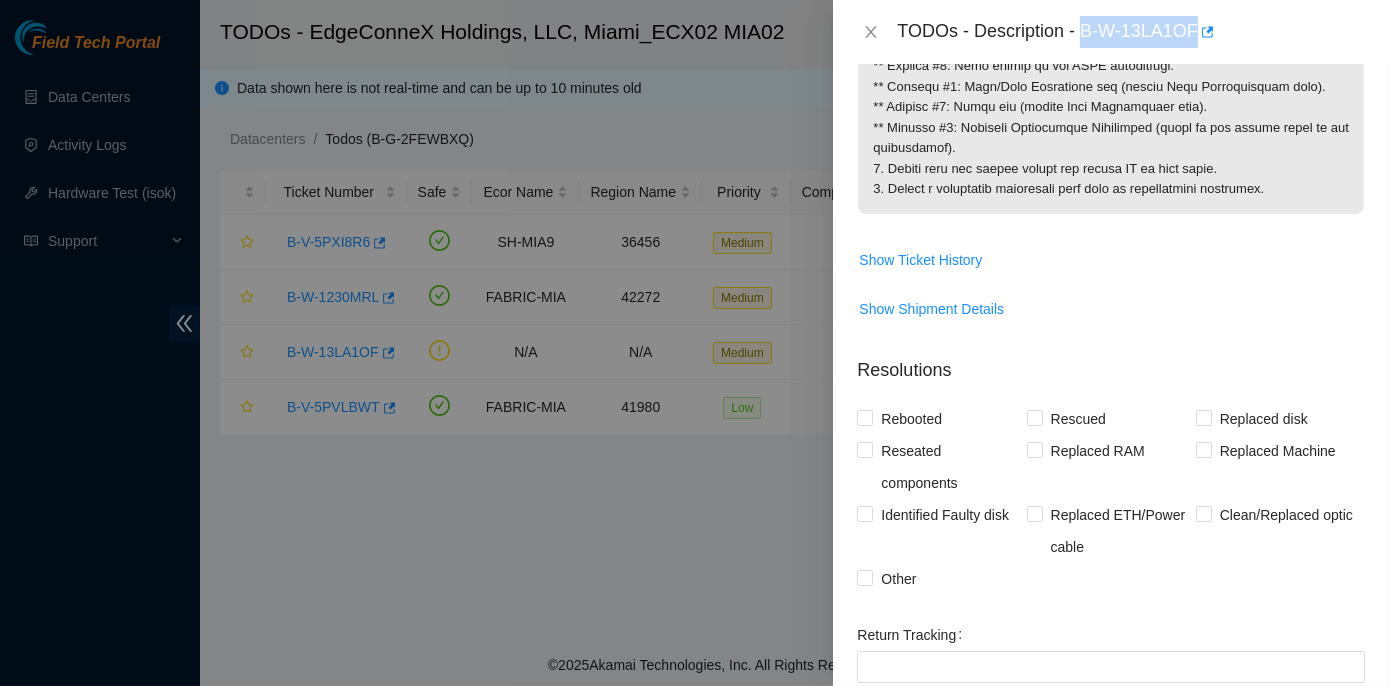scroll, scrollTop: 472, scrollLeft: 0, axis: vertical 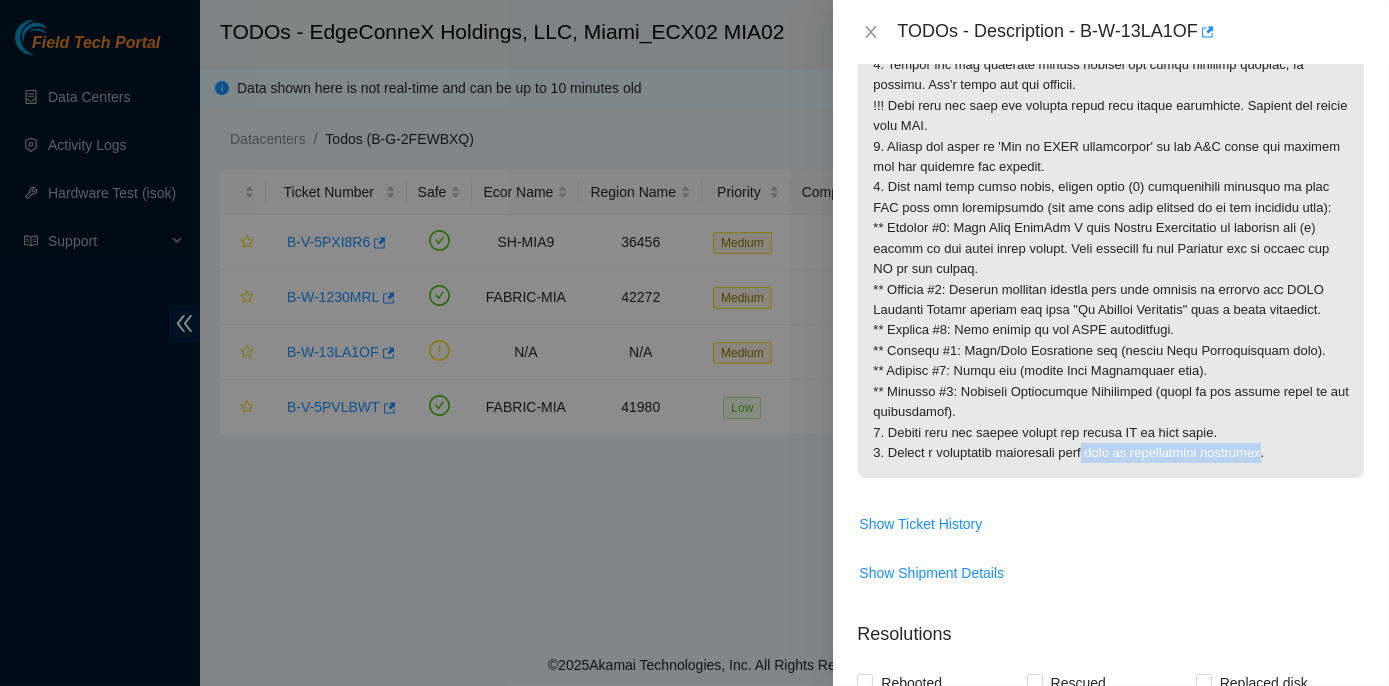 drag, startPoint x: 1096, startPoint y: 492, endPoint x: 1268, endPoint y: 489, distance: 172.02615 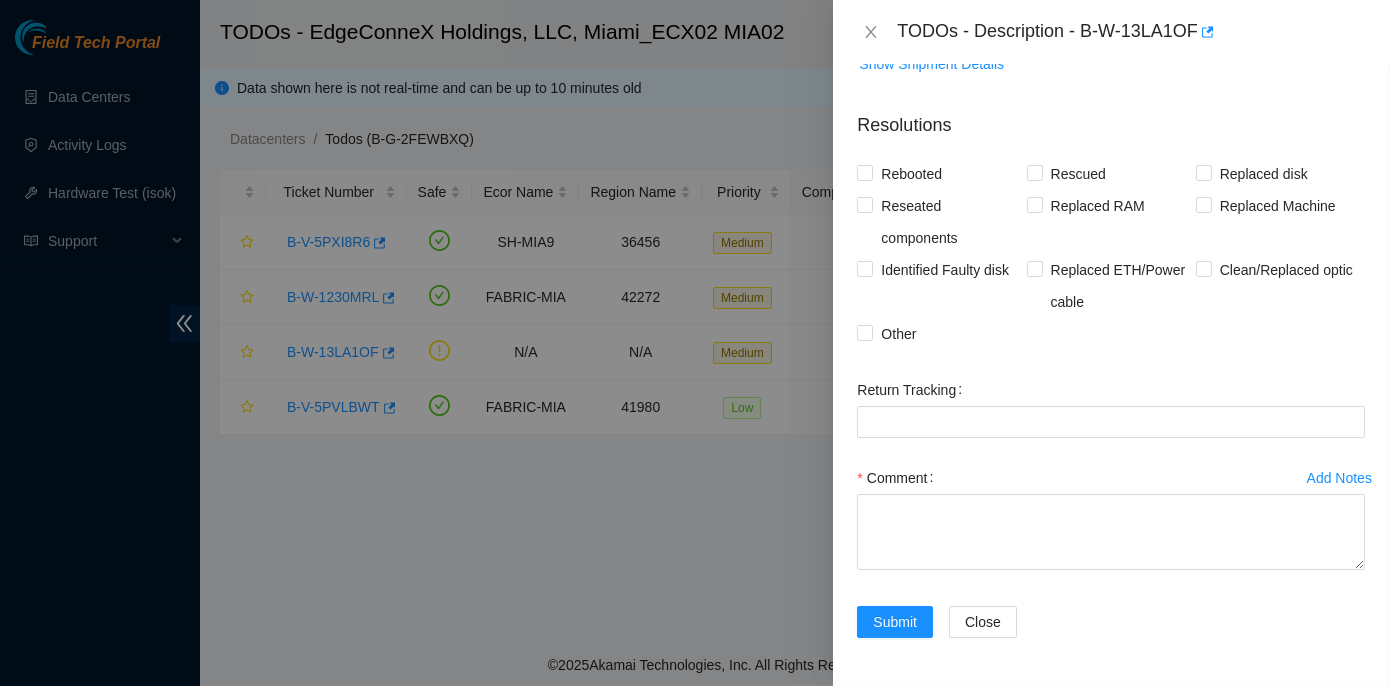 scroll, scrollTop: 1018, scrollLeft: 0, axis: vertical 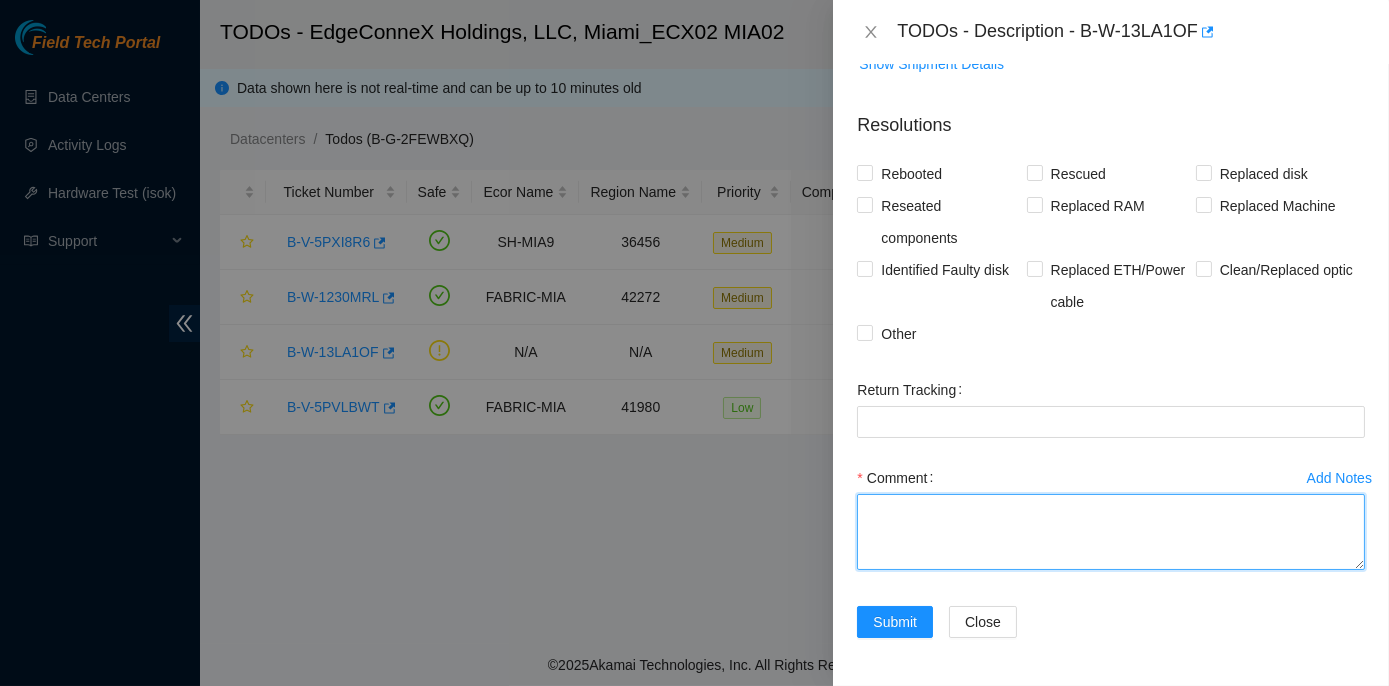 click on "Comment" at bounding box center [1111, 532] 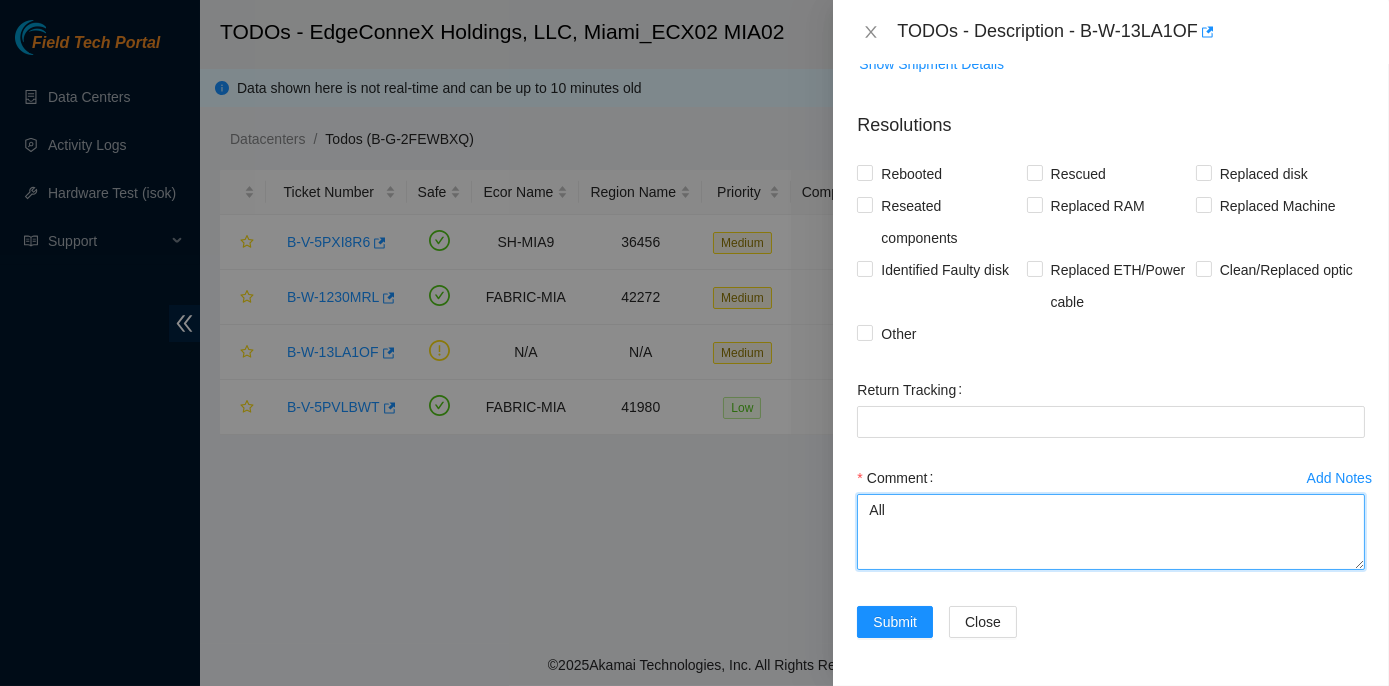 paste on "step is successfully completed" 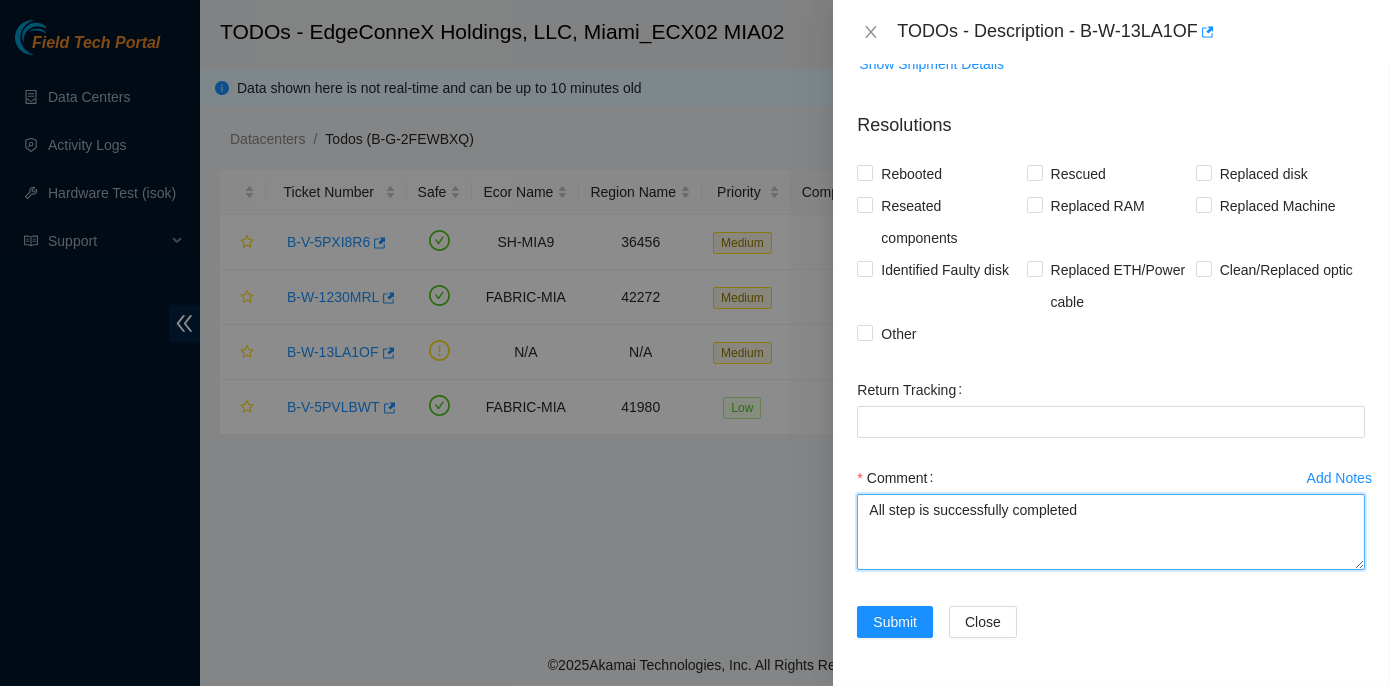 click on "All step is successfully completed" at bounding box center (1111, 532) 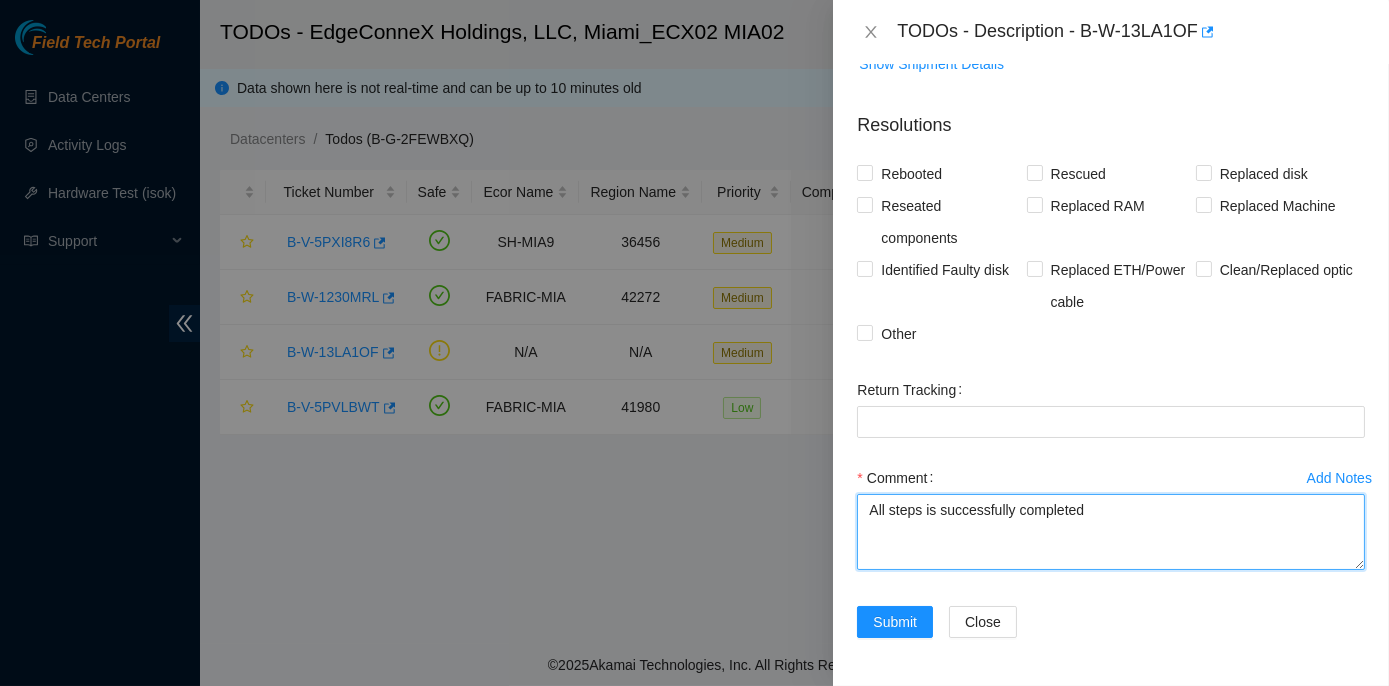 drag, startPoint x: 923, startPoint y: 510, endPoint x: 933, endPoint y: 512, distance: 10.198039 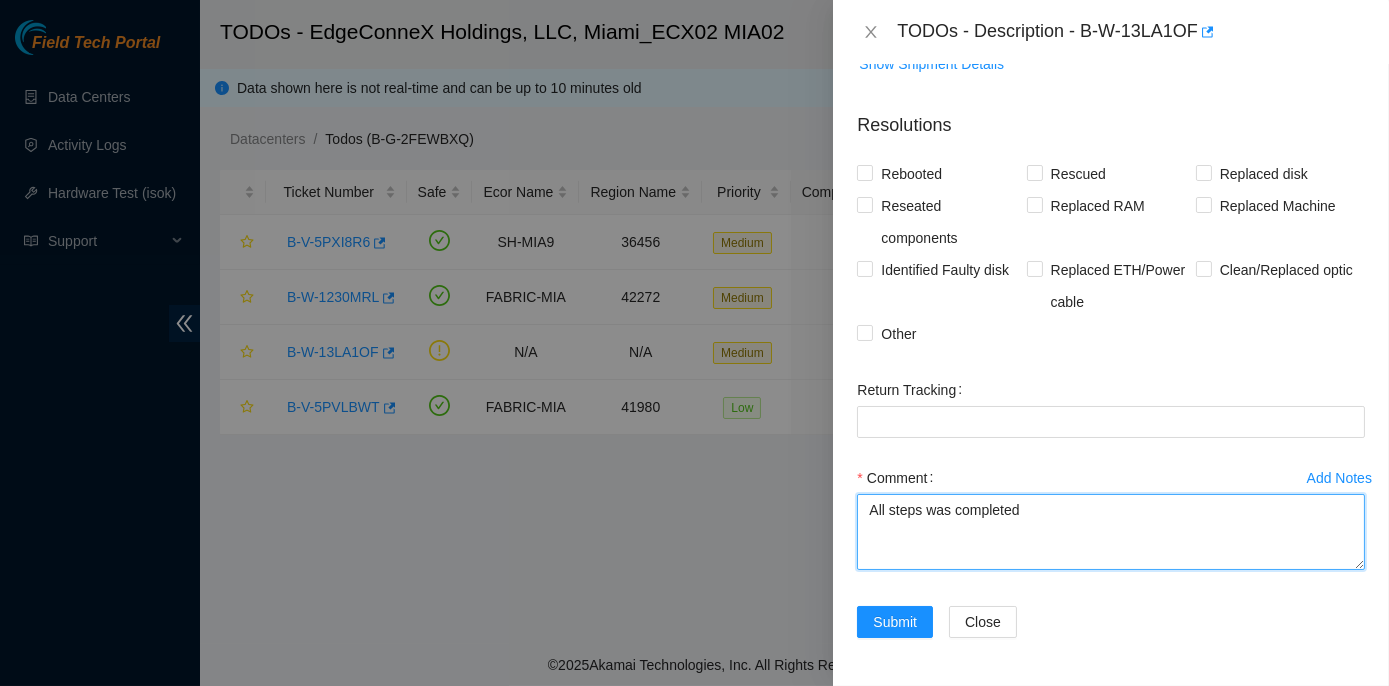 drag, startPoint x: 925, startPoint y: 514, endPoint x: 1032, endPoint y: 509, distance: 107.11676 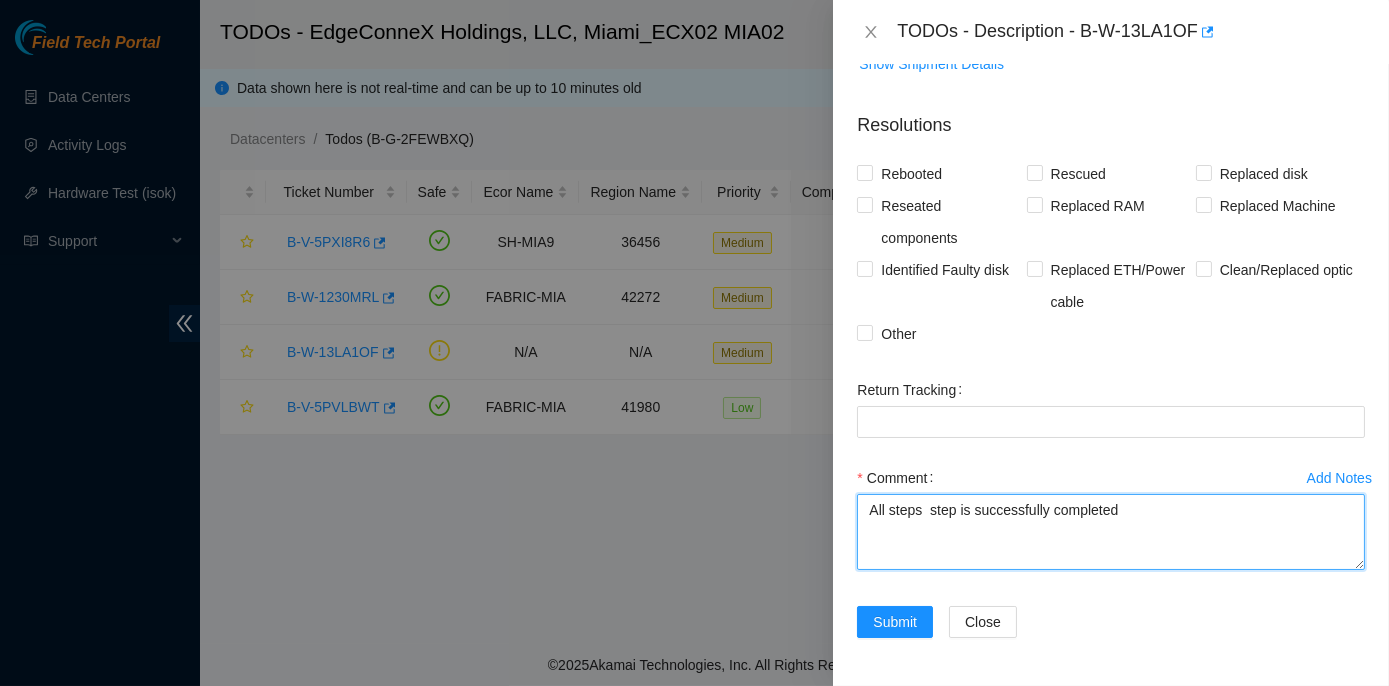 drag, startPoint x: 966, startPoint y: 512, endPoint x: 930, endPoint y: 515, distance: 36.124783 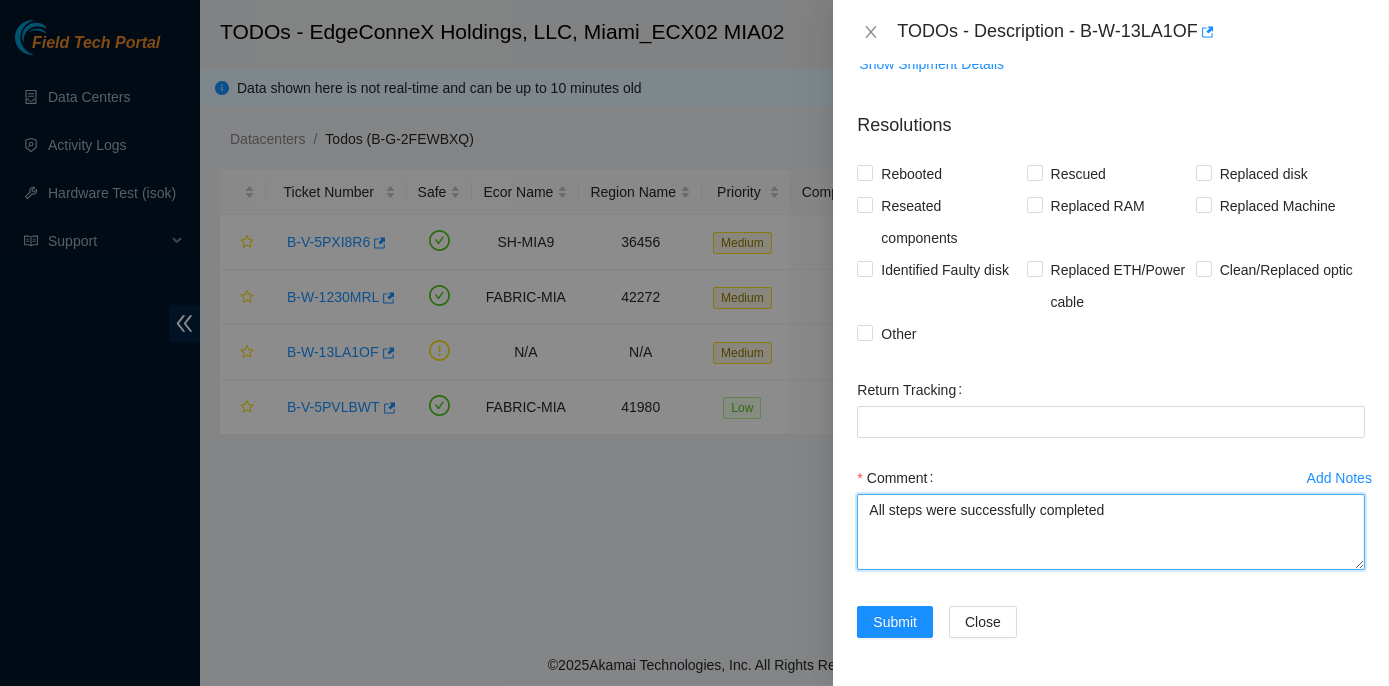 click on "All steps were successfully completed" at bounding box center [1111, 532] 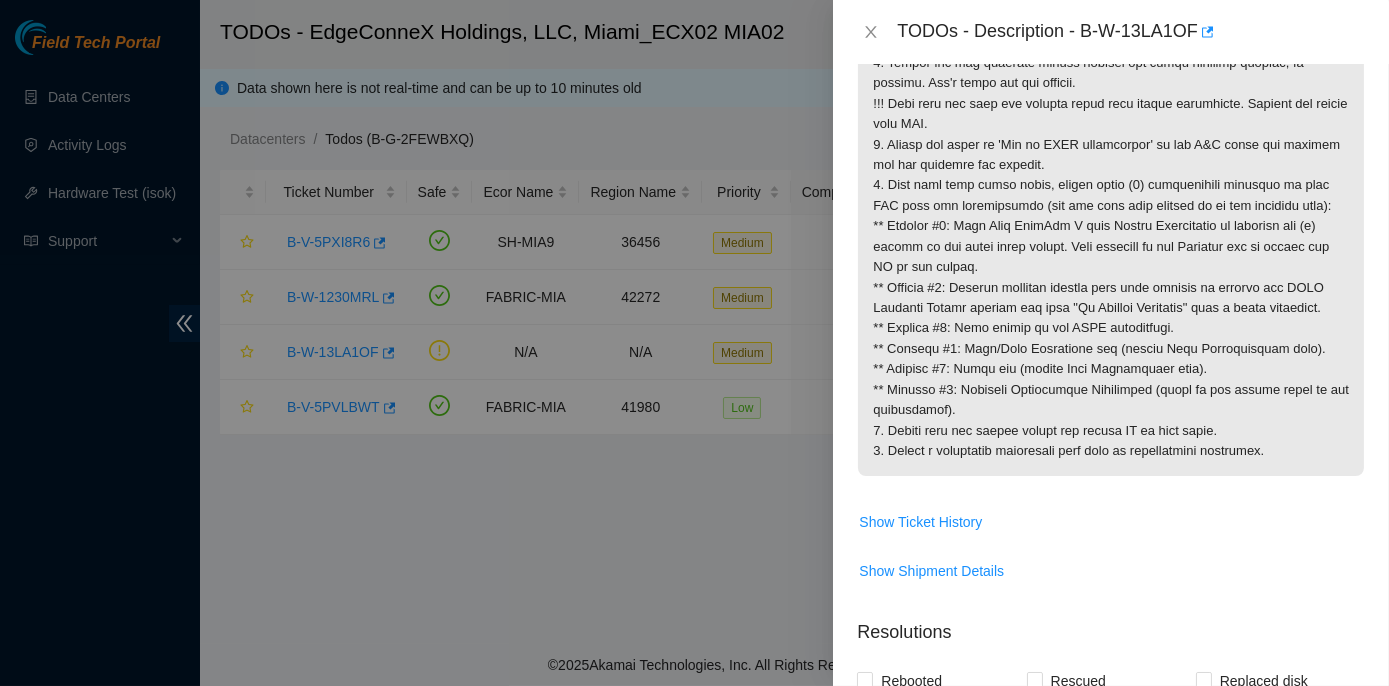 scroll, scrollTop: 563, scrollLeft: 0, axis: vertical 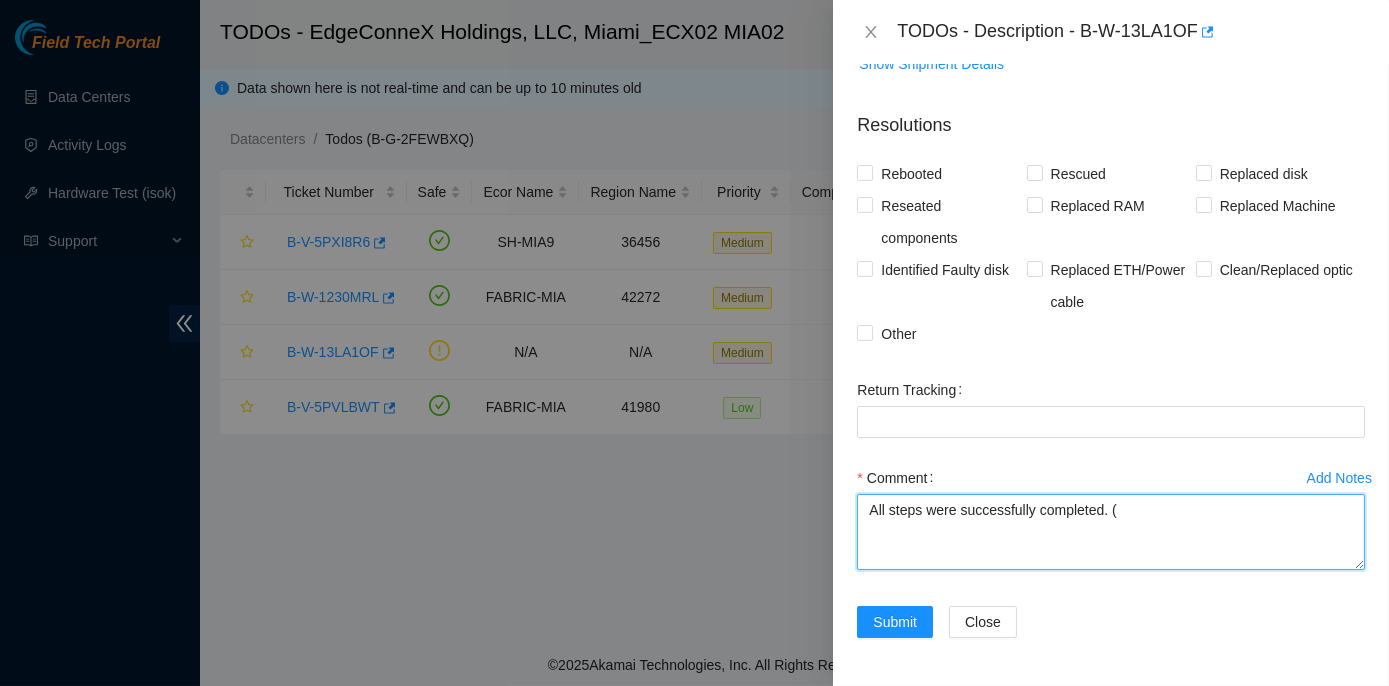 paste on "Serial No.: 1803194" 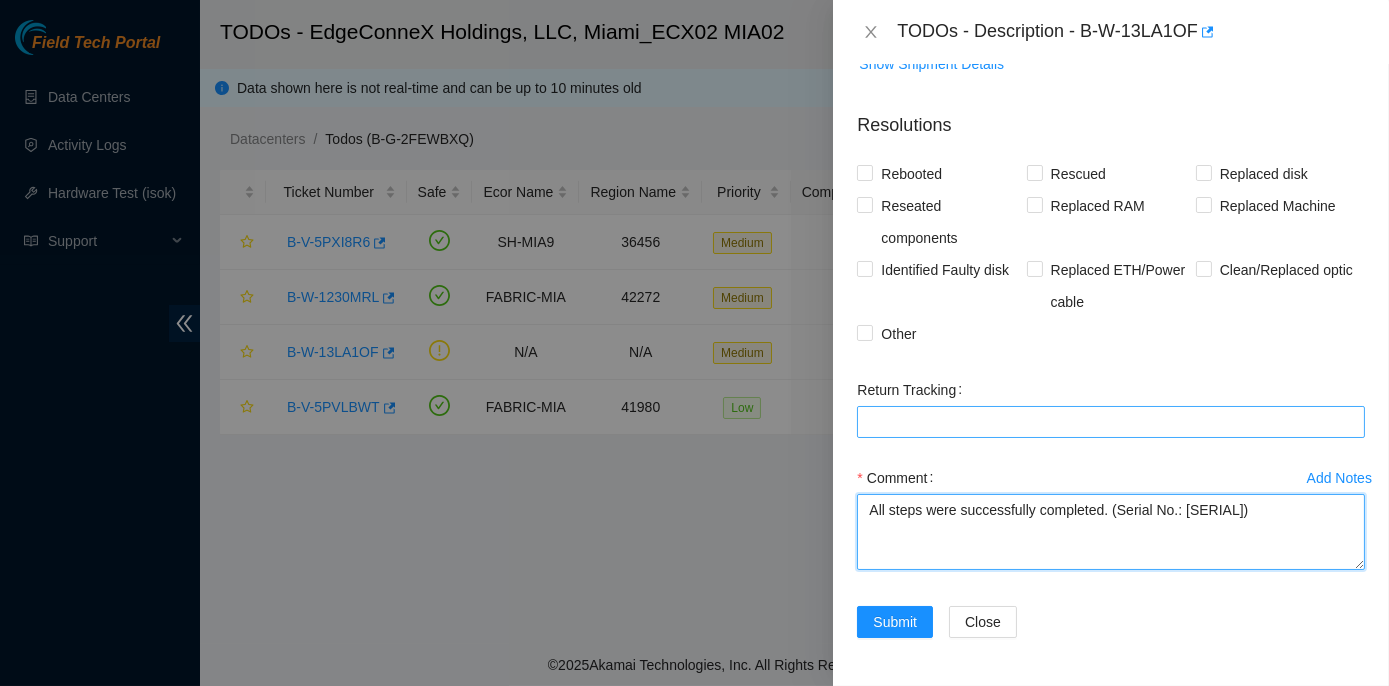 scroll, scrollTop: 1018, scrollLeft: 0, axis: vertical 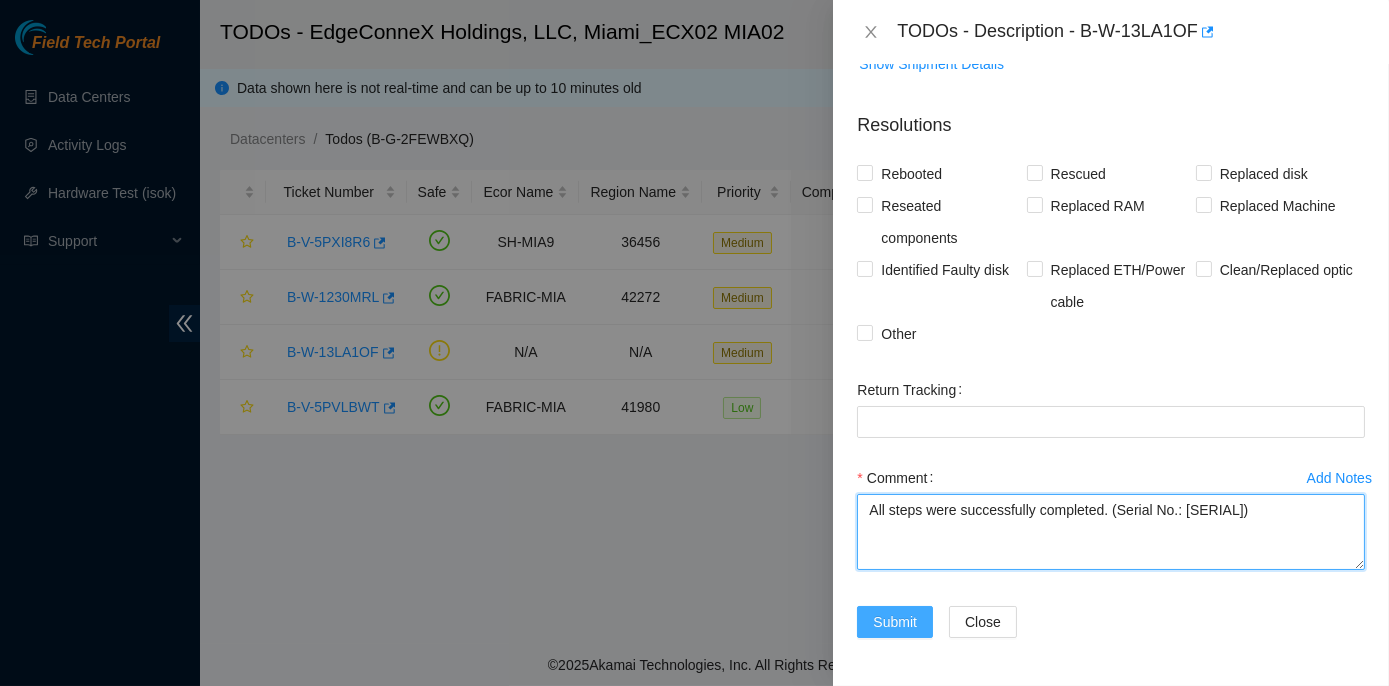 type on "All steps were successfully completed. (Serial No.: 1803194)" 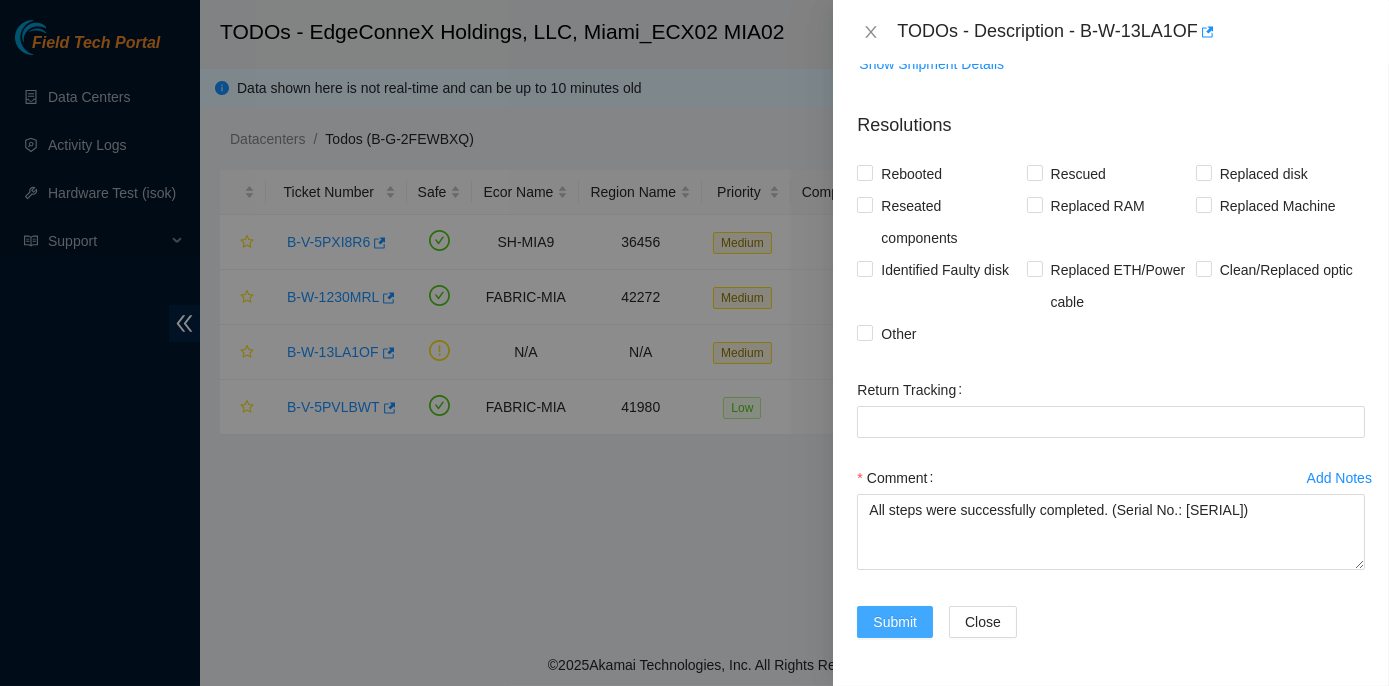 click on "Submit" at bounding box center [895, 622] 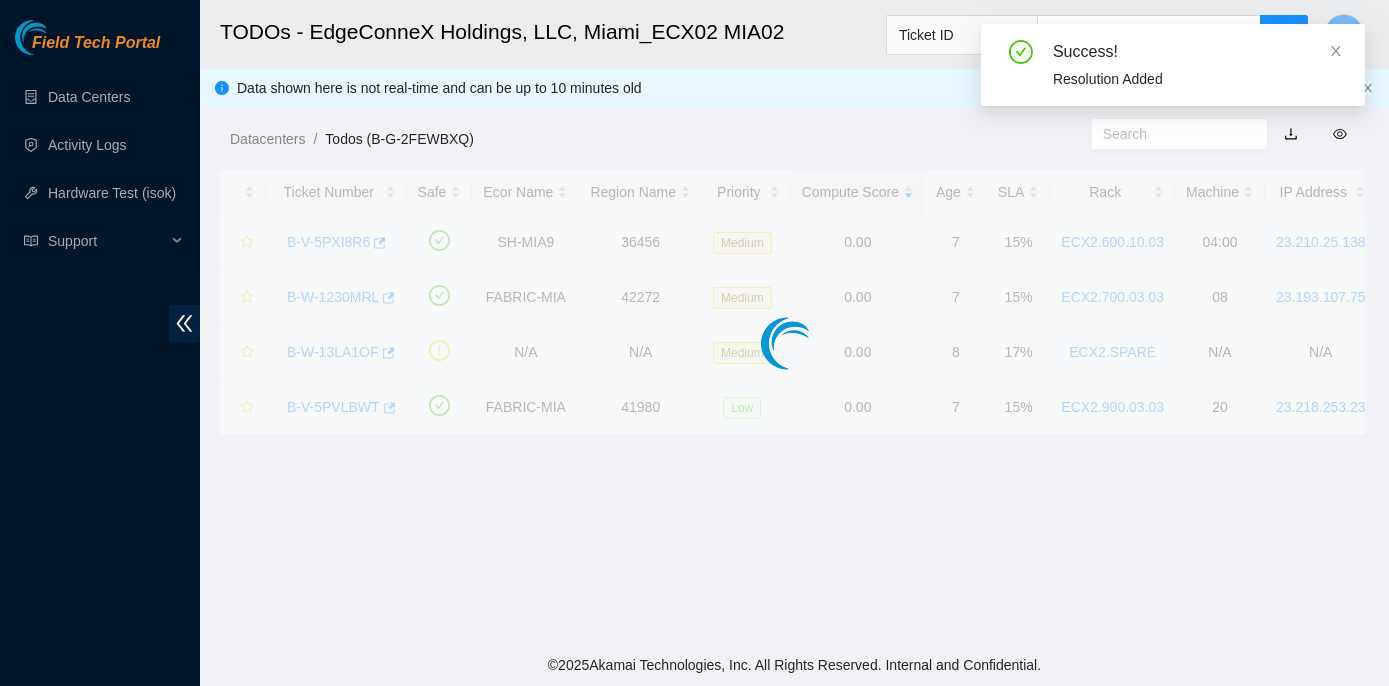 scroll, scrollTop: 493, scrollLeft: 0, axis: vertical 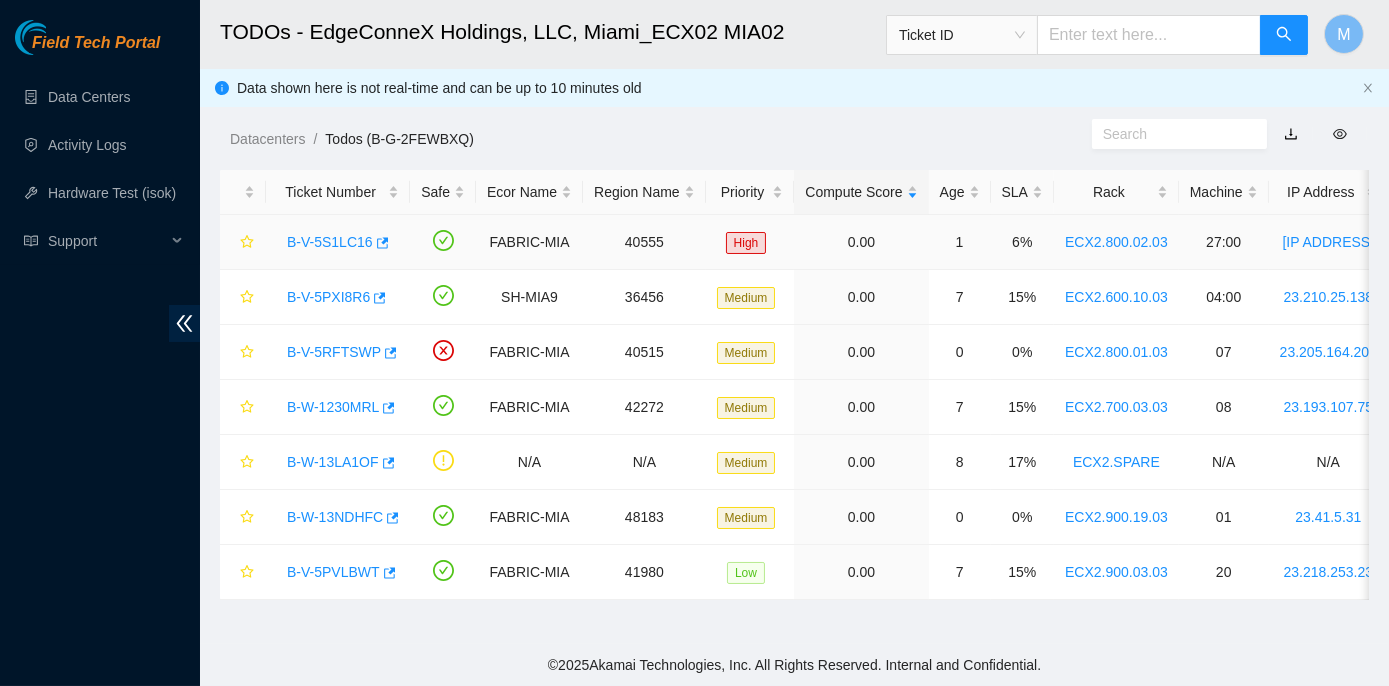 click on "B-V-5S1LC16" at bounding box center [330, 242] 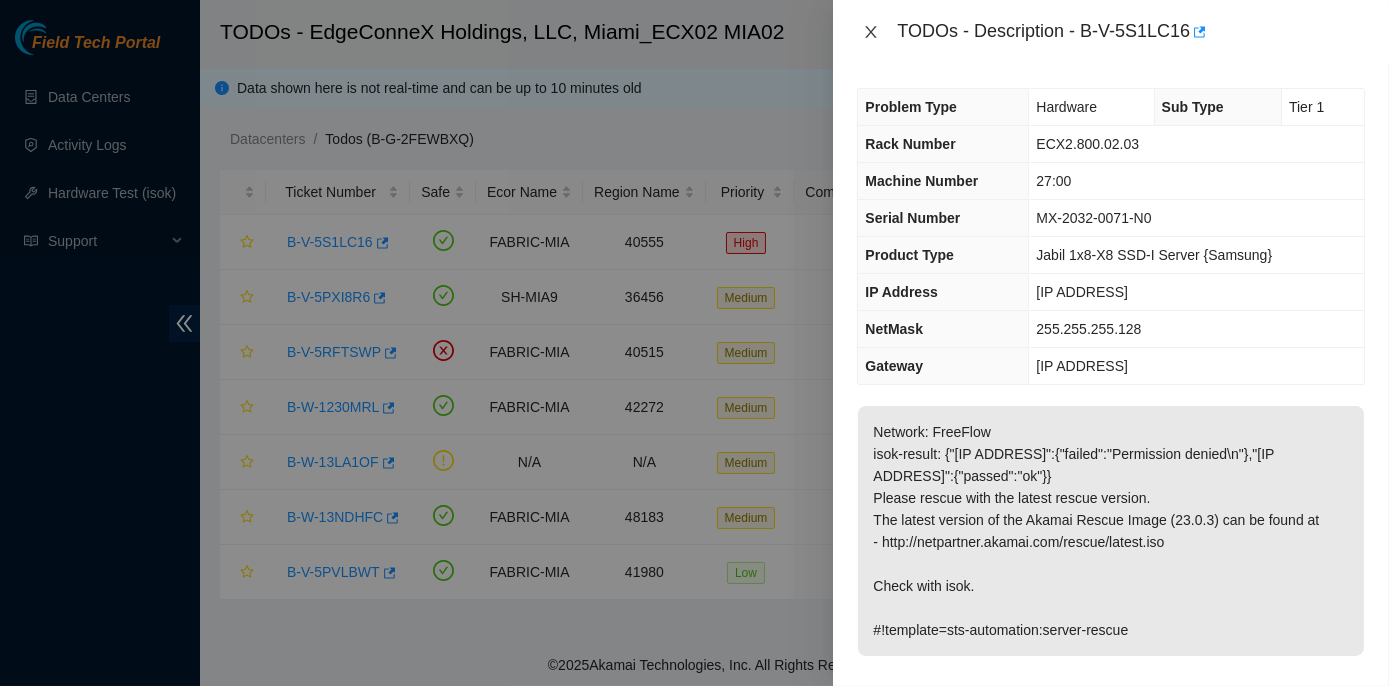 click 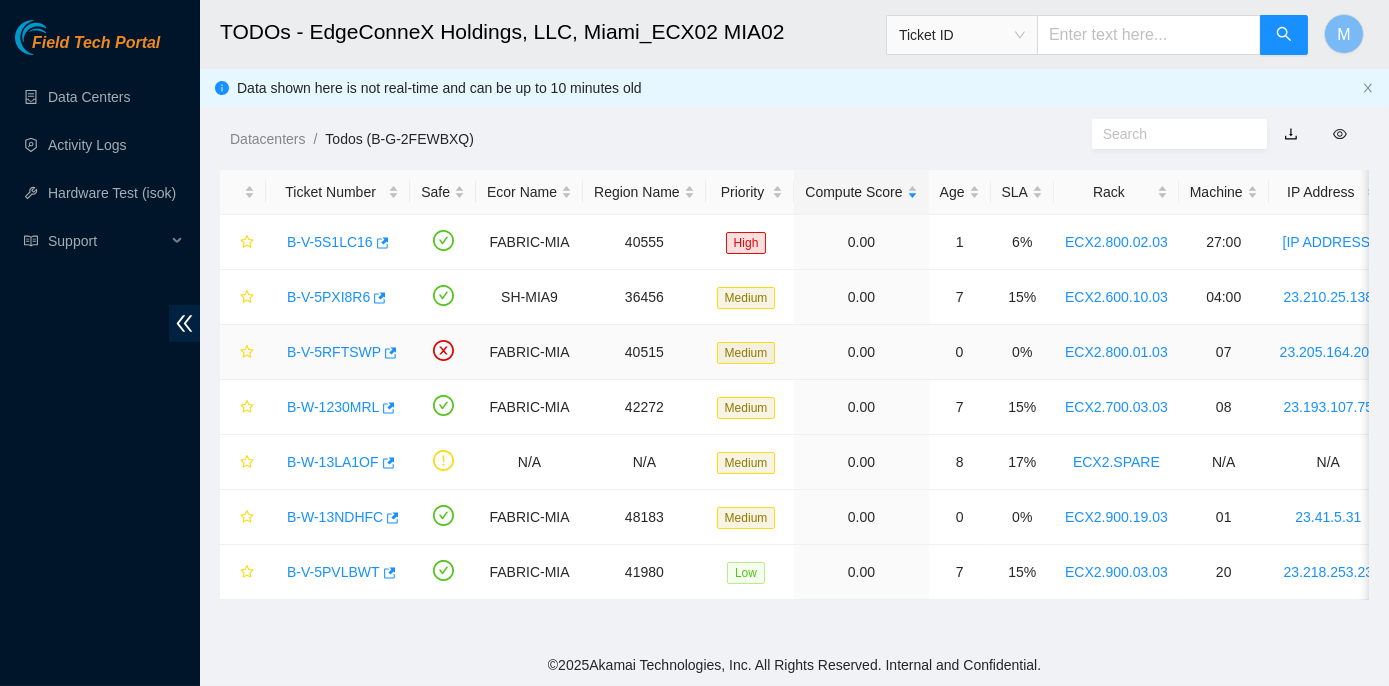 click on "B-V-5RFTSWP" at bounding box center (334, 352) 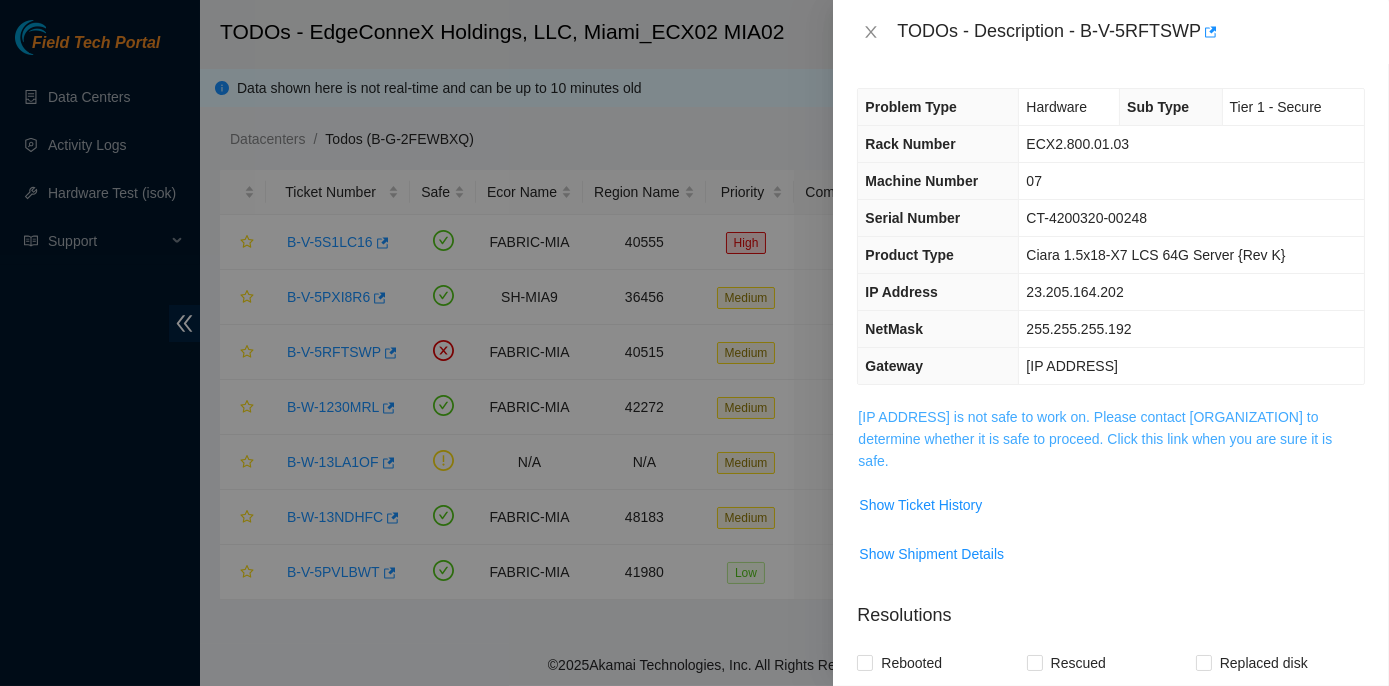 click on "[IP ADDRESS] is not safe to work on. Please contact [ORGANIZATION] to determine whether it is safe to proceed. Click this link when you are sure it is safe." at bounding box center (1095, 439) 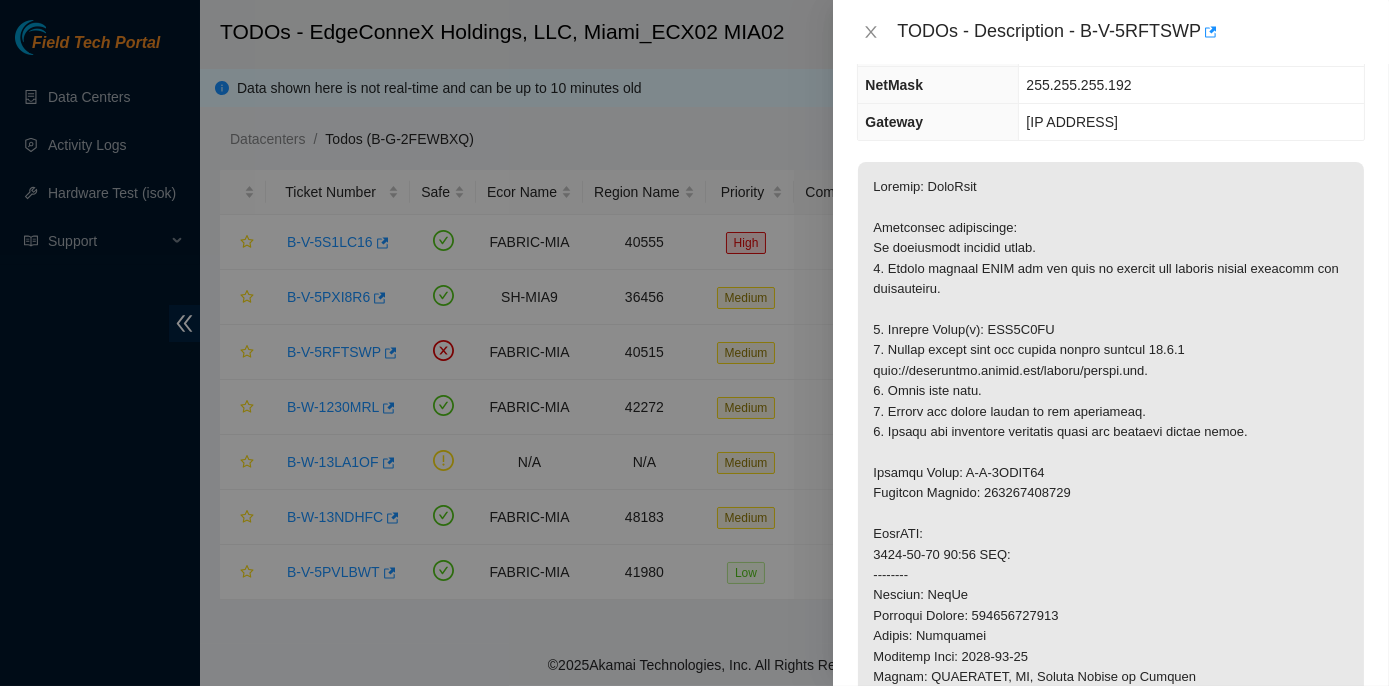 scroll, scrollTop: 272, scrollLeft: 0, axis: vertical 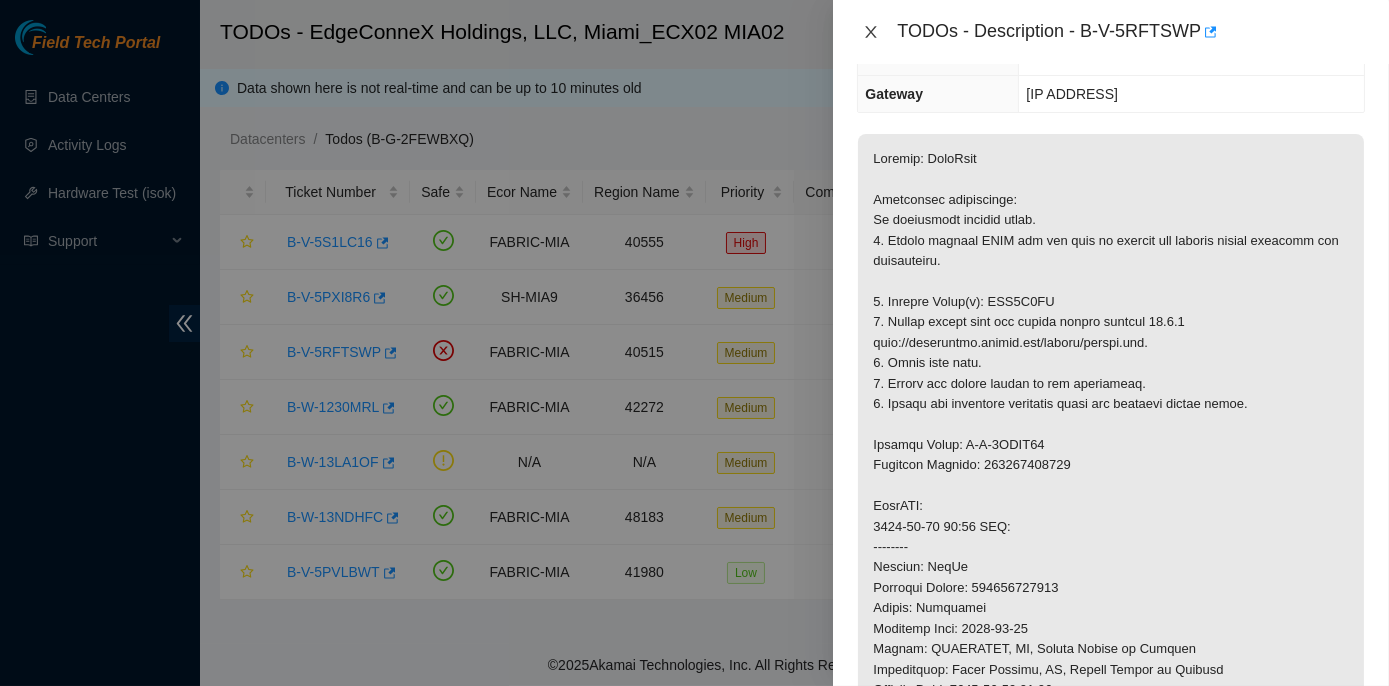 click 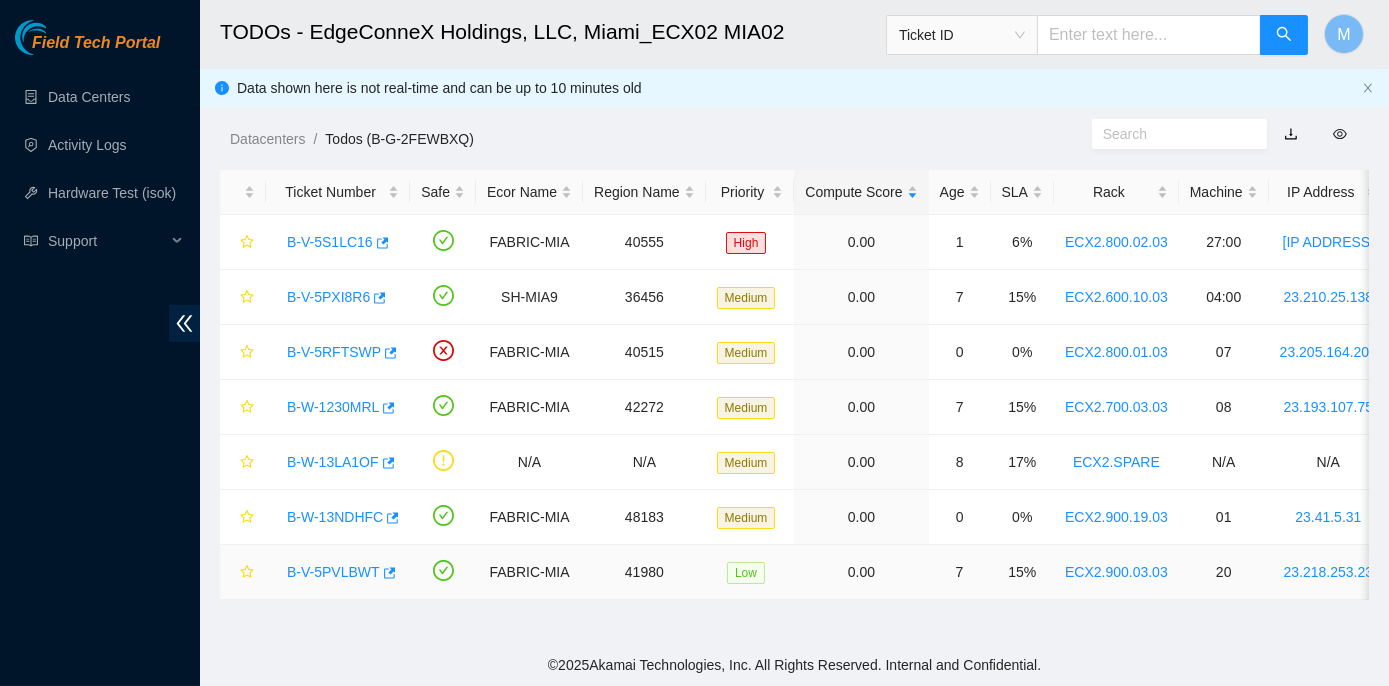 scroll, scrollTop: 338, scrollLeft: 0, axis: vertical 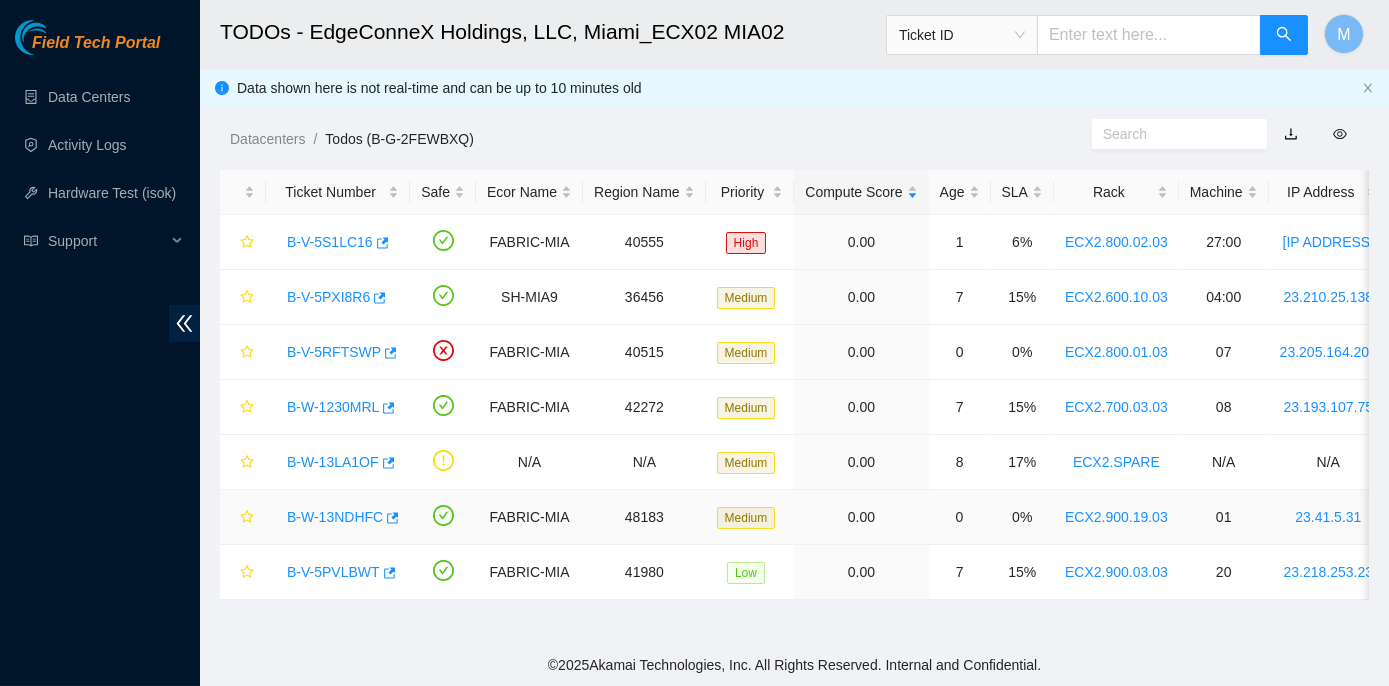 click on "B-W-13NDHFC" at bounding box center (335, 517) 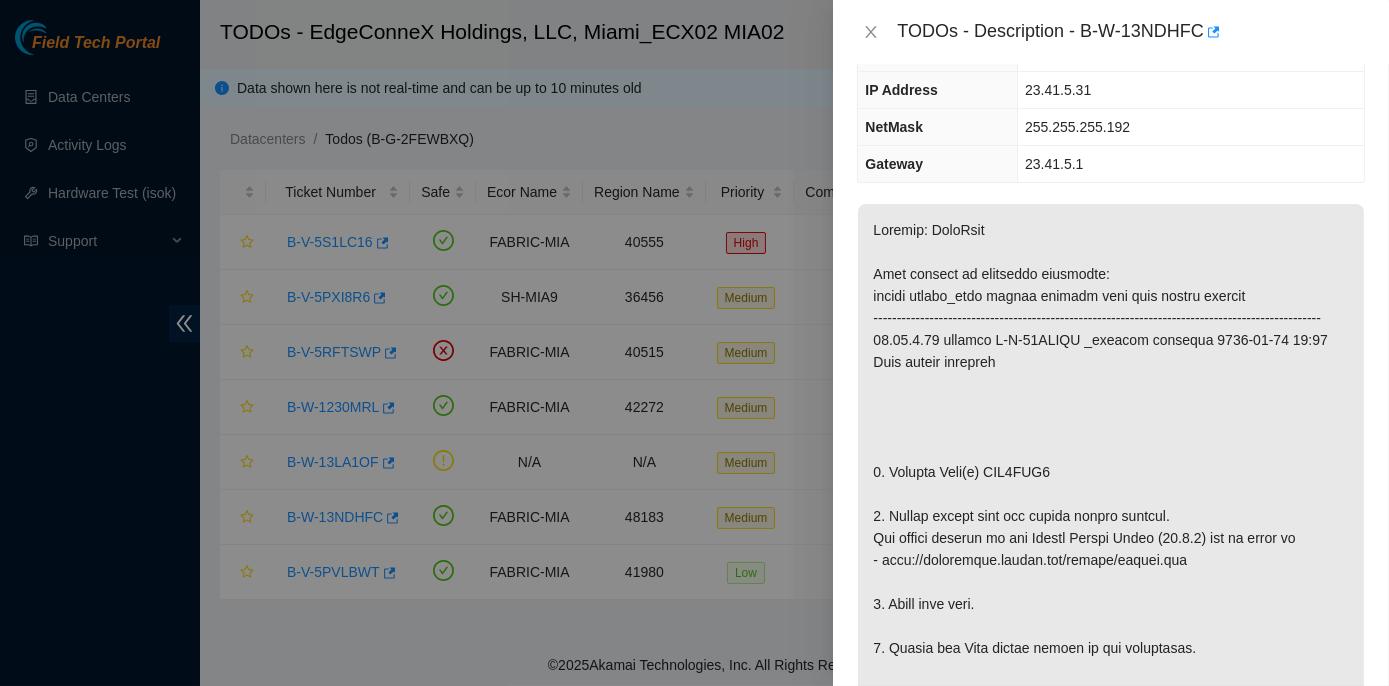 scroll, scrollTop: 181, scrollLeft: 0, axis: vertical 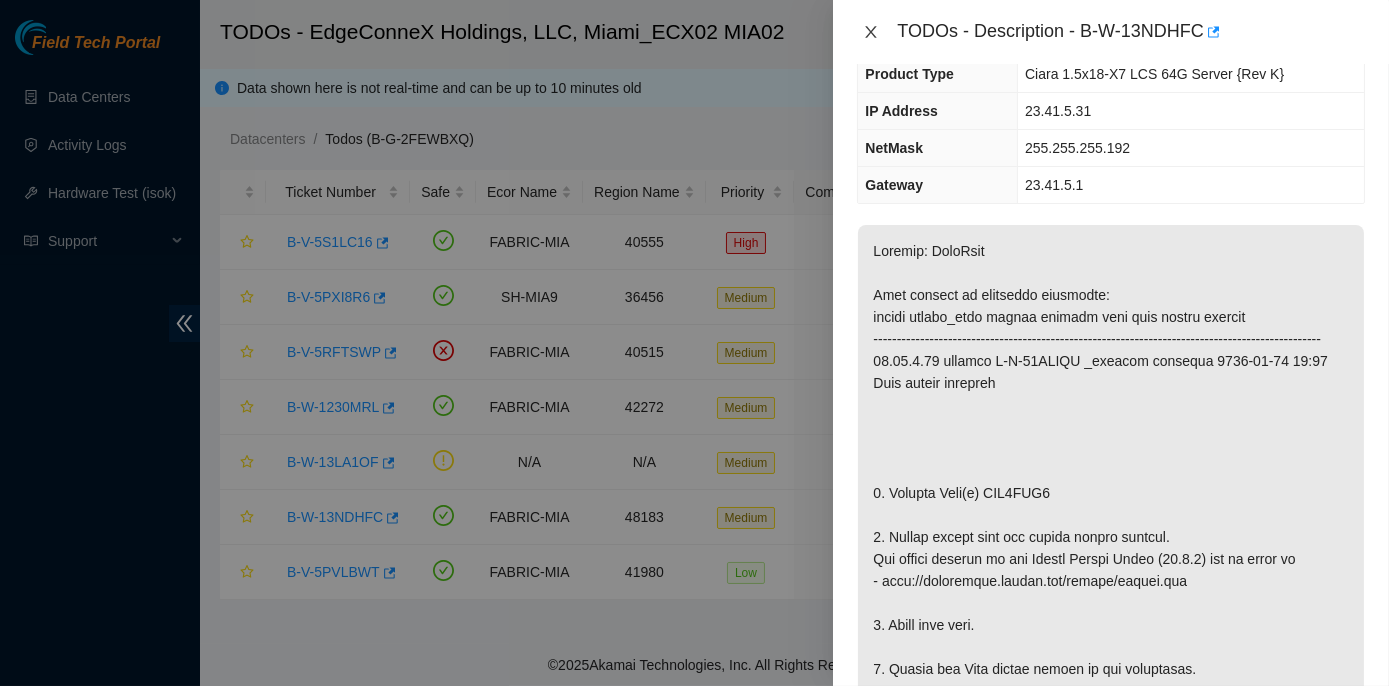 click 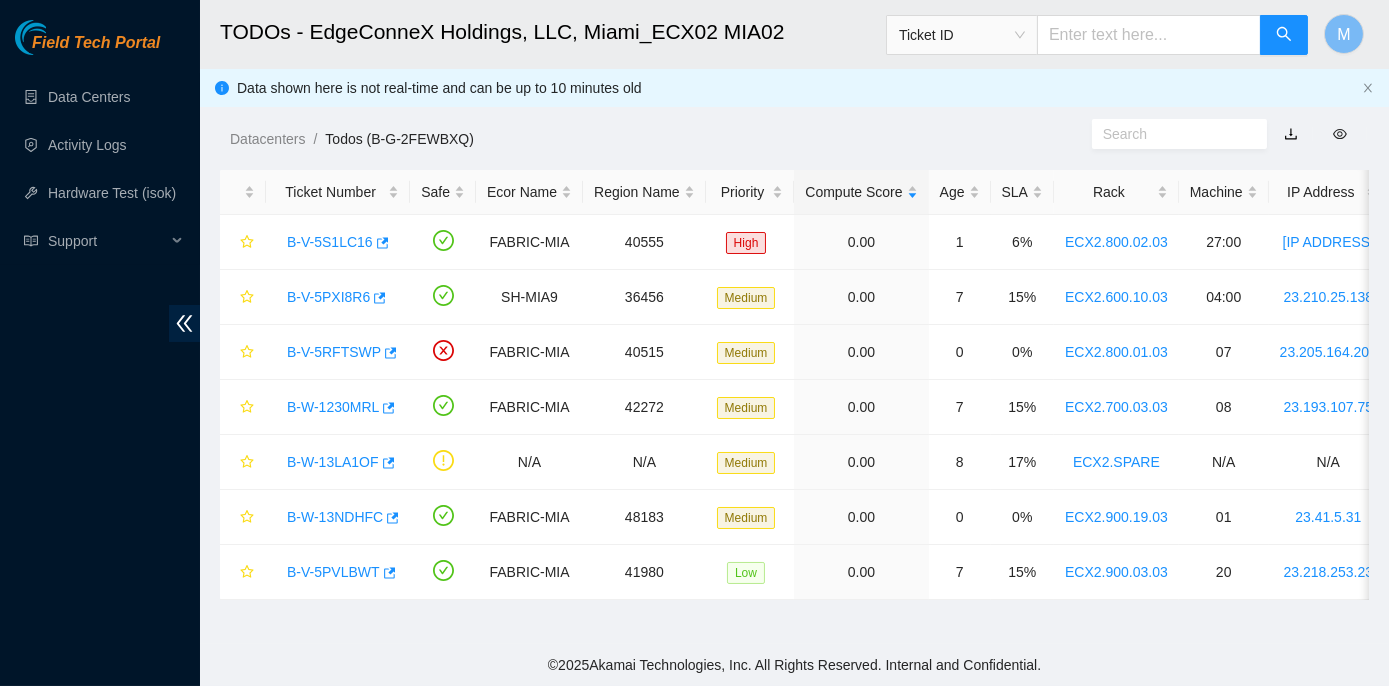 scroll, scrollTop: 247, scrollLeft: 0, axis: vertical 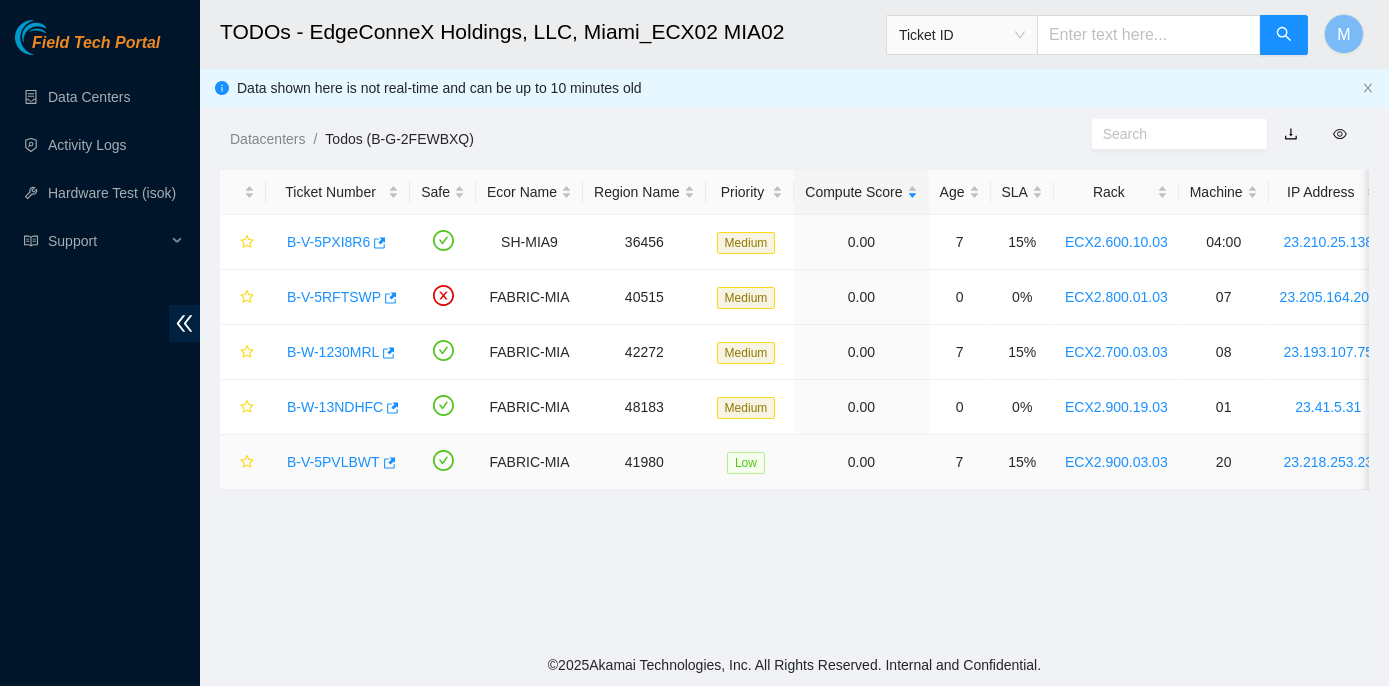 click on "B-V-5PVLBWT" at bounding box center (333, 462) 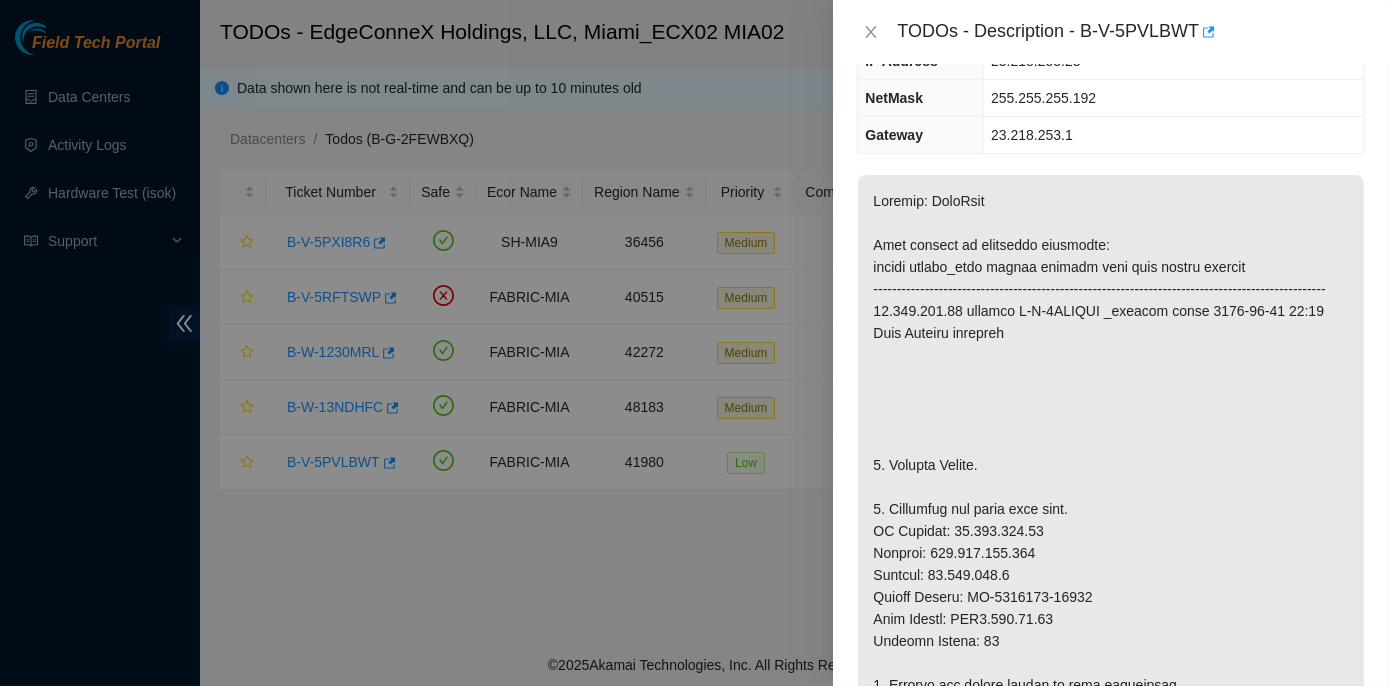 scroll, scrollTop: 272, scrollLeft: 0, axis: vertical 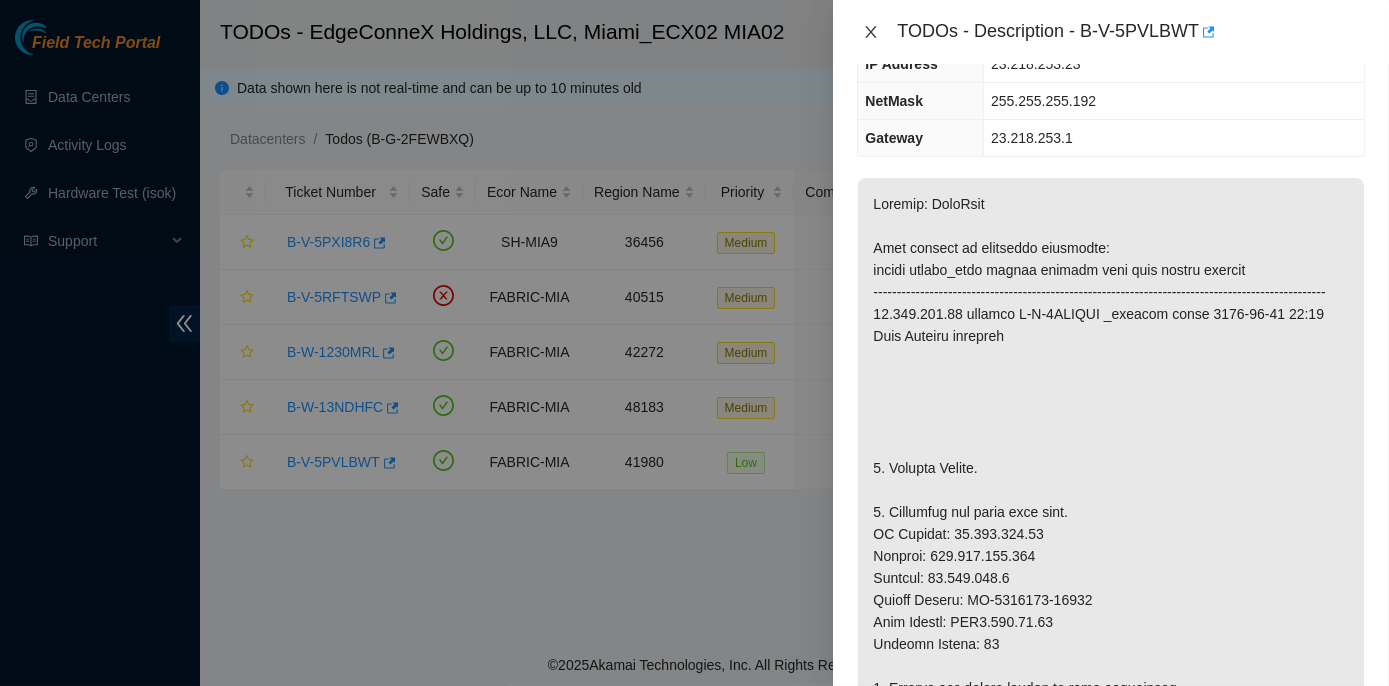 click 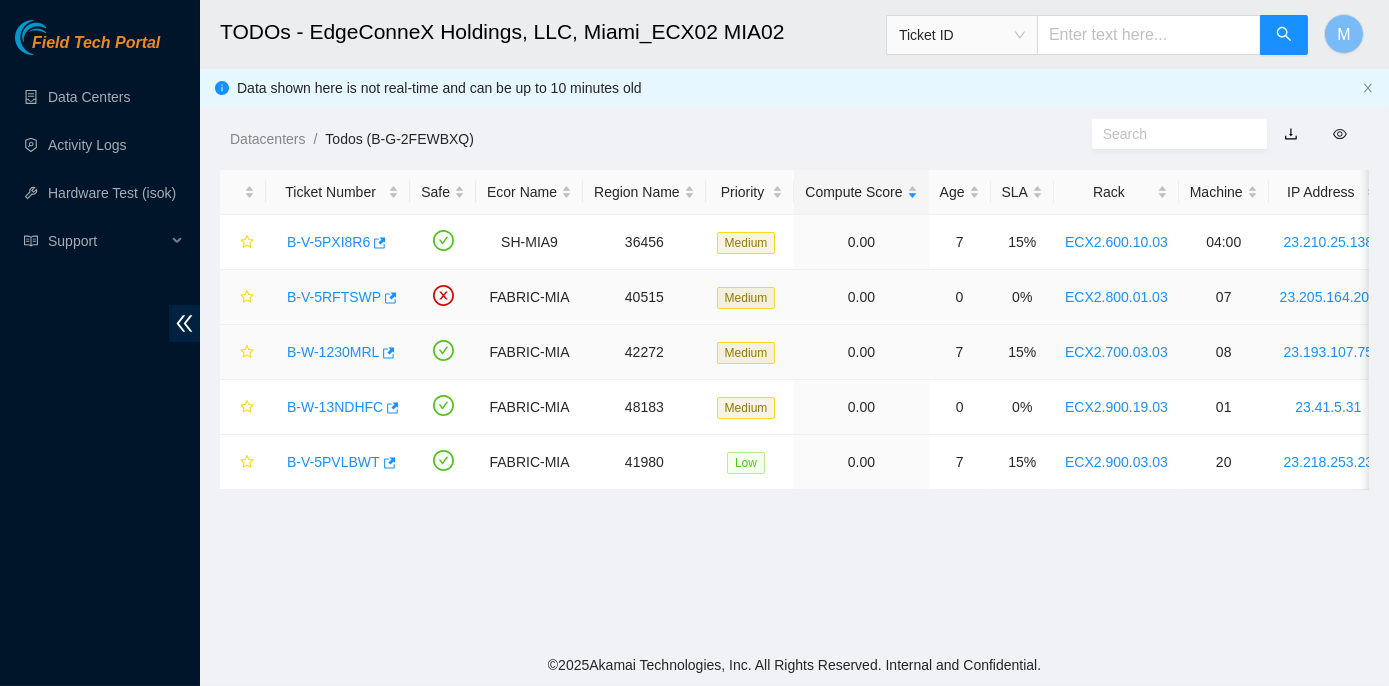 scroll, scrollTop: 294, scrollLeft: 0, axis: vertical 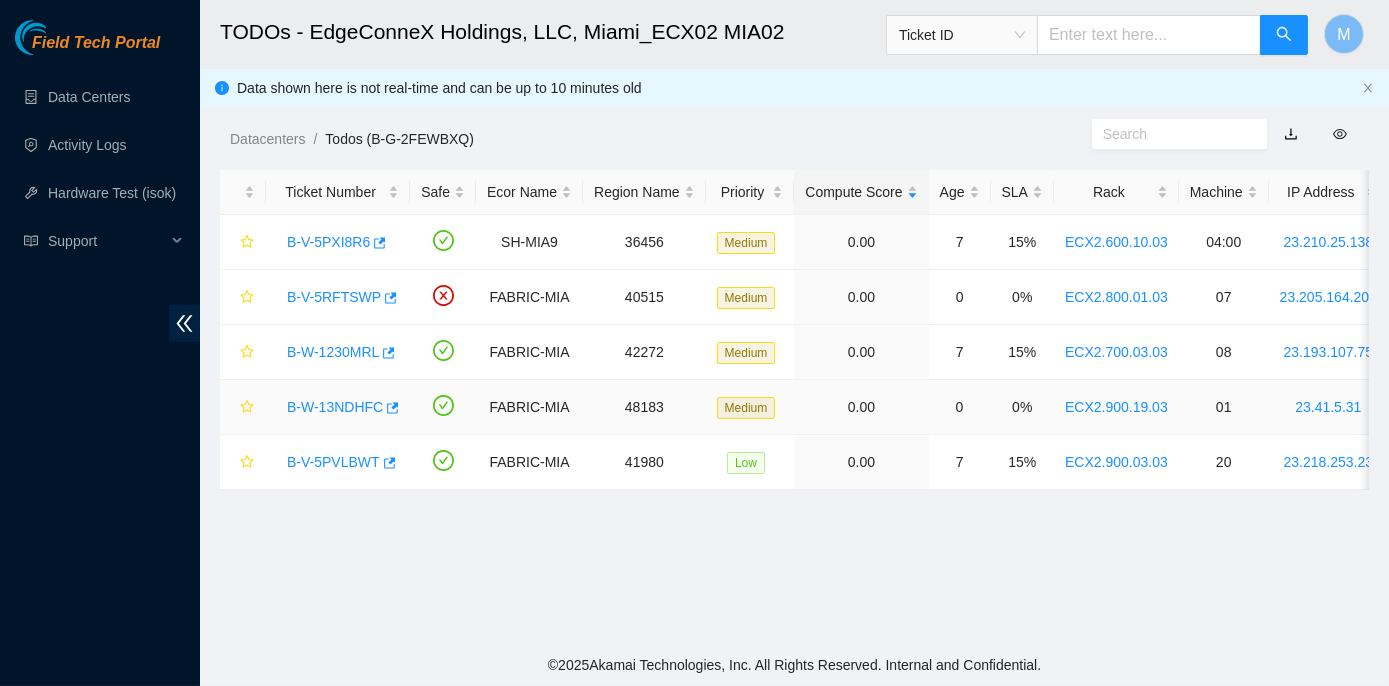 click on "B-W-13NDHFC" at bounding box center (335, 407) 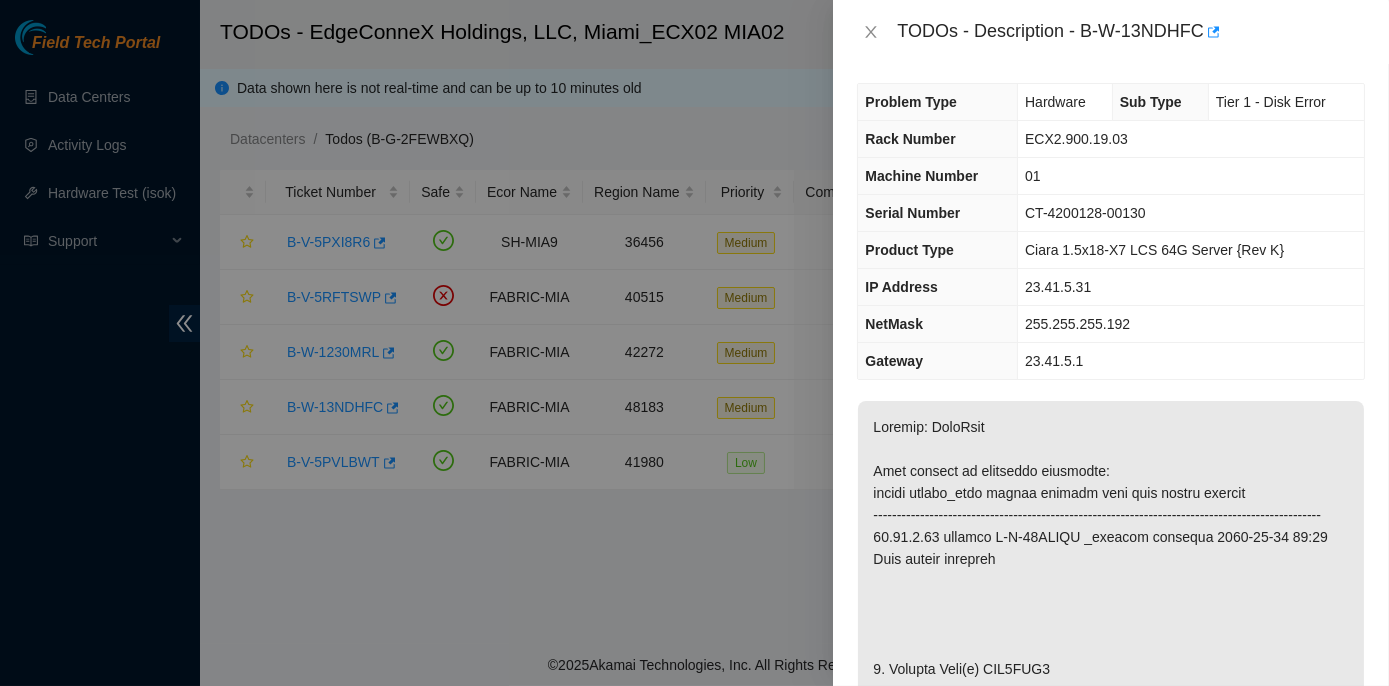 scroll, scrollTop: 0, scrollLeft: 0, axis: both 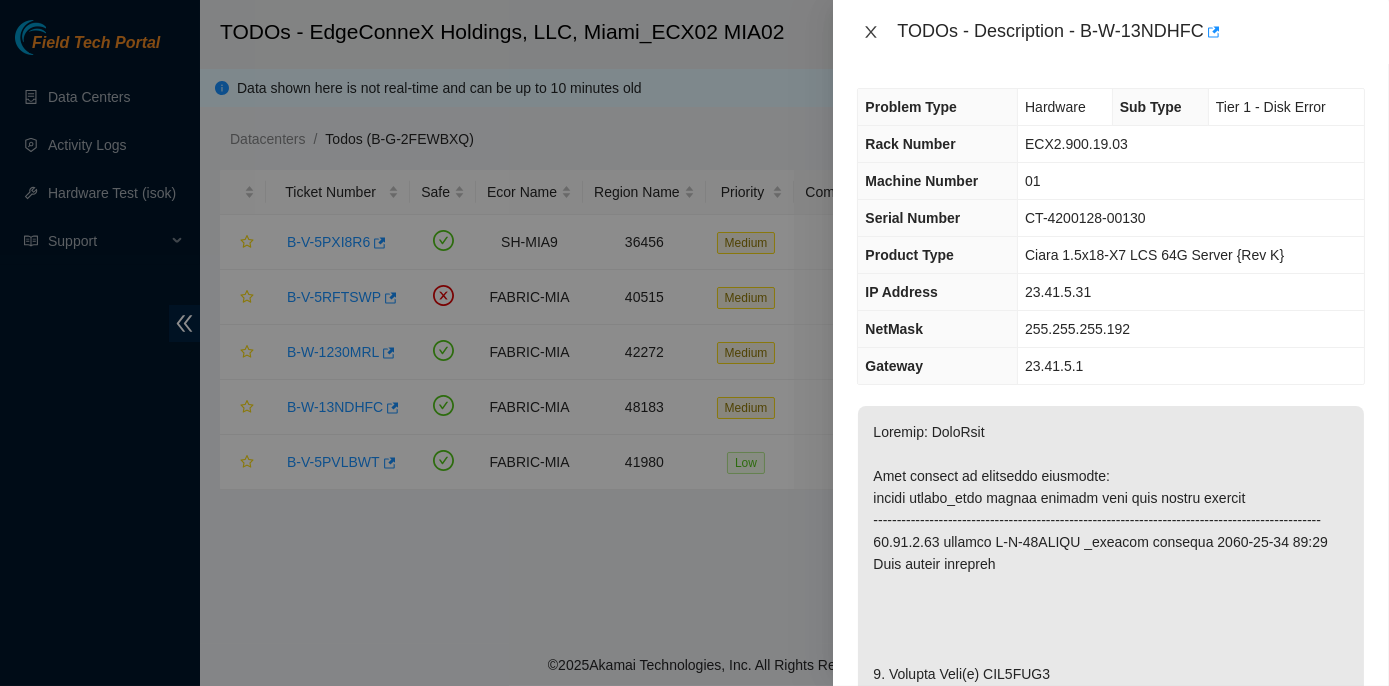 click 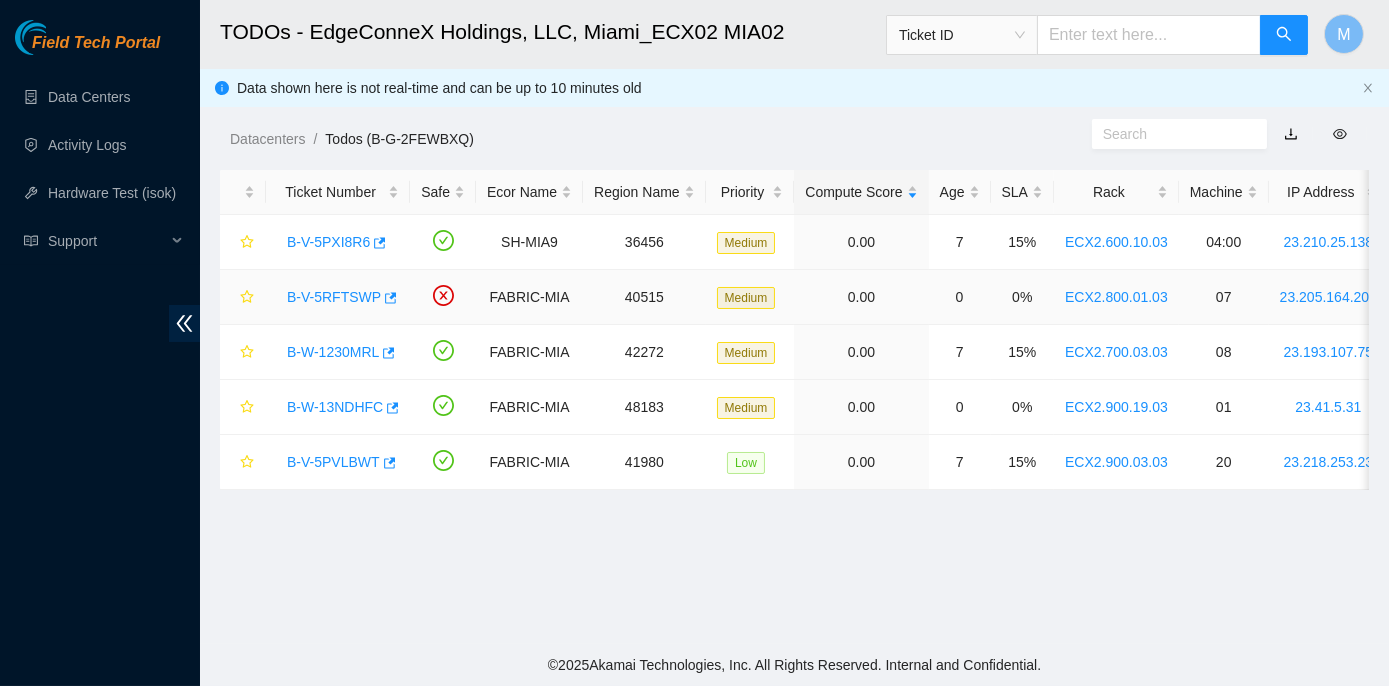 click on "B-V-5RFTSWP" at bounding box center (334, 297) 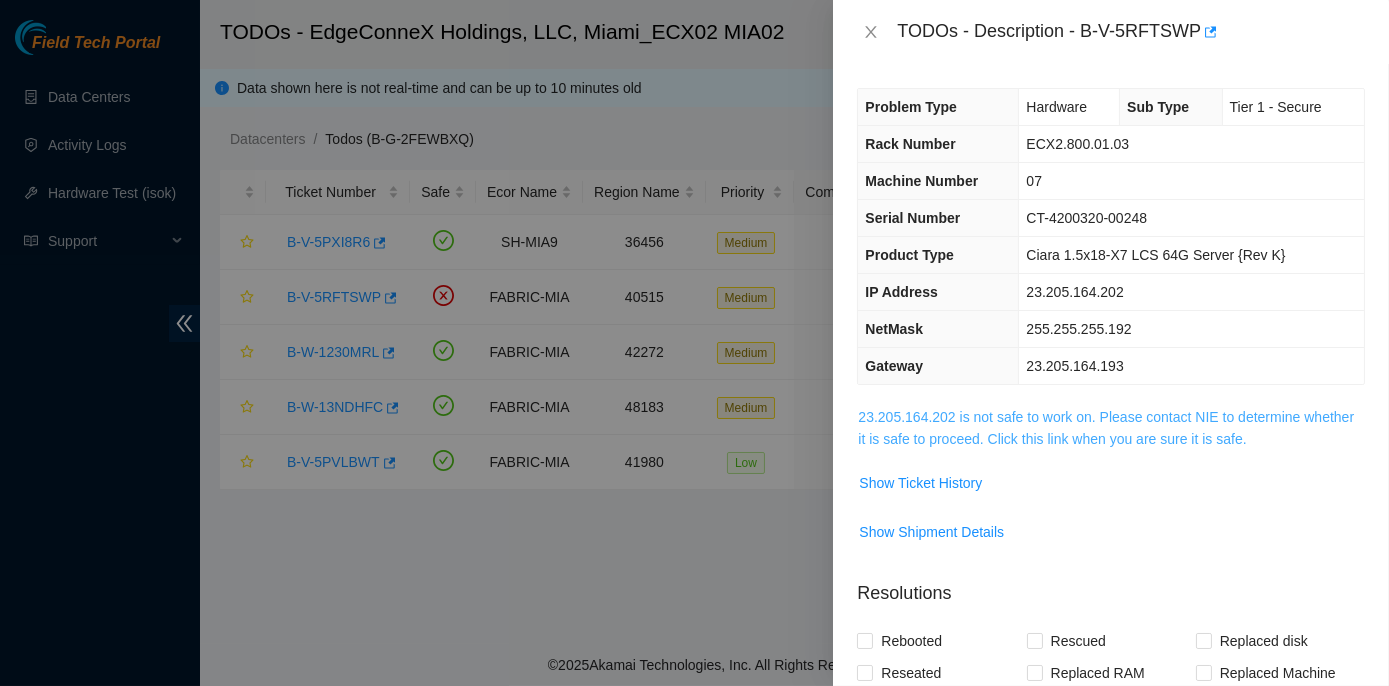 click on "23.205.164.202 is not safe to work on. Please contact NIE to determine whether it is safe to proceed. Click this link when you are sure it is safe." at bounding box center [1106, 428] 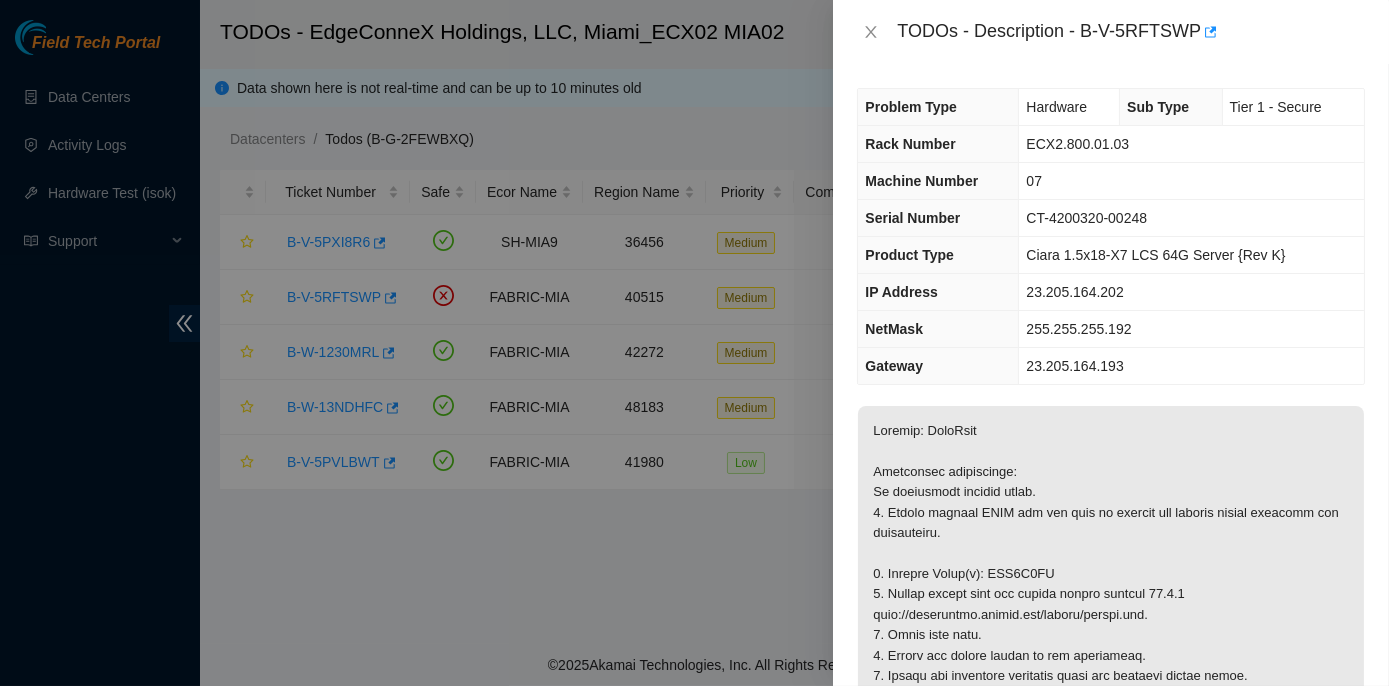 scroll, scrollTop: 181, scrollLeft: 0, axis: vertical 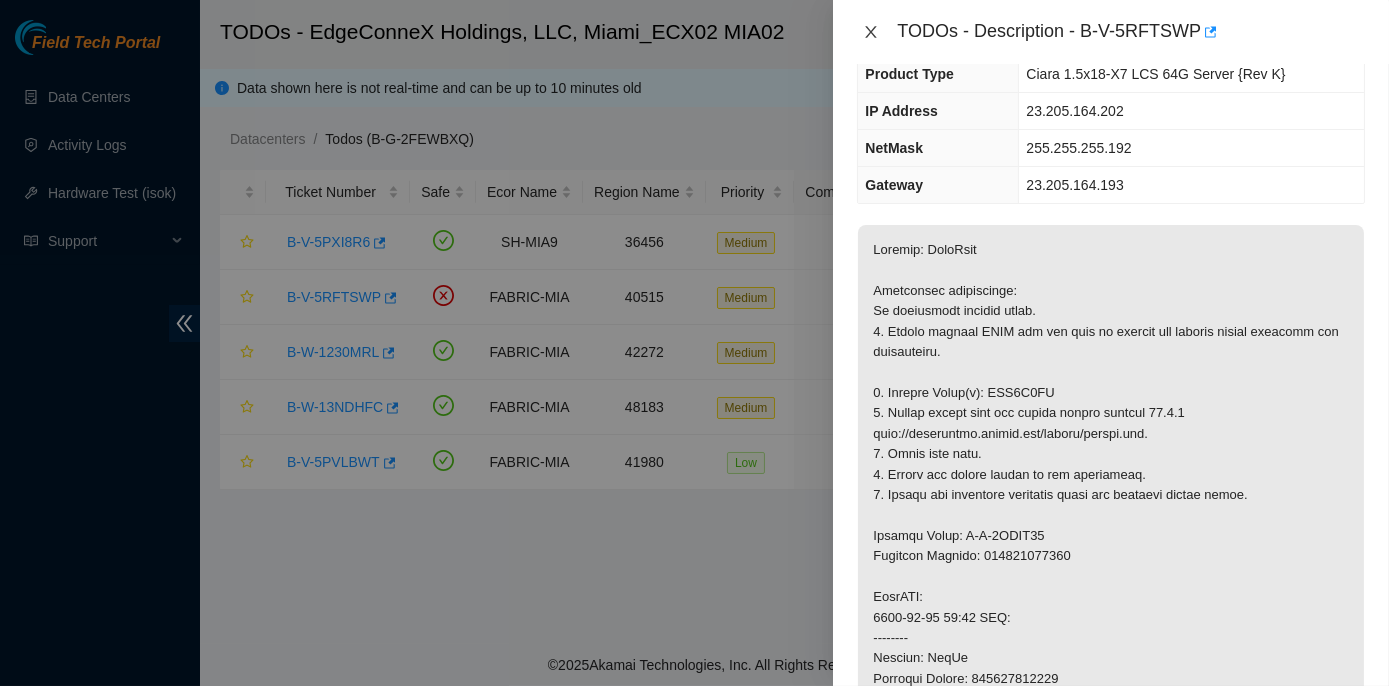 click 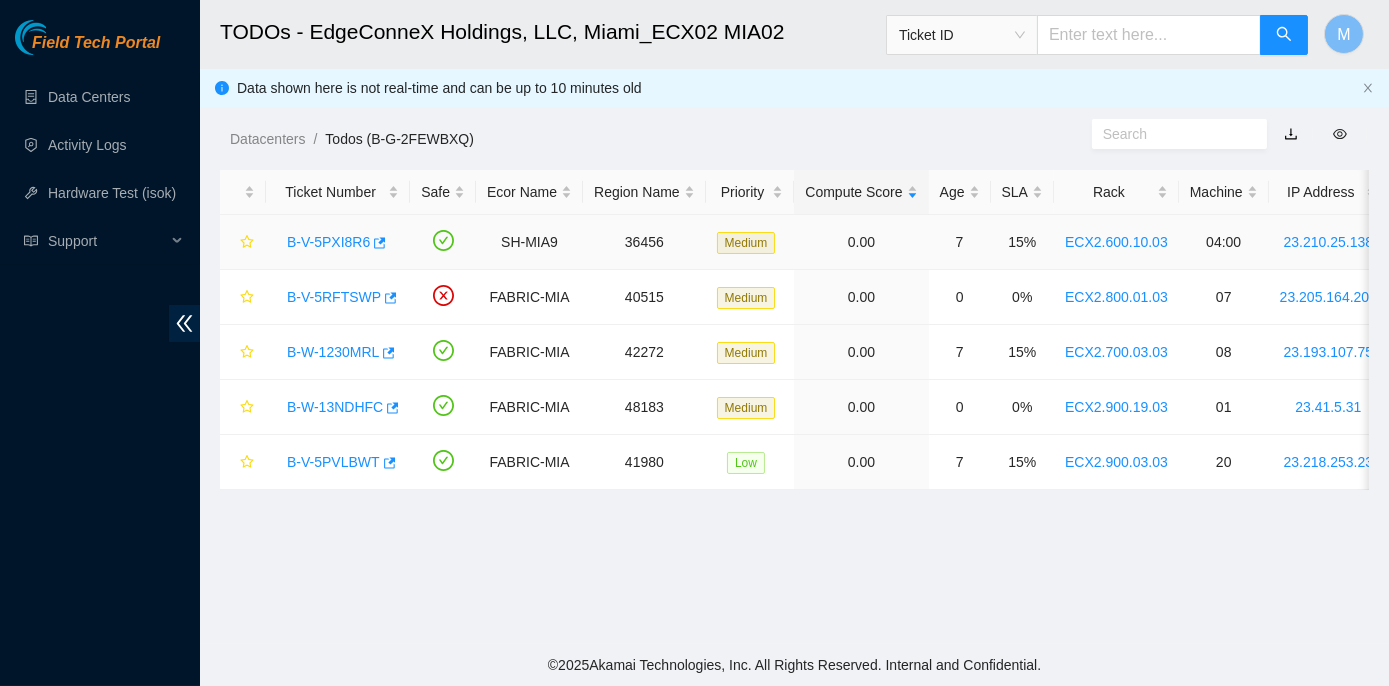 scroll, scrollTop: 247, scrollLeft: 0, axis: vertical 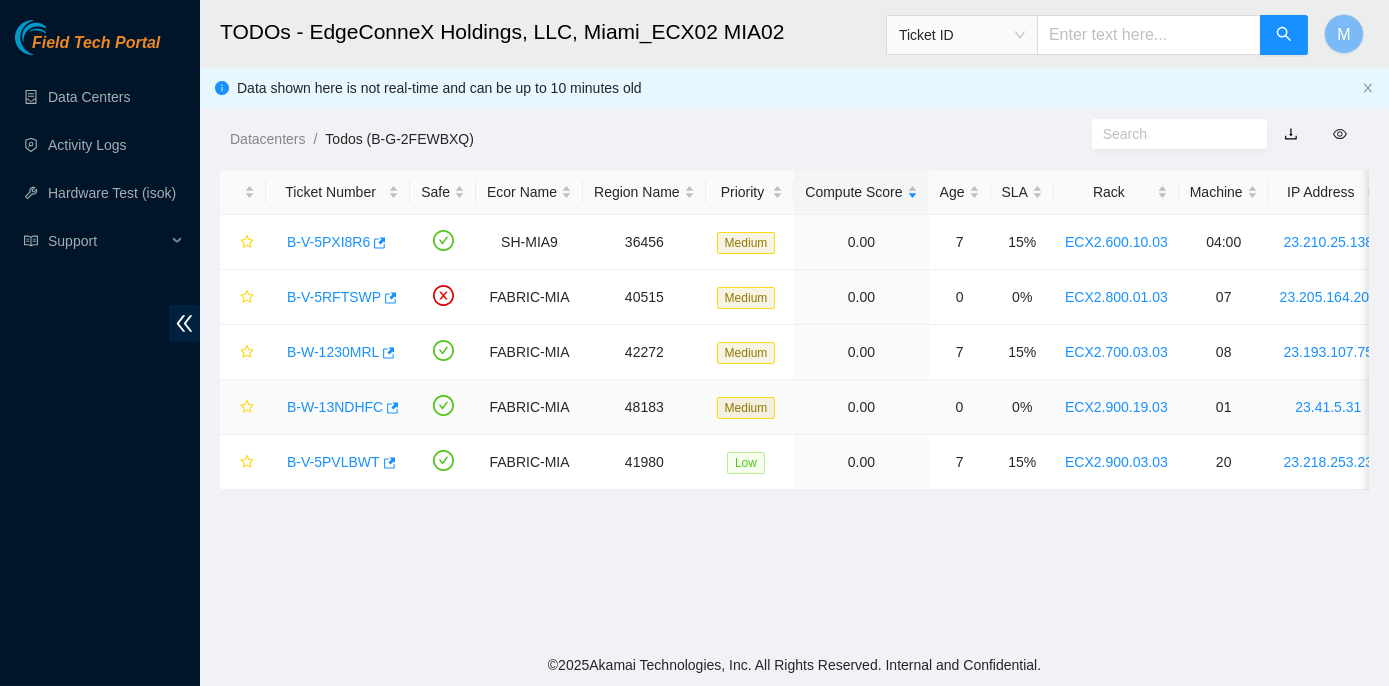 click on "B-W-13NDHFC" at bounding box center (335, 407) 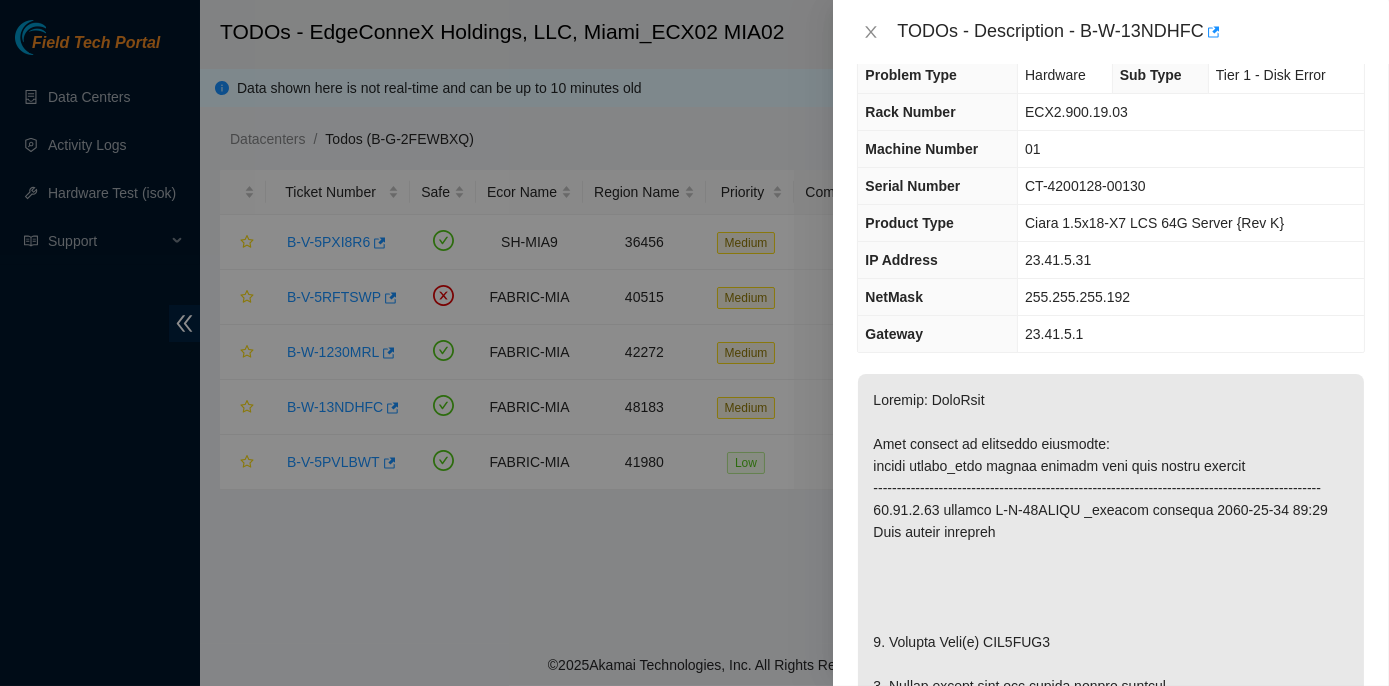 scroll, scrollTop: 0, scrollLeft: 0, axis: both 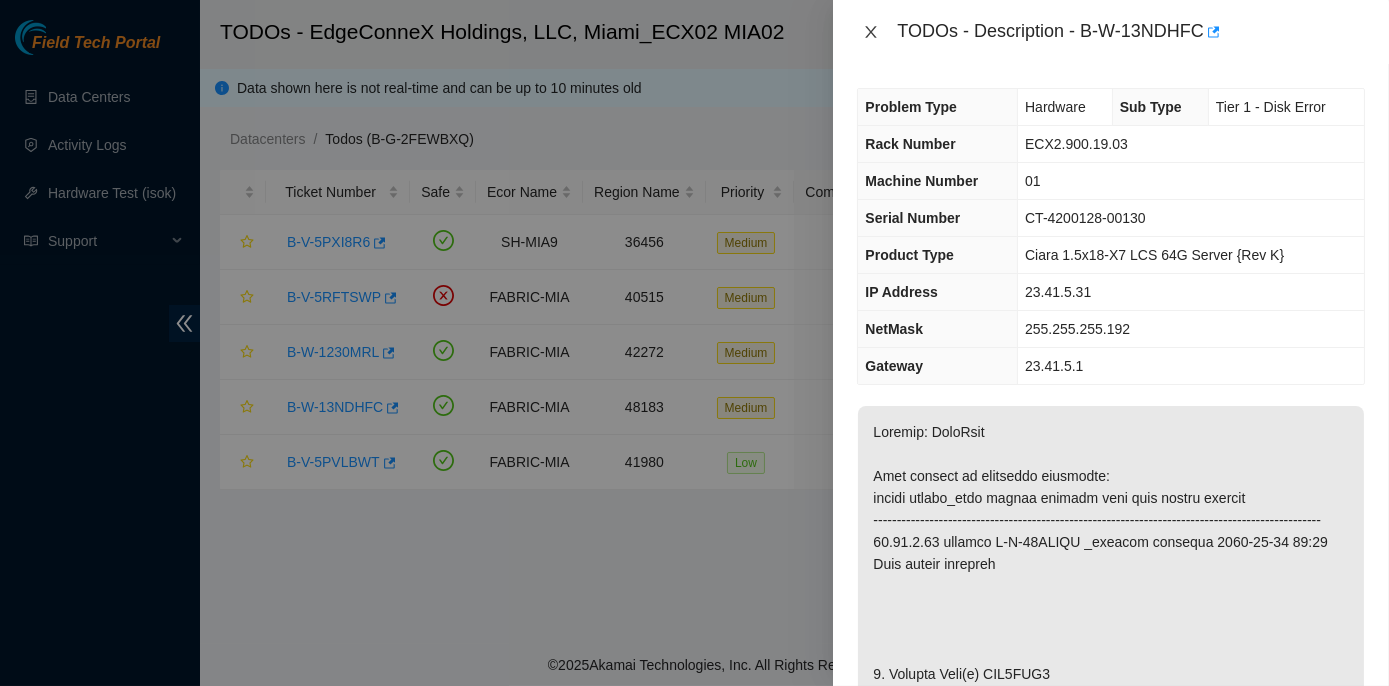 click 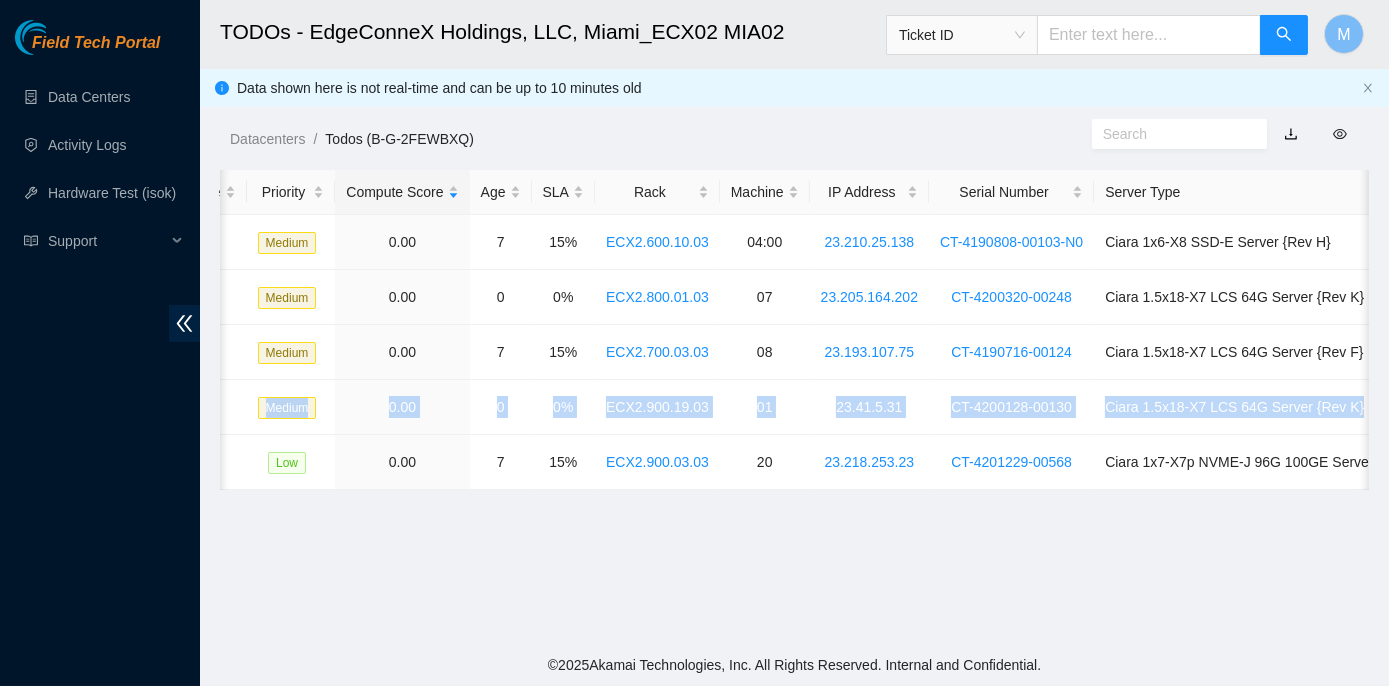 scroll, scrollTop: 0, scrollLeft: 538, axis: horizontal 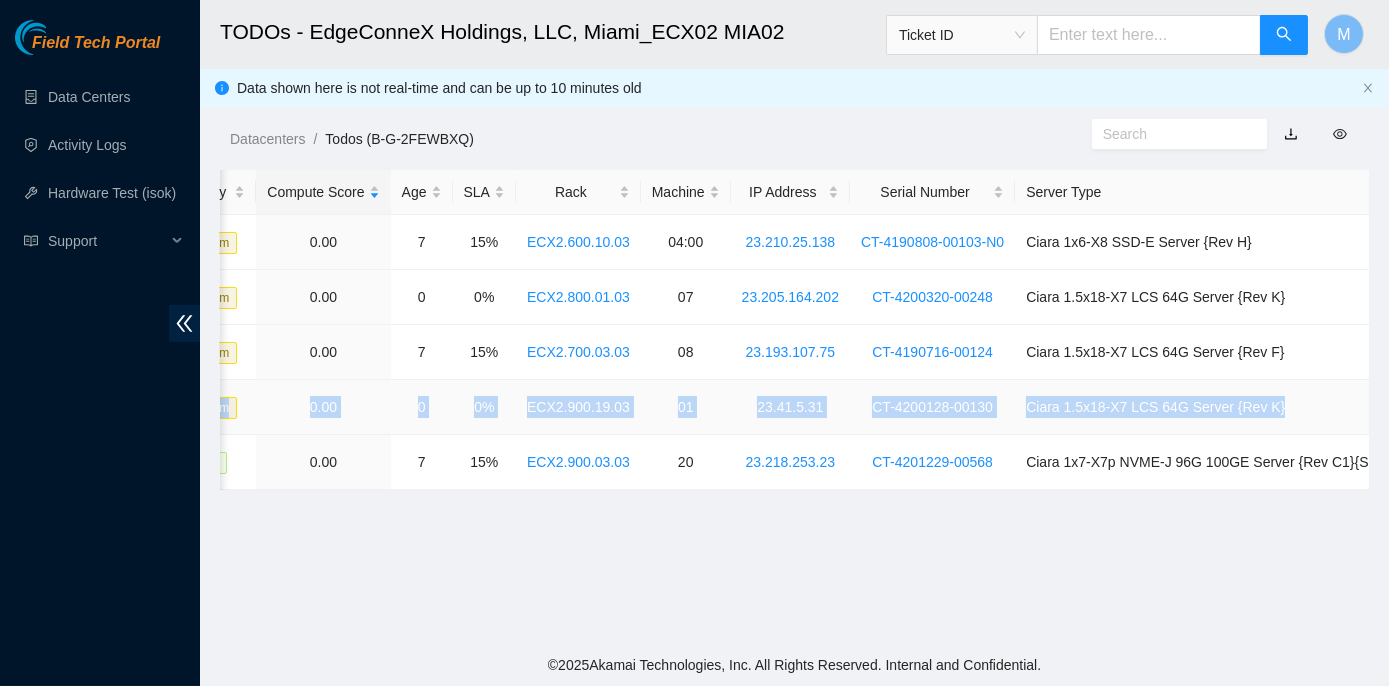 drag, startPoint x: 280, startPoint y: 402, endPoint x: 1361, endPoint y: 397, distance: 1081.0116 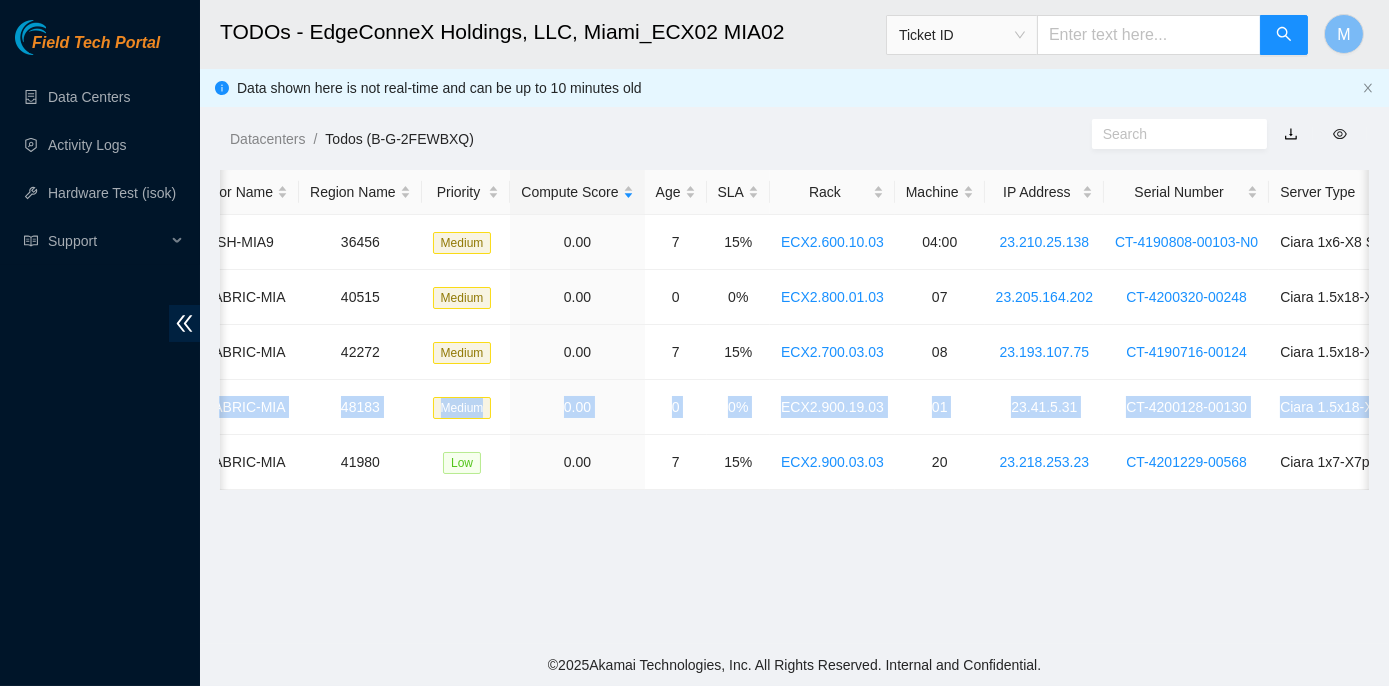 scroll, scrollTop: 0, scrollLeft: 0, axis: both 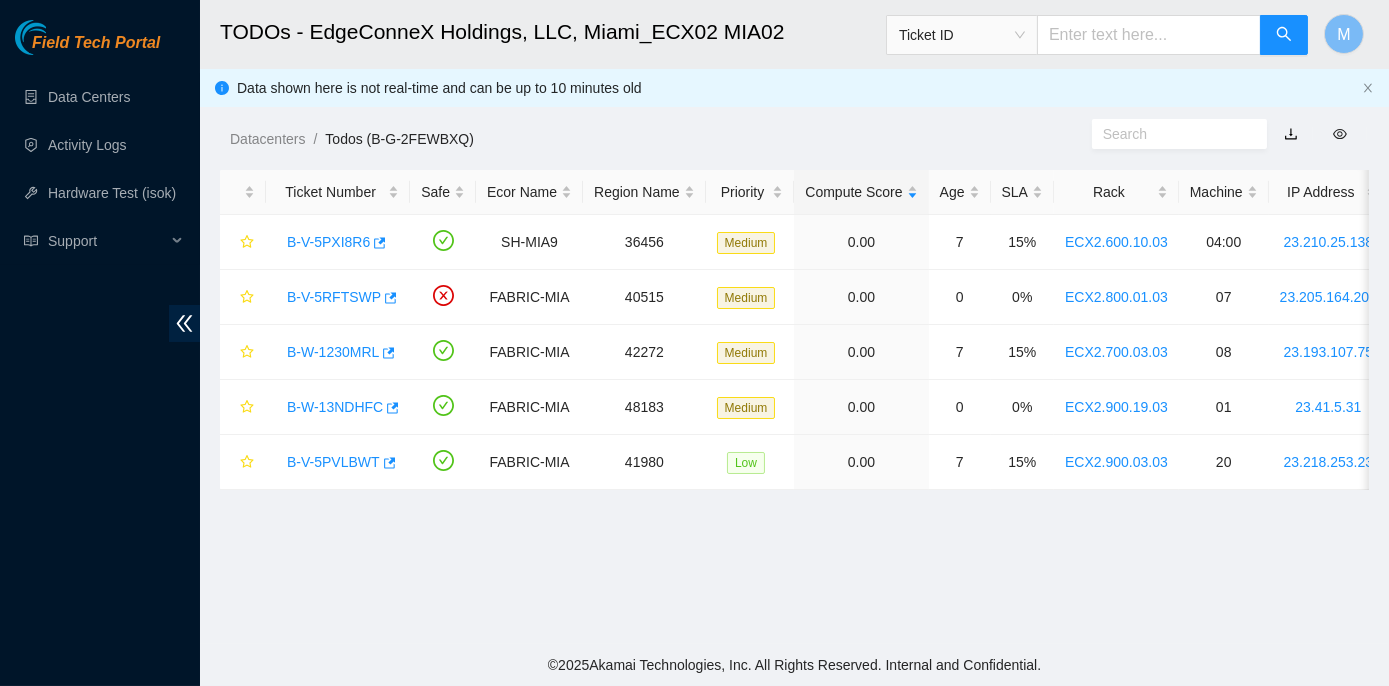 click on "TODOs - EdgeConneX Holdings, LLC, Miami_ECX02 MIA02    Ticket ID M Data shown here is not real-time and can be up to 10 minutes old Datacenters / Todos (B-G-2FEWBXQ) / Ticket Number Safe Ecor Name Region Name Priority Compute Score Age SLA Rack Machine IP Address Serial Number Server Type                               B-V-5PXI8R6 SH-MIA9 36456 Medium 0.00 7 15%  ECX2.600.10.03    04:00 23.210.25.138 CT-4190808-00103-N0 Ciara 1x6-X8 SSD-E Server {Rev H}   B-V-5RFTSWP FABRIC-MIA 40515 Medium 0.00 0 0%  ECX2.800.01.03    07 23.205.164.202 CT-4200320-00248 Ciara 1.5x18-X7 LCS 64G Server {Rev K}   B-W-1230MRL FABRIC-MIA 42272 Medium 0.00 7 15%  ECX2.700.03.03    08 23.193.107.75 CT-4190716-00124 Ciara 1.5x18-X7 LCS 64G Server {Rev F}   B-W-13NDHFC FABRIC-MIA 48183 Medium 0.00 0 0%  ECX2.900.19.03    01 23.41.5.31 CT-4200128-00130 Ciara 1.5x18-X7 LCS 64G Server {Rev K}   B-V-5PVLBWT FABRIC-MIA 41980 Low 0.00 7 15%  ECX2.900.03.03    20 23.218.253.23 CT-4201229-00568" at bounding box center (794, 322) 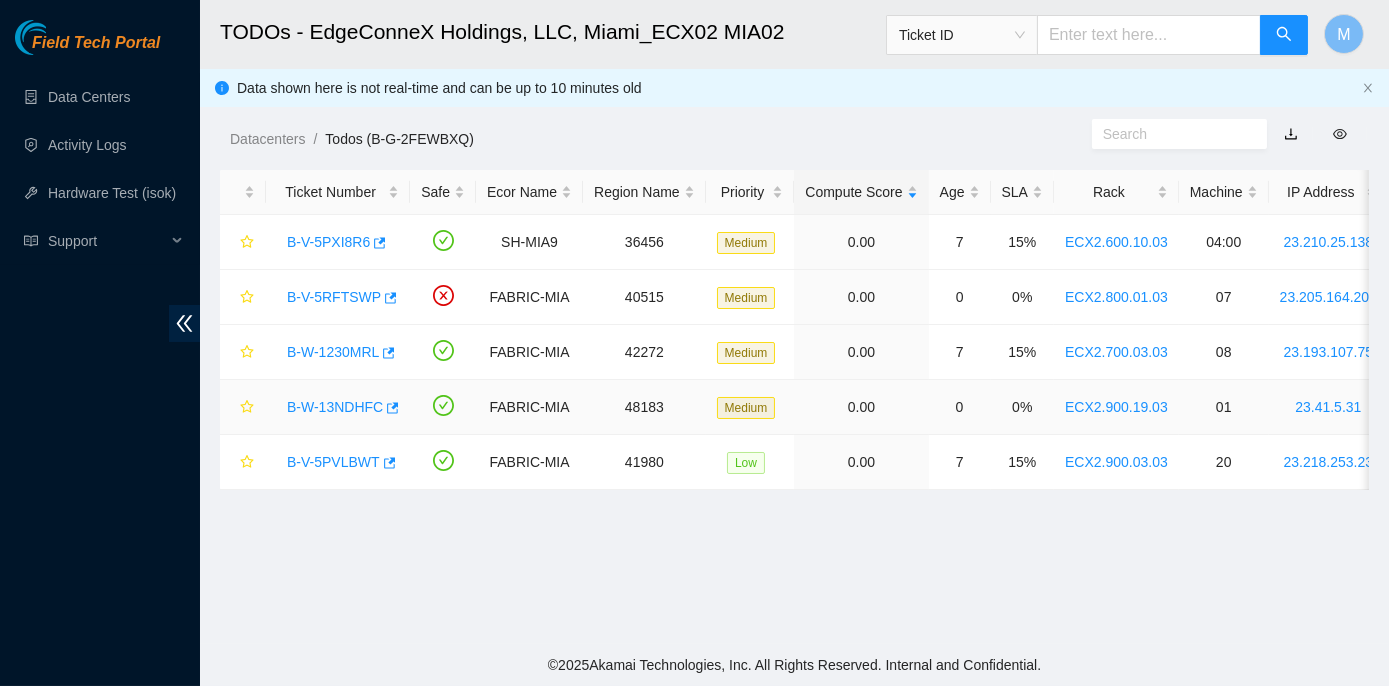 click on "B-W-13NDHFC" at bounding box center (335, 407) 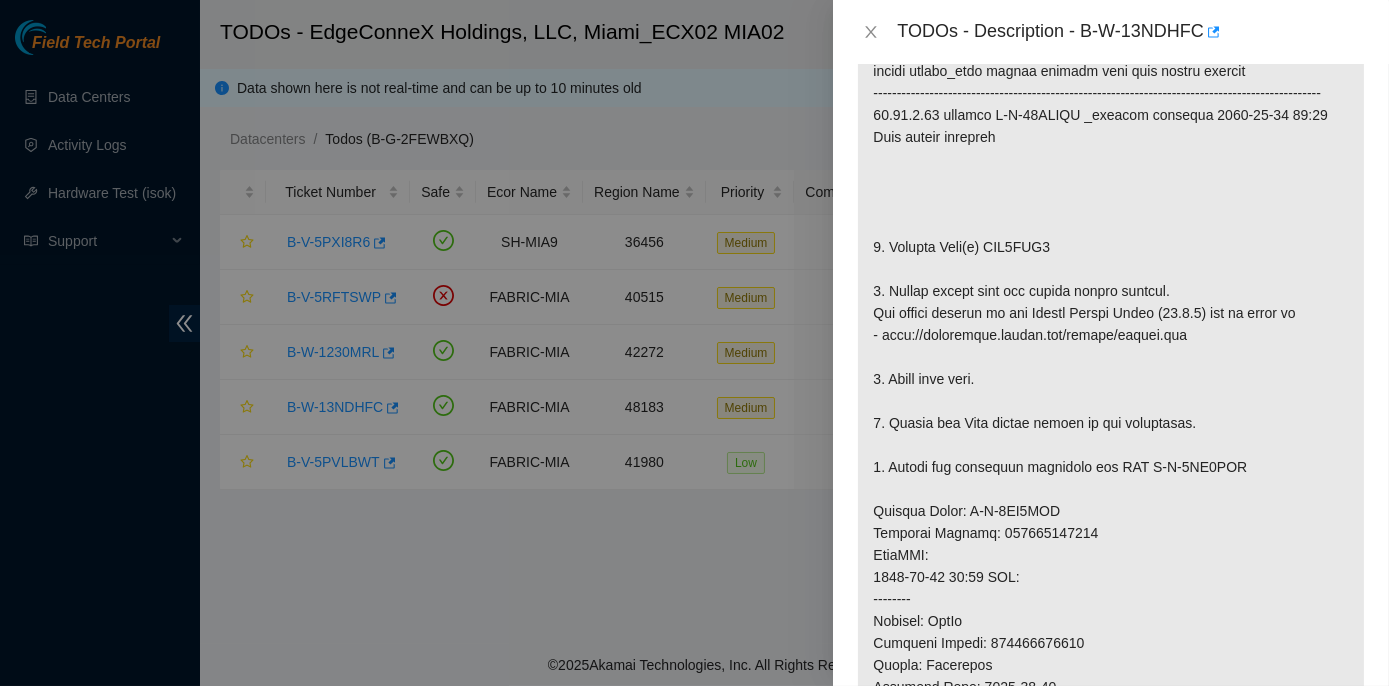 scroll, scrollTop: 454, scrollLeft: 0, axis: vertical 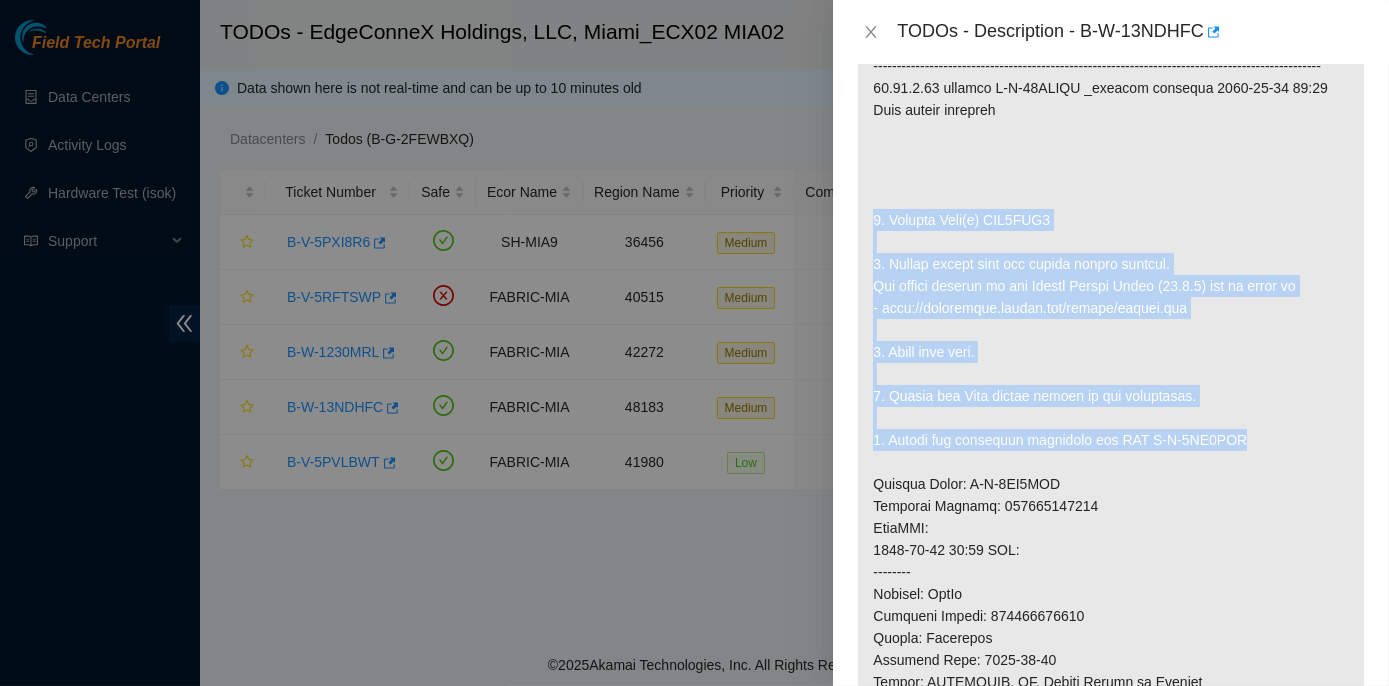 drag, startPoint x: 861, startPoint y: 232, endPoint x: 1227, endPoint y: 462, distance: 432.26843 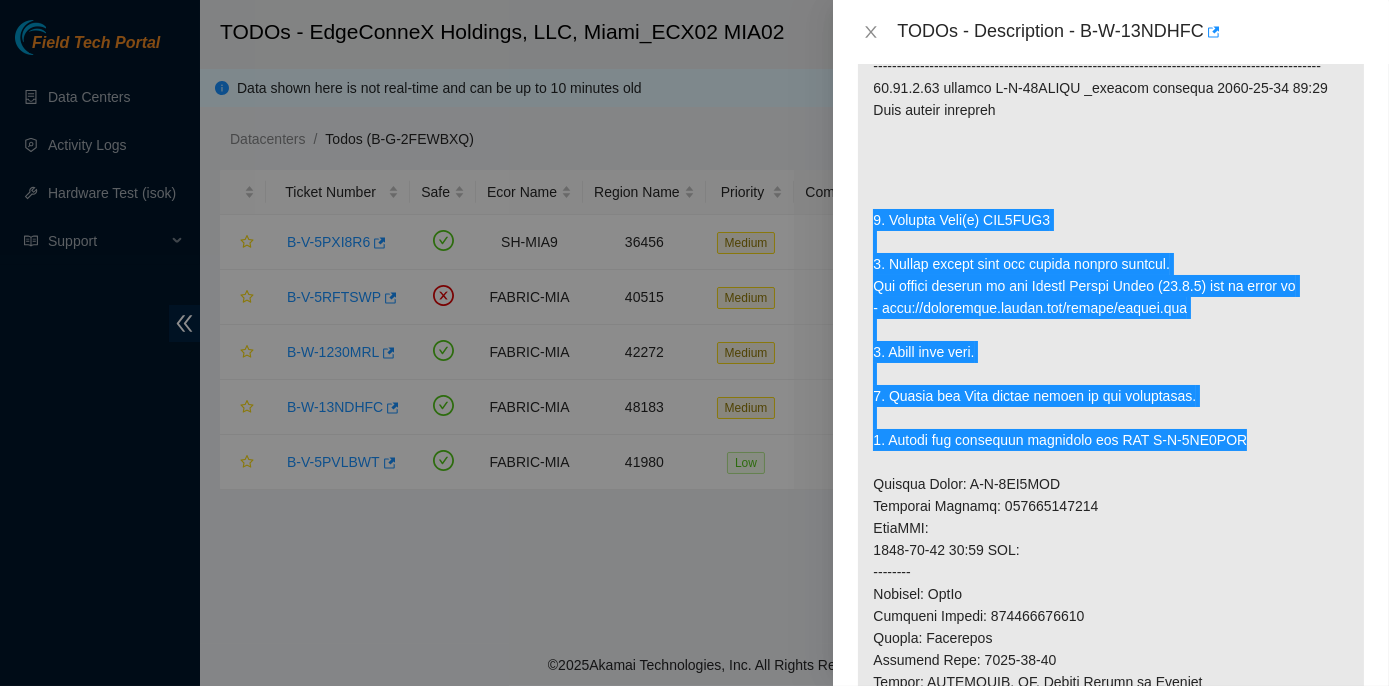 scroll, scrollTop: 545, scrollLeft: 0, axis: vertical 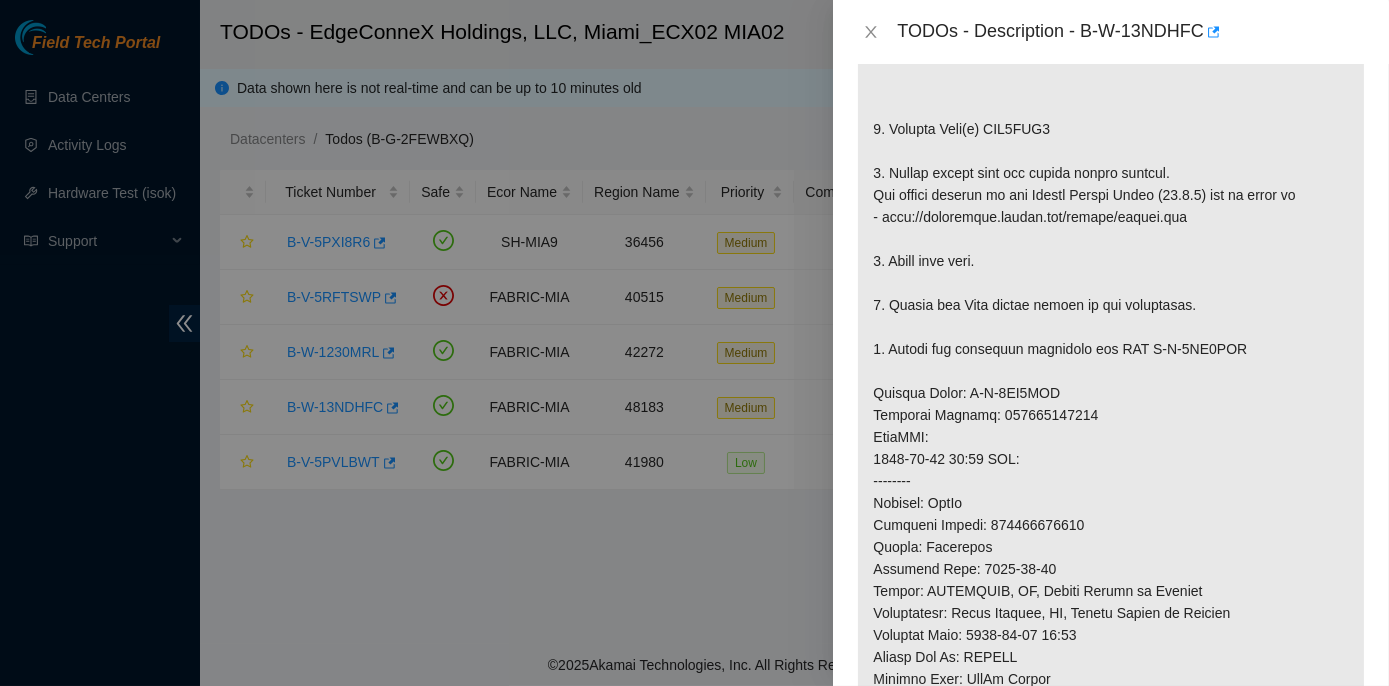 click at bounding box center (694, 343) 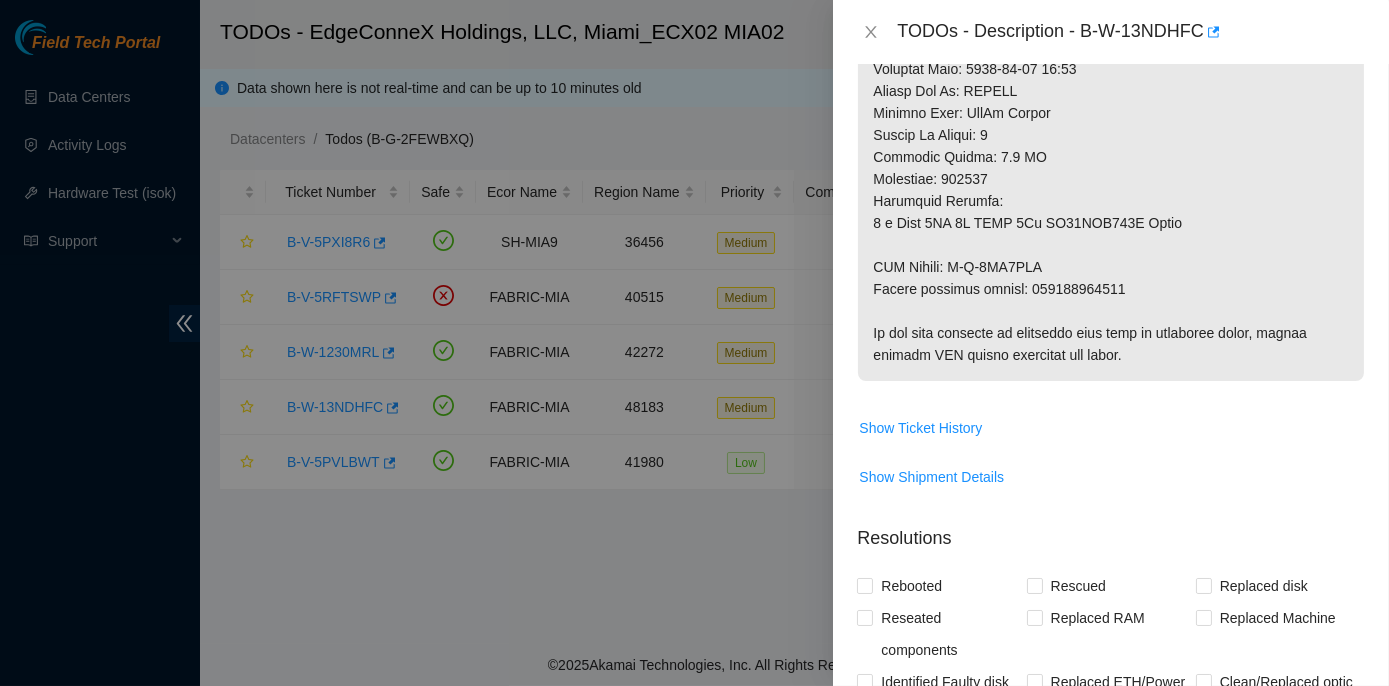 scroll, scrollTop: 947, scrollLeft: 0, axis: vertical 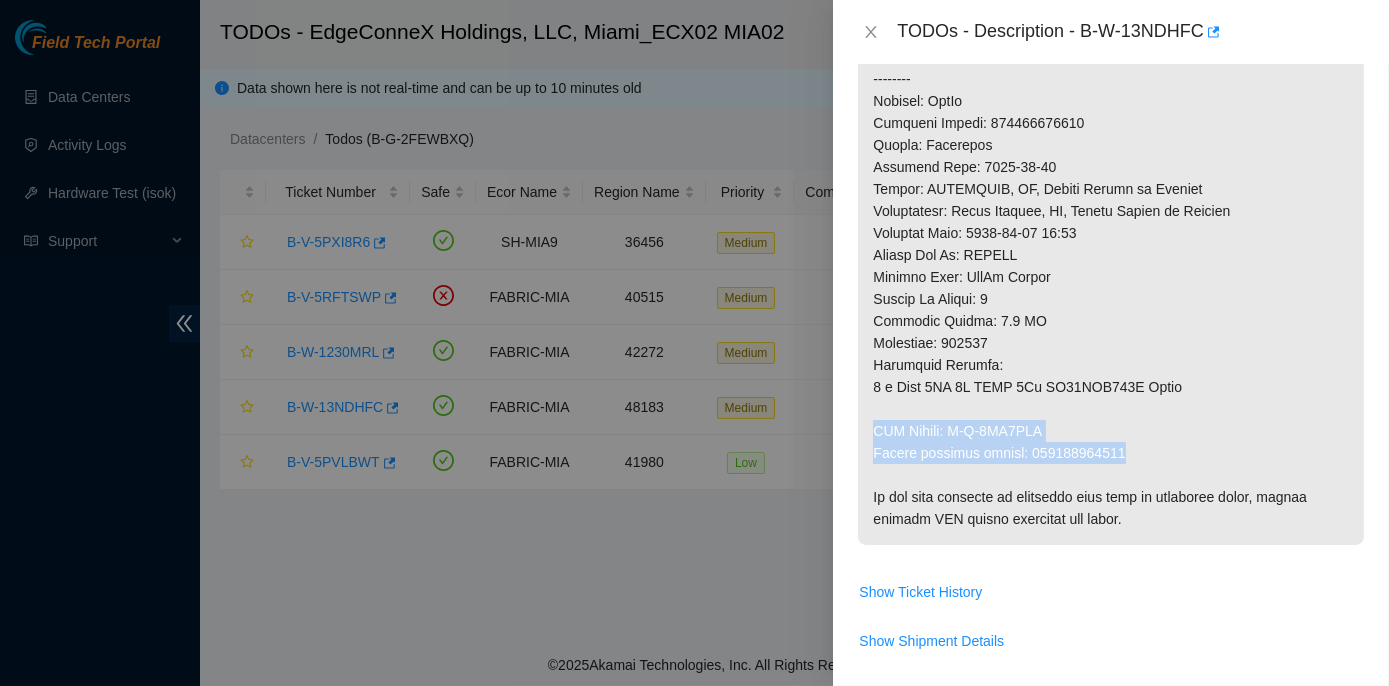 drag, startPoint x: 859, startPoint y: 444, endPoint x: 1122, endPoint y: 474, distance: 264.7055 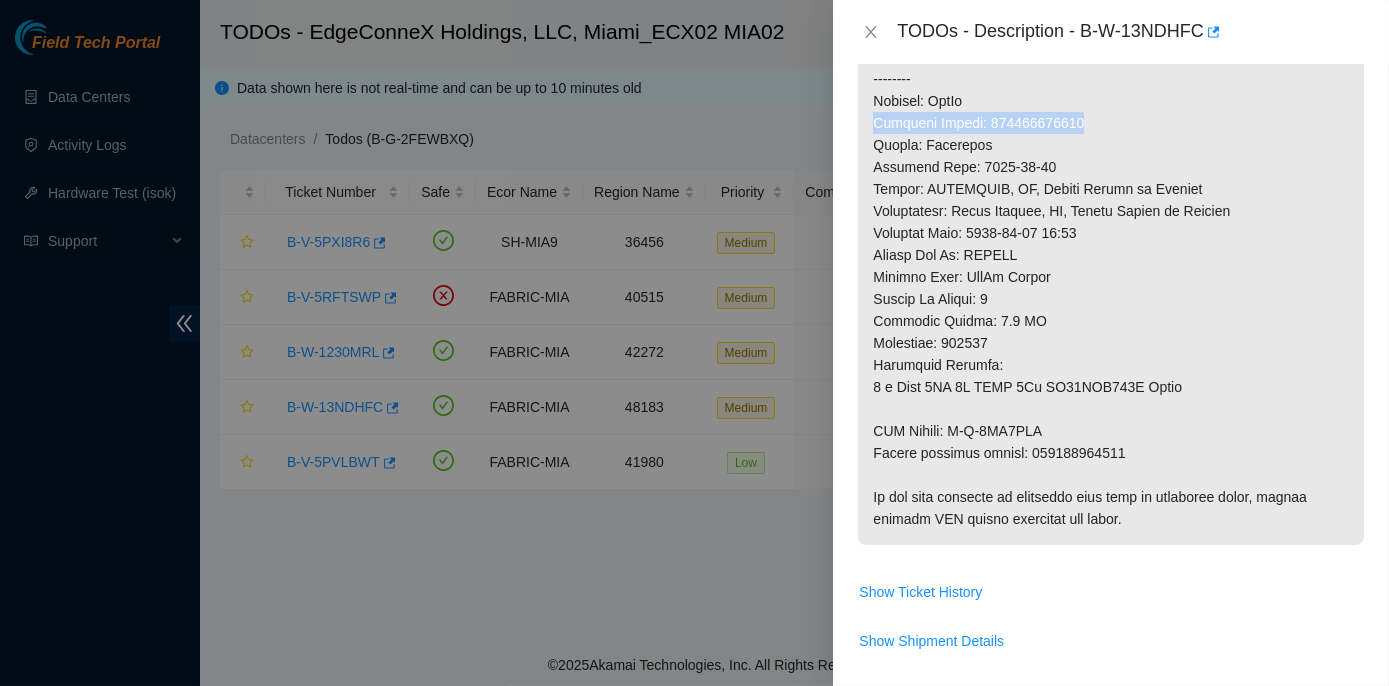 drag, startPoint x: 872, startPoint y: 139, endPoint x: 1082, endPoint y: 149, distance: 210.23796 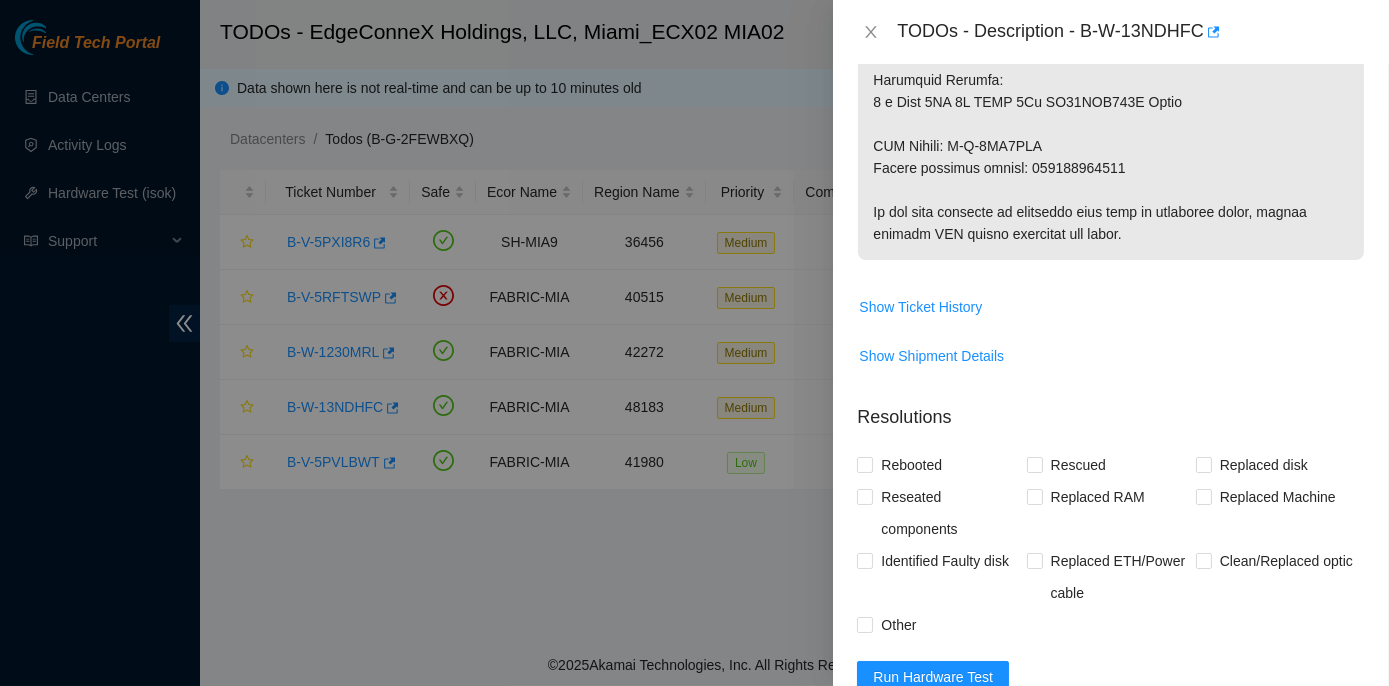 scroll, scrollTop: 1584, scrollLeft: 0, axis: vertical 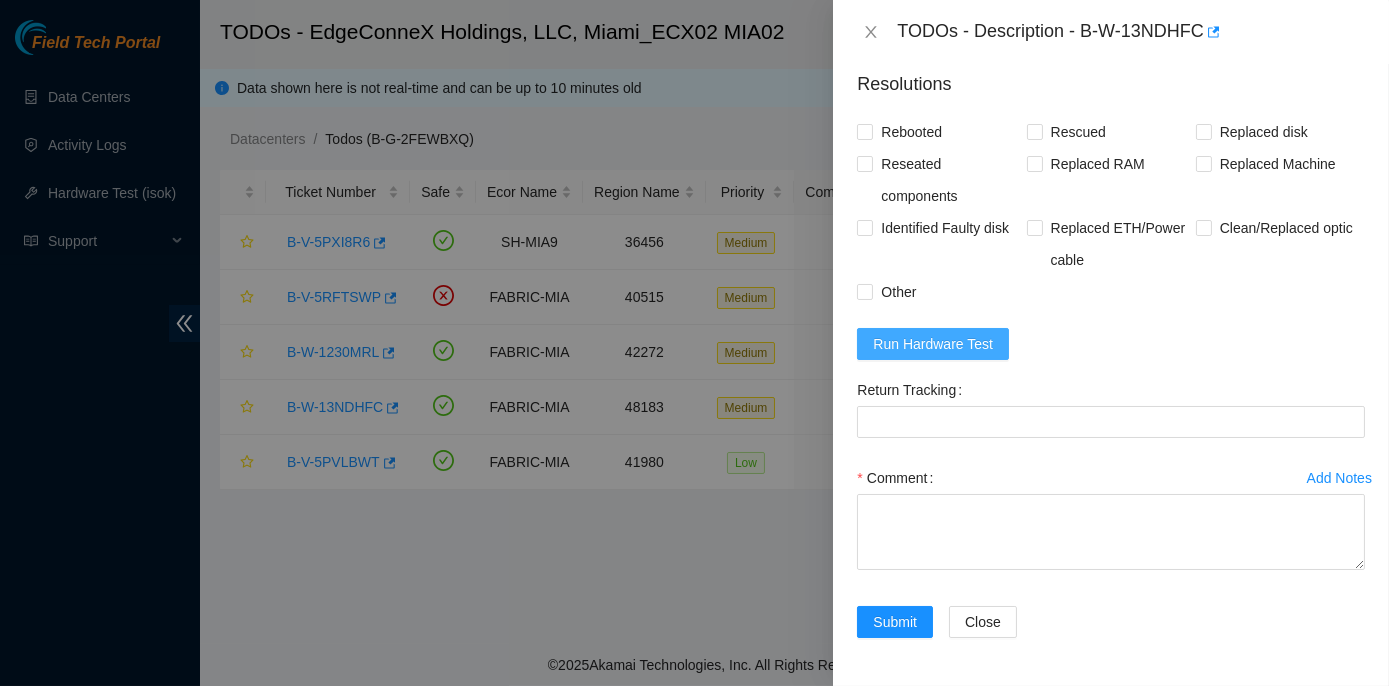 click on "Run Hardware Test" at bounding box center [933, 344] 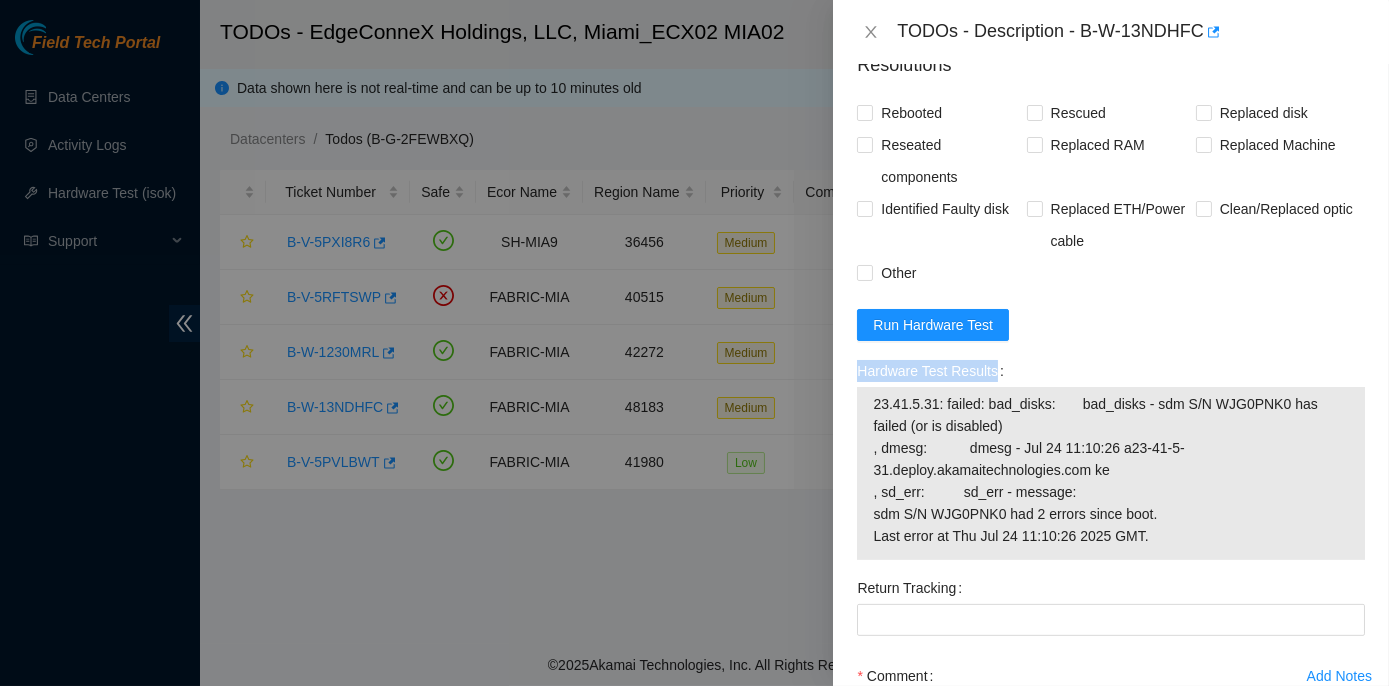 drag, startPoint x: 849, startPoint y: 387, endPoint x: 1153, endPoint y: 576, distance: 357.96228 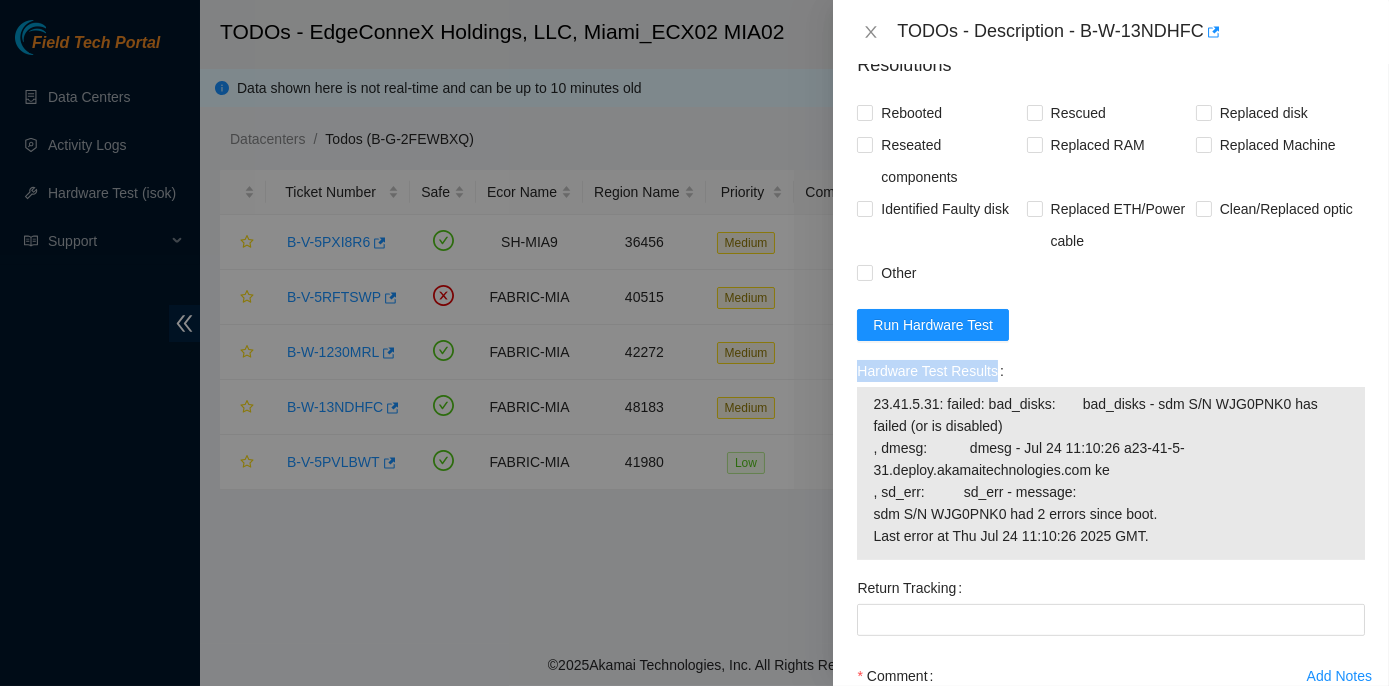 copy on "Hardware Test Results" 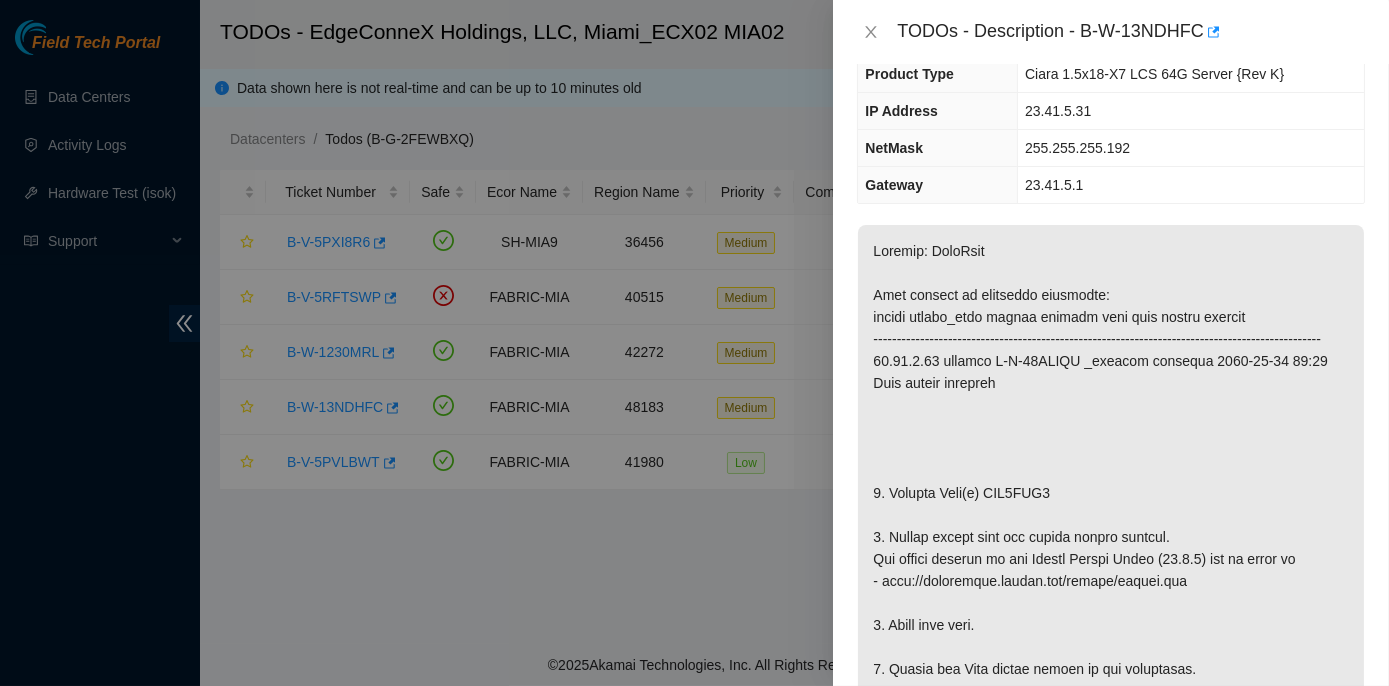 scroll, scrollTop: 272, scrollLeft: 0, axis: vertical 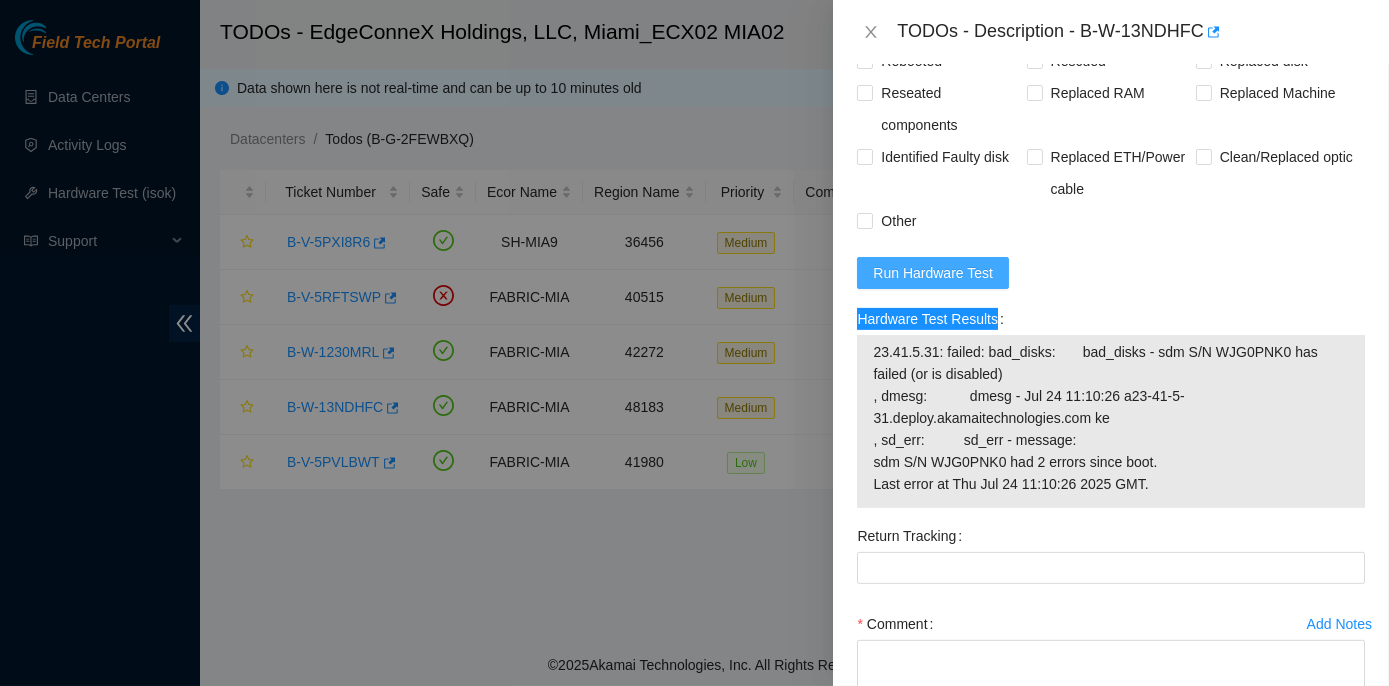 click on "Run Hardware Test" at bounding box center (933, 273) 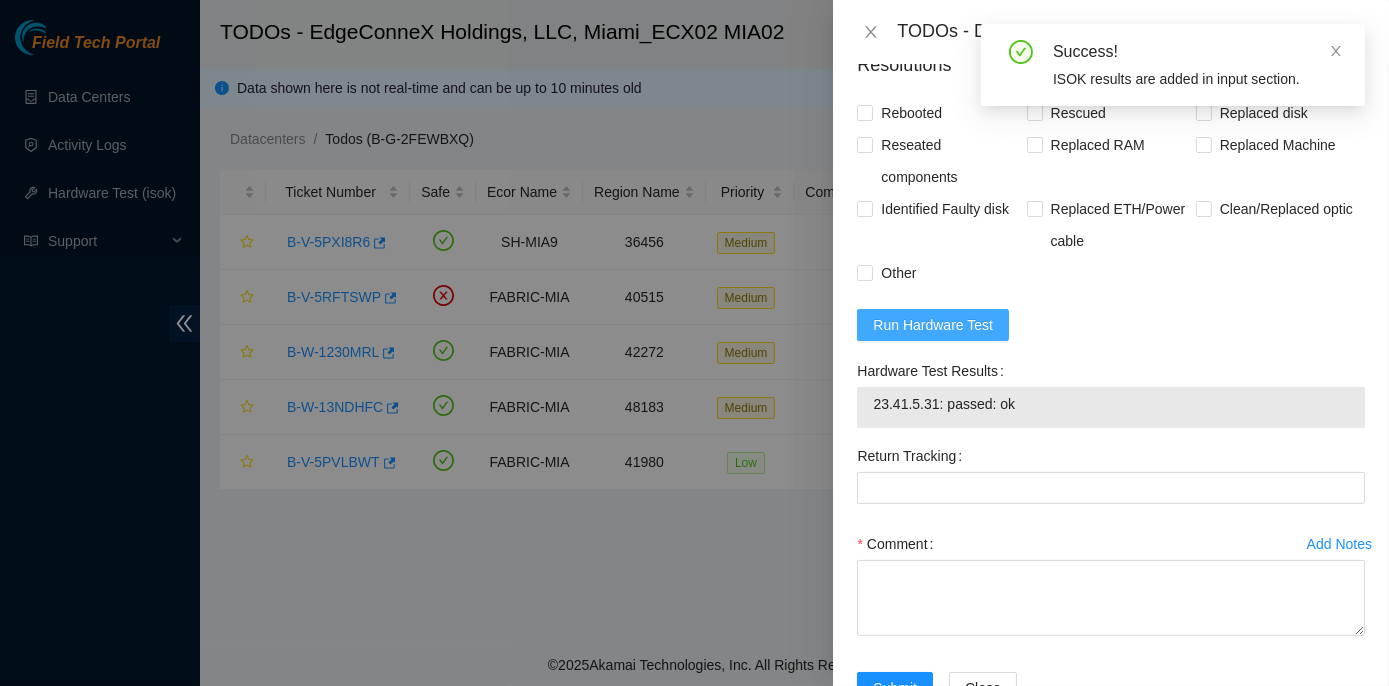 scroll, scrollTop: 1636, scrollLeft: 0, axis: vertical 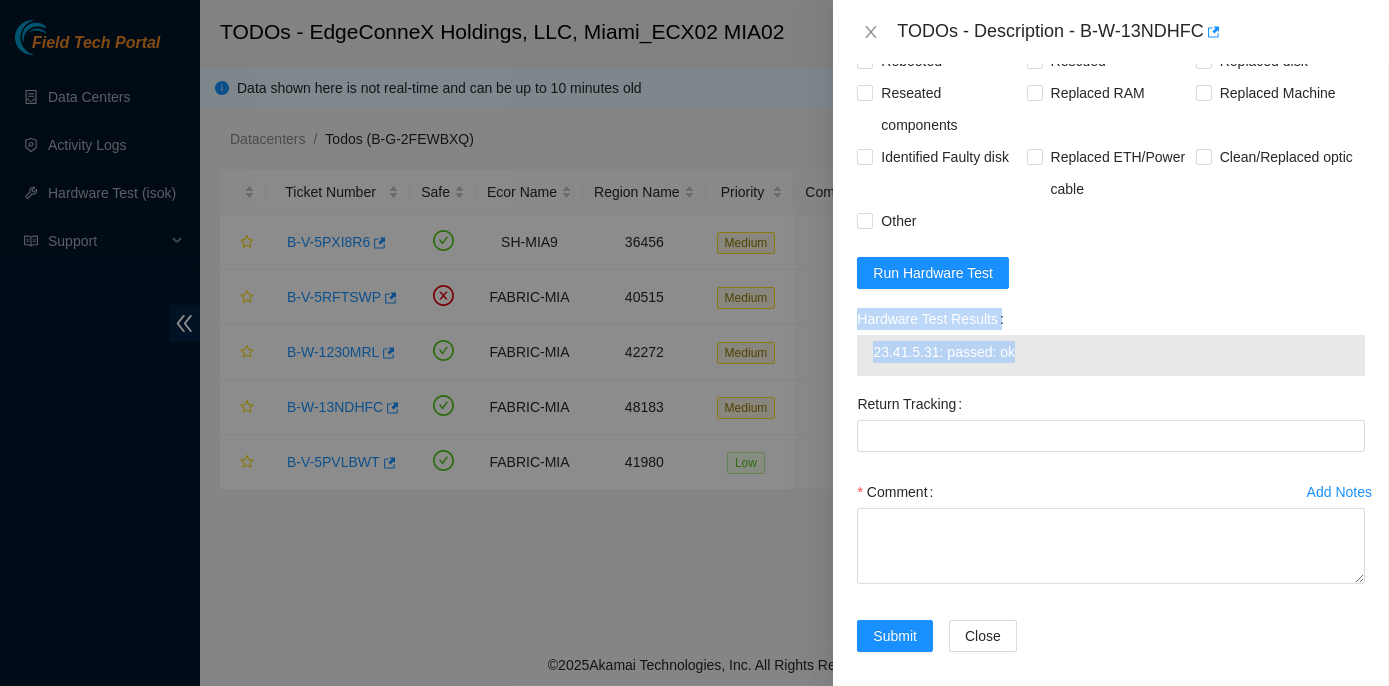 drag, startPoint x: 842, startPoint y: 338, endPoint x: 1038, endPoint y: 376, distance: 199.64969 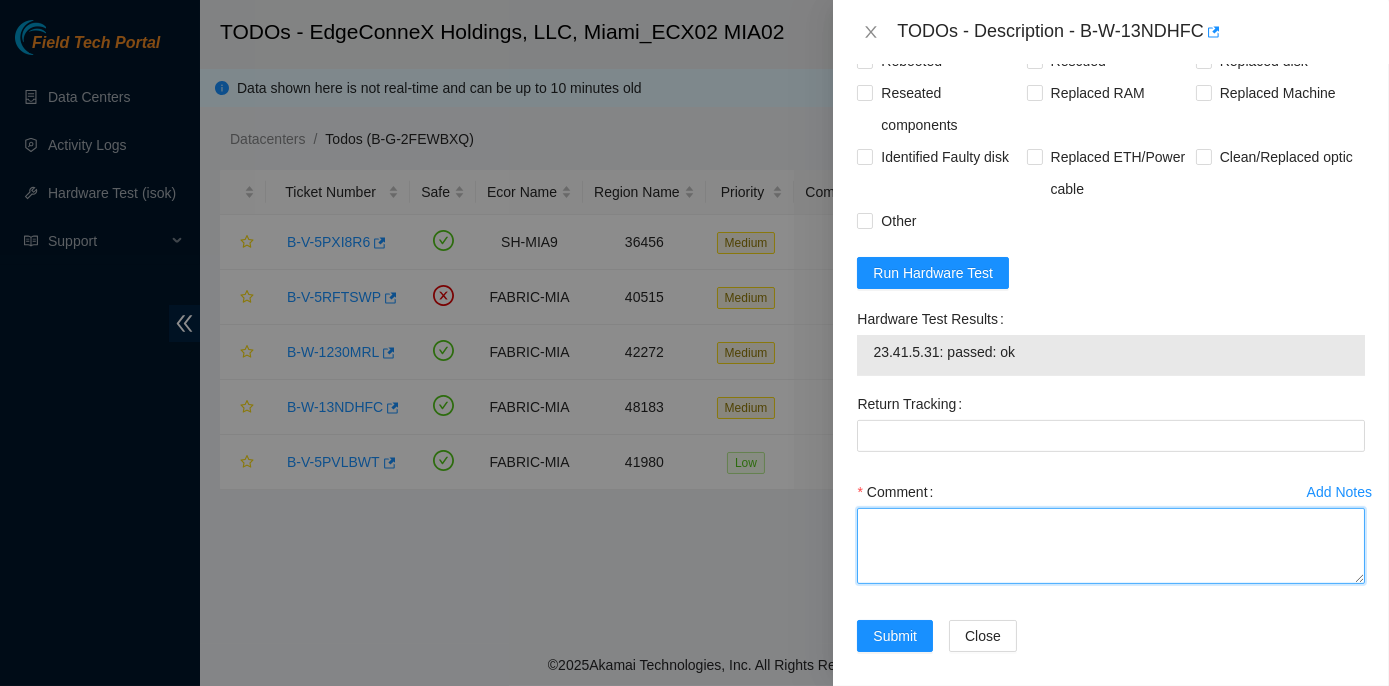 click on "Comment" at bounding box center [1111, 546] 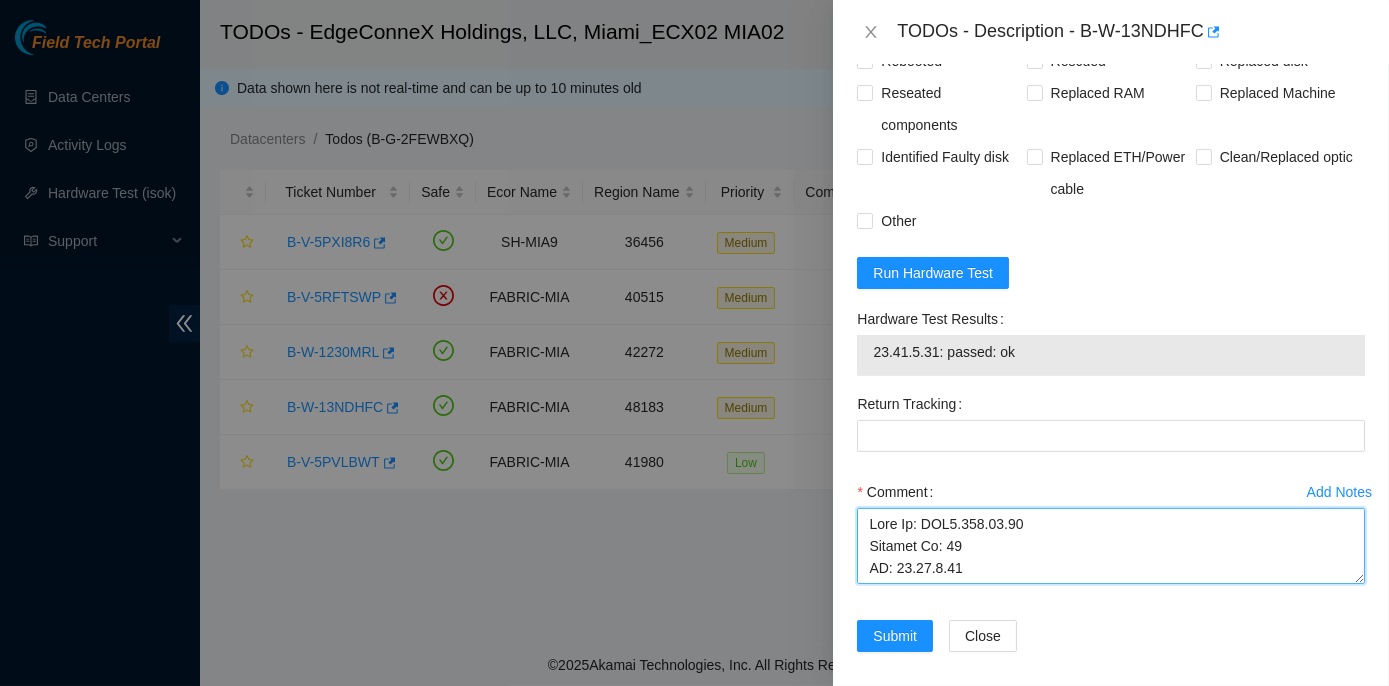 scroll, scrollTop: 1006, scrollLeft: 0, axis: vertical 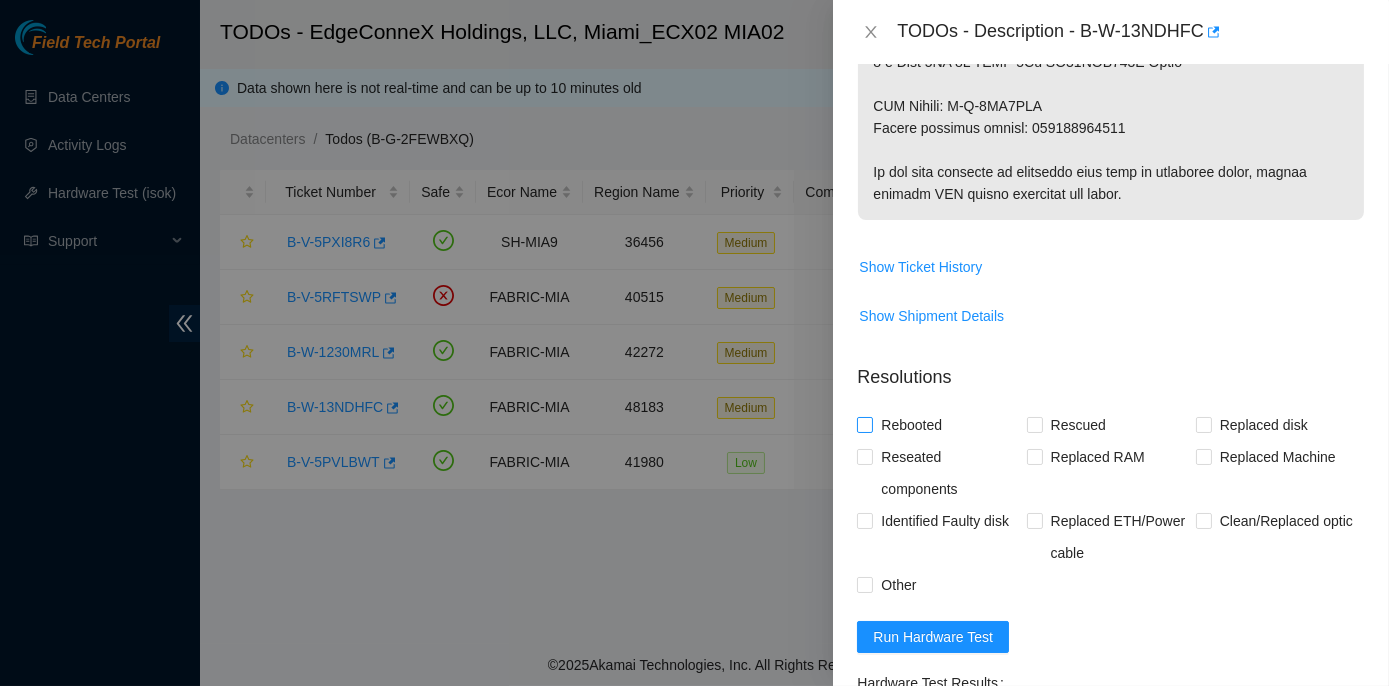 type on "Rack No: ECX2.900.19.03
Machine No: 01
IP: 23.41.5.31
Serial No: CT-4200128-00130	Ciara 1.5x18-X7 LCS 64G Server {Rev K}
Verified ticket is safe to work on : Yes
NOCC Authorized: Yes
Located server connected to monitor and verified SN: Yes
Ran Pre isok : Hardware Test Results
23.41.5.31: failed: bad_disks:       bad_disks - sdm S/N WJG0PNK0 has failed (or is disabled)
, dmesg:           dmesg - Jul 24 11:10:26 a23-41-5-31.deploy.akamaitechnologies.com ke
, sd_err:          sd_err - message:
sdm S/N WJG0PNK0 had 2 errors since boot.
Last error at Thu Jul 24 11:10:26 2025 GMT.
verified and shut down machine : Yes
This server needs to be power cycled:
1. Replace Disk(s) WJG0PNK0: Yes
- old SN: WJG0PNK0
- new SN: Y9QVK95FFJKA
2. Please rescue with the latest rescue version: Yes
The latest version of the Akamai Rescue Image (23.0.3) can be found at
- http://netpartner.akamai.com/rescue/latest.iso
3. Check with isok: Yes
4. Update new Disk serial number in the resolution: Yes
5. Return the defe..." 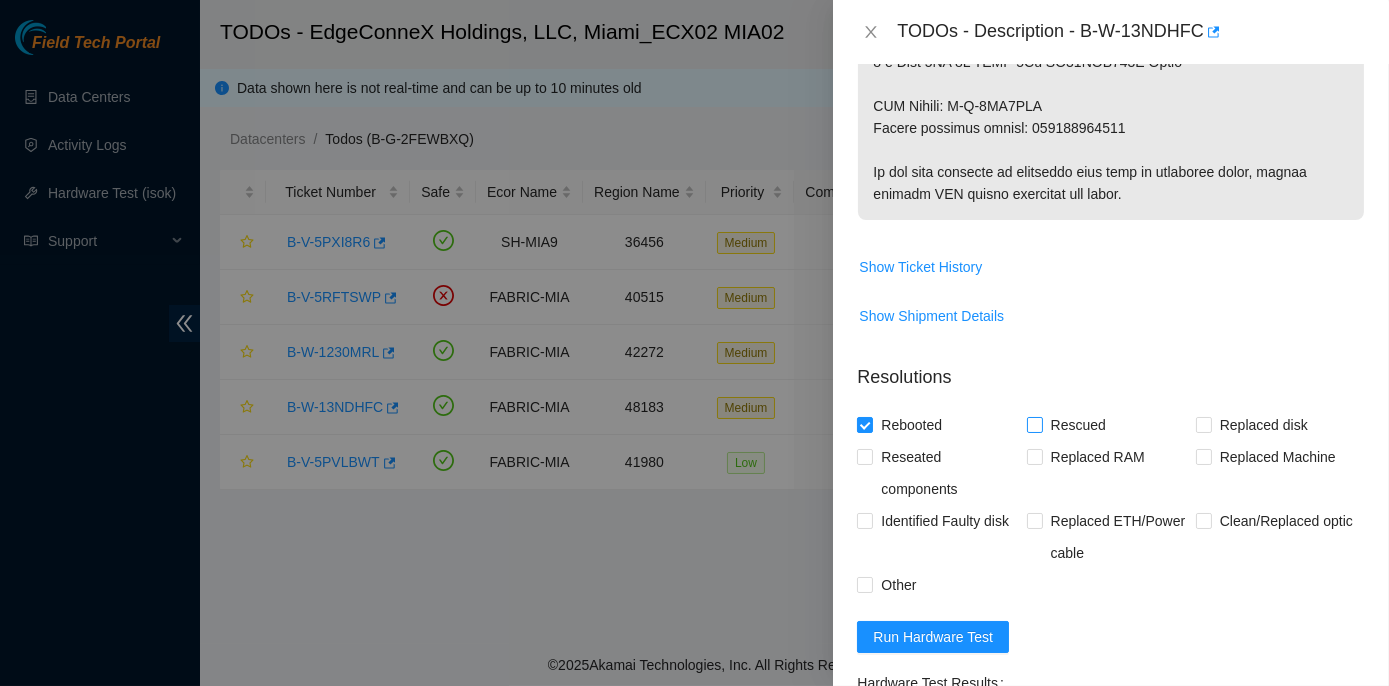 click at bounding box center (1035, 425) 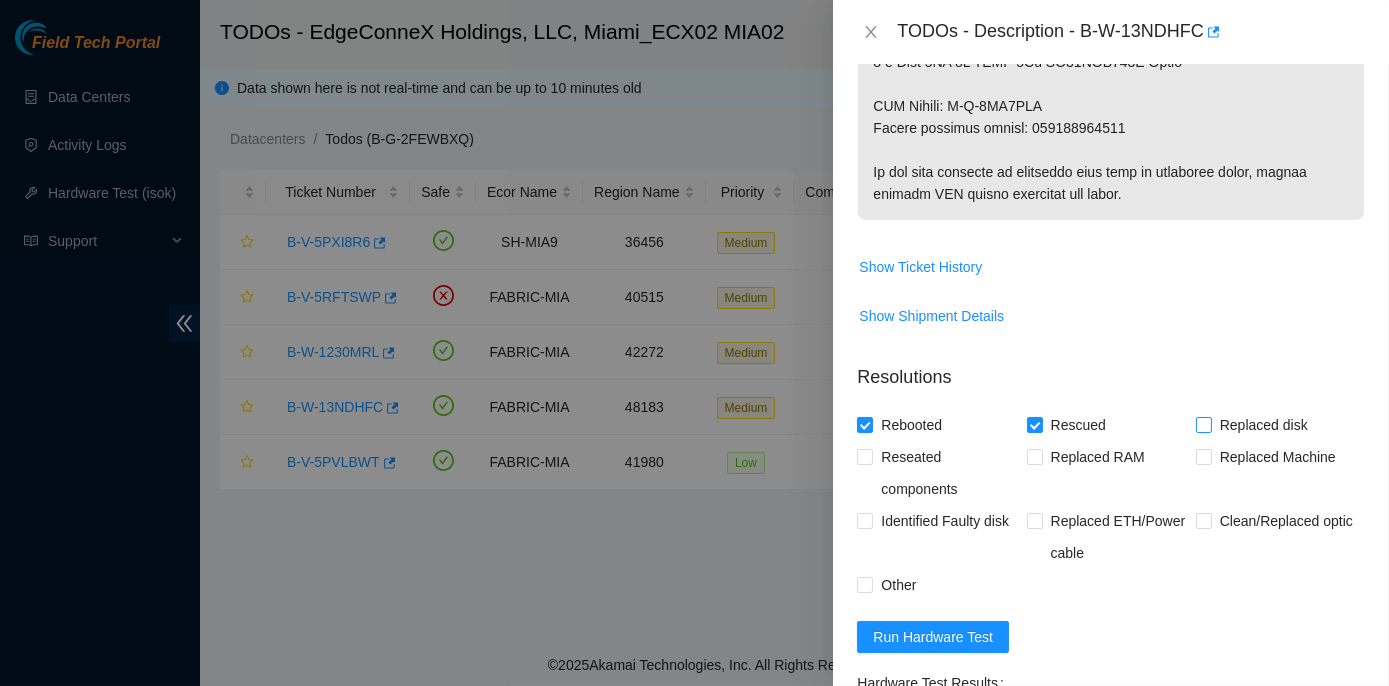 click on "Replaced disk" at bounding box center [1203, 424] 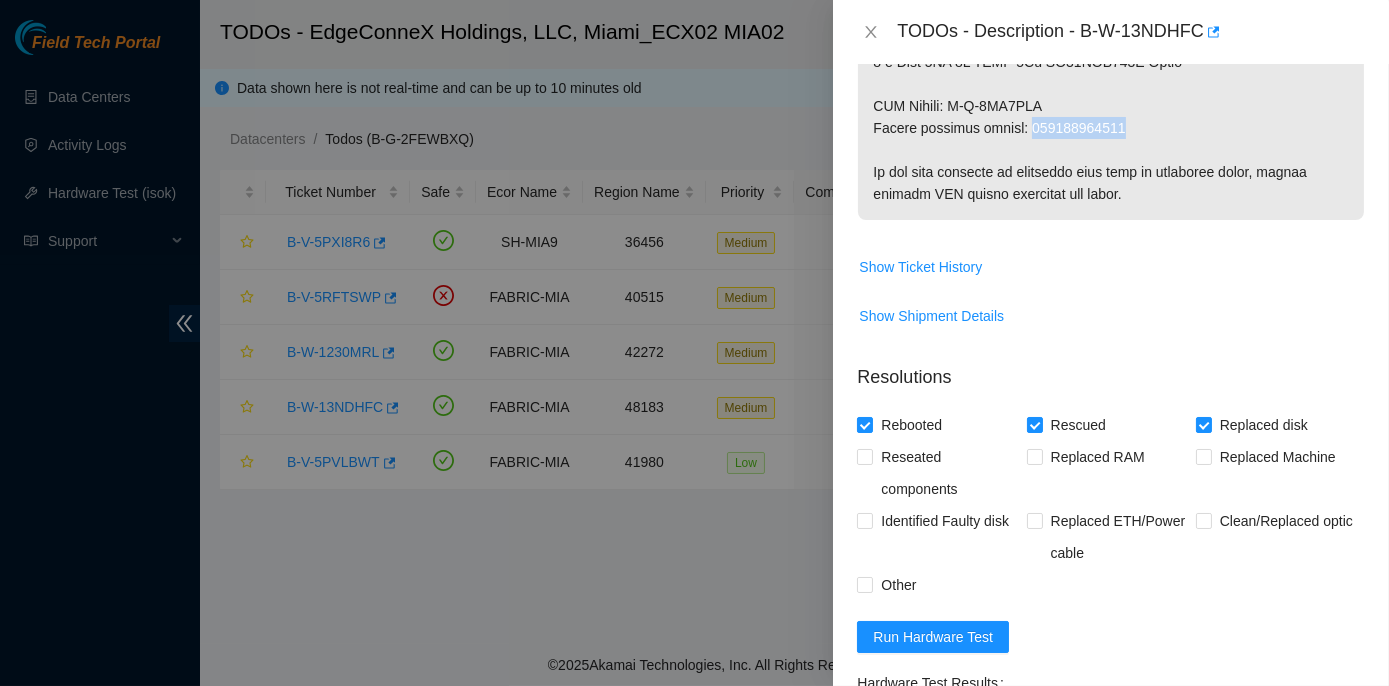 drag, startPoint x: 1029, startPoint y: 145, endPoint x: 1117, endPoint y: 144, distance: 88.005684 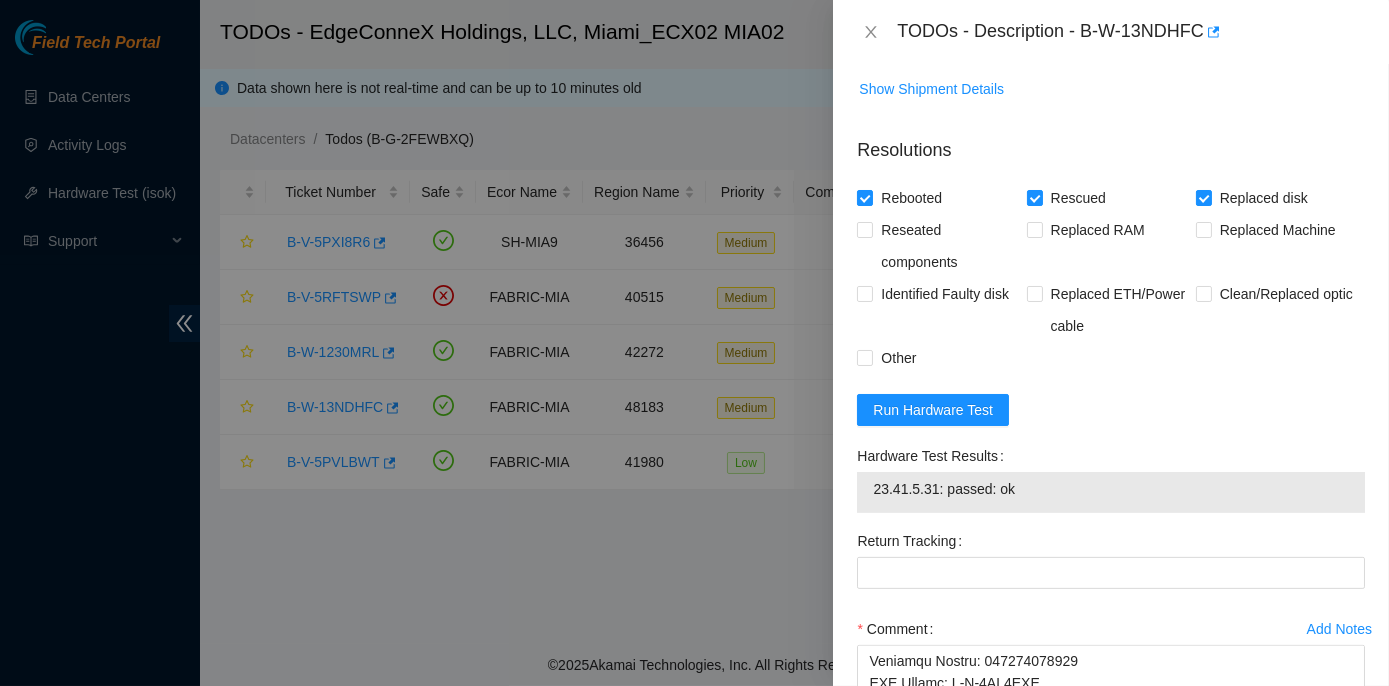 scroll, scrollTop: 1669, scrollLeft: 0, axis: vertical 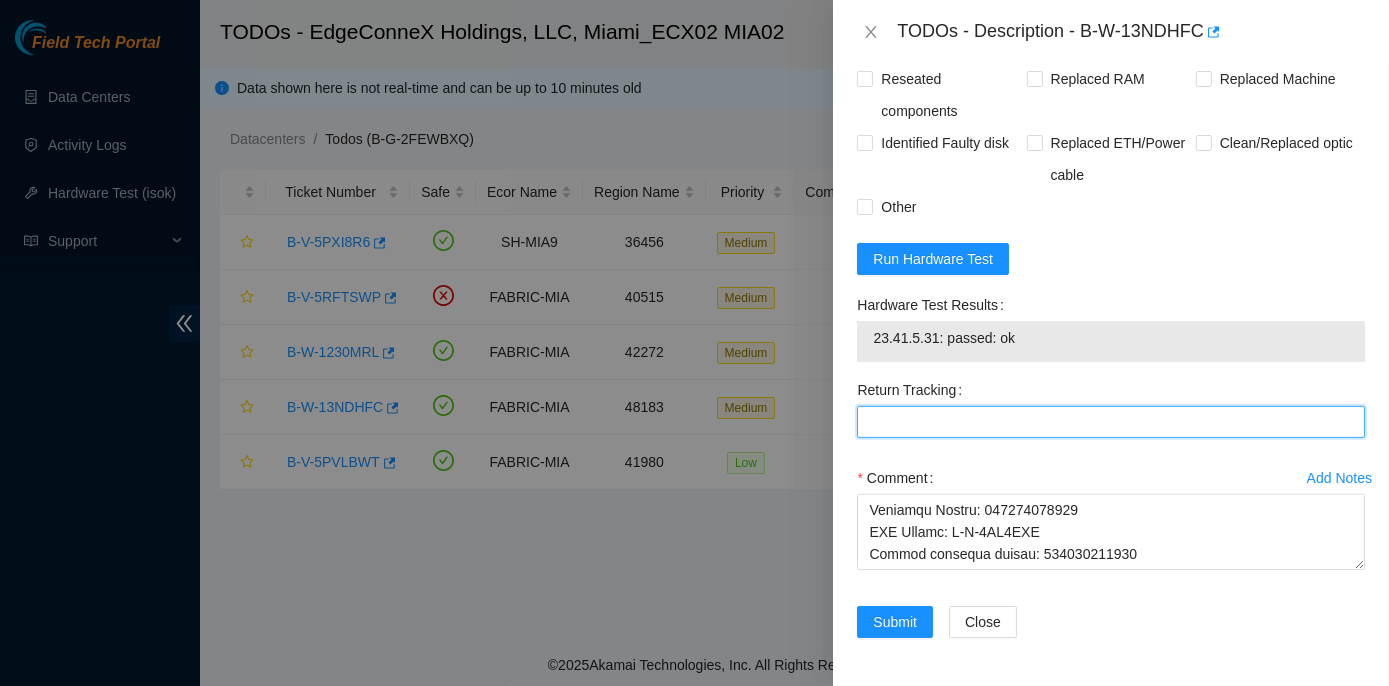 click on "Return Tracking" at bounding box center [1111, 422] 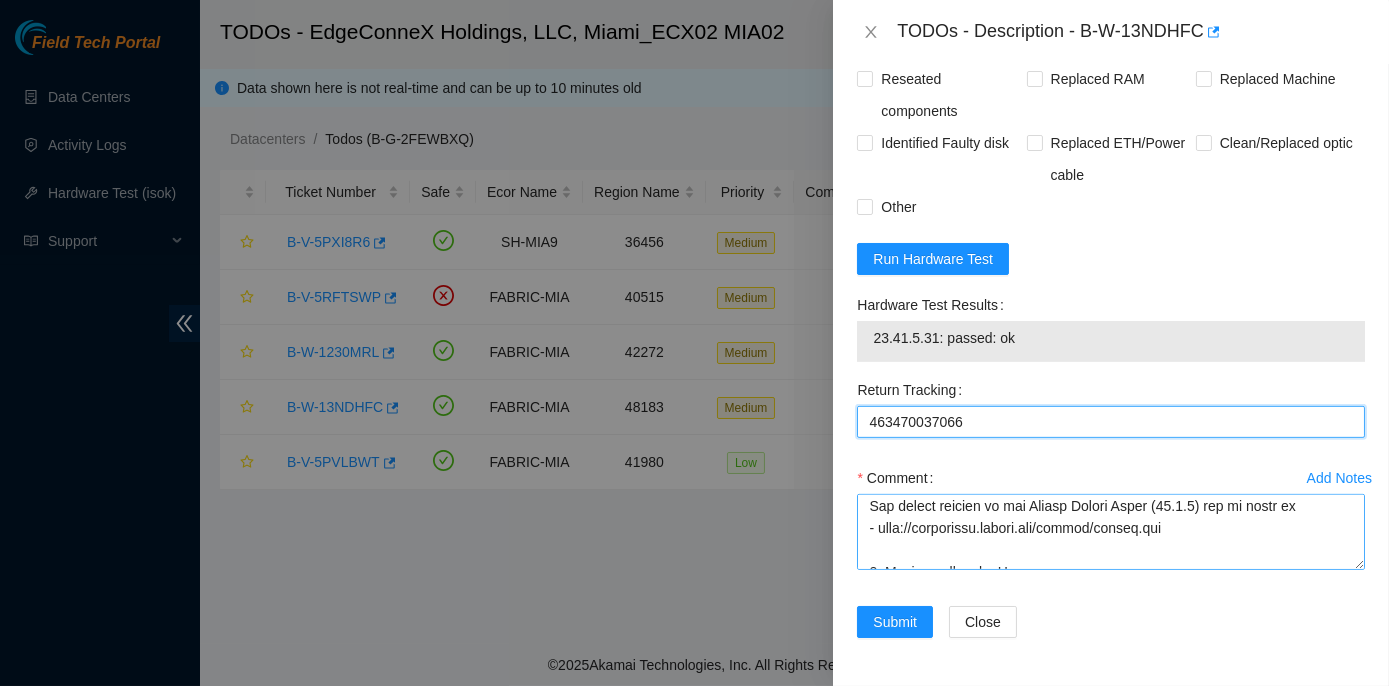 scroll, scrollTop: 1011, scrollLeft: 0, axis: vertical 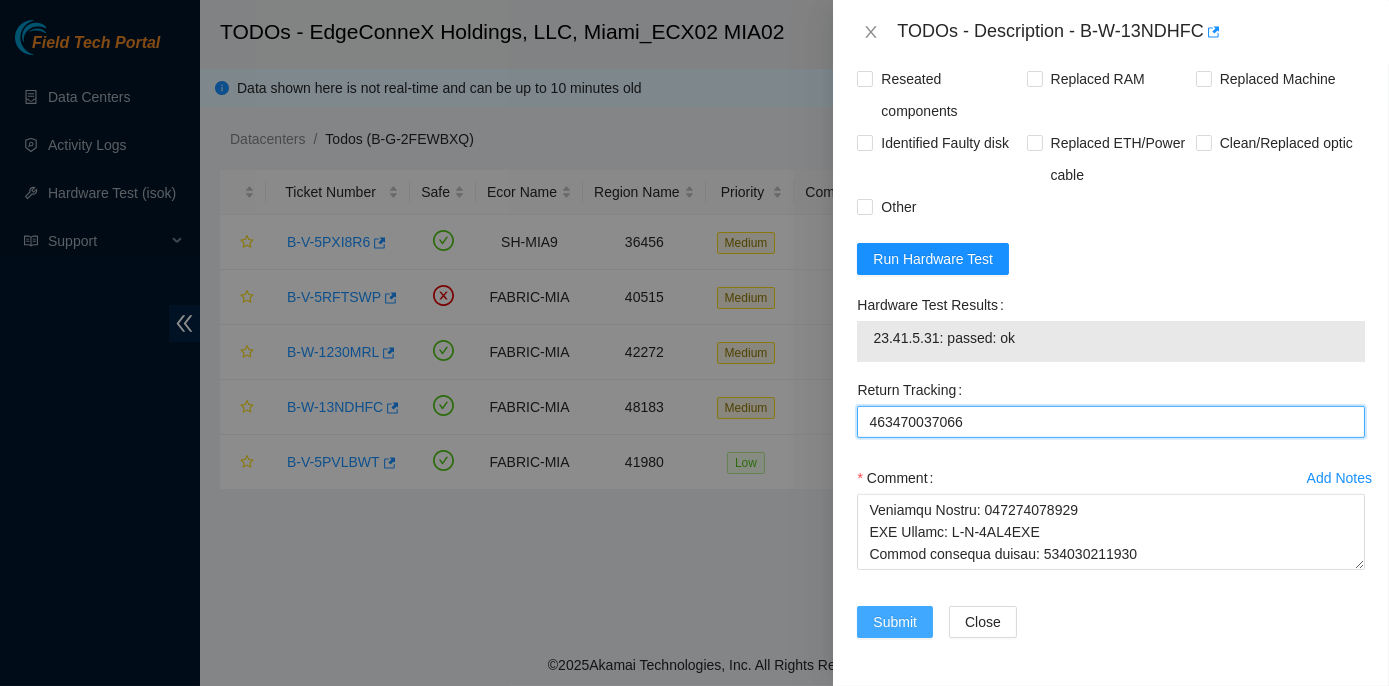 type on "463470037066" 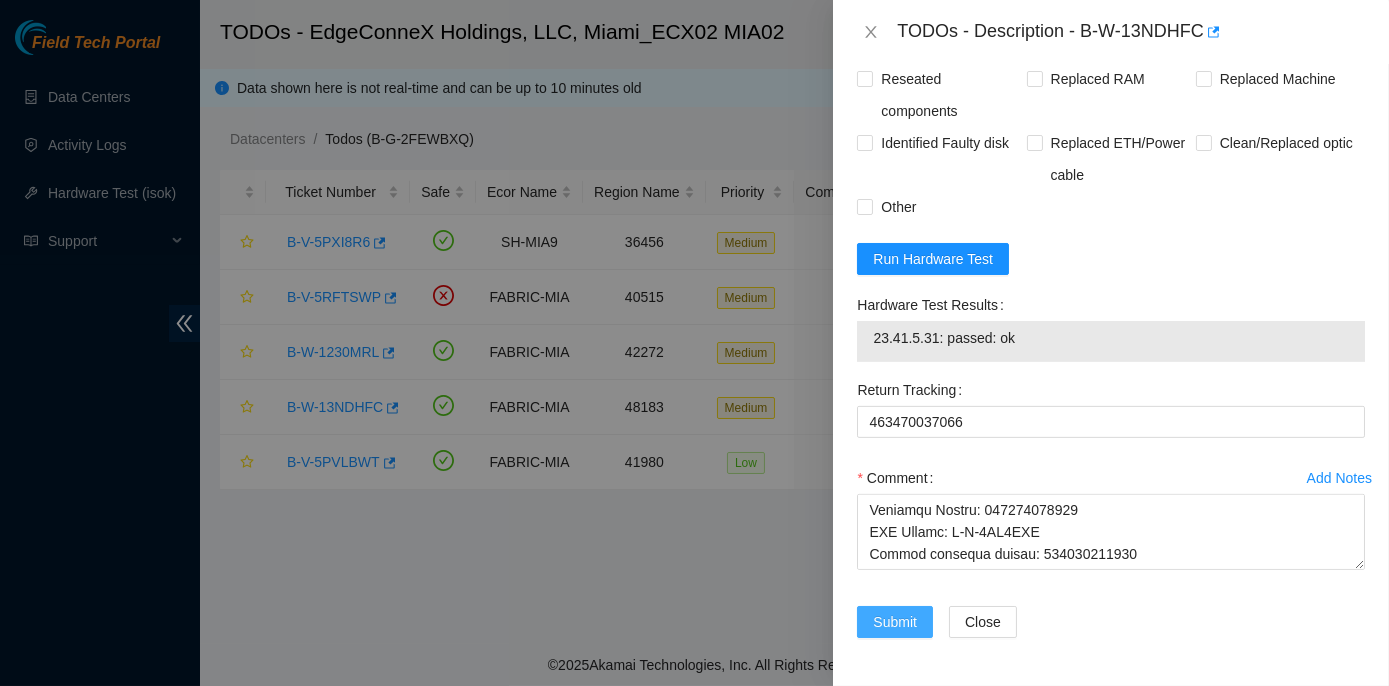 click on "Submit" at bounding box center (895, 622) 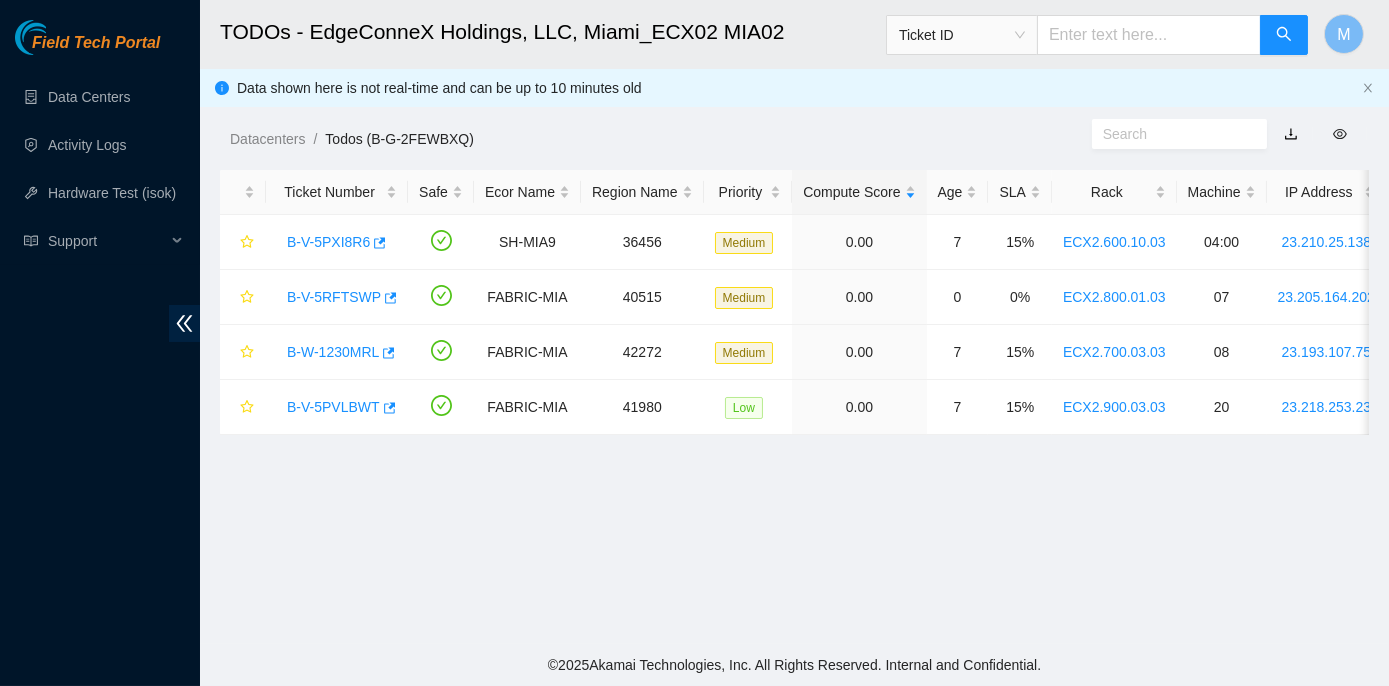 scroll, scrollTop: 557, scrollLeft: 0, axis: vertical 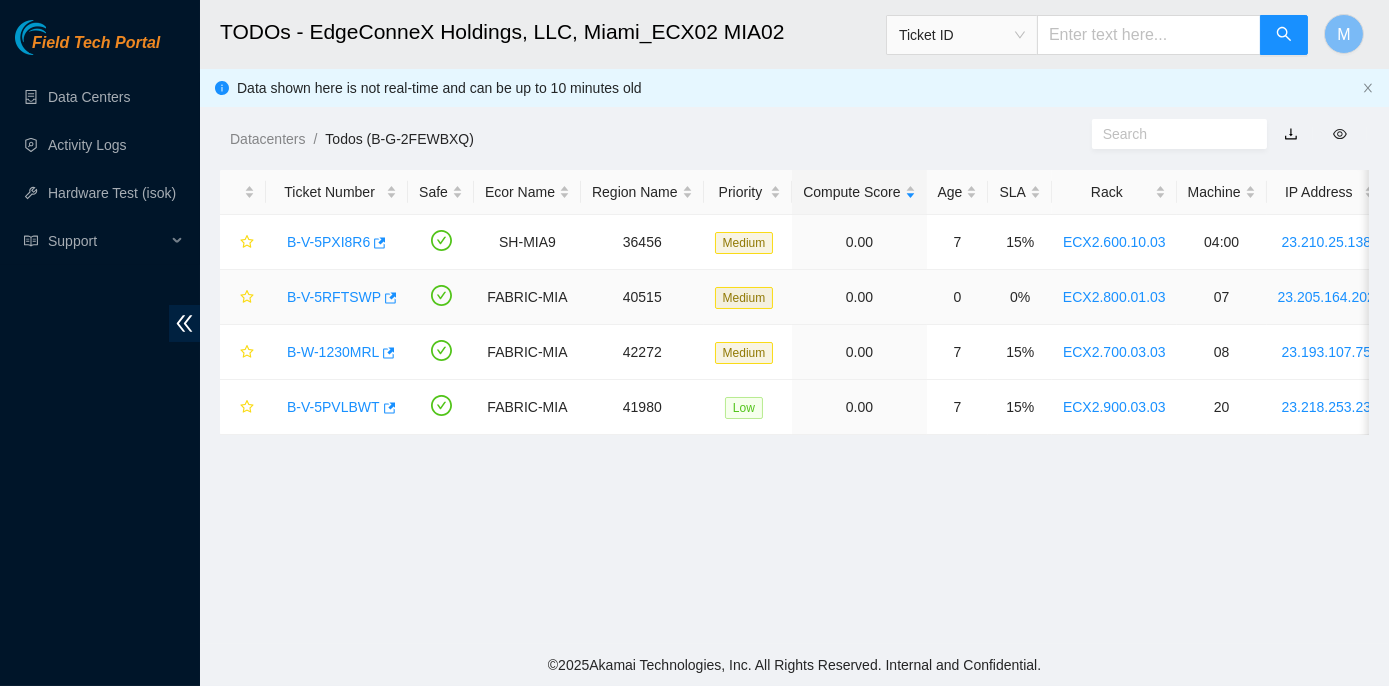 click on "B-V-5RFTSWP" at bounding box center (334, 297) 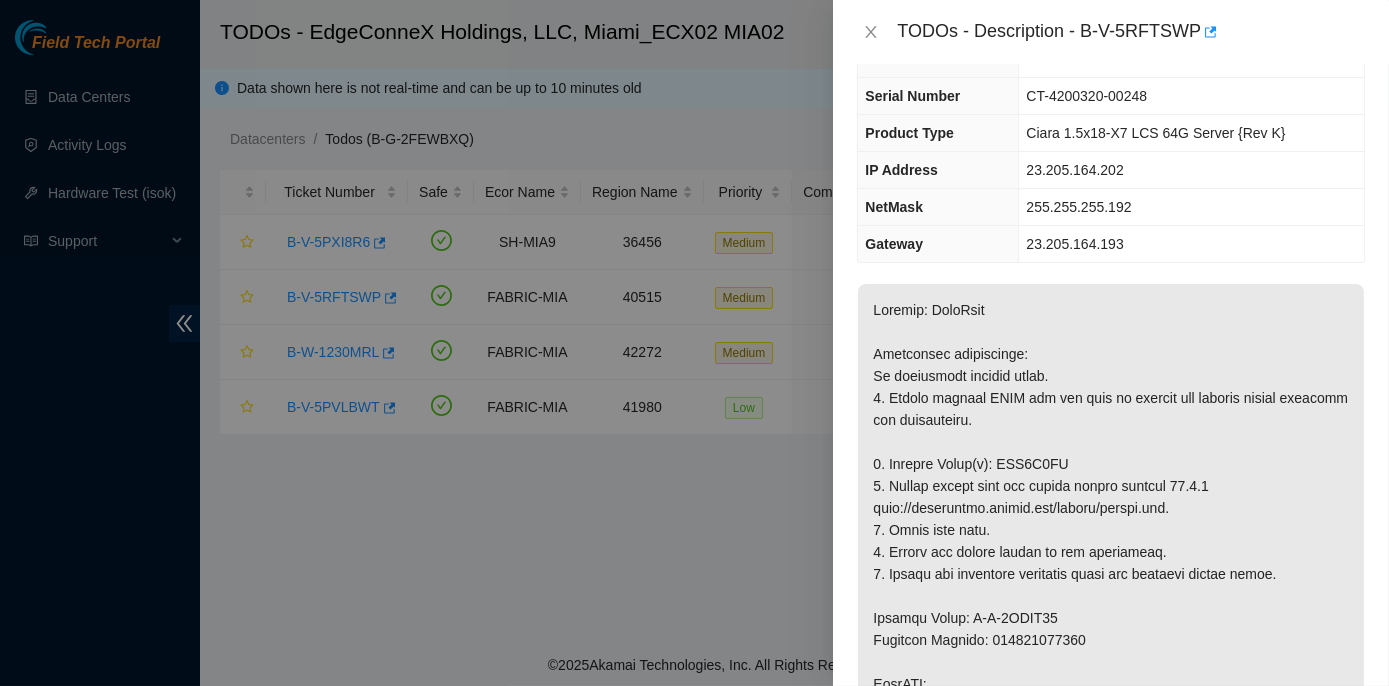 scroll, scrollTop: 0, scrollLeft: 0, axis: both 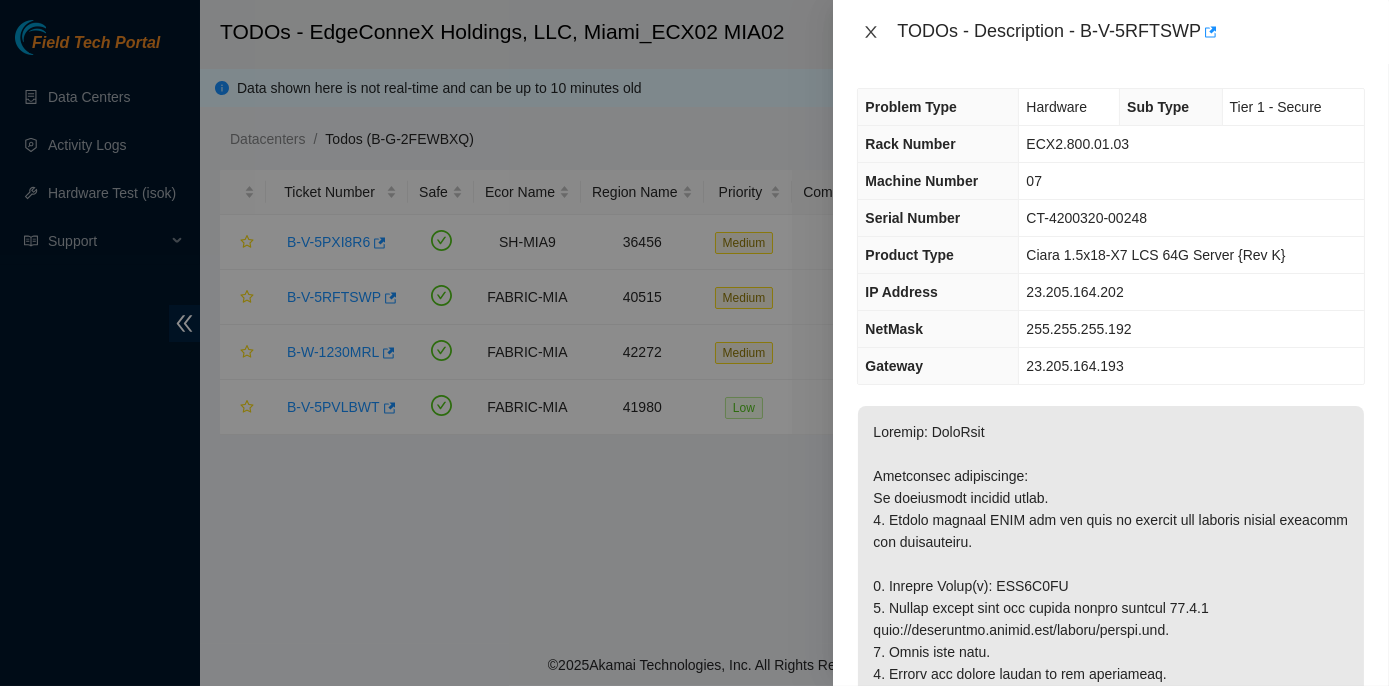 click 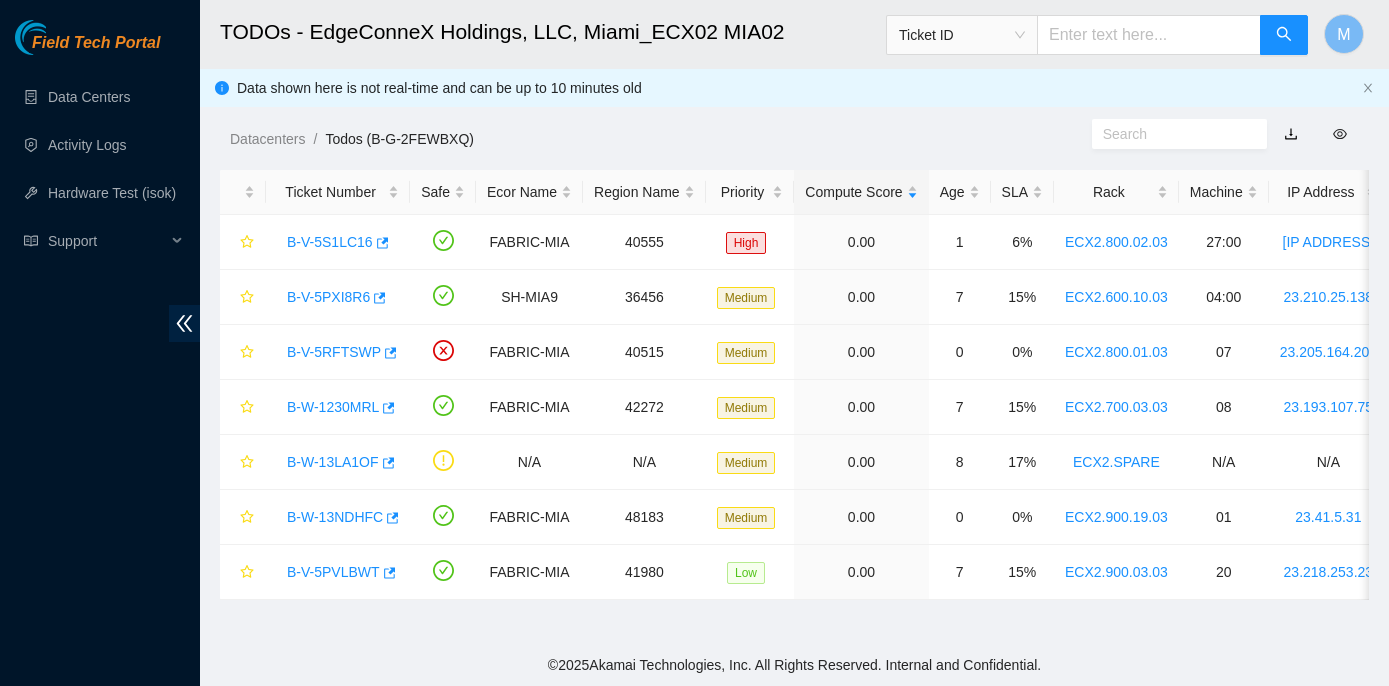 scroll, scrollTop: 0, scrollLeft: 0, axis: both 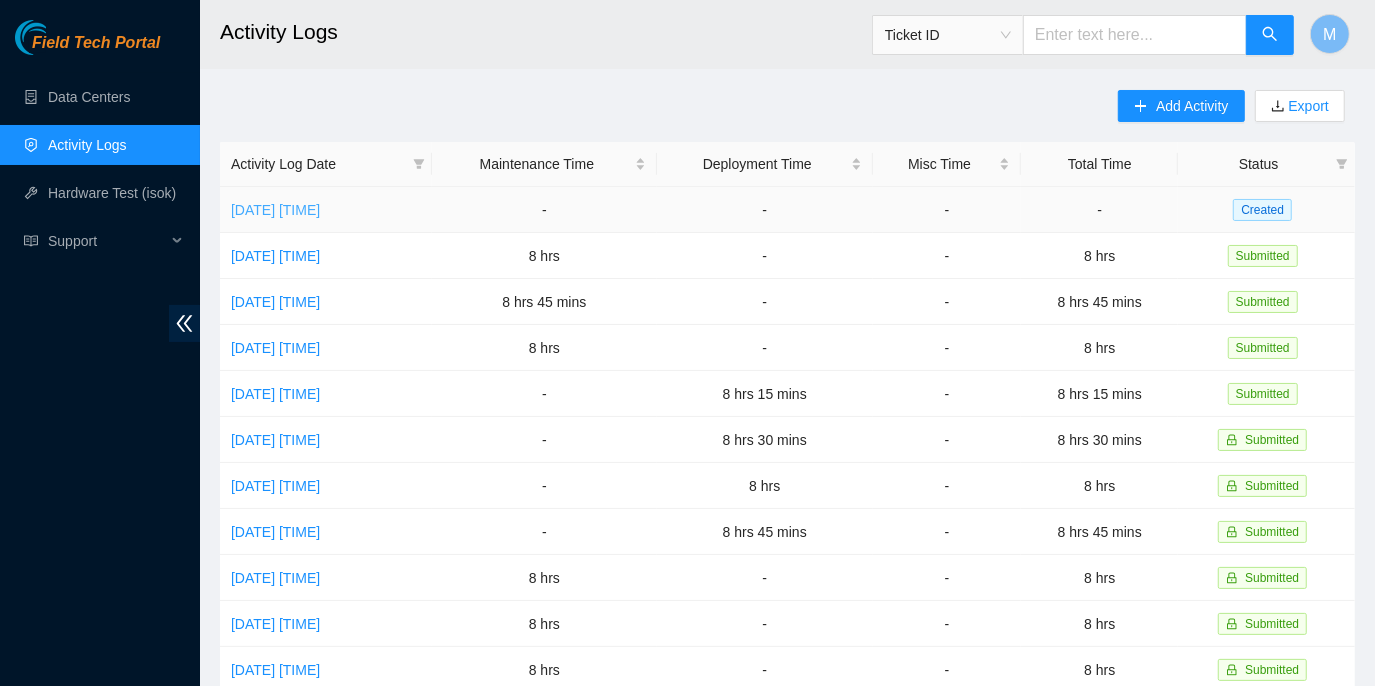 click on "[DATE] [TIME]" at bounding box center (275, 210) 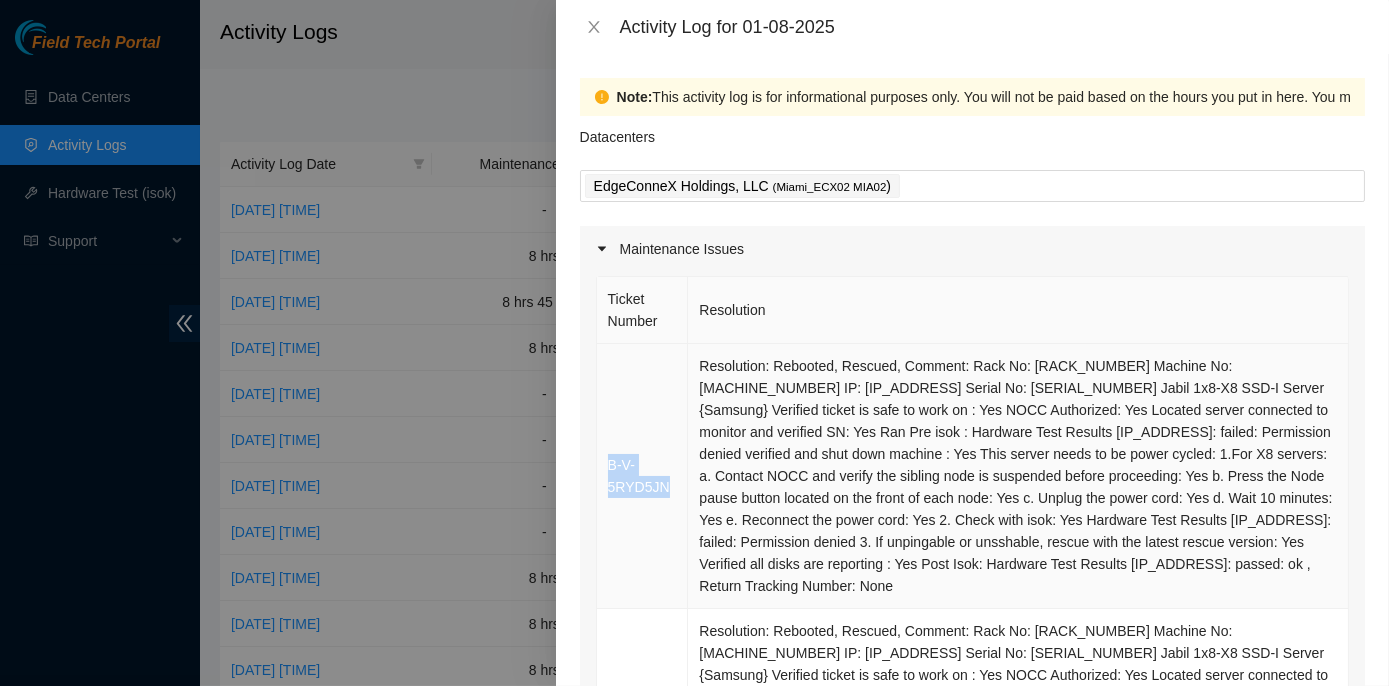 drag, startPoint x: 666, startPoint y: 476, endPoint x: 602, endPoint y: 459, distance: 66.21933 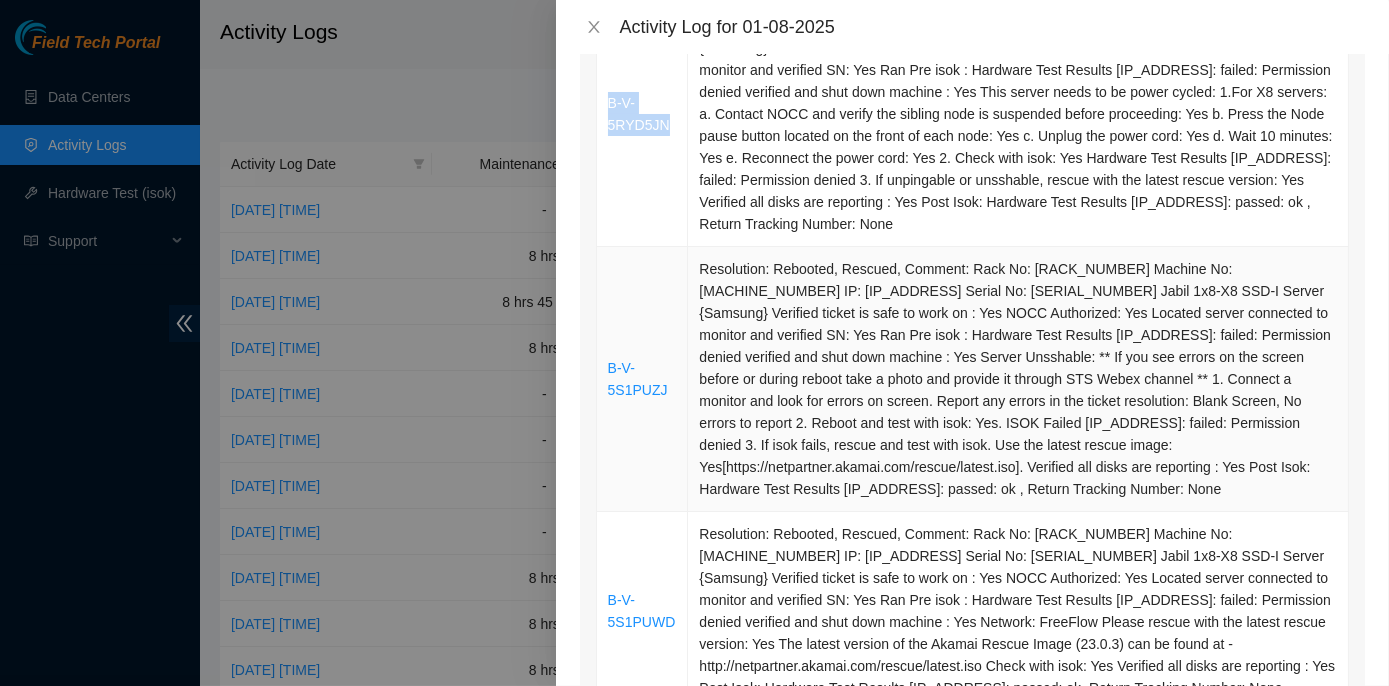 scroll, scrollTop: 363, scrollLeft: 0, axis: vertical 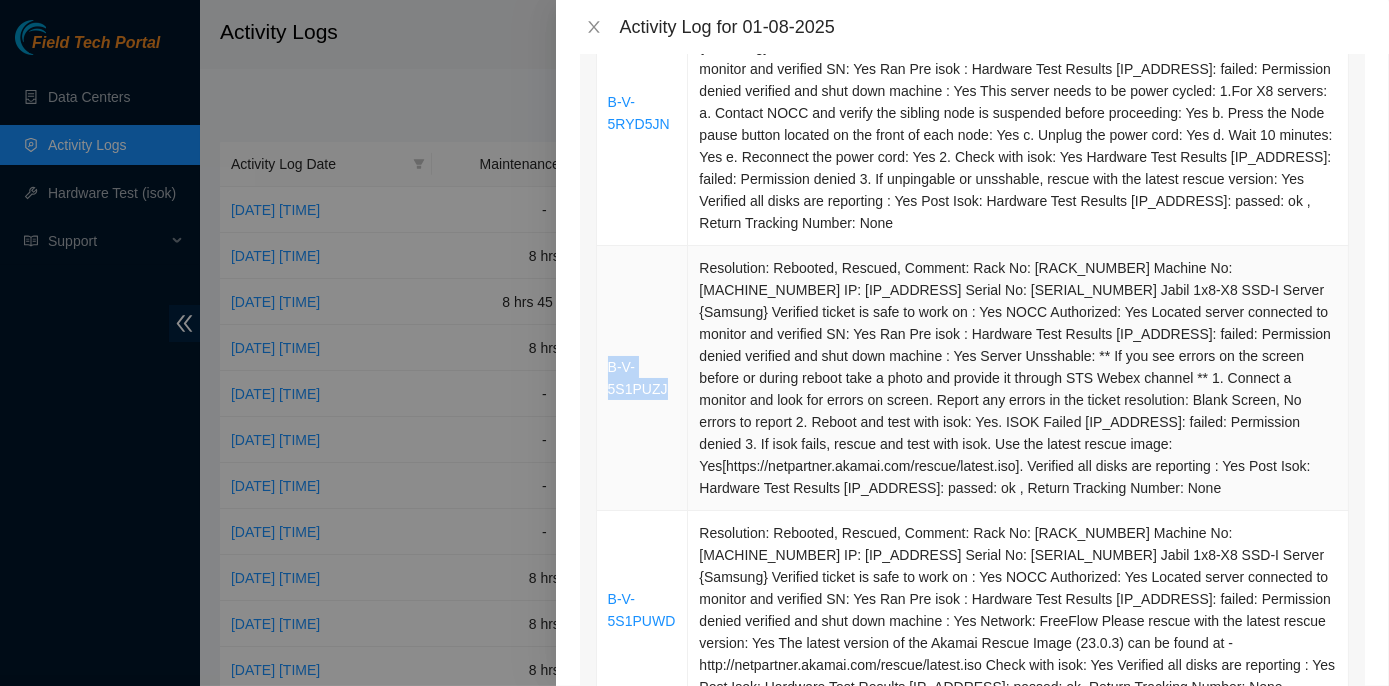 drag, startPoint x: 664, startPoint y: 367, endPoint x: 602, endPoint y: 341, distance: 67.23094 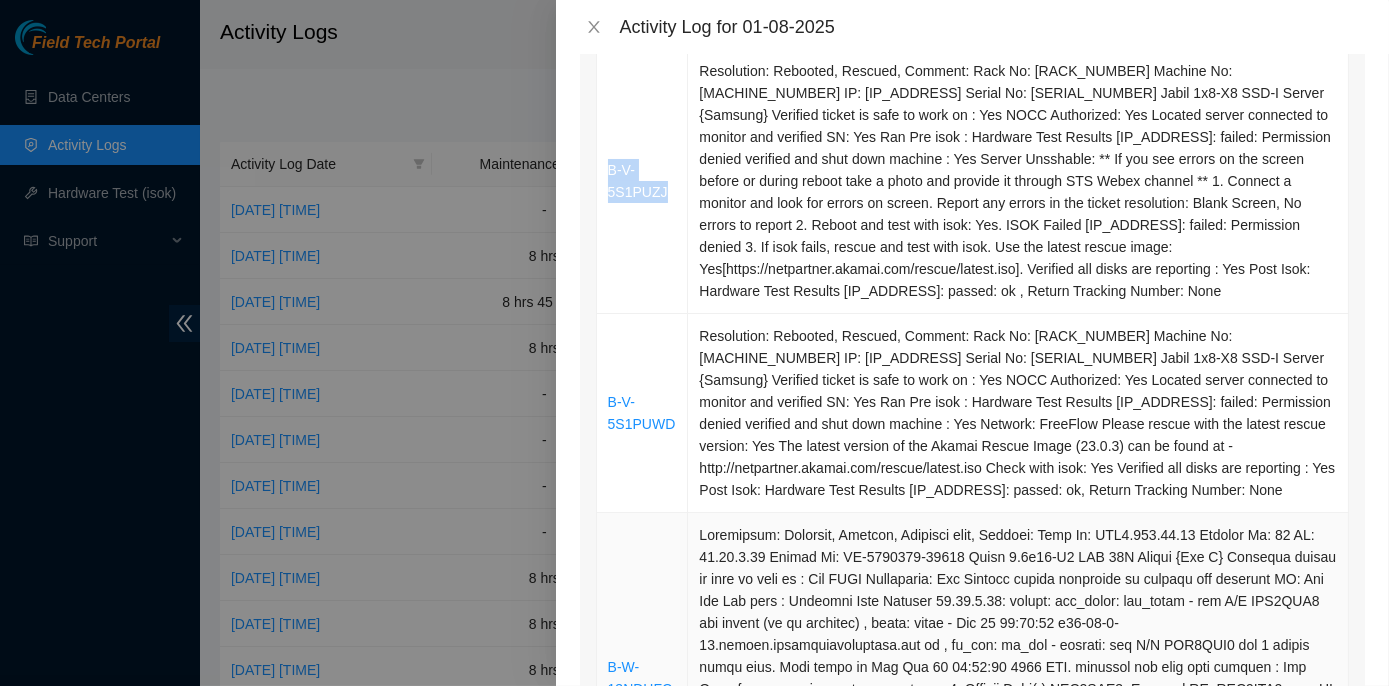scroll, scrollTop: 636, scrollLeft: 0, axis: vertical 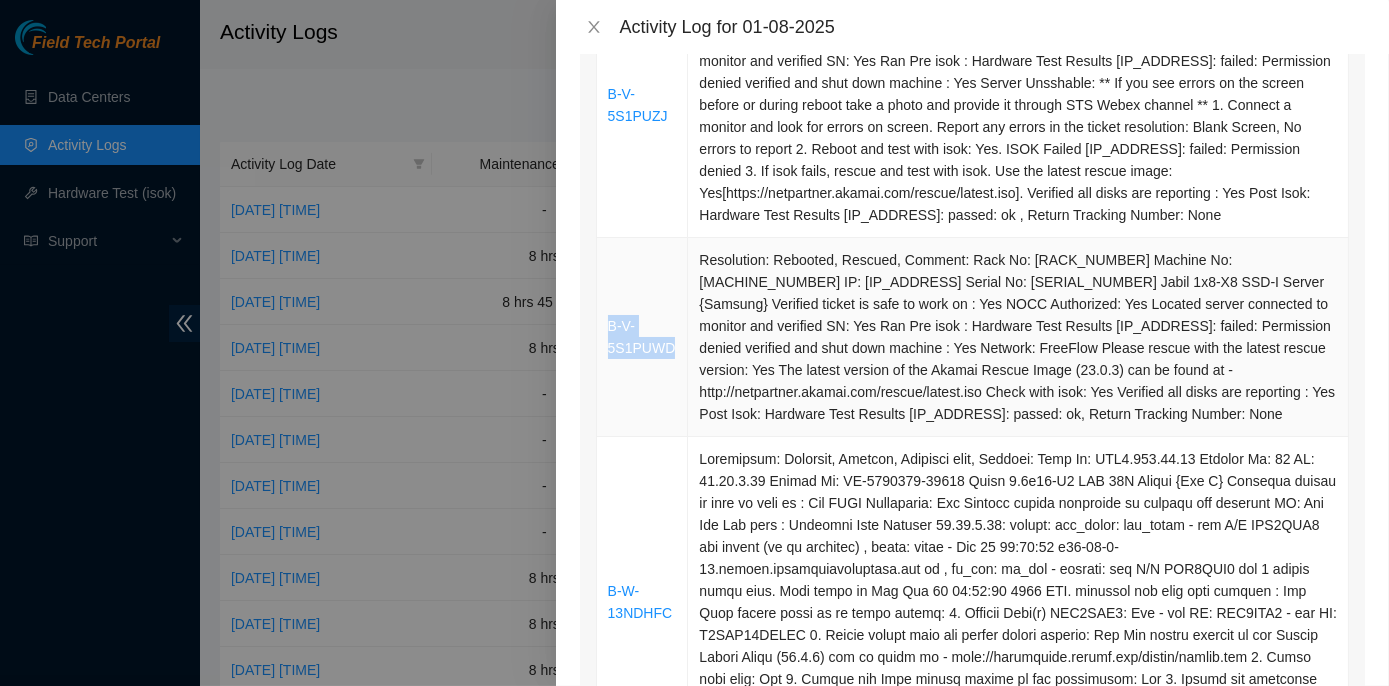 drag, startPoint x: 674, startPoint y: 324, endPoint x: 605, endPoint y: 307, distance: 71.063354 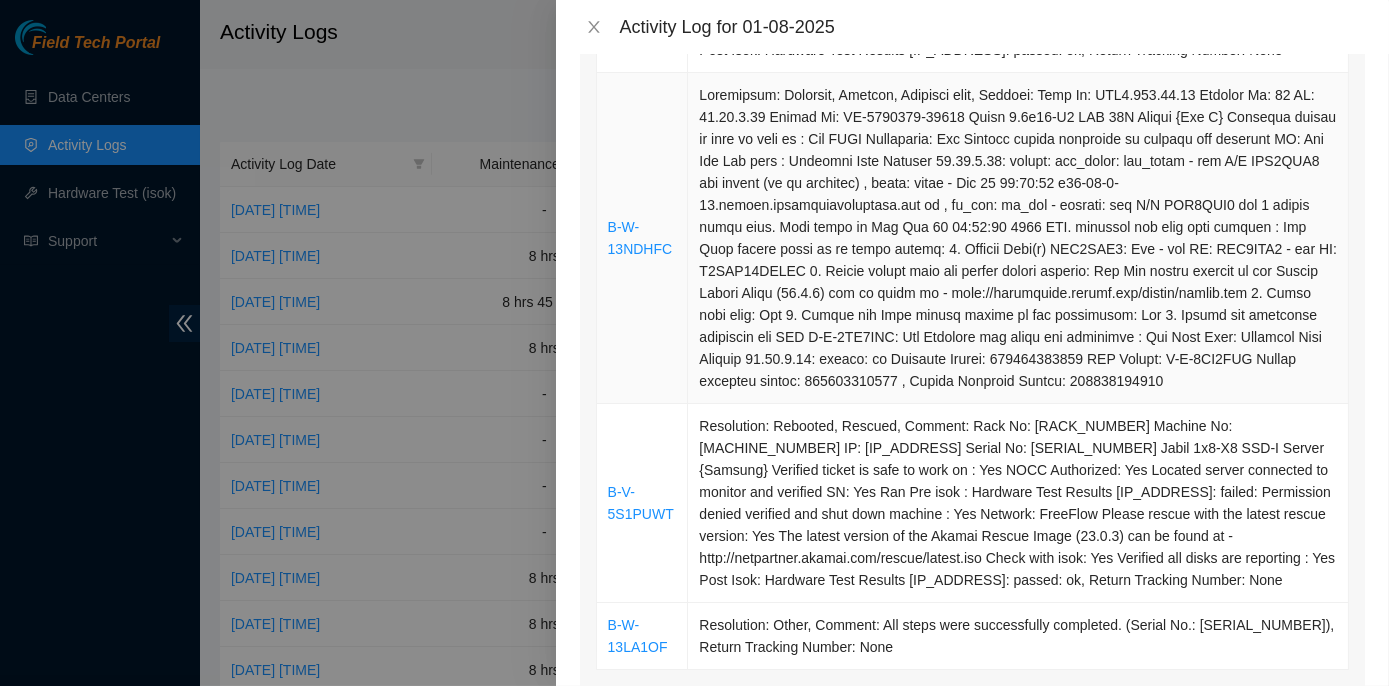 scroll, scrollTop: 1090, scrollLeft: 0, axis: vertical 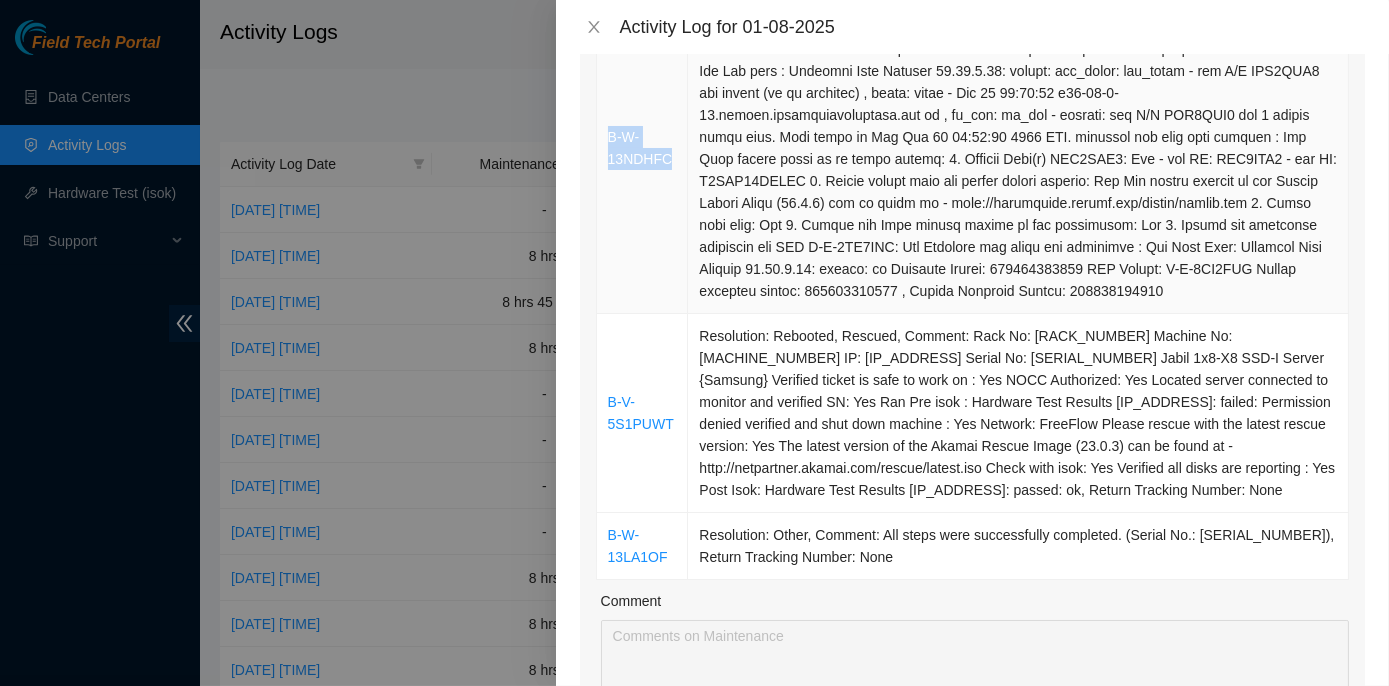 drag, startPoint x: 674, startPoint y: 138, endPoint x: 602, endPoint y: 122, distance: 73.756355 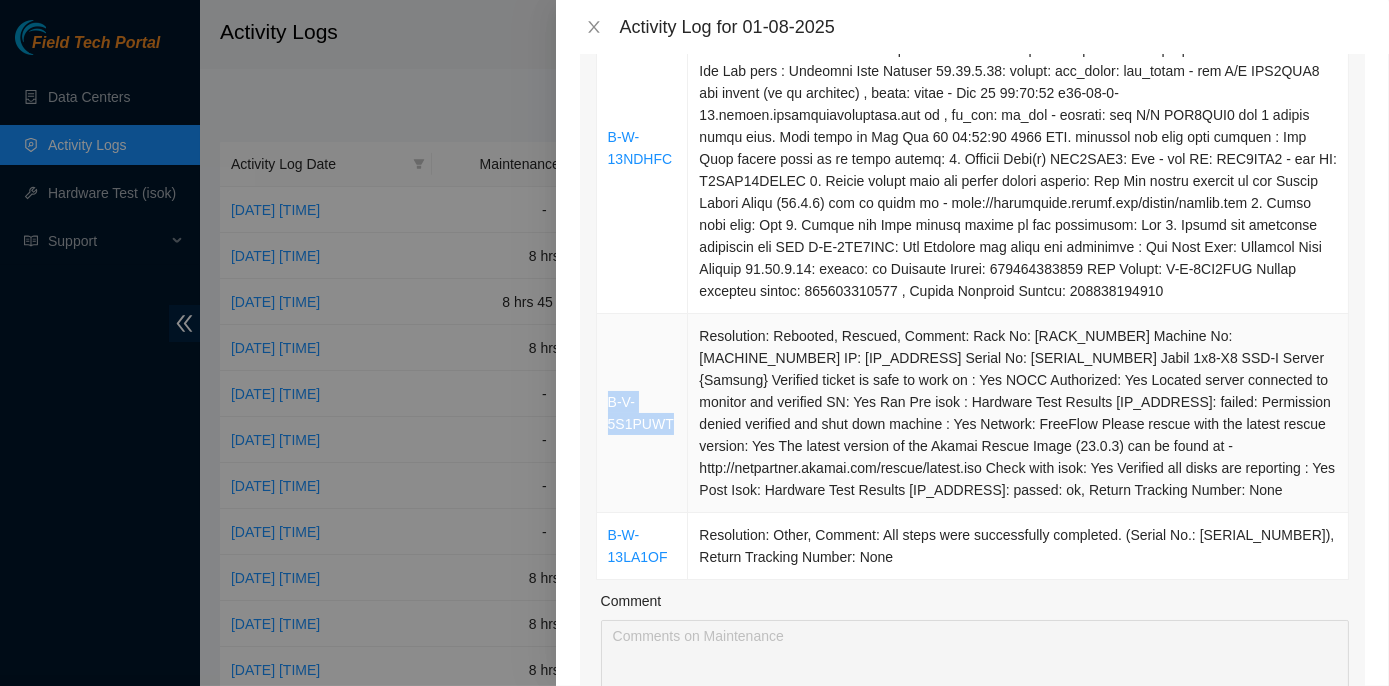 drag, startPoint x: 668, startPoint y: 402, endPoint x: 610, endPoint y: 377, distance: 63.15853 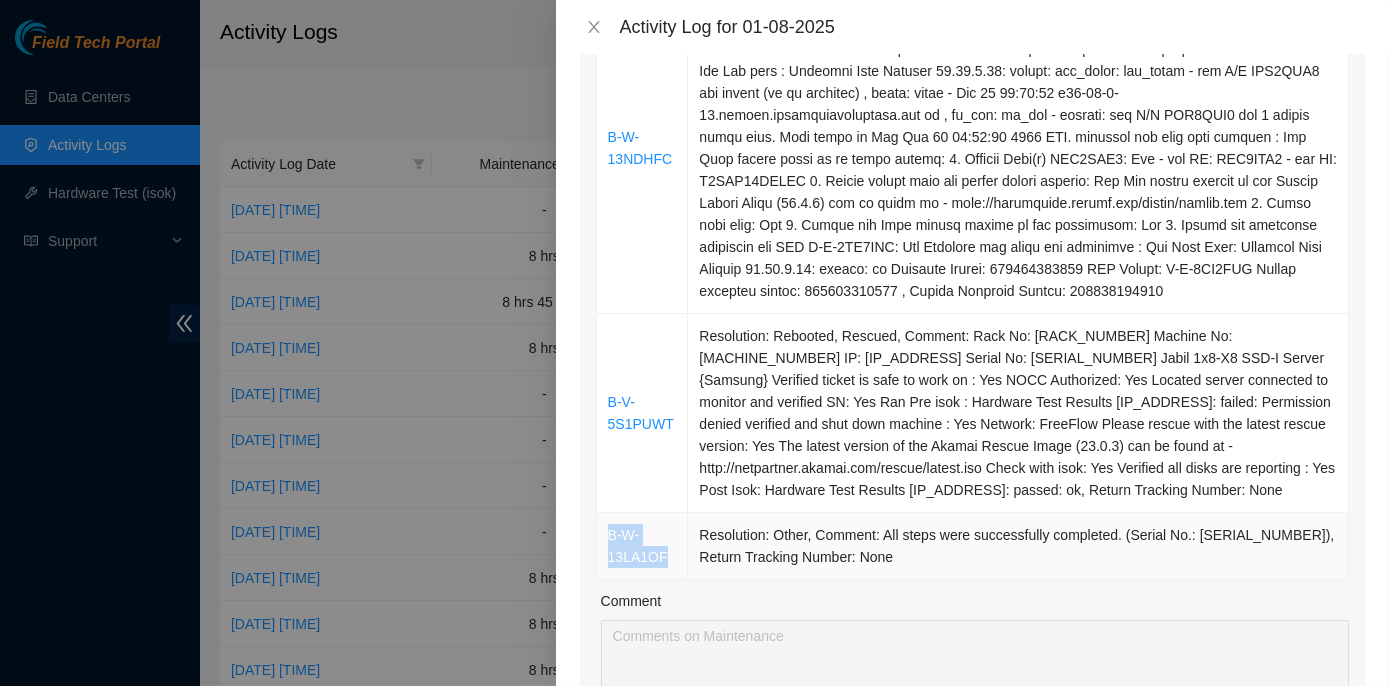 drag, startPoint x: 665, startPoint y: 531, endPoint x: 601, endPoint y: 517, distance: 65.51336 